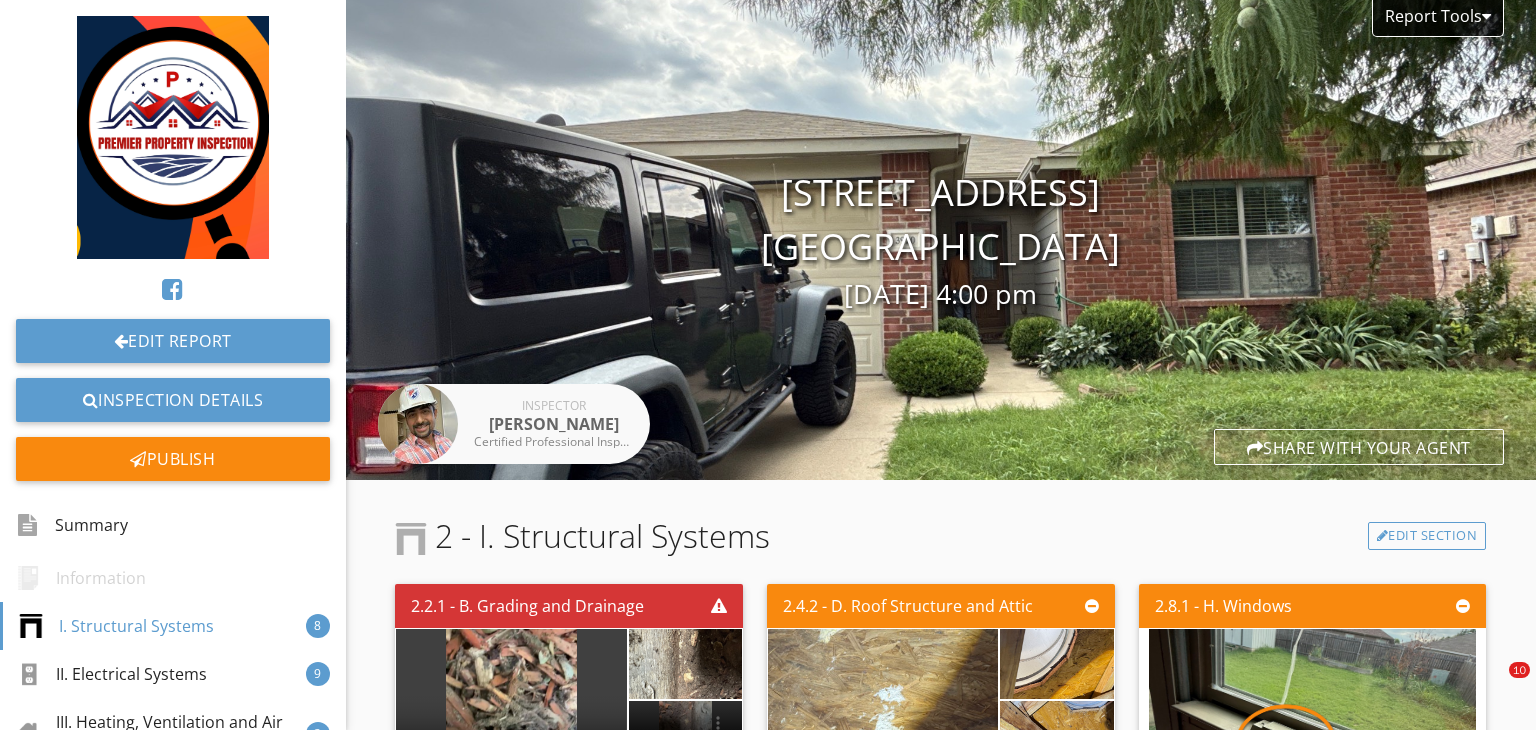 scroll, scrollTop: 0, scrollLeft: 0, axis: both 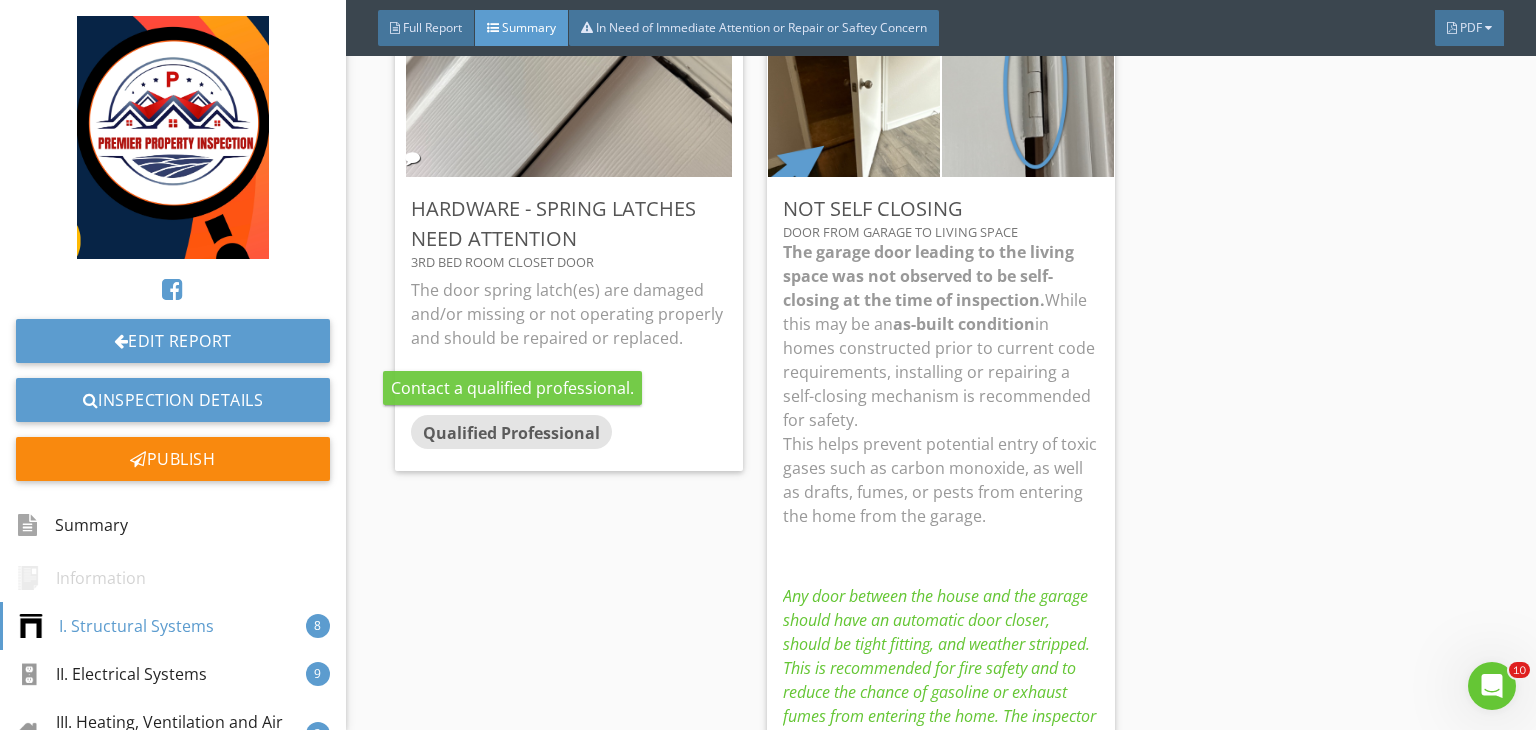click on "Qualified Professional" at bounding box center [511, 432] 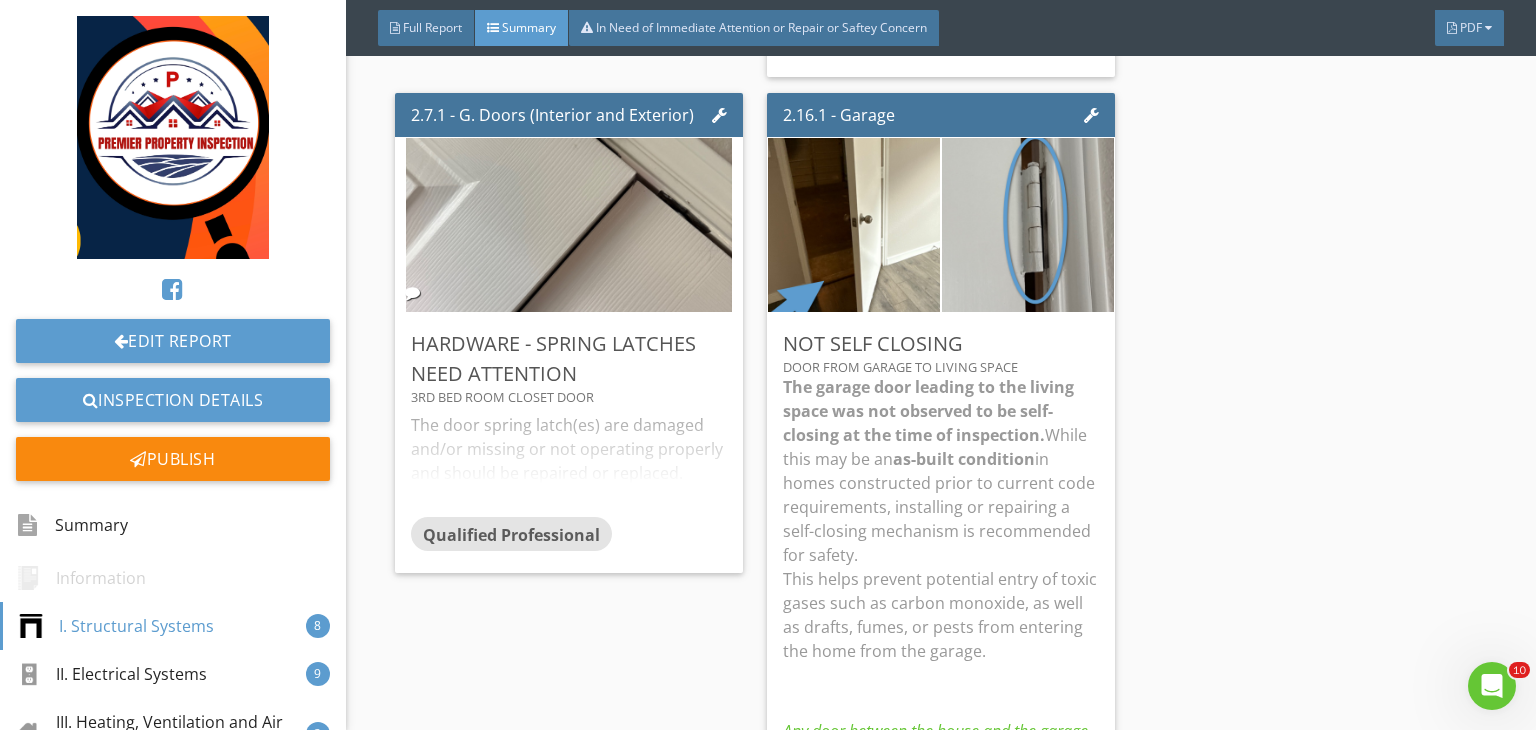 scroll, scrollTop: 1892, scrollLeft: 0, axis: vertical 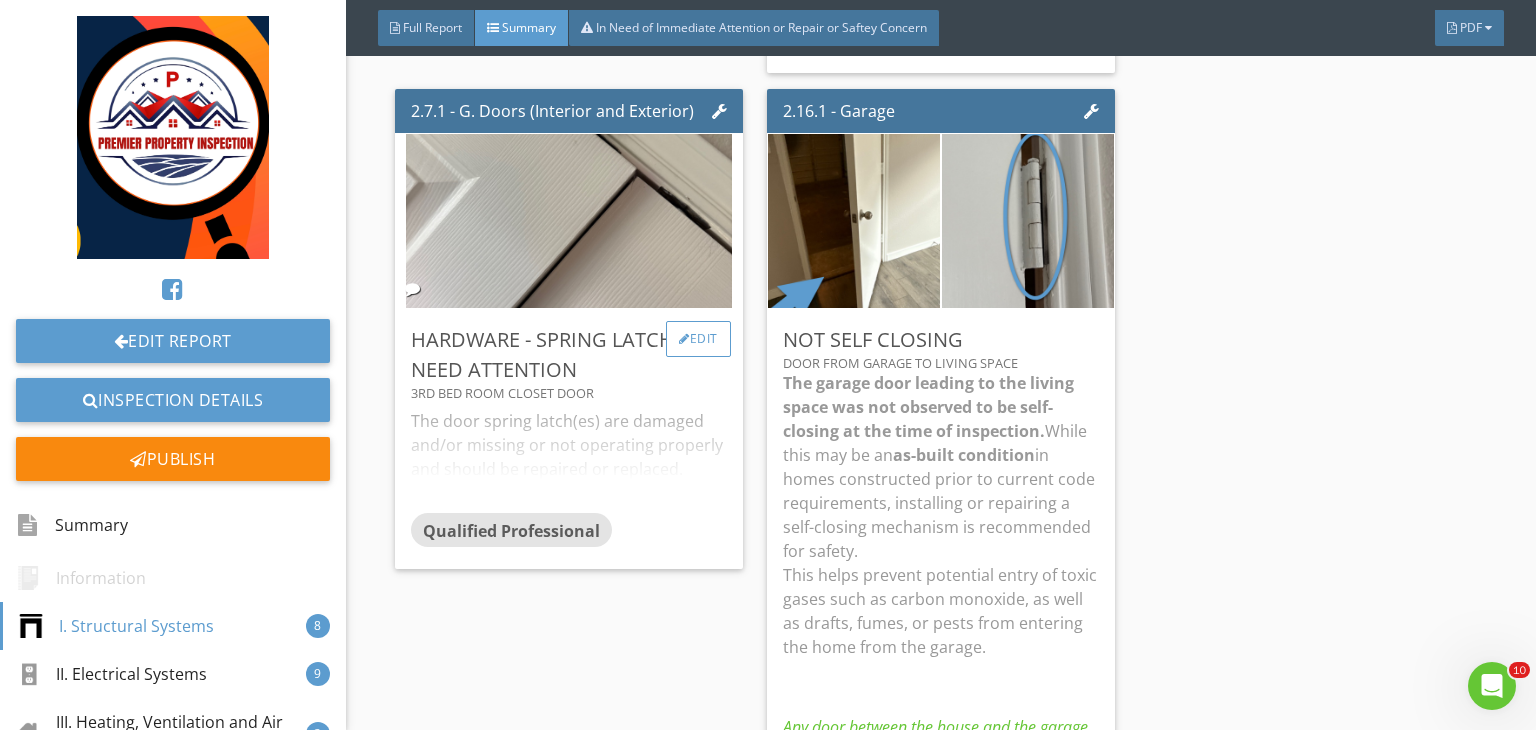click on "Edit" at bounding box center (698, 339) 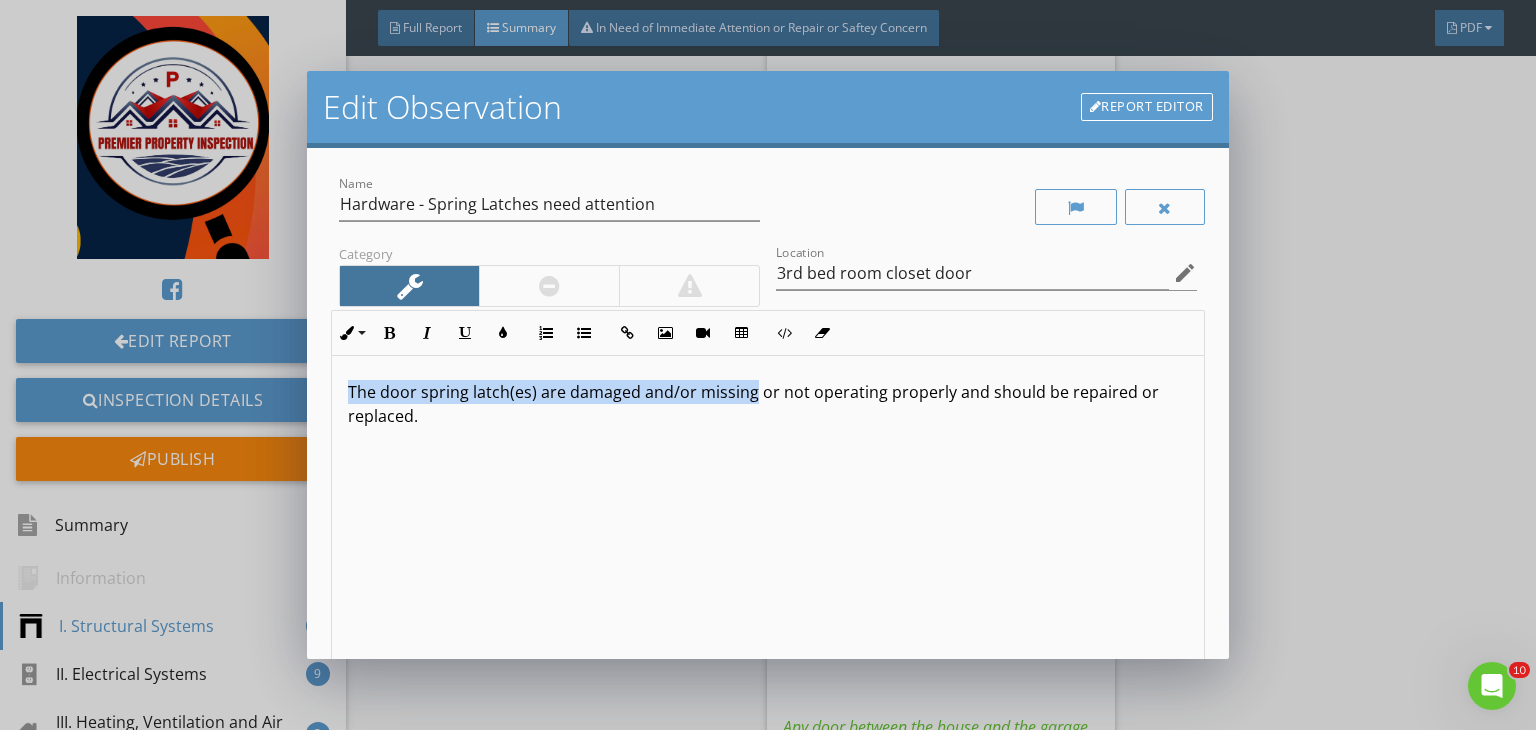 drag, startPoint x: 747, startPoint y: 393, endPoint x: 342, endPoint y: 371, distance: 405.59708 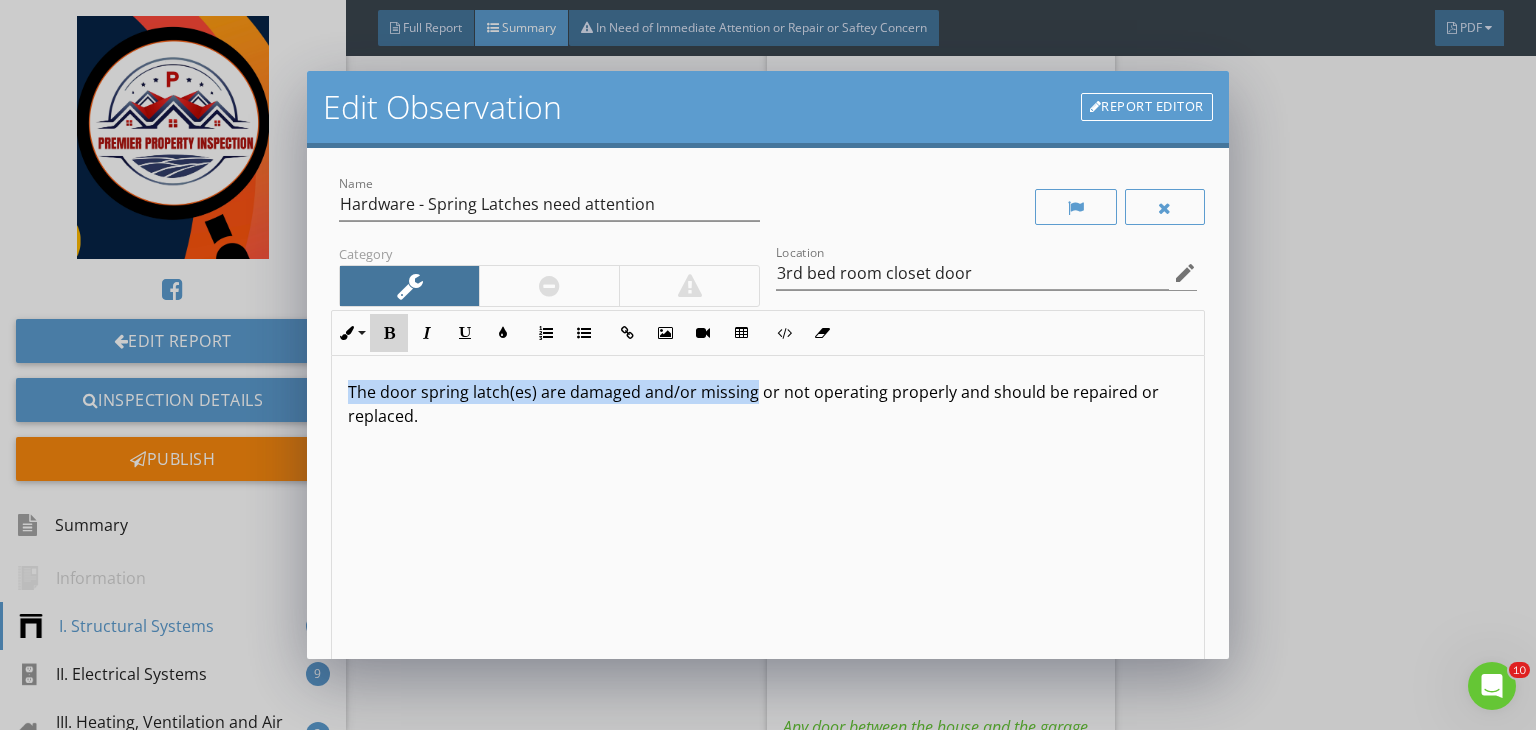 click on "Bold" at bounding box center [389, 333] 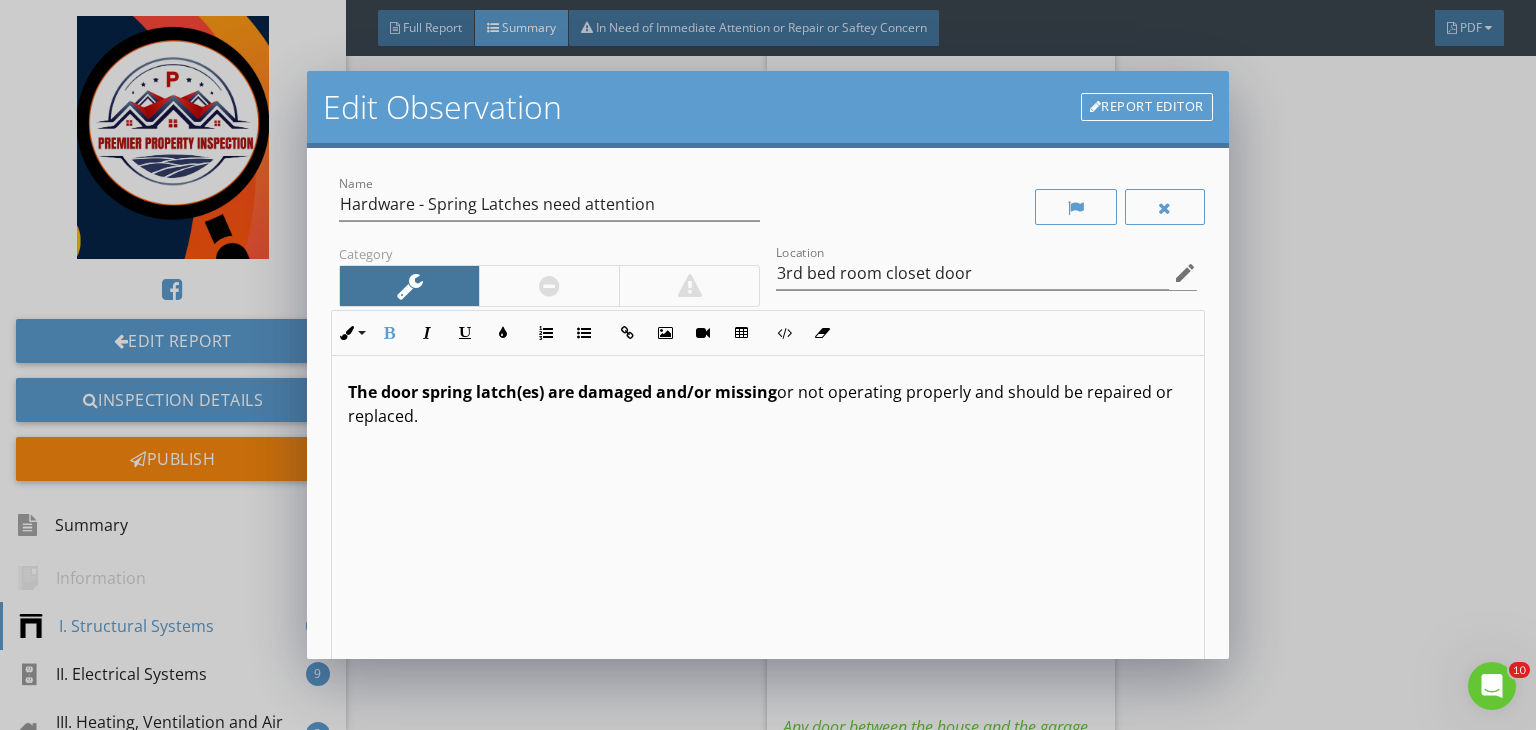 scroll, scrollTop: 0, scrollLeft: 0, axis: both 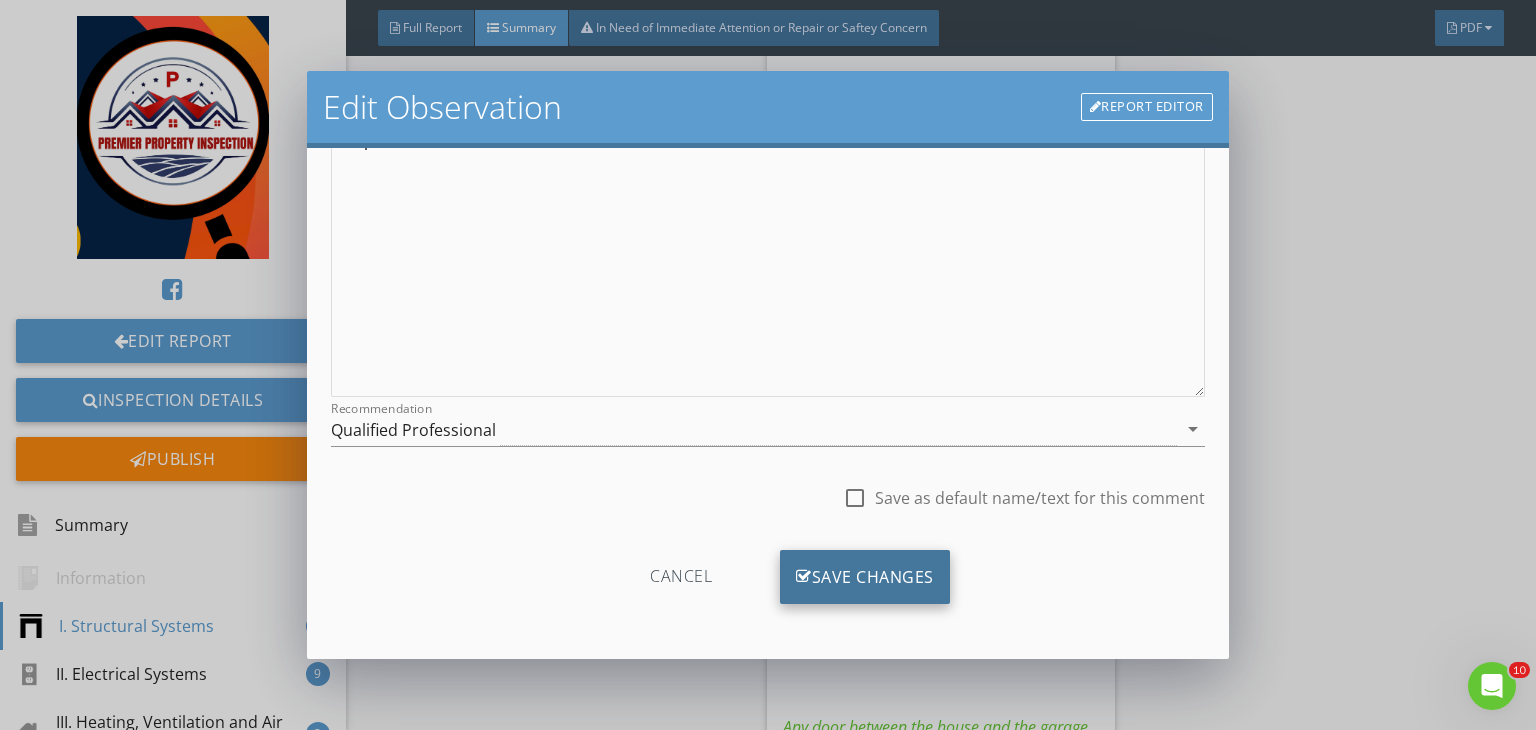 click on "Save Changes" at bounding box center (865, 577) 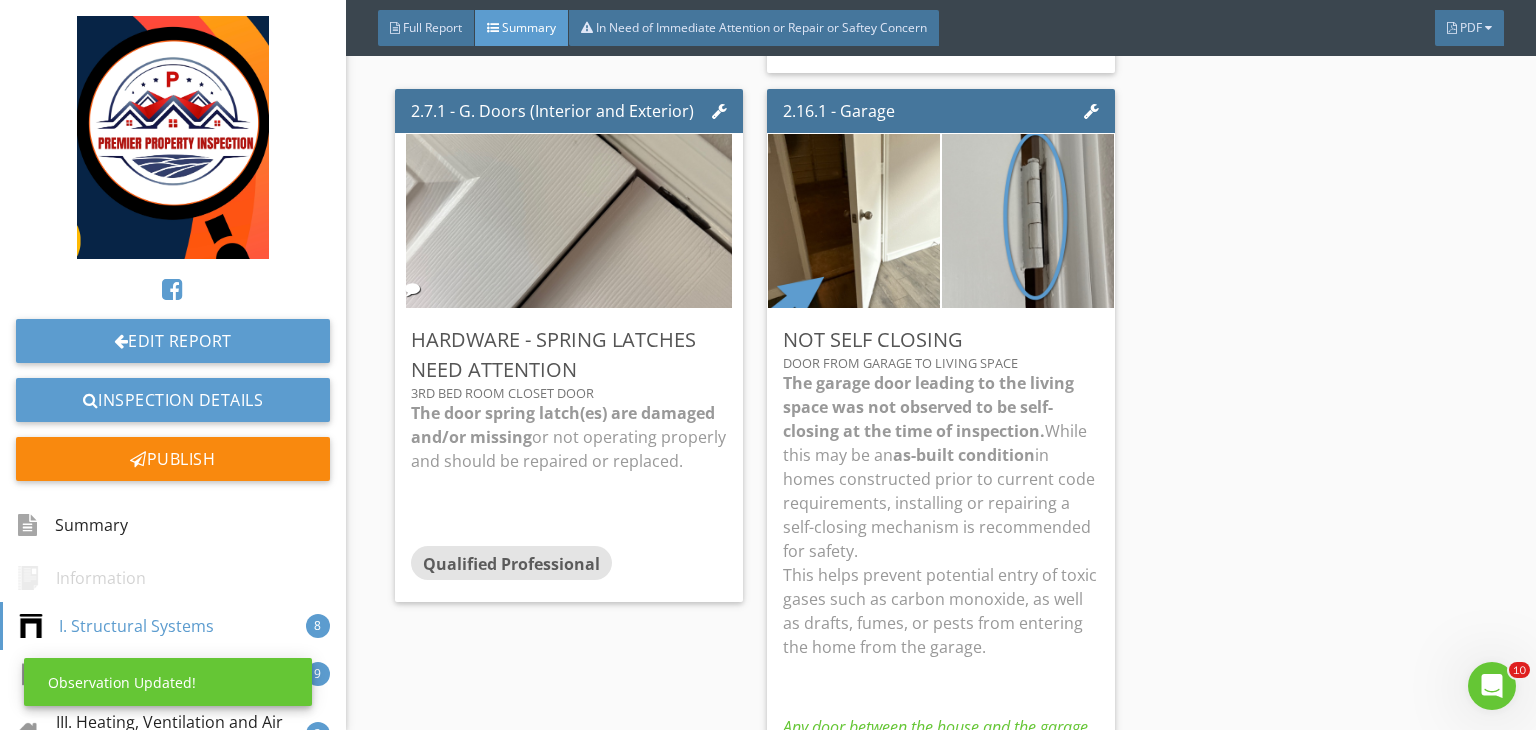 scroll, scrollTop: 39, scrollLeft: 0, axis: vertical 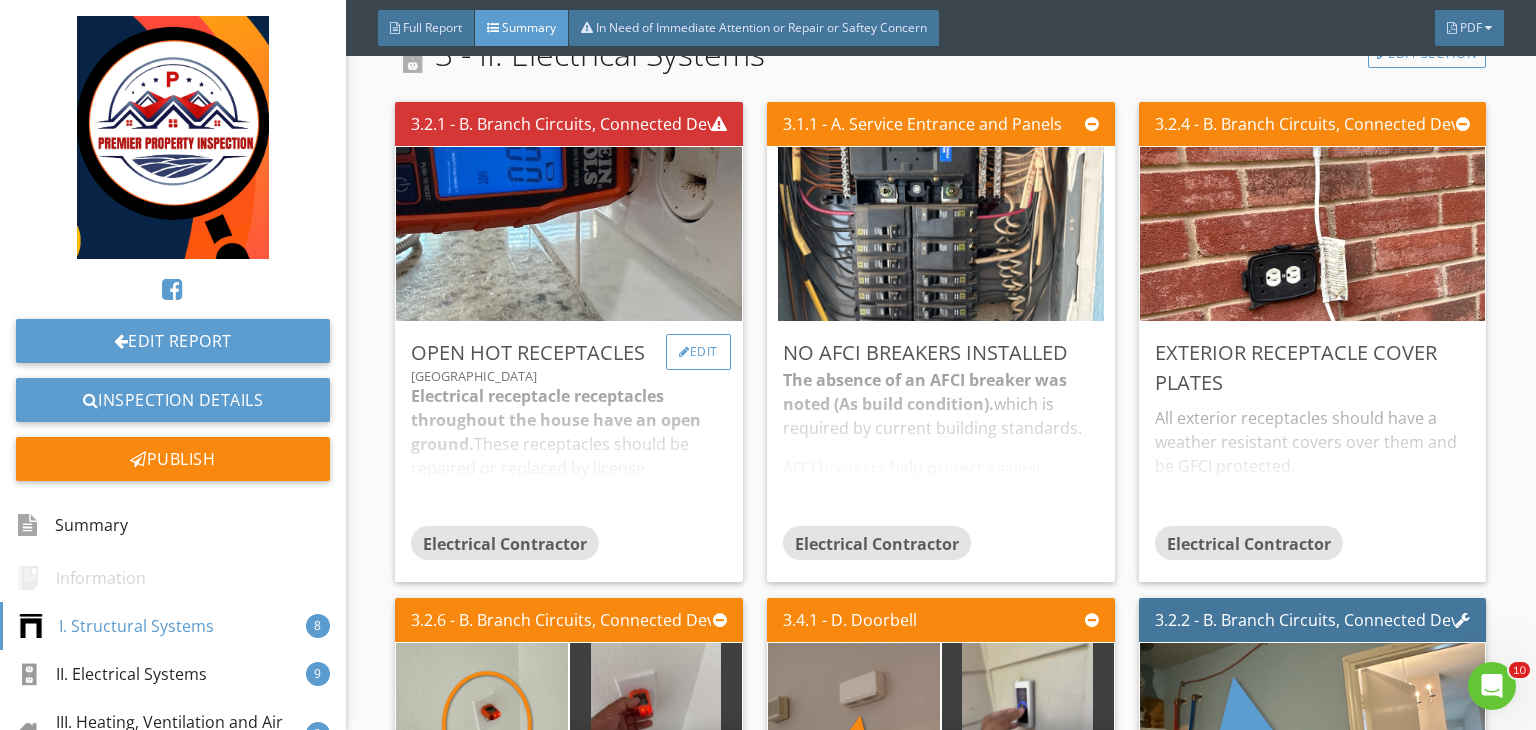 click on "Edit" at bounding box center (698, 352) 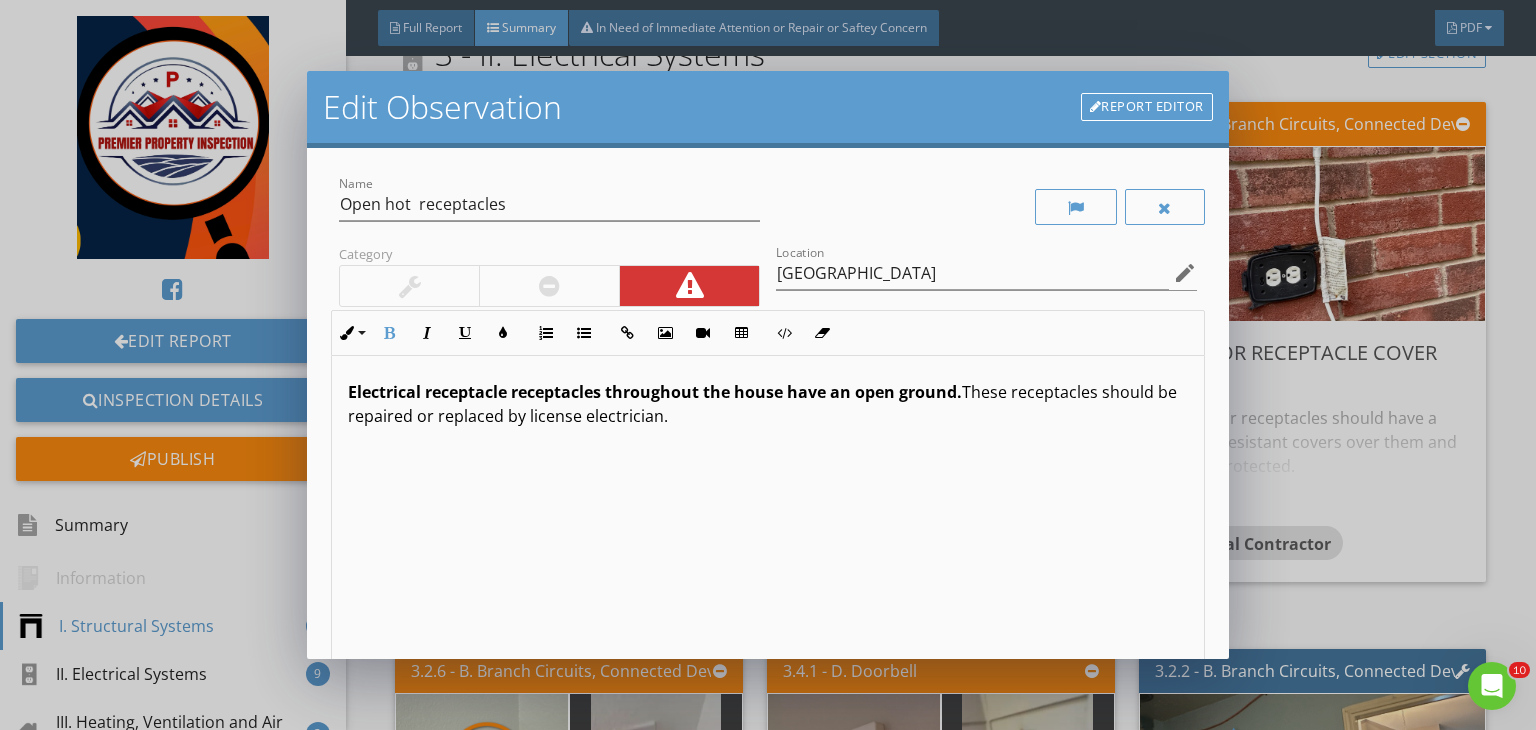 click on "Electrical receptacle receptacles throughout the house have an open ground." at bounding box center [655, 392] 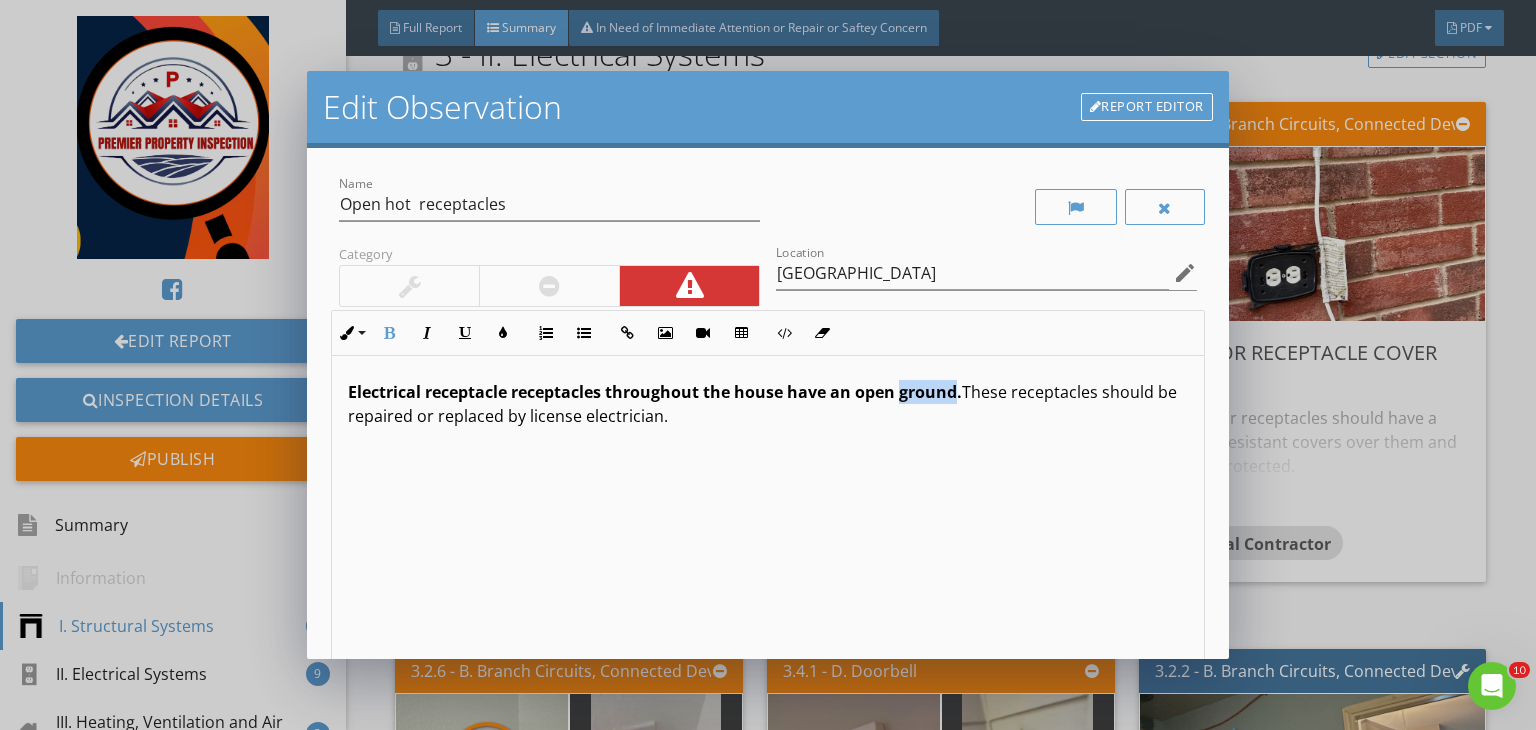click on "Electrical receptacle receptacles throughout the house have an open ground." at bounding box center (655, 392) 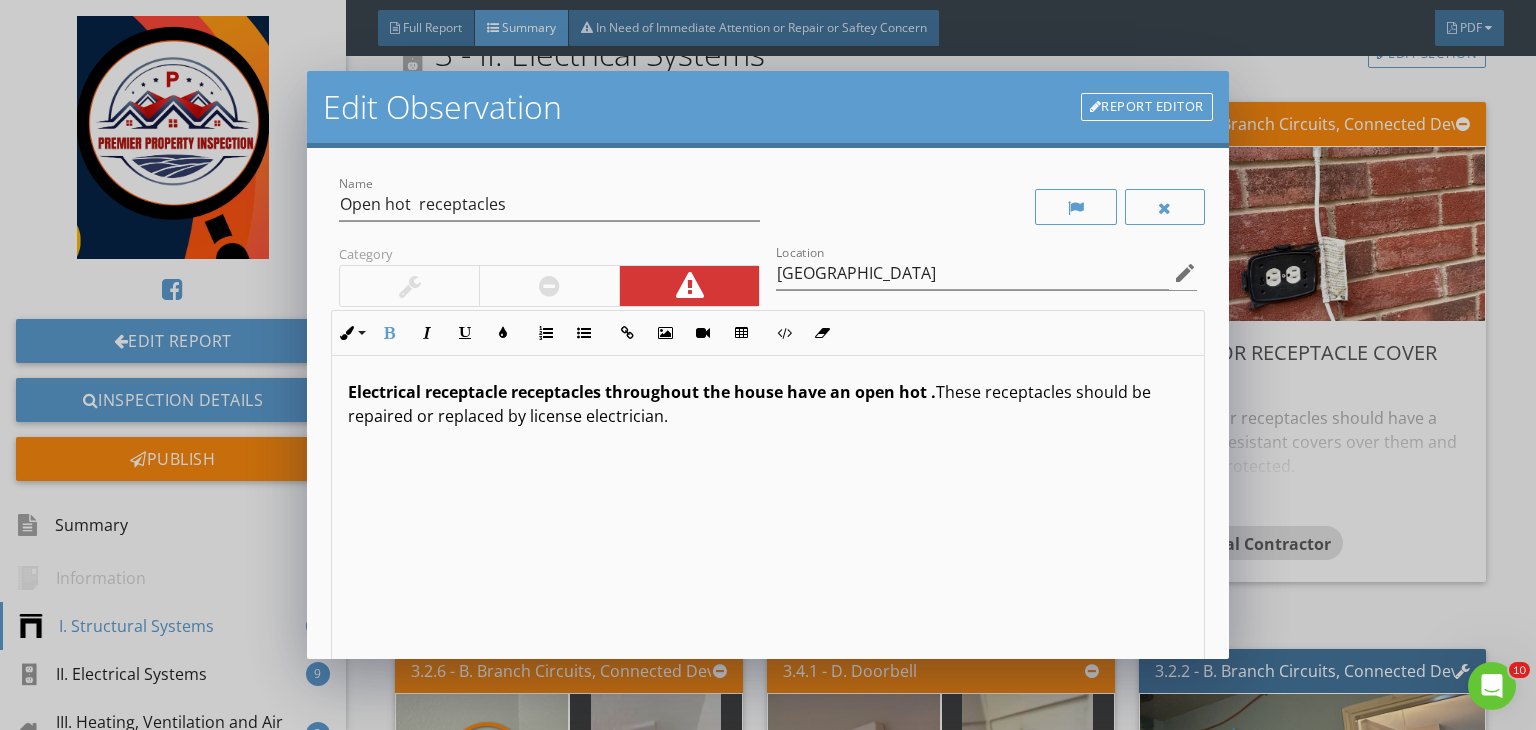 click on "Electrical receptacle receptacles throughout the house have an open hot ." at bounding box center (642, 392) 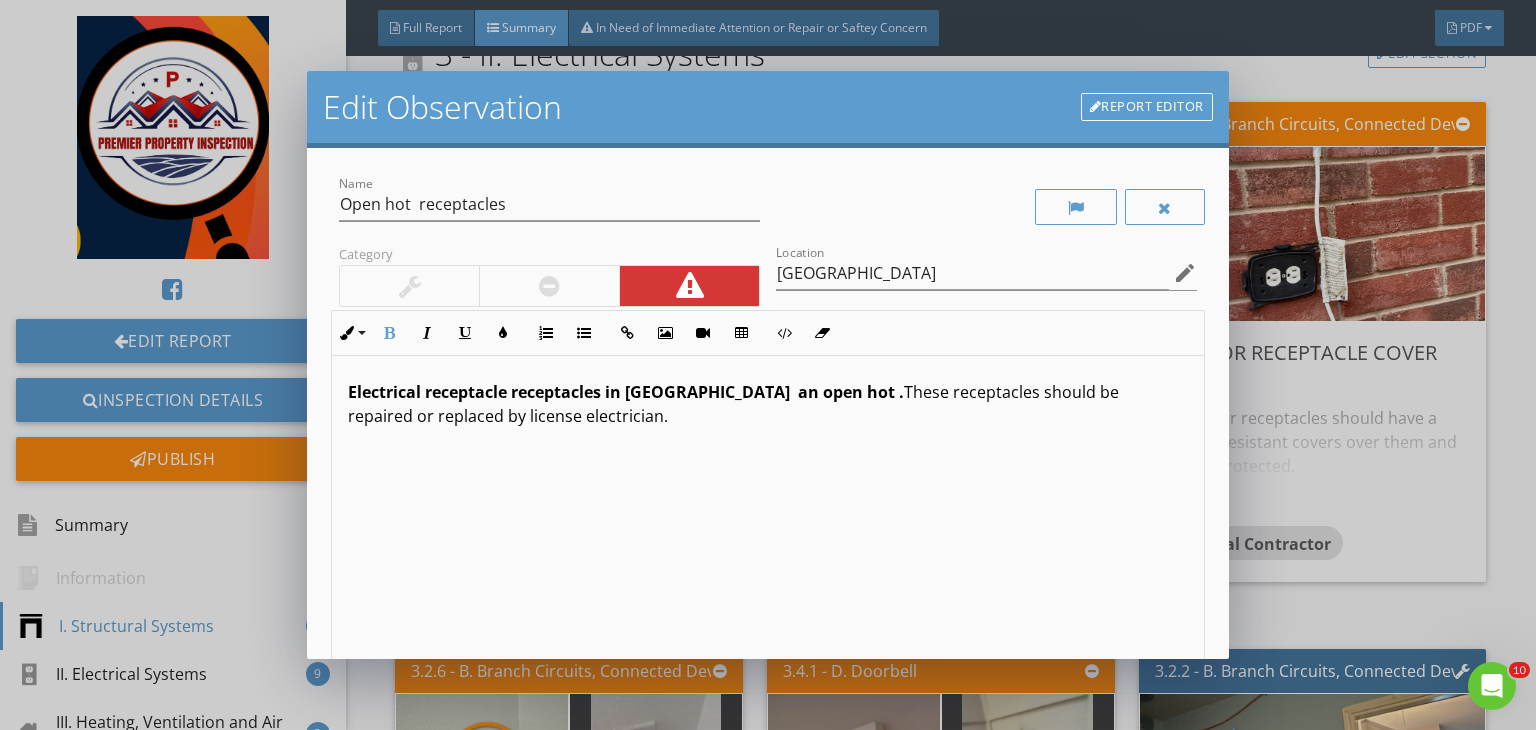 click on "Electrical receptacle receptacles in [GEOGRAPHIC_DATA]  an open hot ." at bounding box center (626, 392) 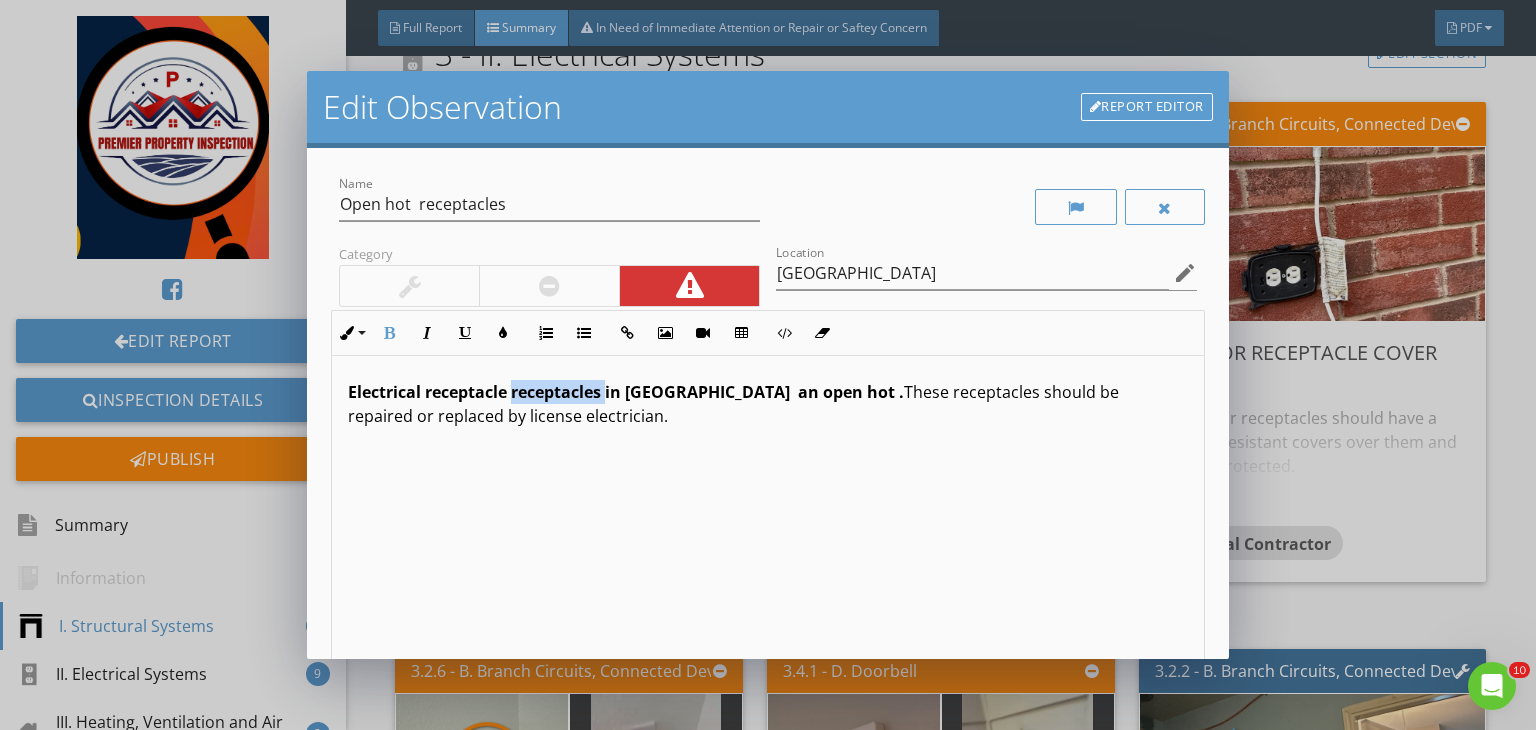 click on "Electrical receptacle receptacles in [GEOGRAPHIC_DATA]  an open hot ." at bounding box center (626, 392) 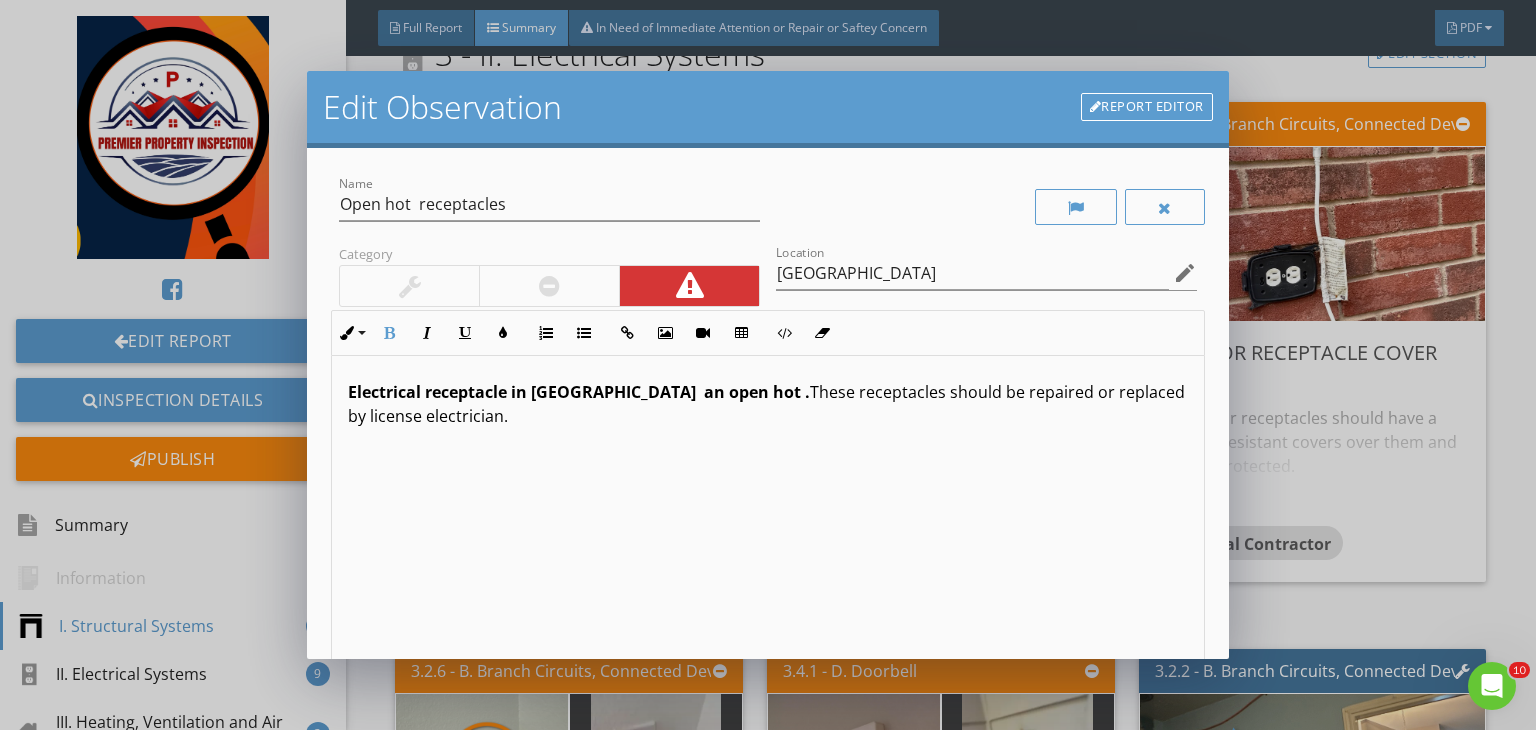 click on "Electrical receptacle in [GEOGRAPHIC_DATA]  an open hot ." at bounding box center (579, 392) 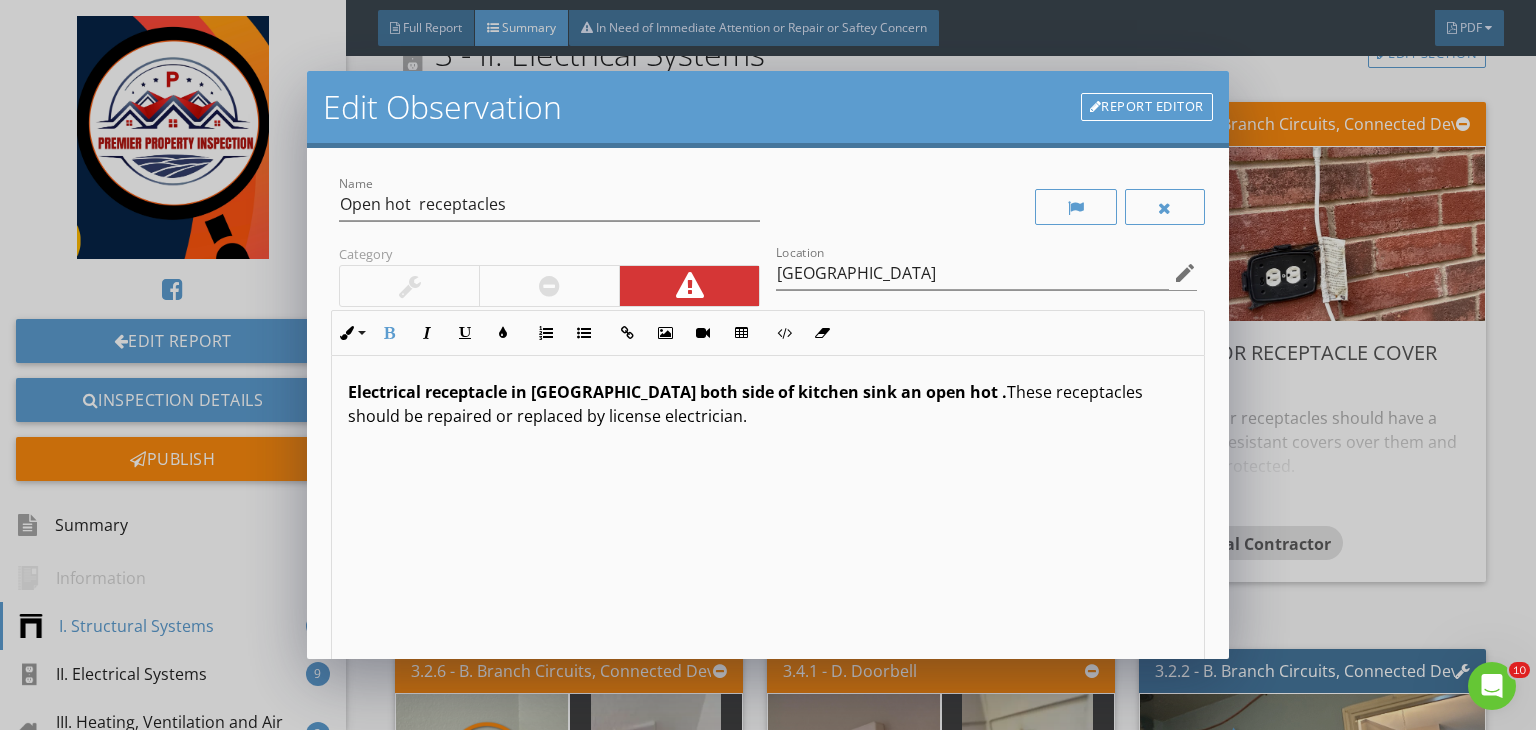 click on "Electrical receptacle in [GEOGRAPHIC_DATA] both side of kitchen sink an open hot .   These receptacles should be repaired or replaced by license electrician." at bounding box center [768, 404] 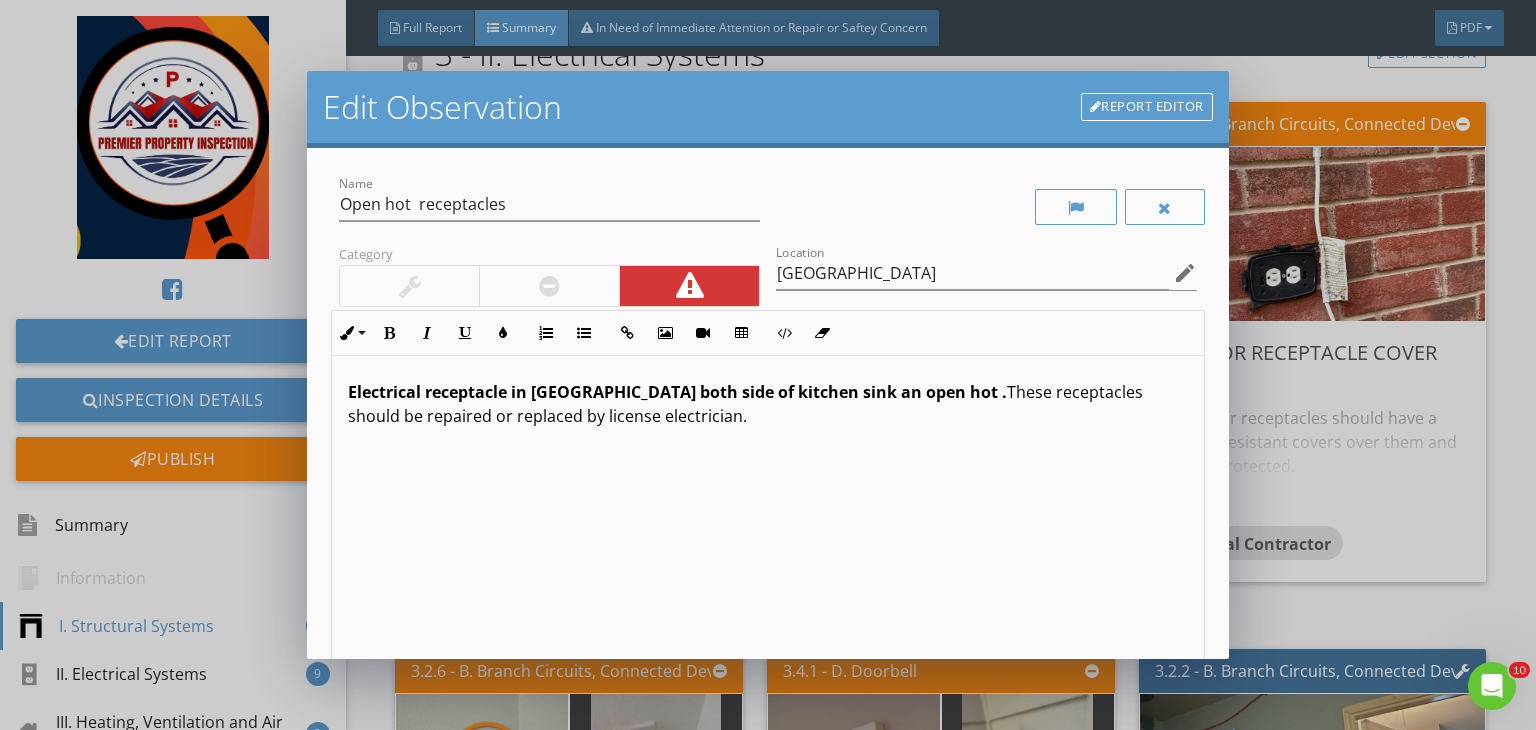 scroll, scrollTop: 0, scrollLeft: 0, axis: both 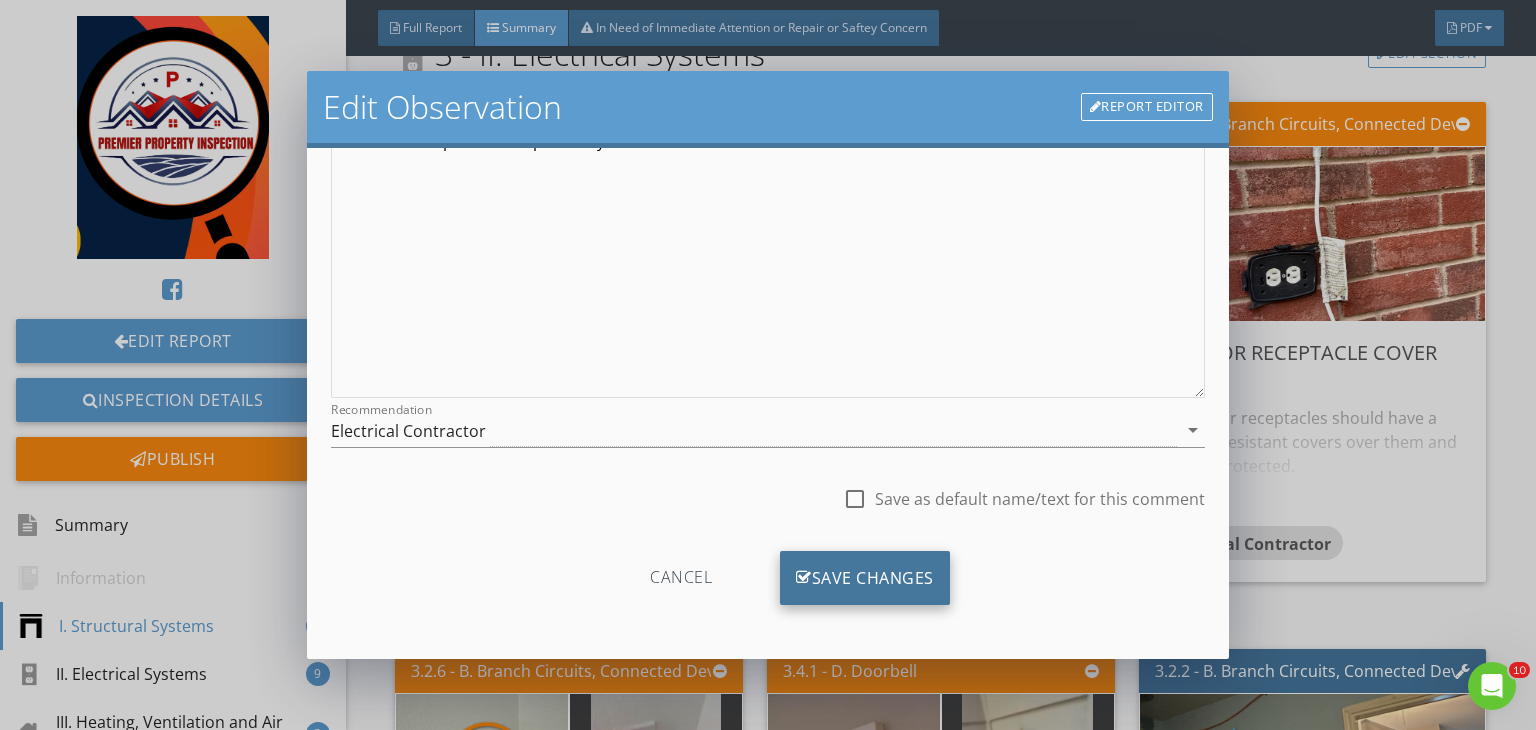 click on "Save Changes" at bounding box center (865, 578) 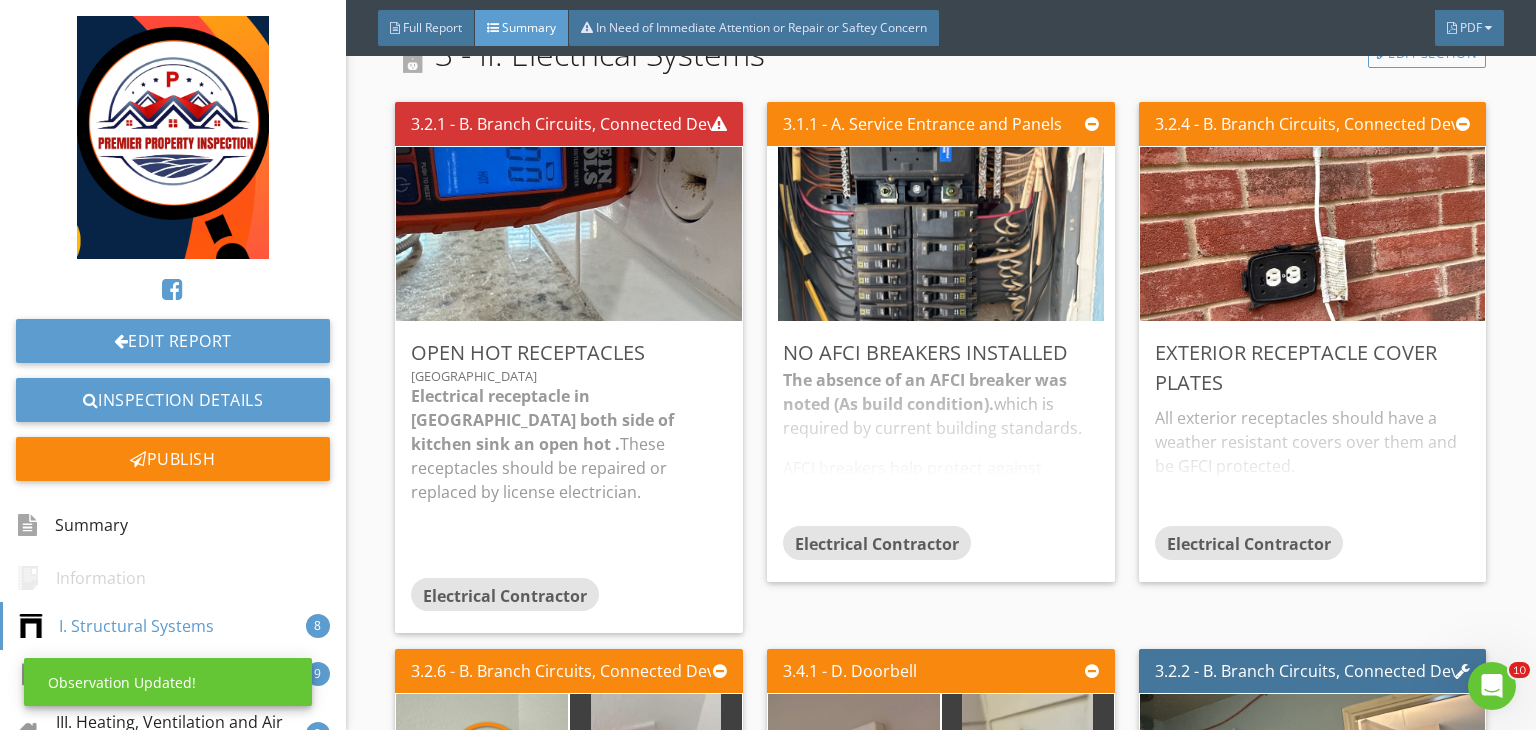 scroll, scrollTop: 39, scrollLeft: 0, axis: vertical 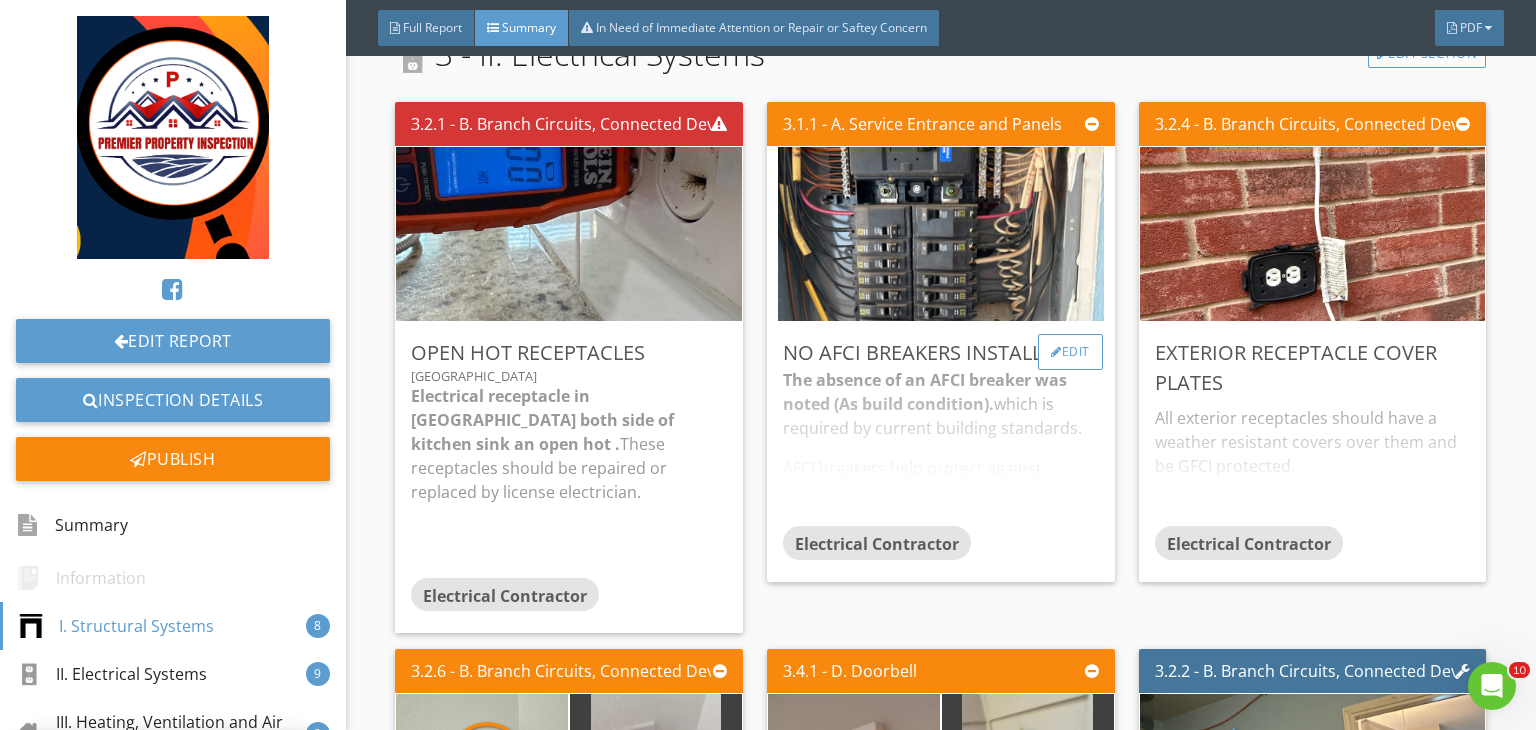 click on "Edit" at bounding box center [1070, 352] 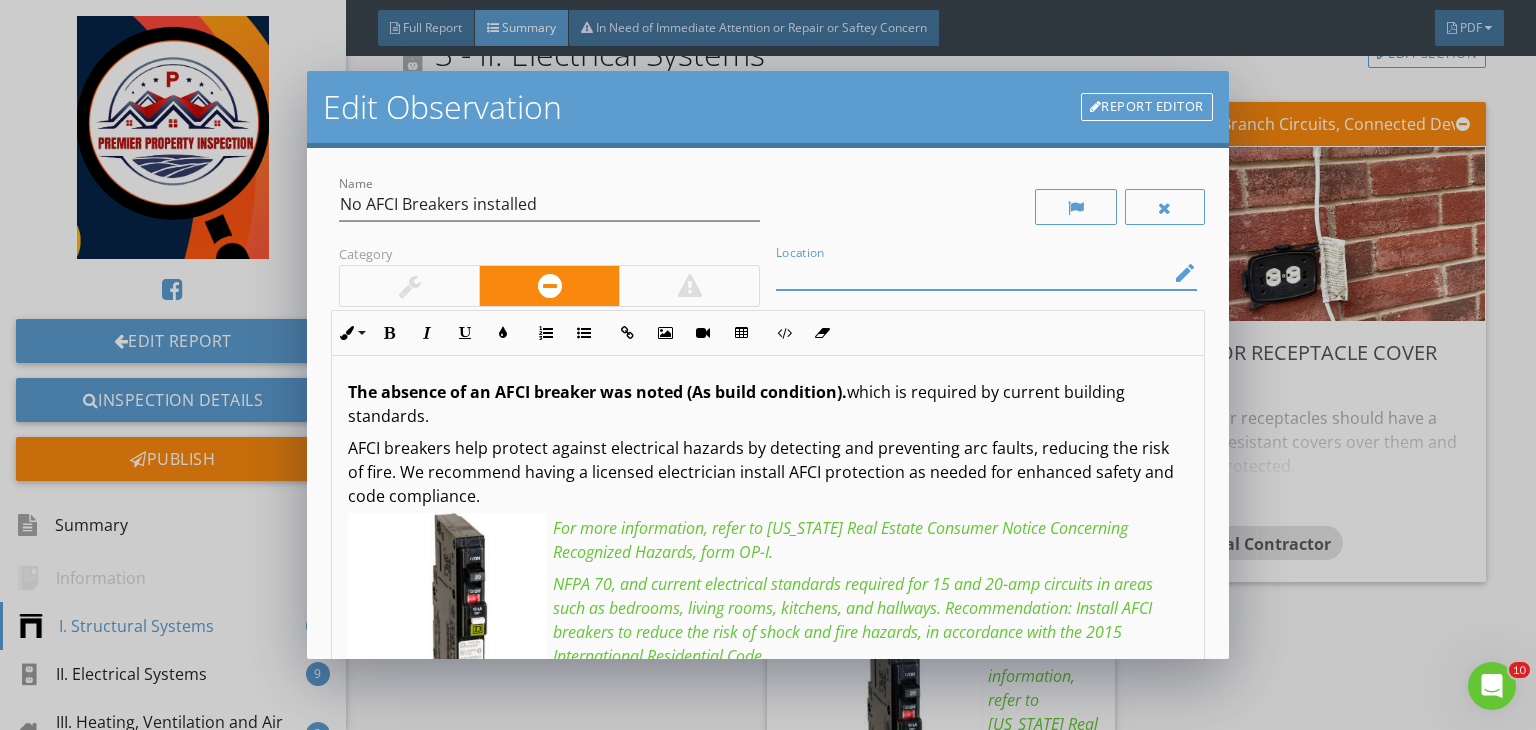 click at bounding box center (972, 273) 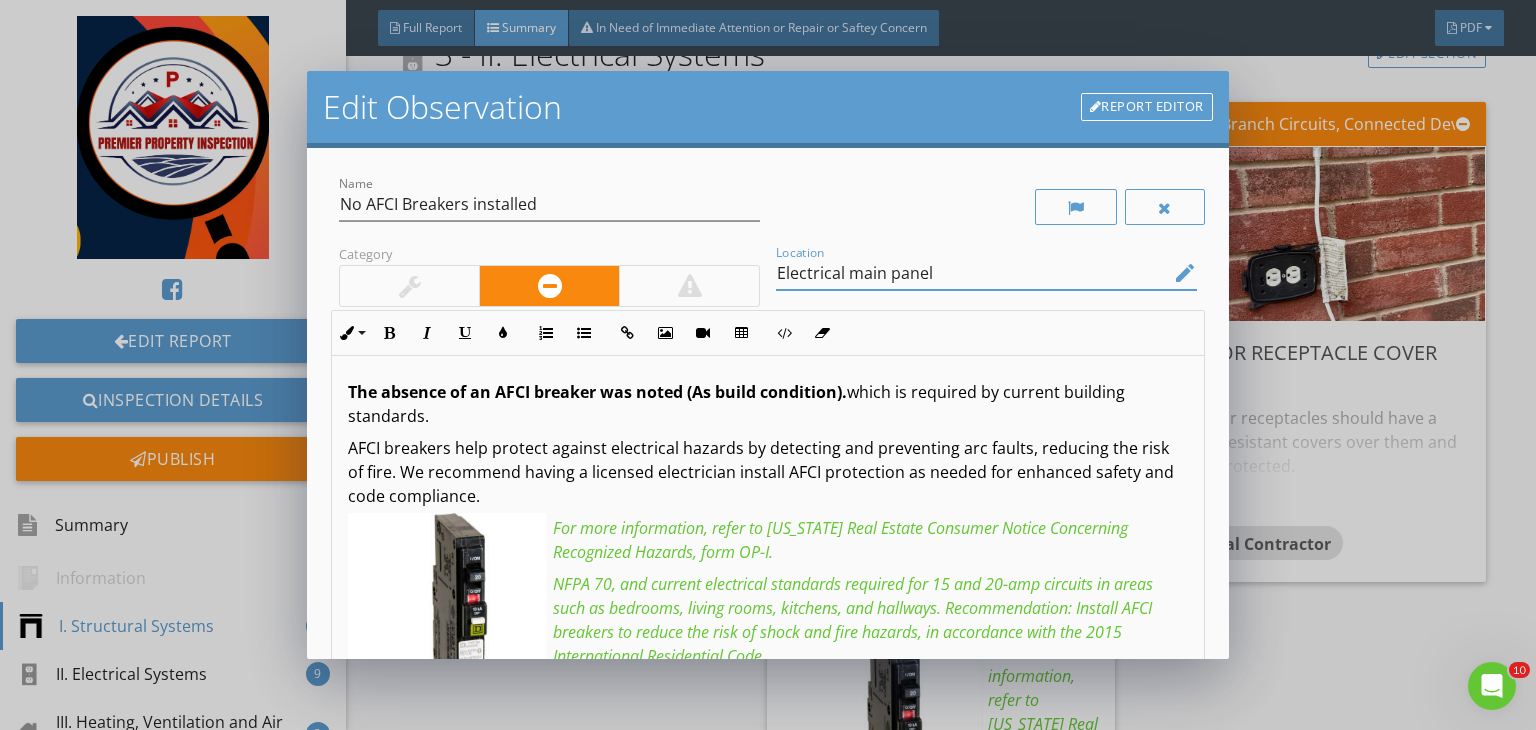 scroll, scrollTop: 276, scrollLeft: 0, axis: vertical 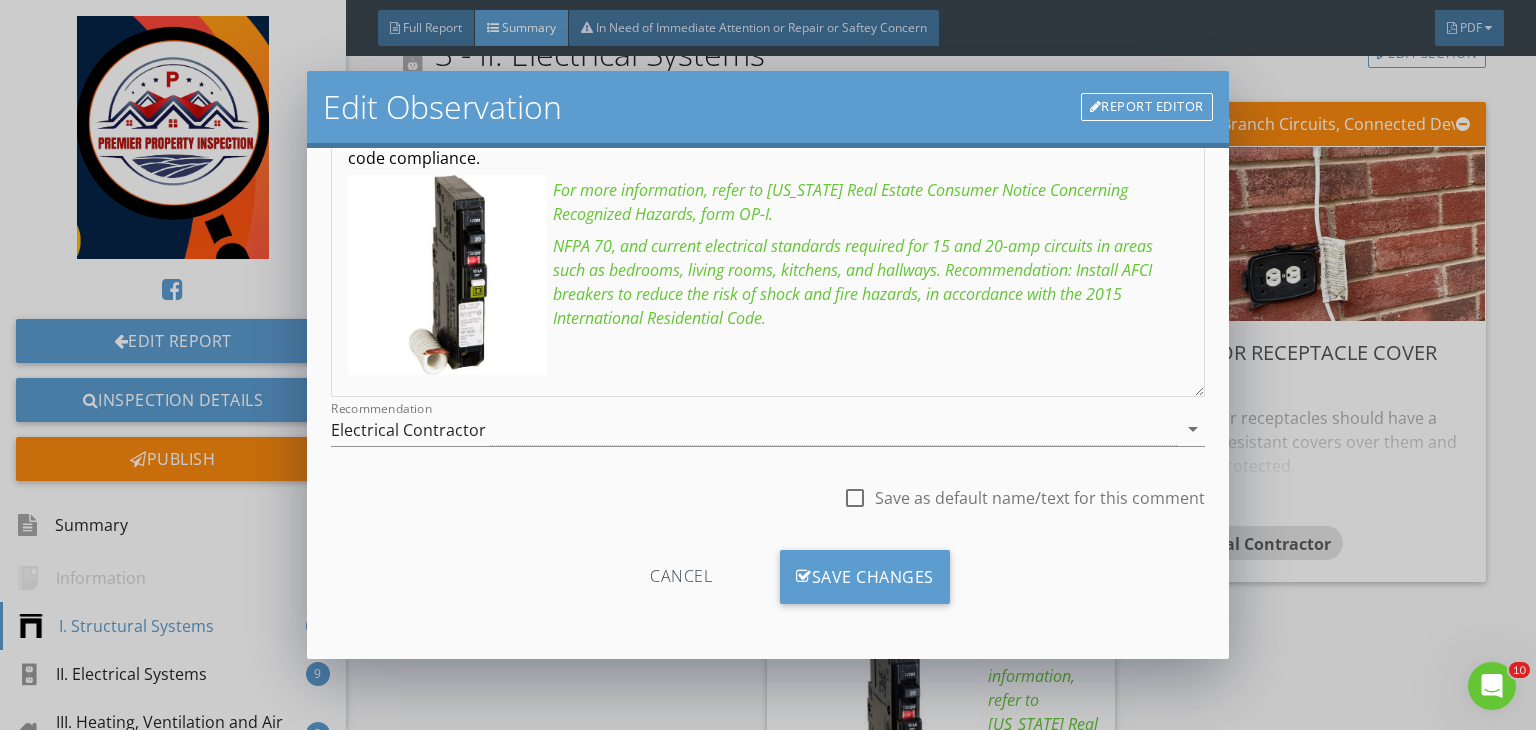 type on "Electrical main panel" 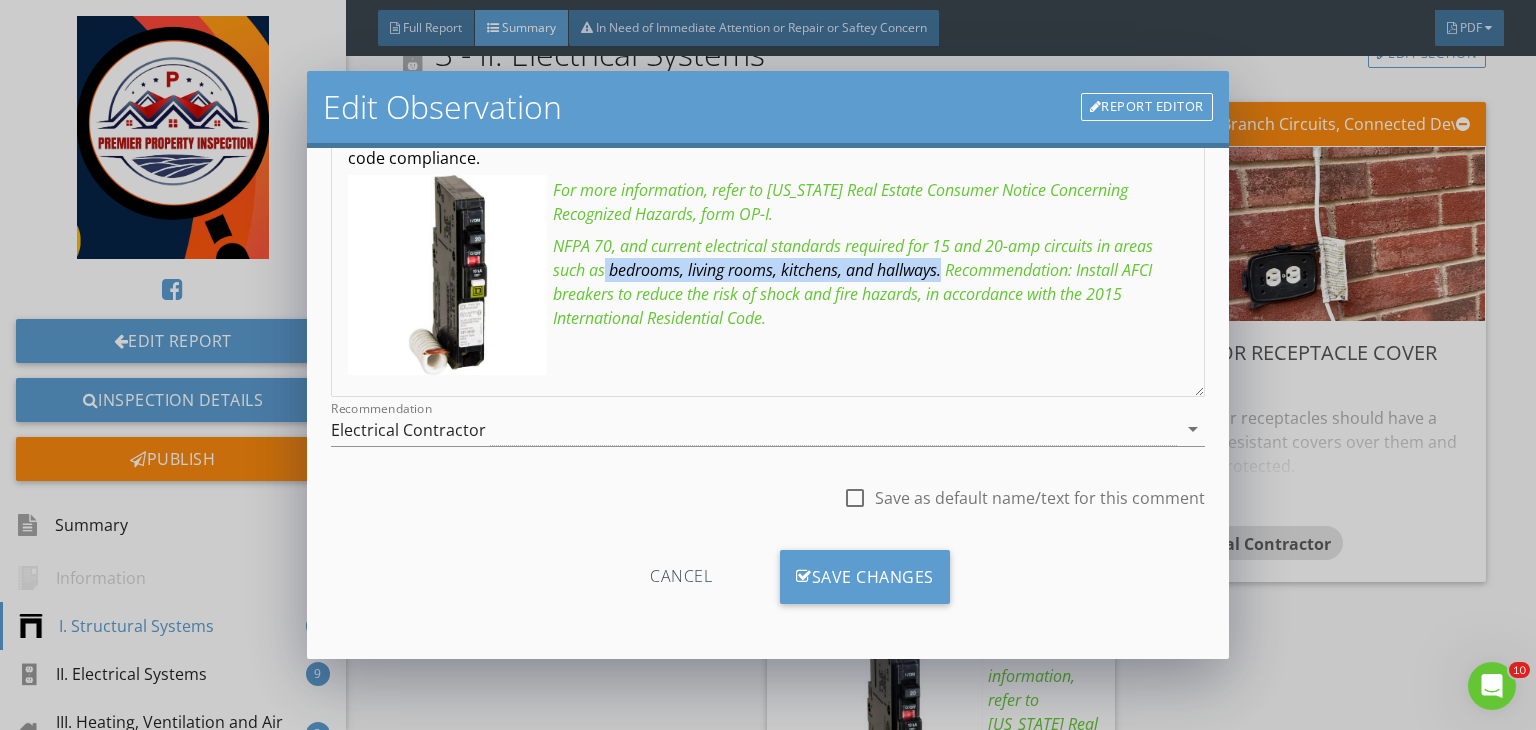 drag, startPoint x: 651, startPoint y: 269, endPoint x: 989, endPoint y: 270, distance: 338.00146 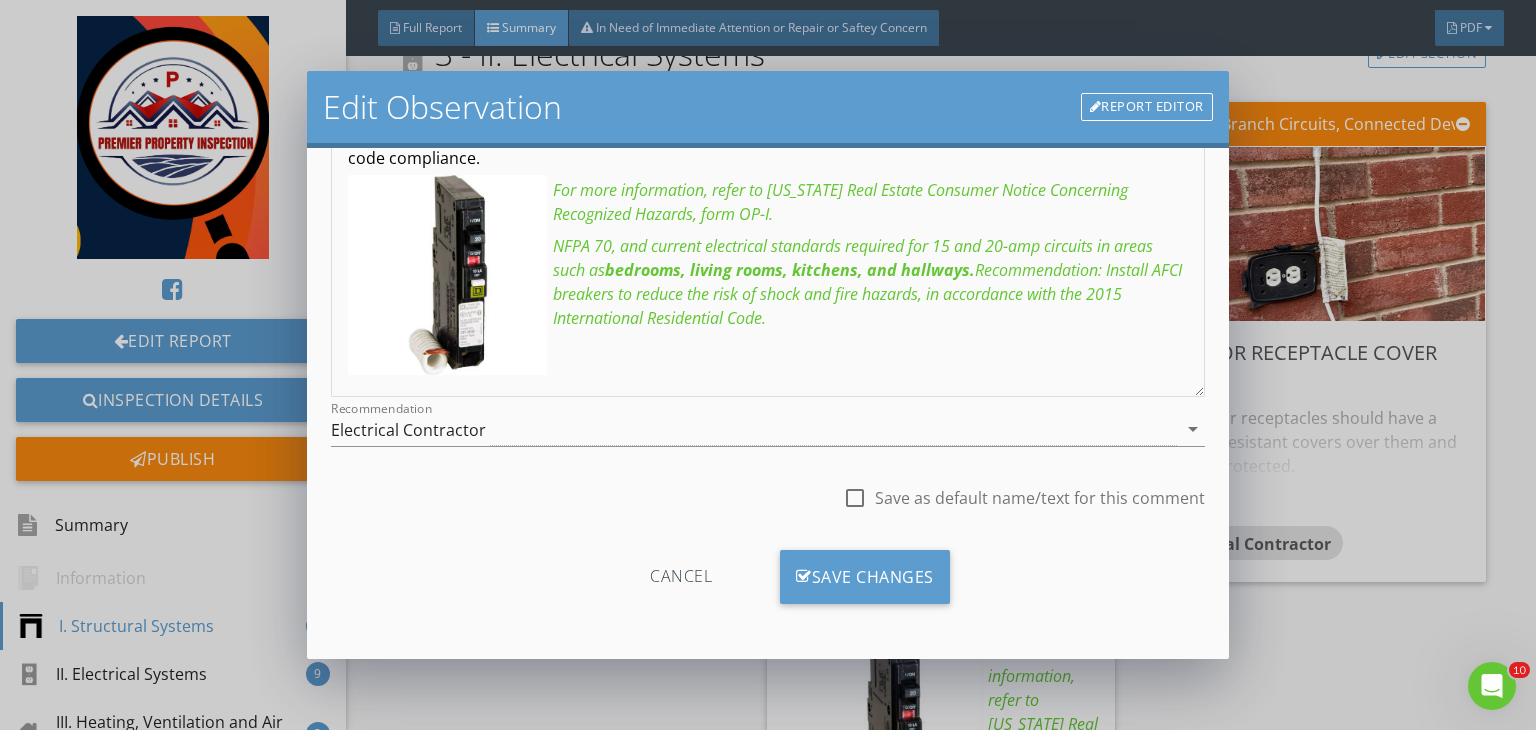 click on "The absence of an AFCI breaker was noted (As build condition).  which is required by current building standards.  AFCI breakers help protect against electrical hazards by detecting and preventing arc faults, reducing the risk of fire. We recommend having a licensed electrician install AFCI protection as needed for enhanced safety and code compliance. For more information, refer to [US_STATE] Real Estate Consumer Notice Concerning Recognized Hazards, form OP-I. NFPA 70, and current electrical standards required for 15 and 20-amp circuits in areas such as  bedrooms, living rooms, kitchens, and hallways.  Recommendation: Install AFCI breakers to reduce the risk of shock and fire hazards, in accordance with the 2015 International Residential Code." at bounding box center (768, 207) 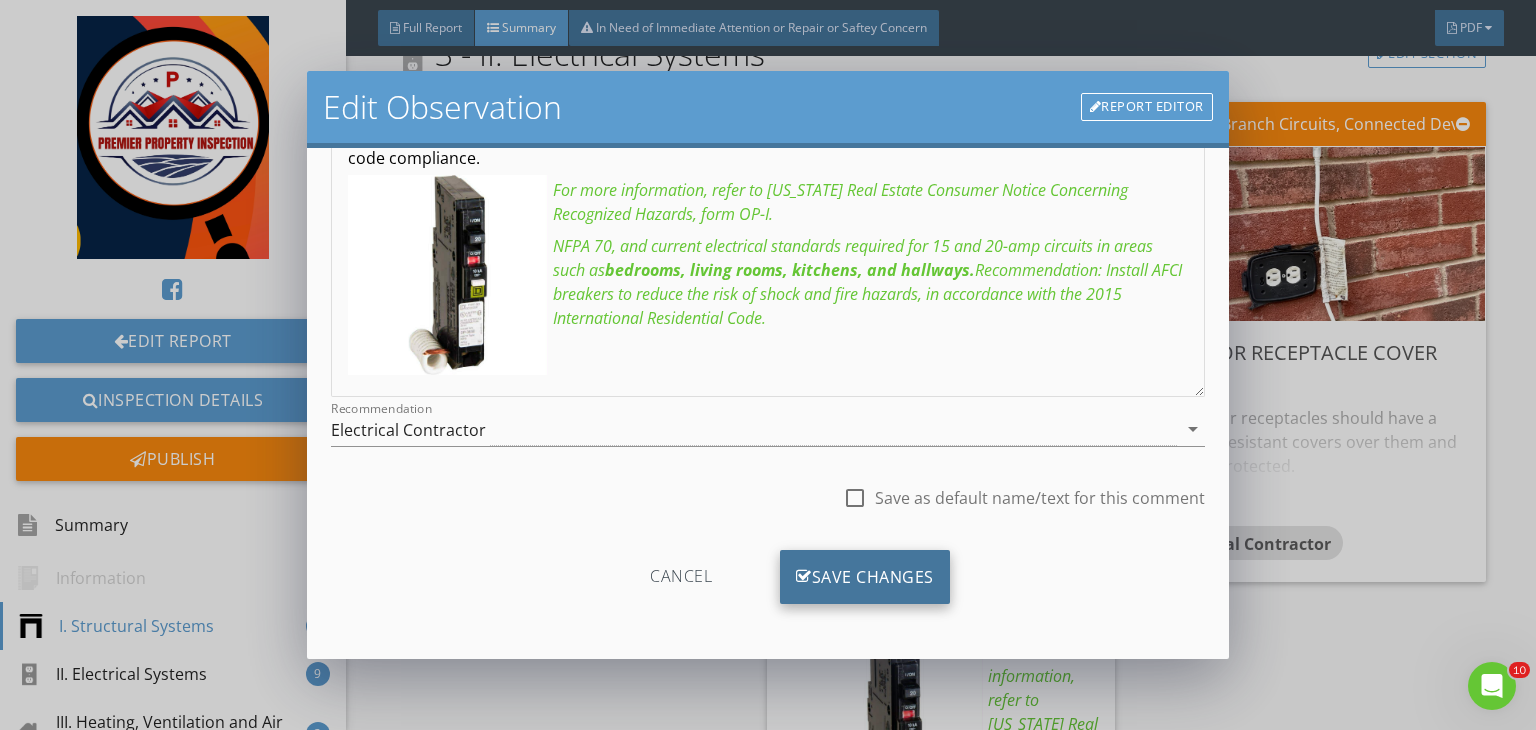 click on "Save Changes" at bounding box center (865, 577) 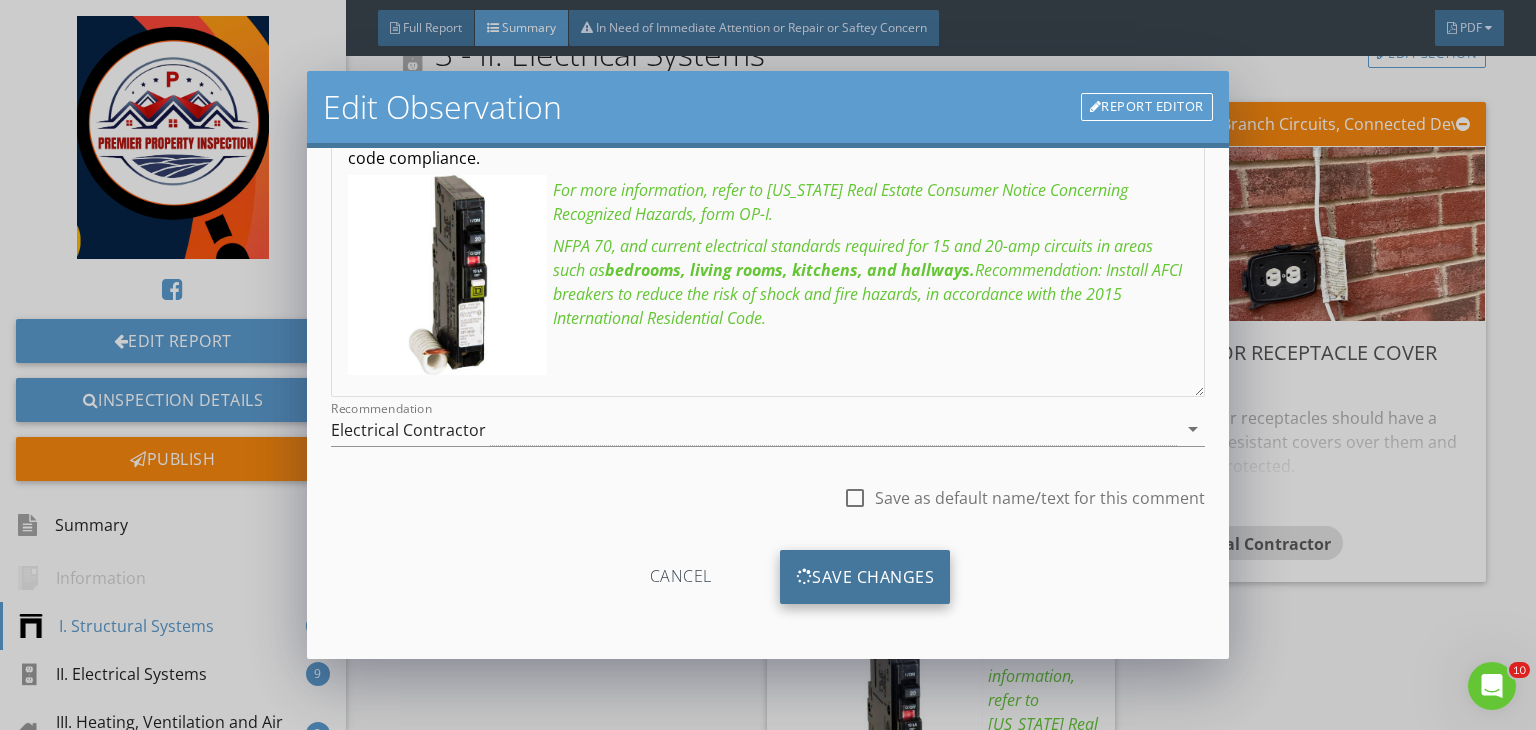 scroll, scrollTop: 39, scrollLeft: 0, axis: vertical 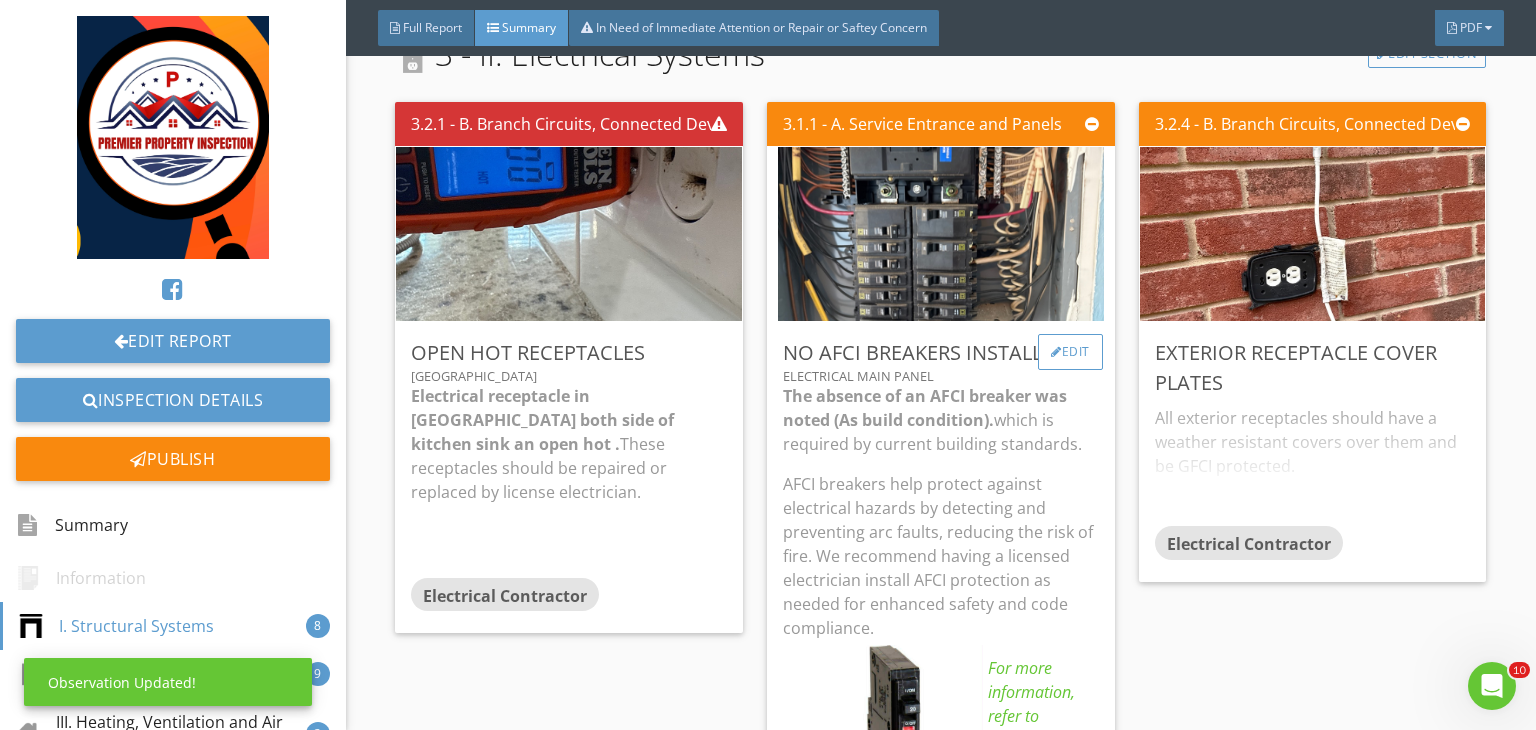 click on "Edit" at bounding box center (1070, 352) 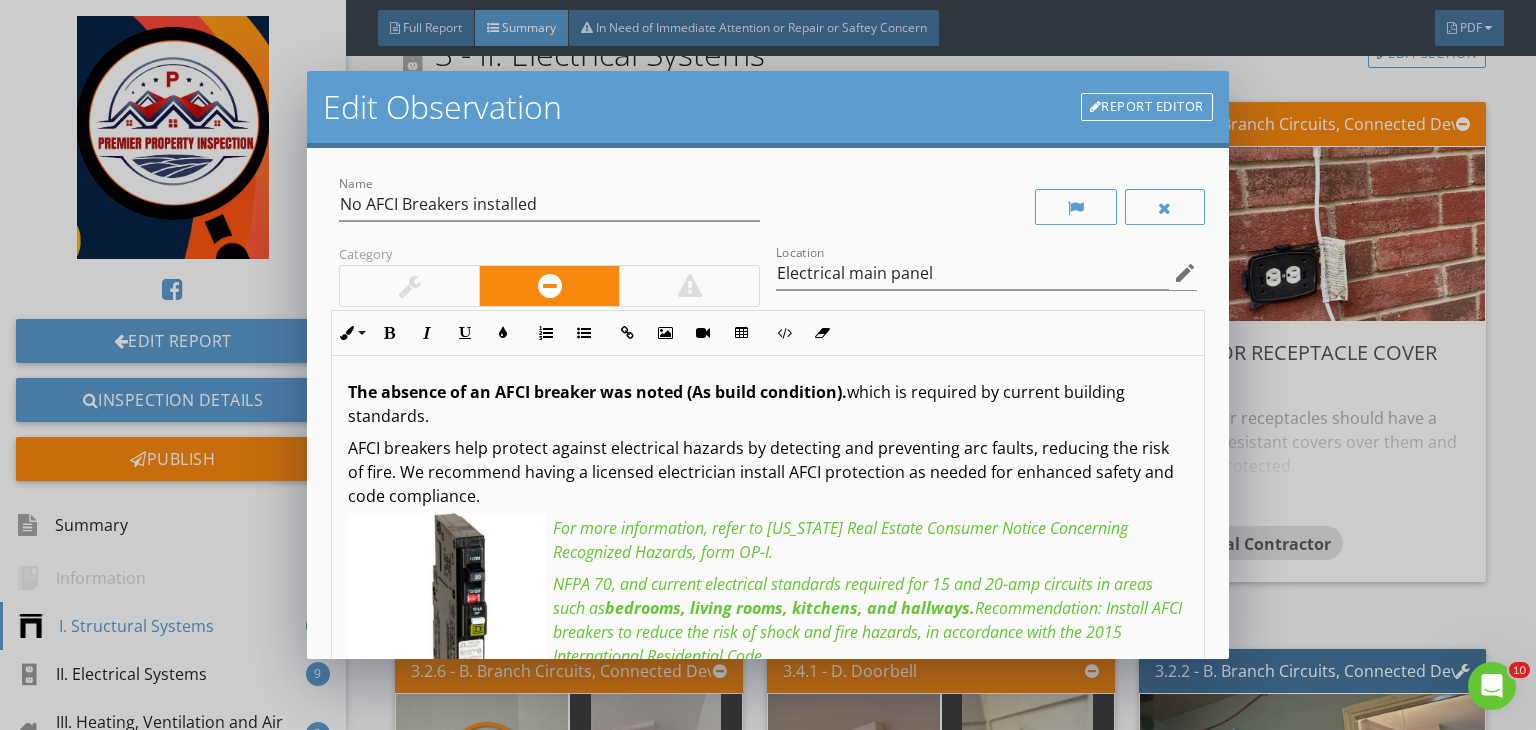 scroll, scrollTop: 62, scrollLeft: 0, axis: vertical 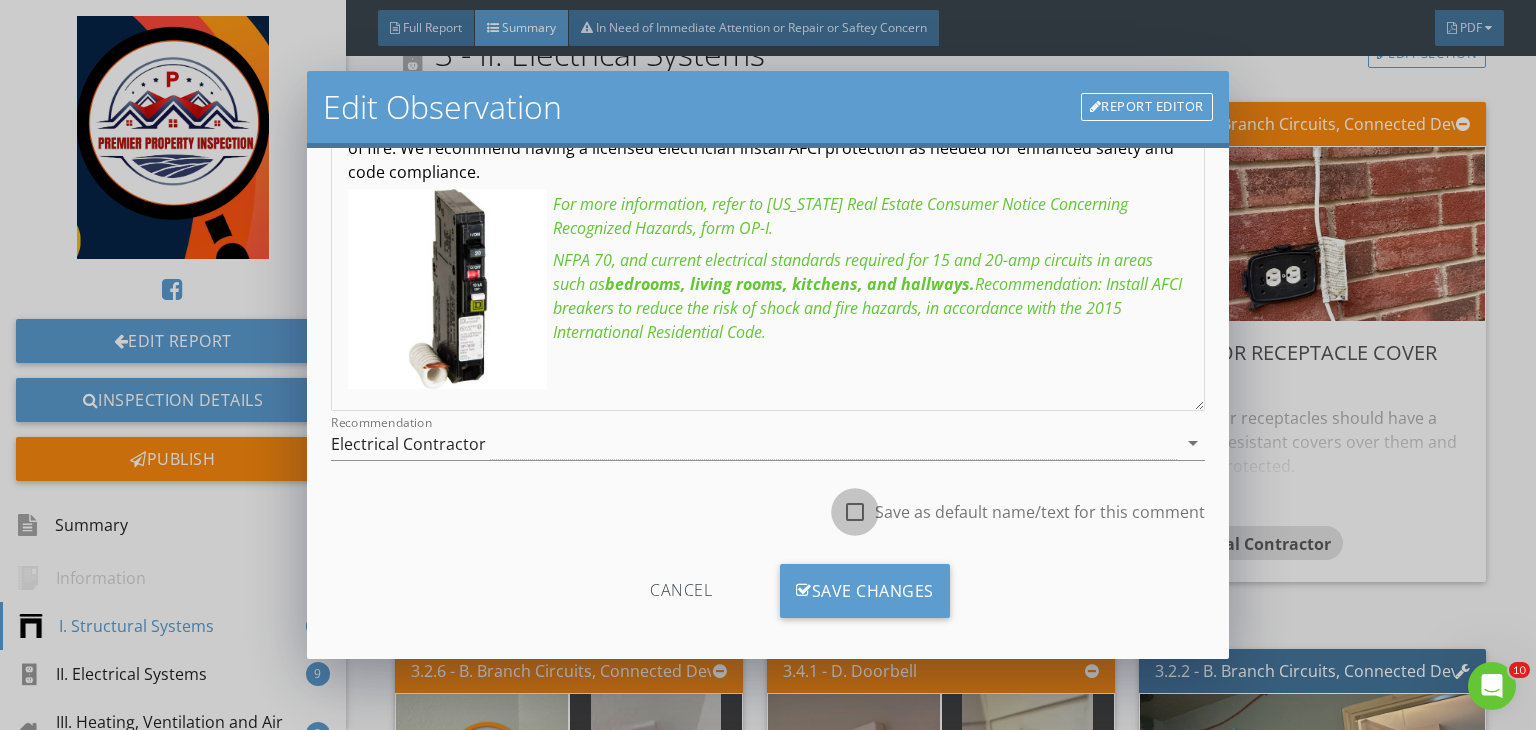 click at bounding box center (855, 512) 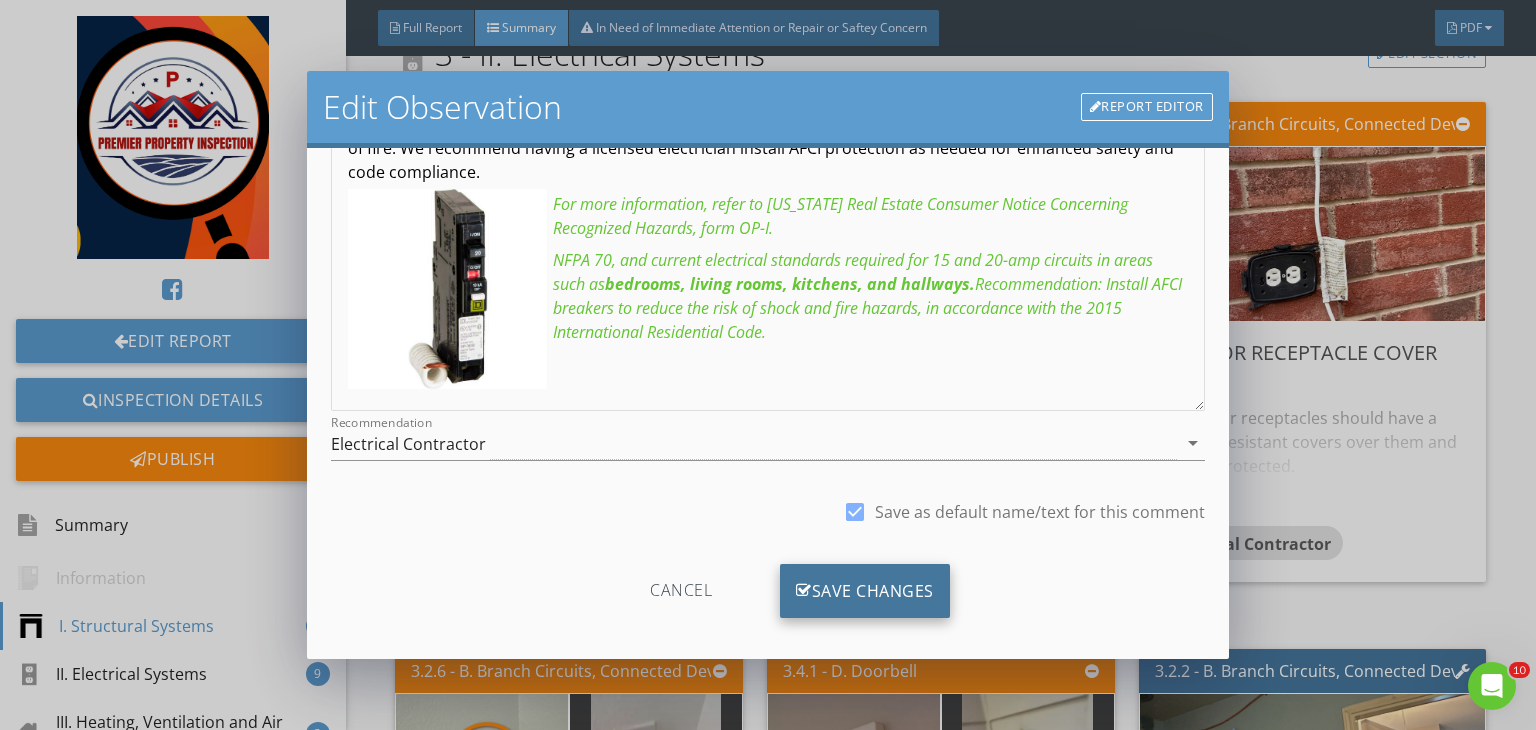 click on "Save Changes" at bounding box center [865, 591] 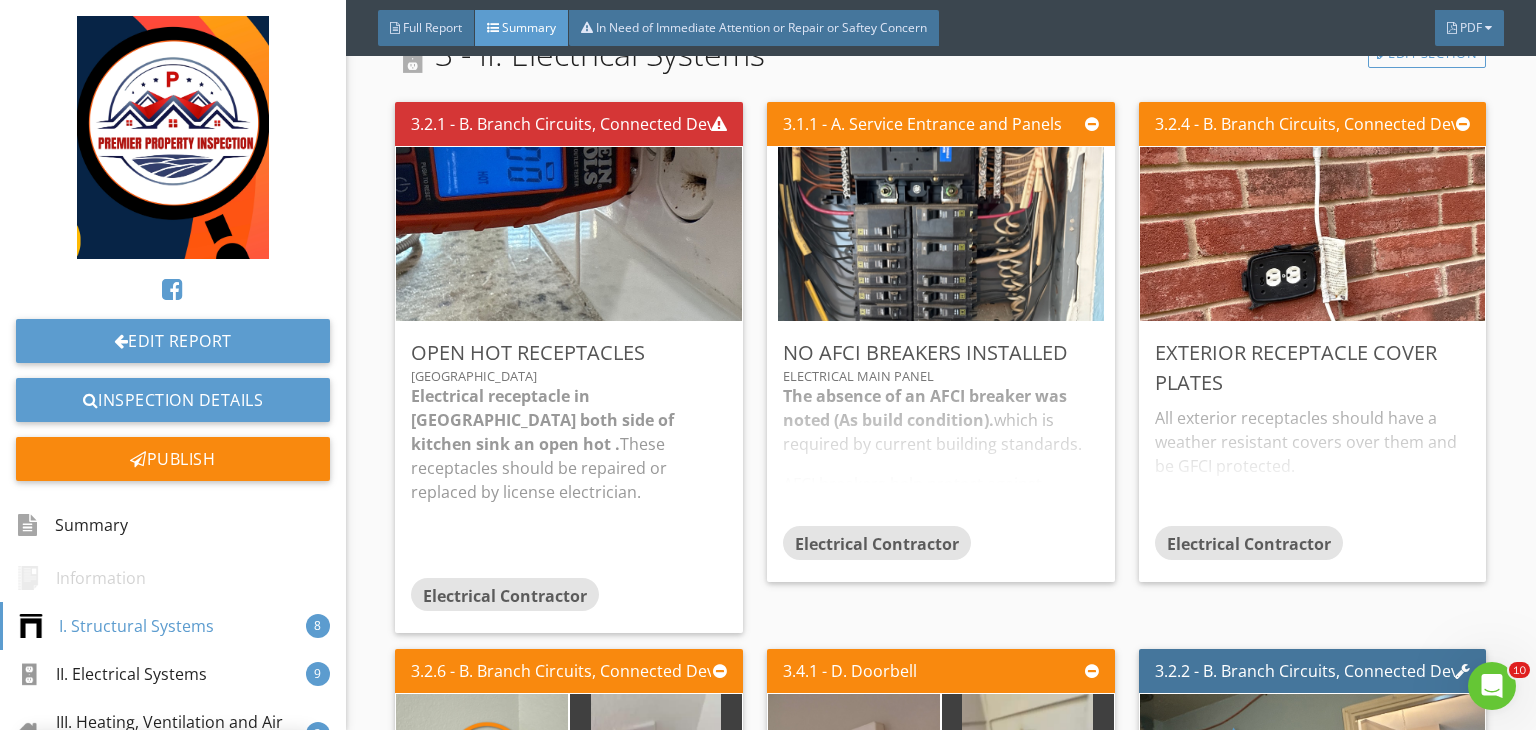 scroll, scrollTop: 39, scrollLeft: 0, axis: vertical 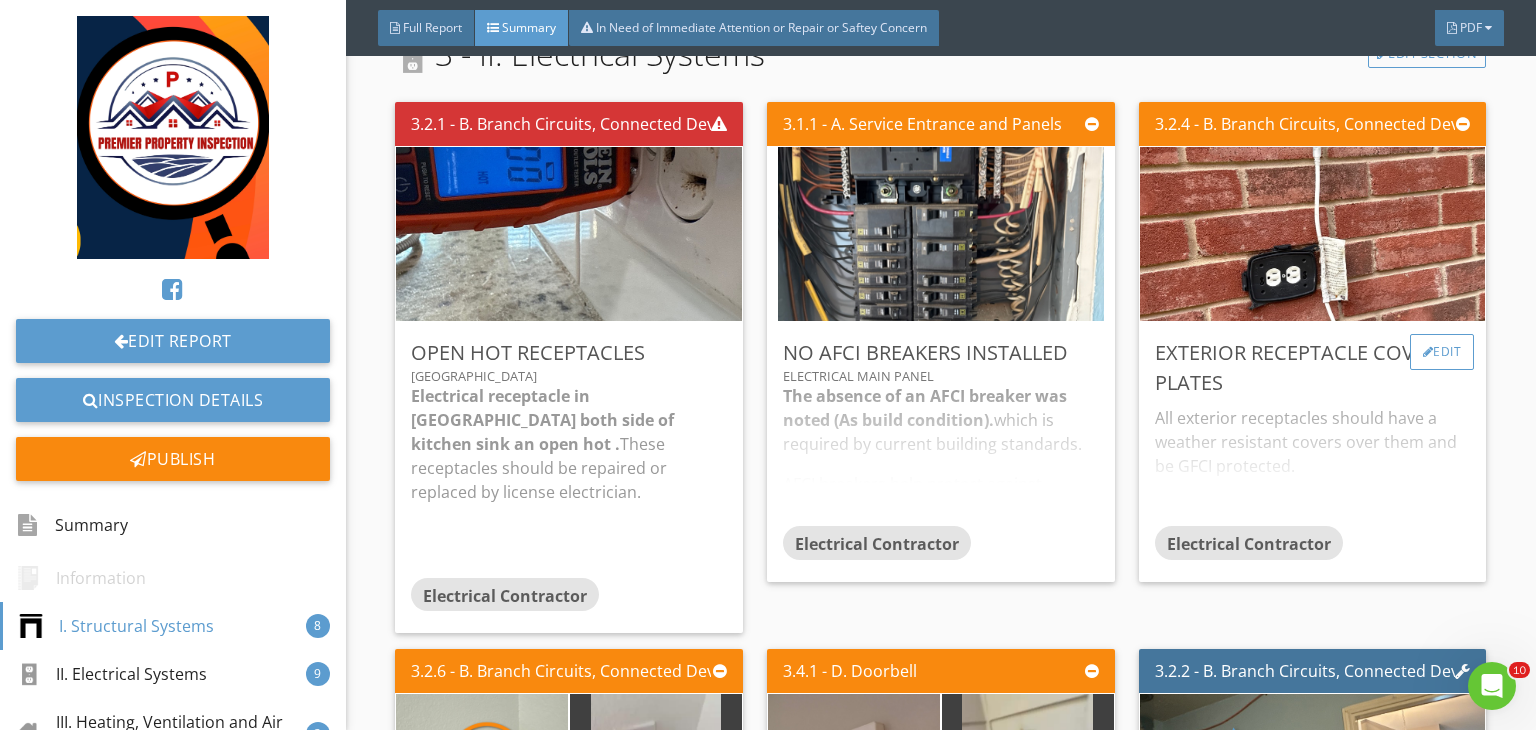 click on "Edit" at bounding box center (1442, 352) 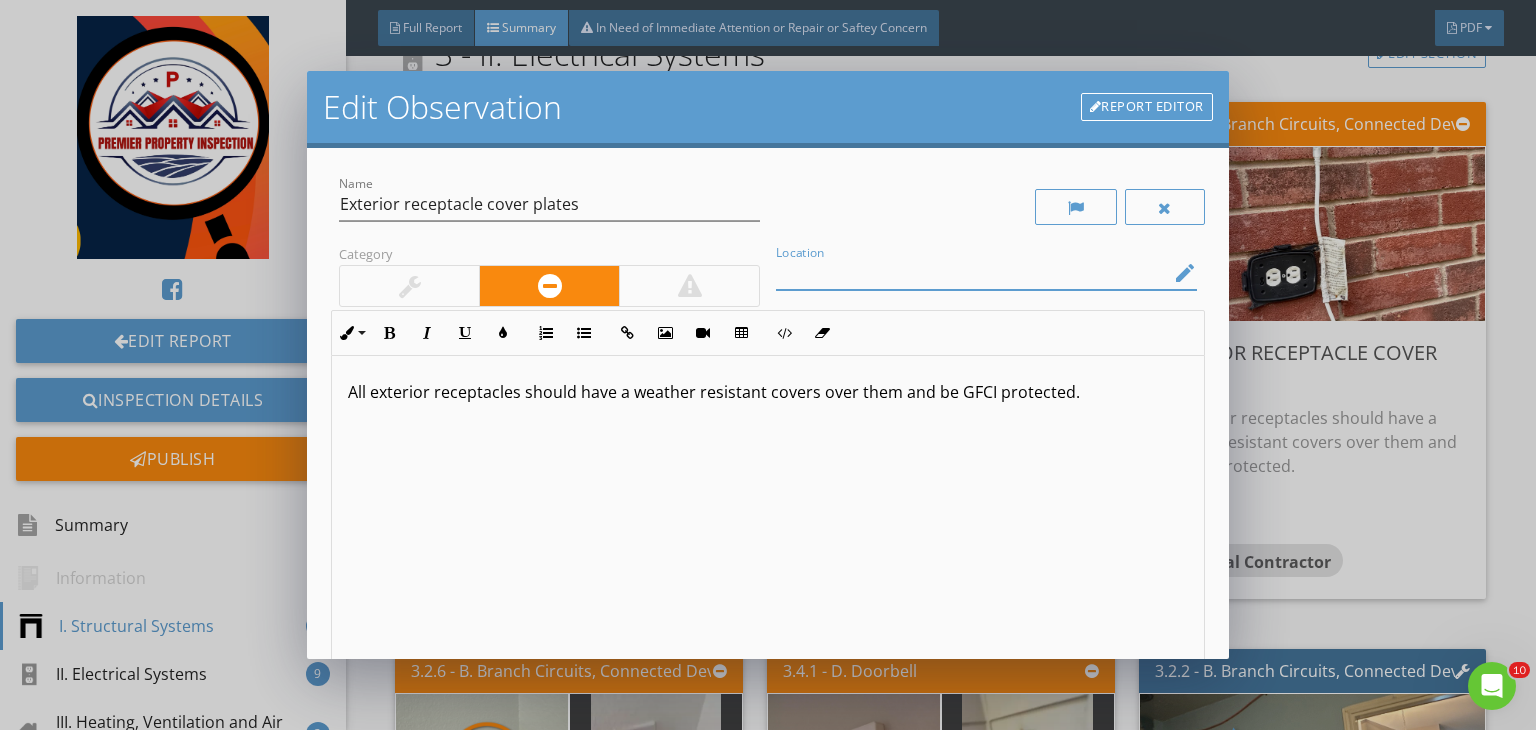 click at bounding box center [972, 273] 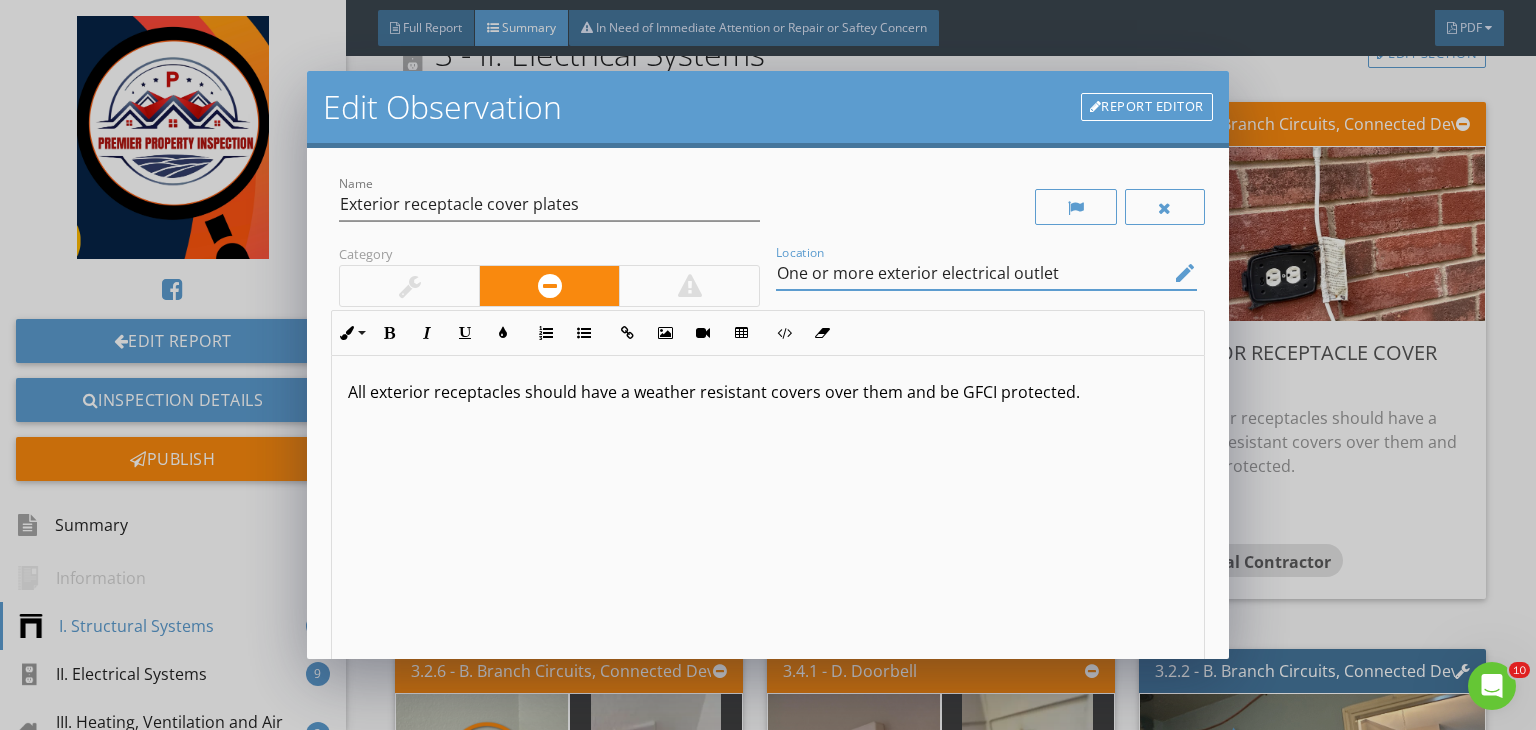 type on "One or more exterior electrical outlet" 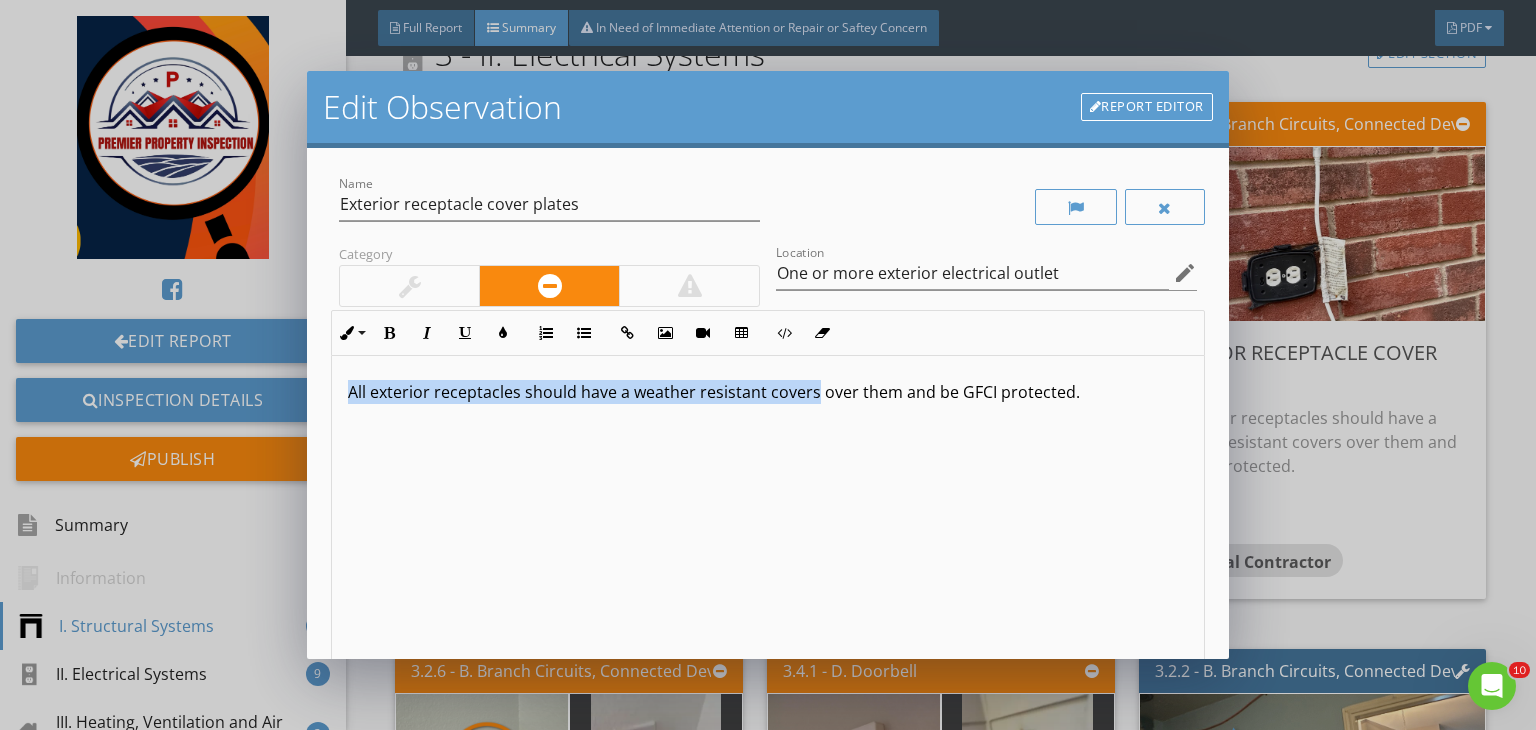 drag, startPoint x: 812, startPoint y: 393, endPoint x: 349, endPoint y: 378, distance: 463.24292 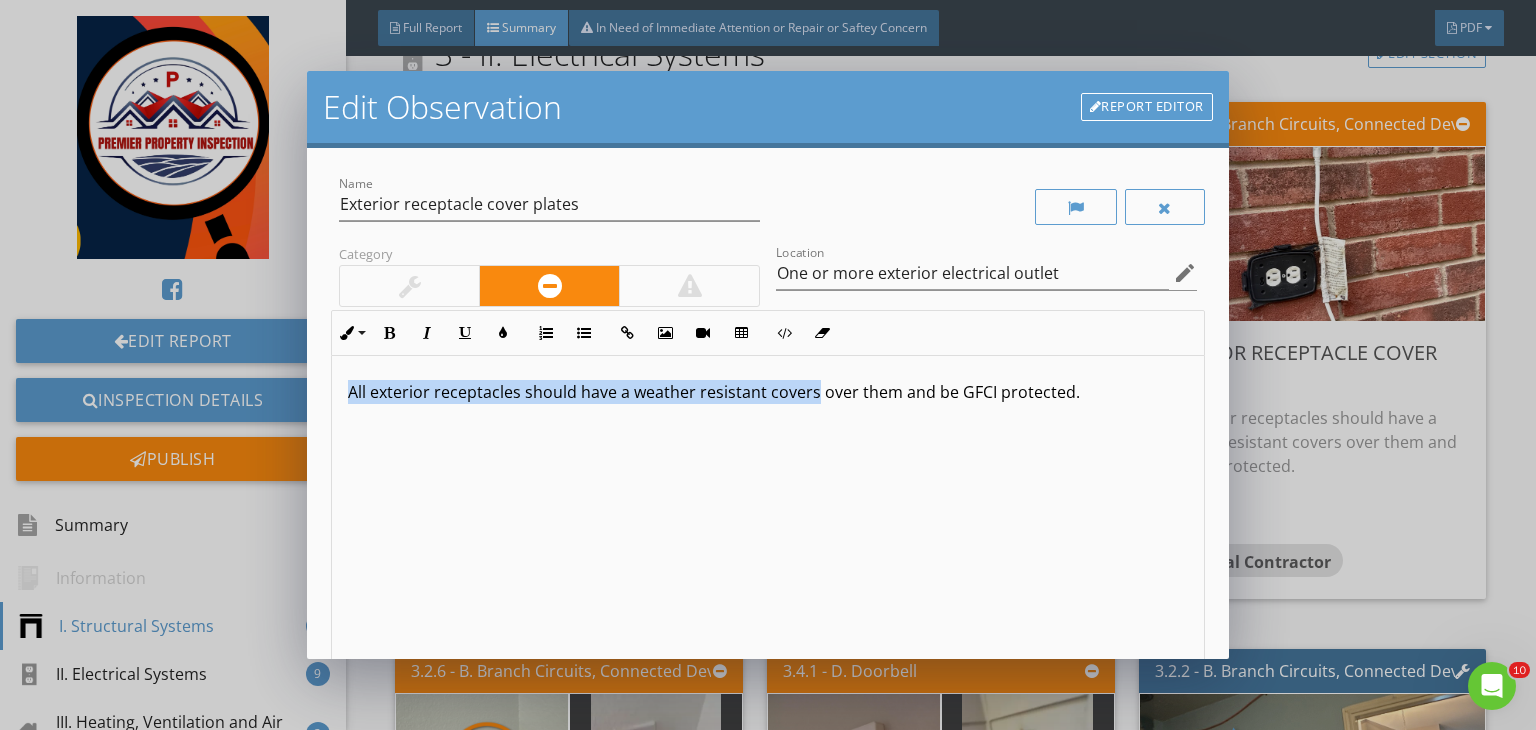 click on "All exterior receptacles should have a weather resistant covers over them and be GFCI protected." at bounding box center (768, 392) 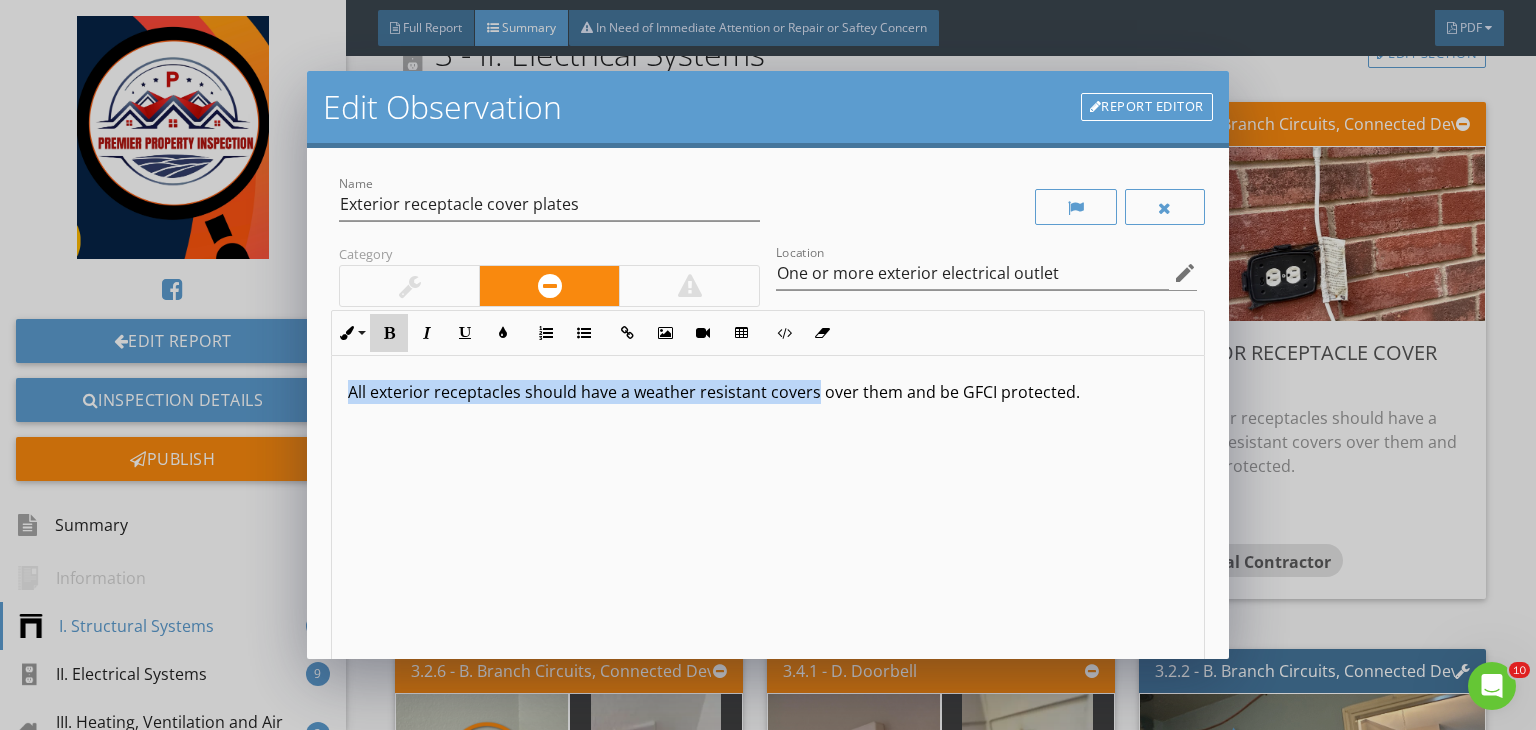 click on "Bold" at bounding box center (389, 333) 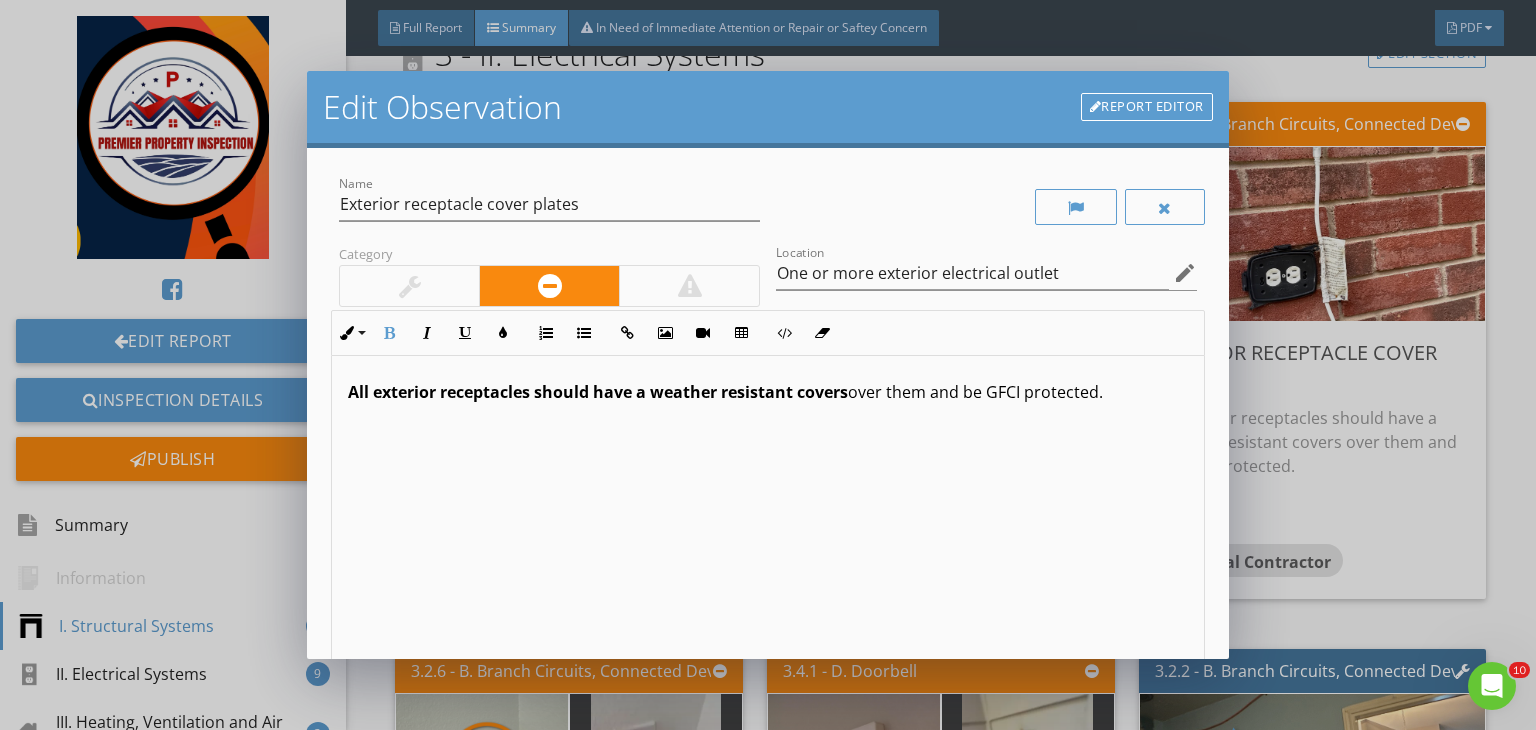 scroll, scrollTop: 0, scrollLeft: 0, axis: both 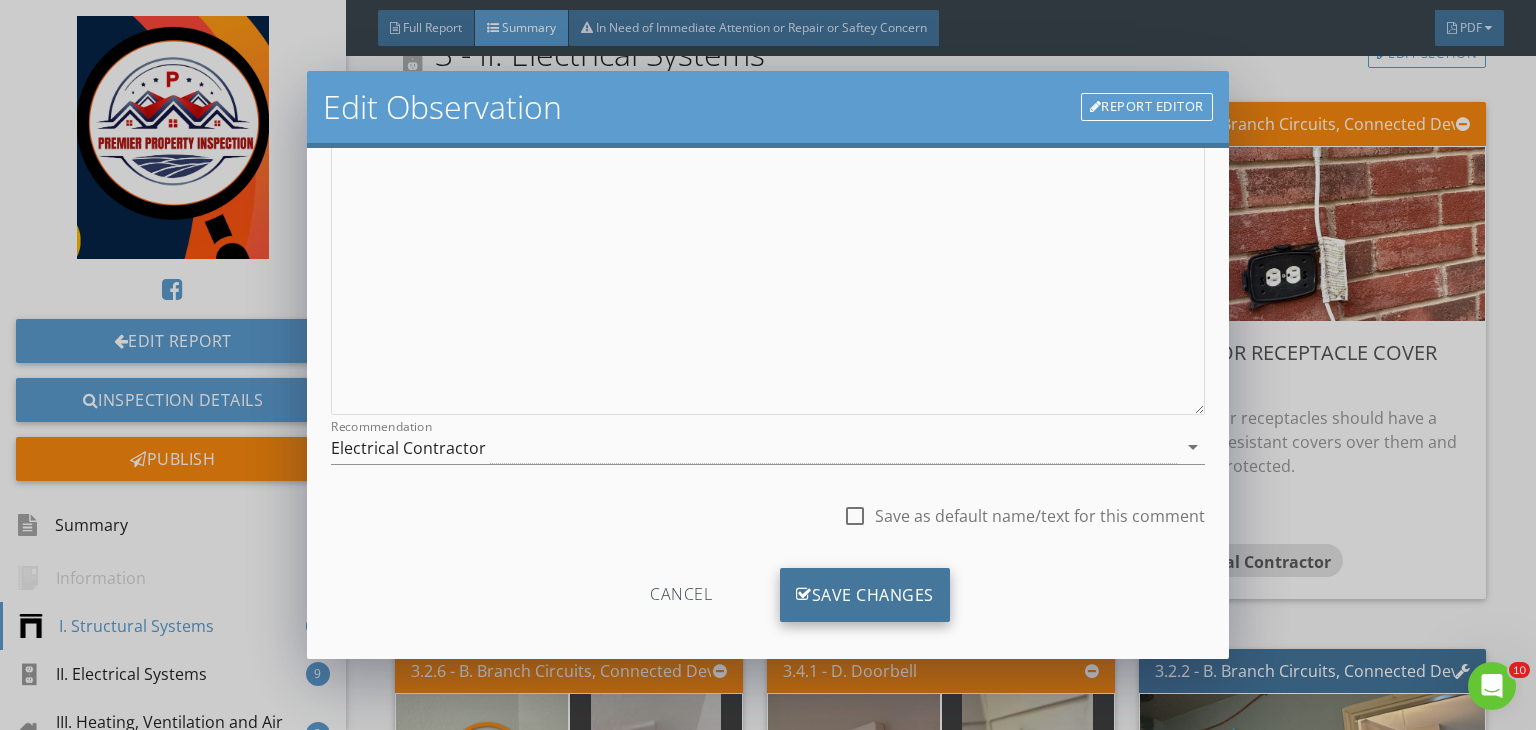 click on "Save Changes" at bounding box center (865, 595) 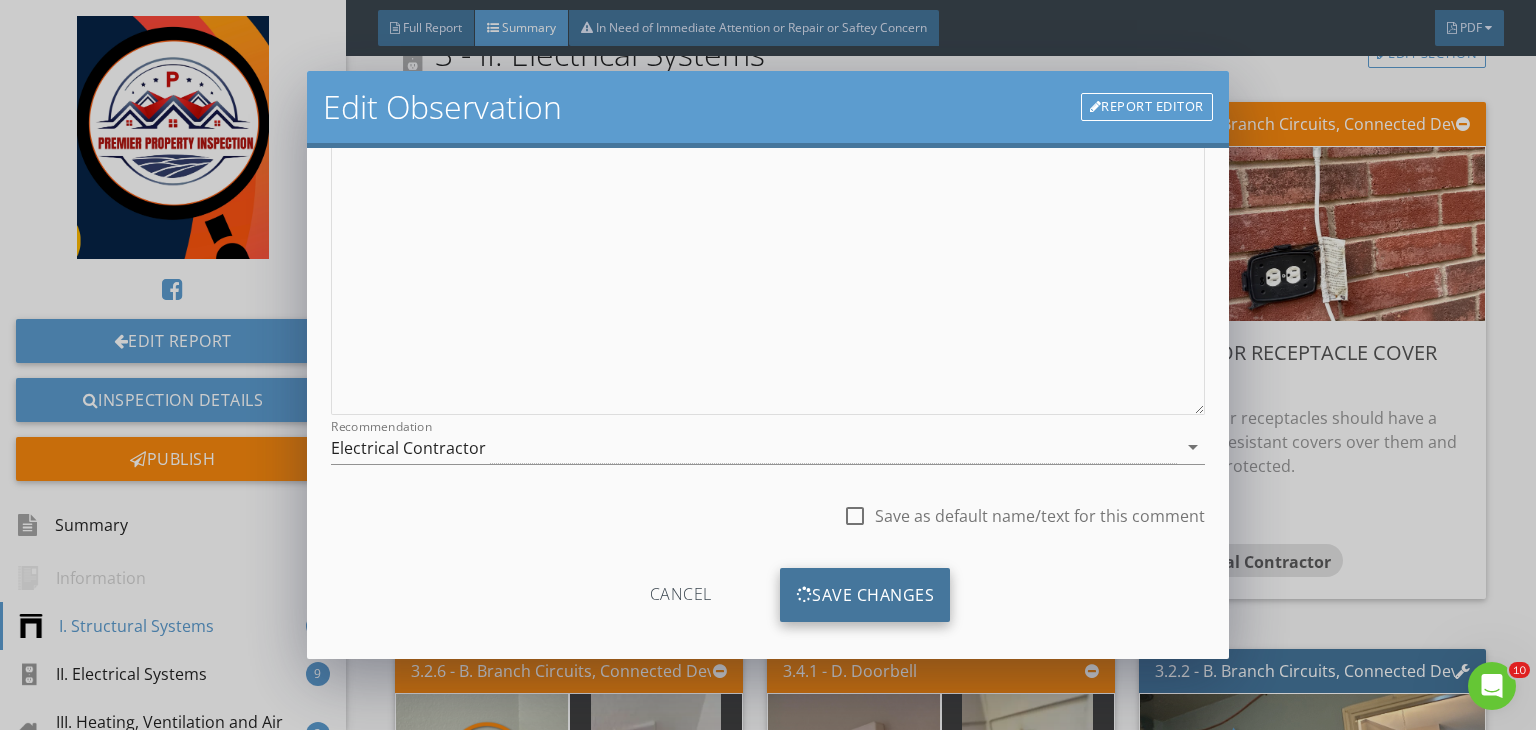 scroll, scrollTop: 39, scrollLeft: 0, axis: vertical 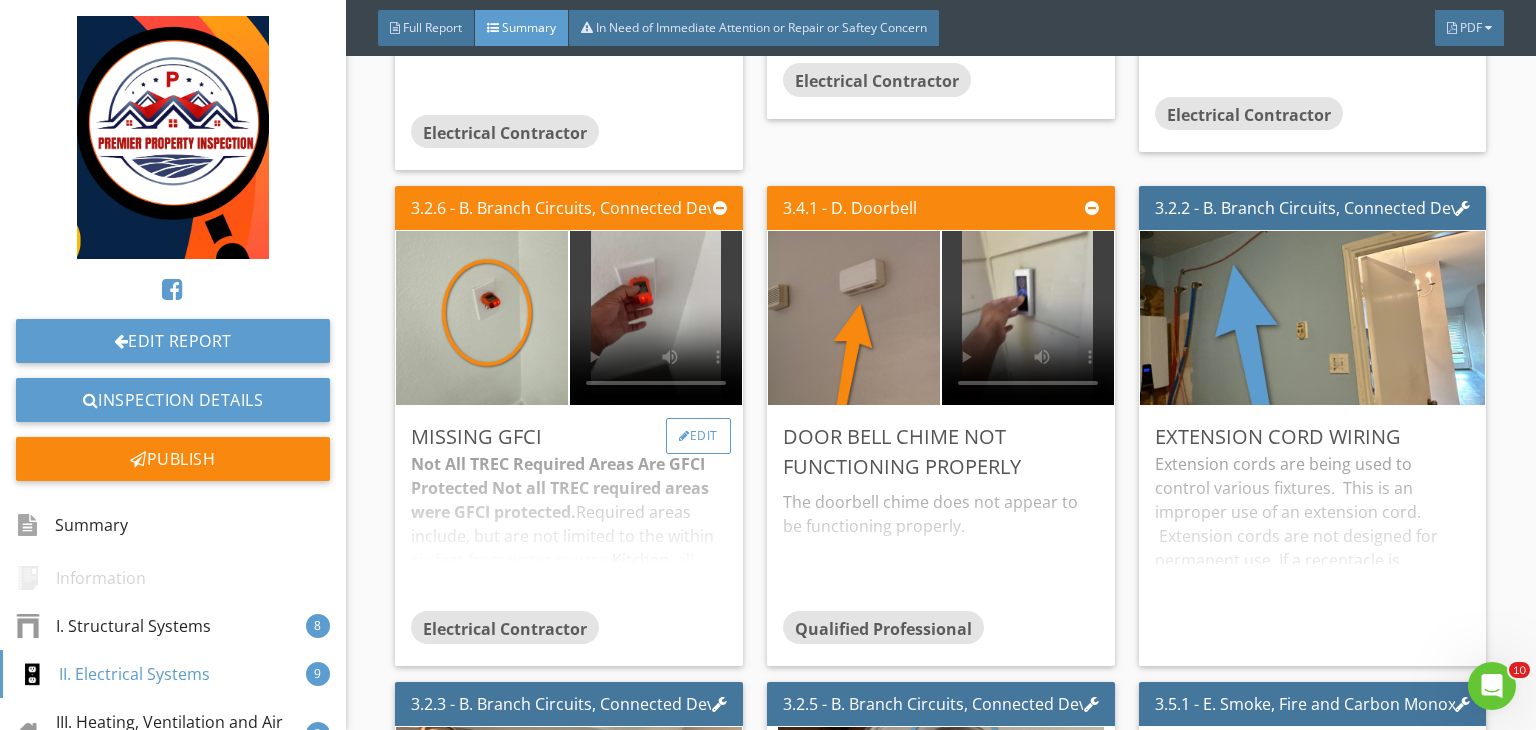 click on "Edit" at bounding box center [698, 436] 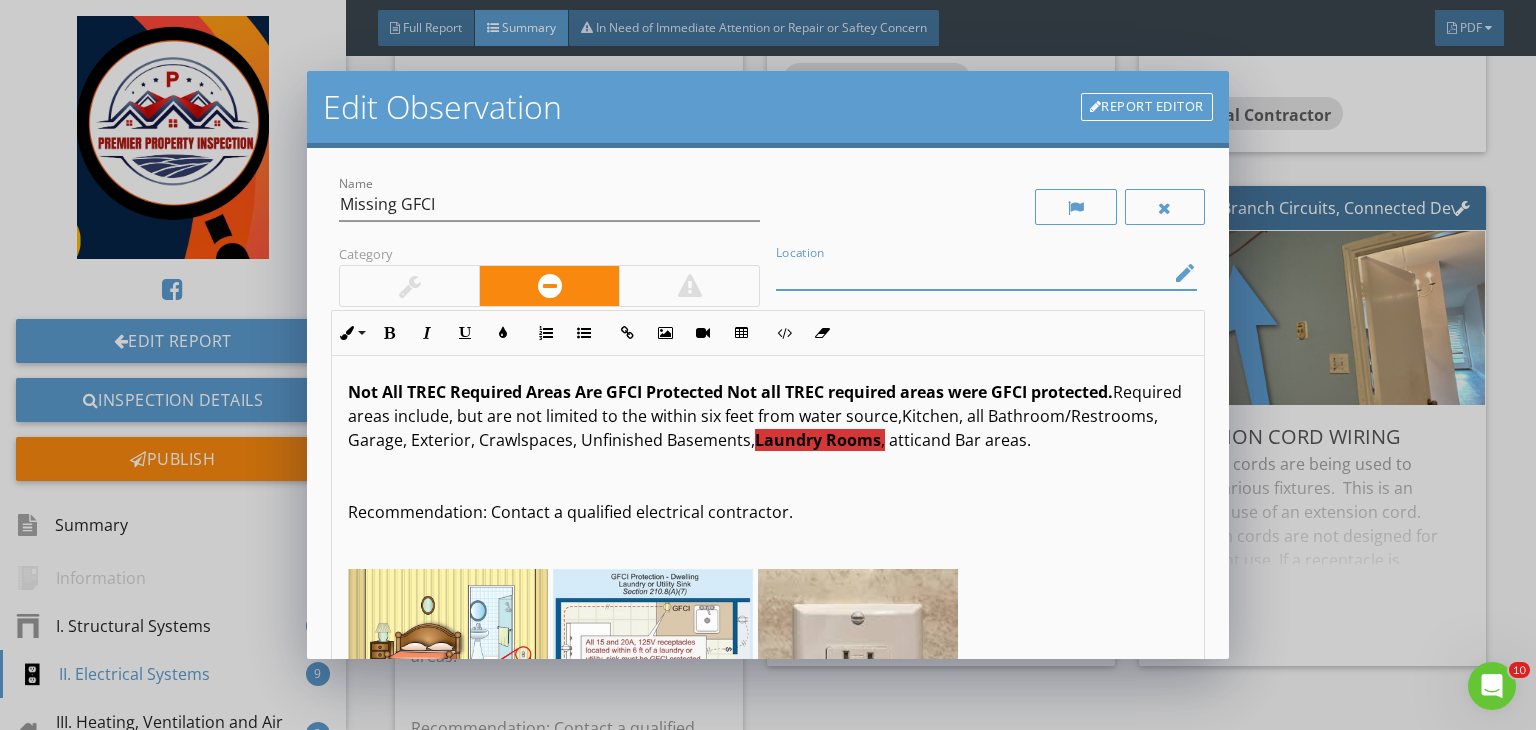 click at bounding box center (972, 273) 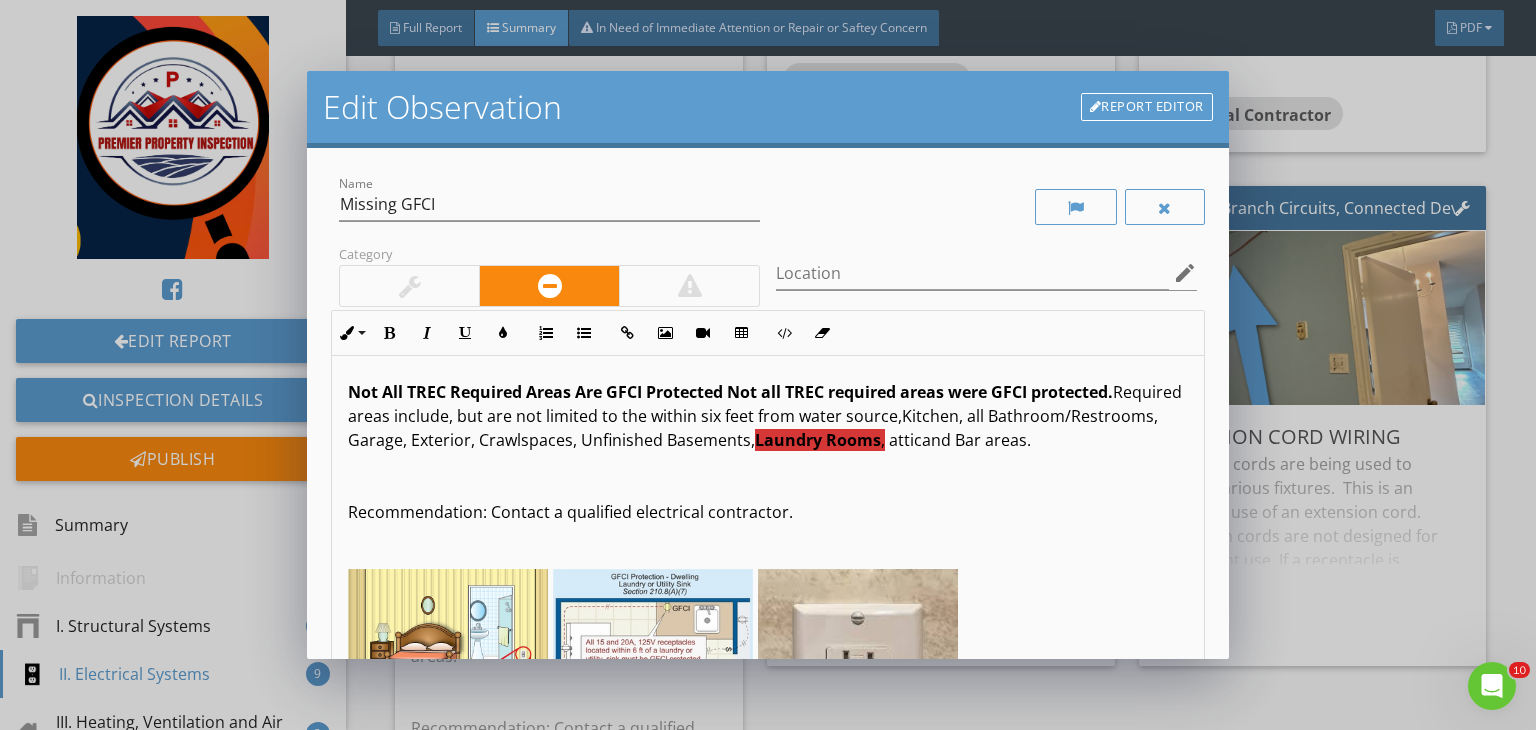 click on "," at bounding box center [883, 440] 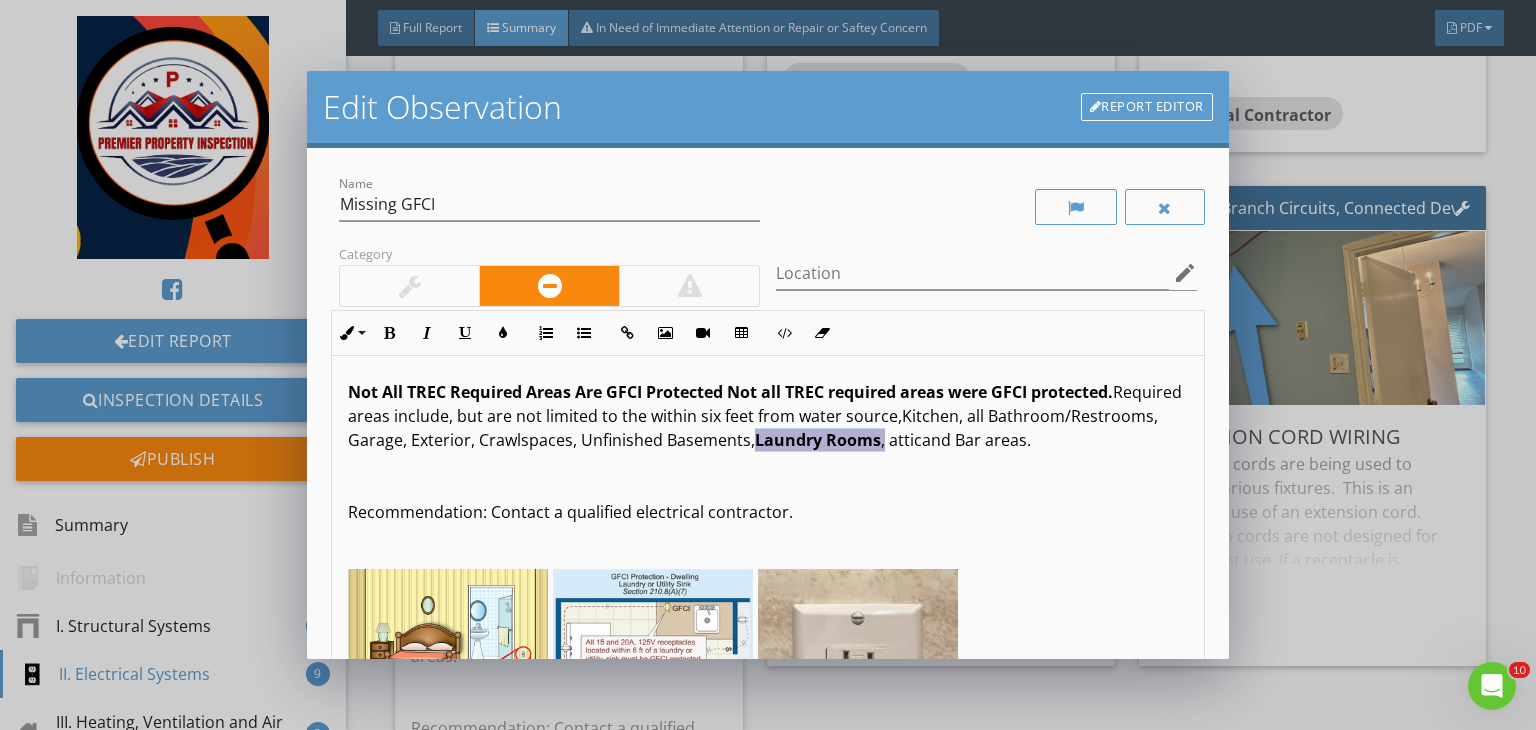 drag, startPoint x: 1050, startPoint y: 435, endPoint x: 920, endPoint y: 436, distance: 130.00385 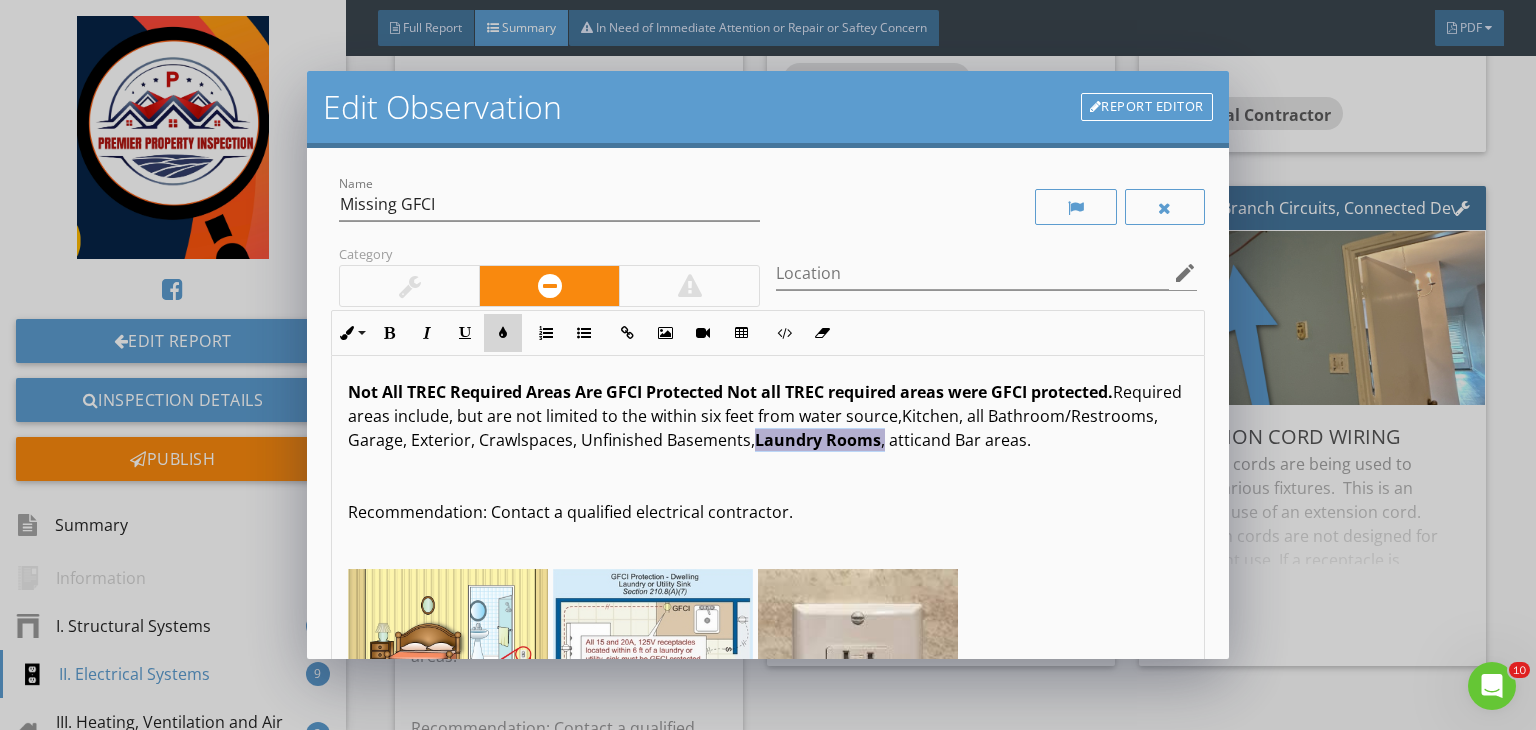 click at bounding box center (503, 333) 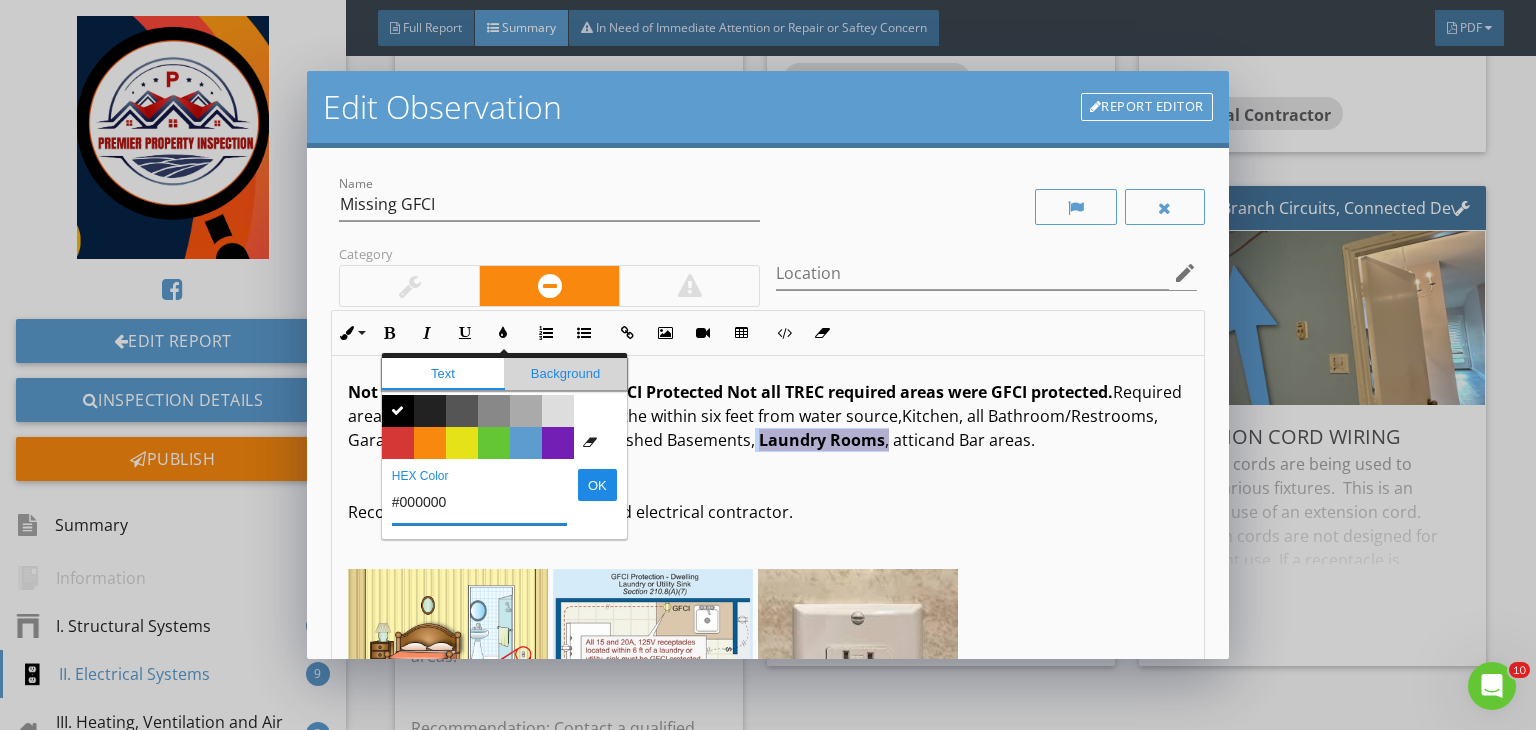 click on "Background" at bounding box center (565, 374) 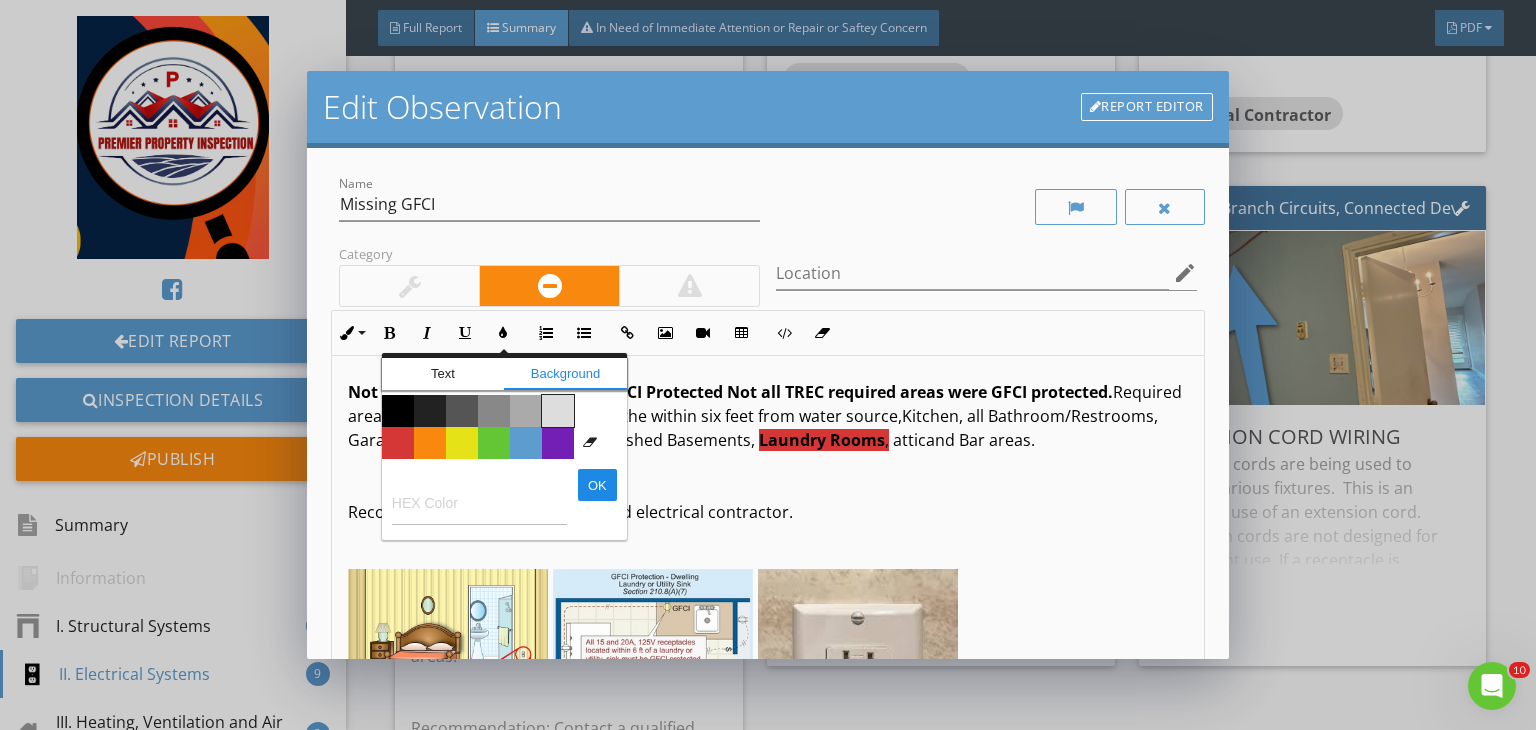 click on "Color #dddddd" at bounding box center (558, 411) 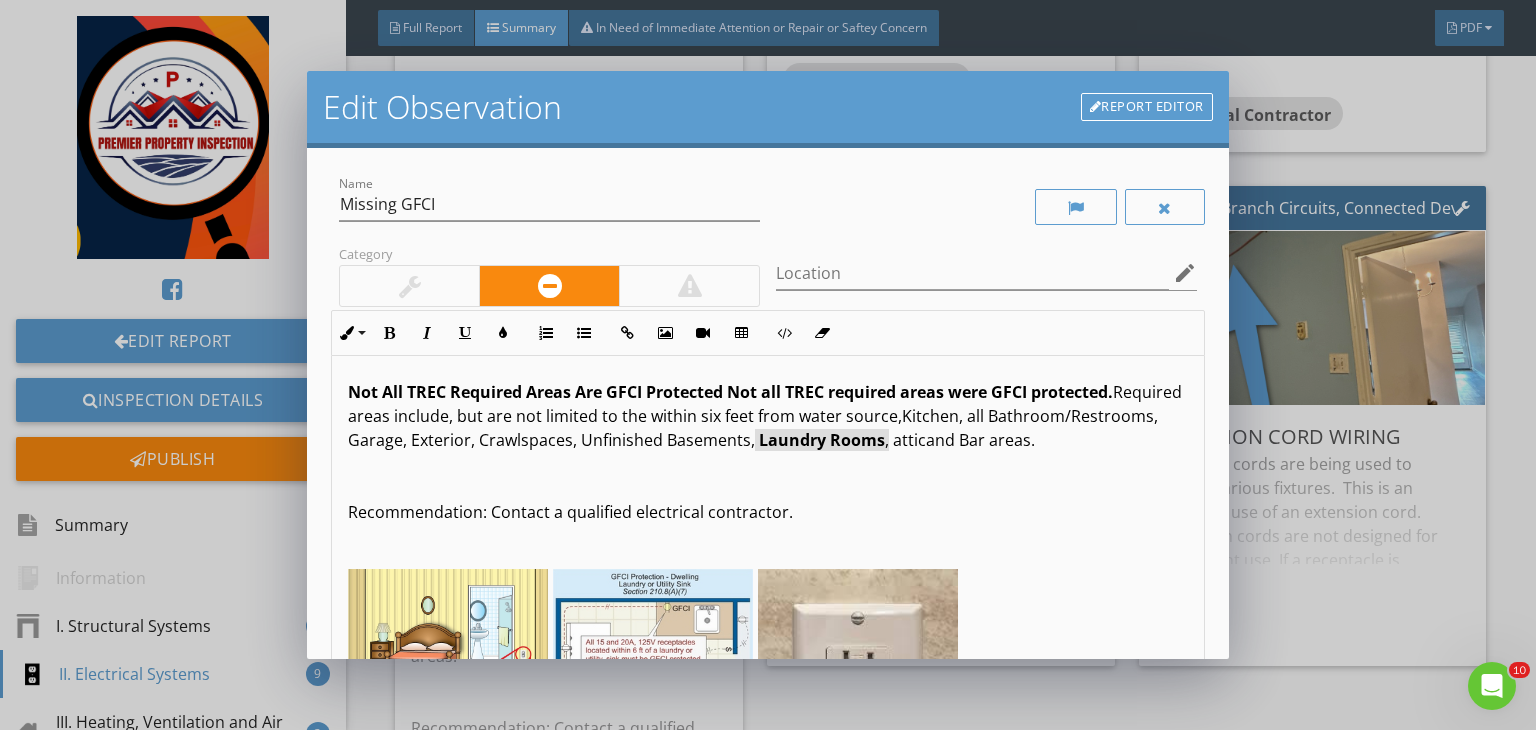 click on "Not All TREC Required Areas Are GFCI Protected Not all TREC required areas were GFCI protected.  Required areas include, but are not limited to the within six feet from water source,  Kitchen , all Bathroom/Restrooms, Garage, Exterior, Crawlspaces, Unfinished Basements,   Laundry Rooms ,   attic  and Bar areas. Recommendation: Contact a qualified electrical contractor." at bounding box center (768, 452) 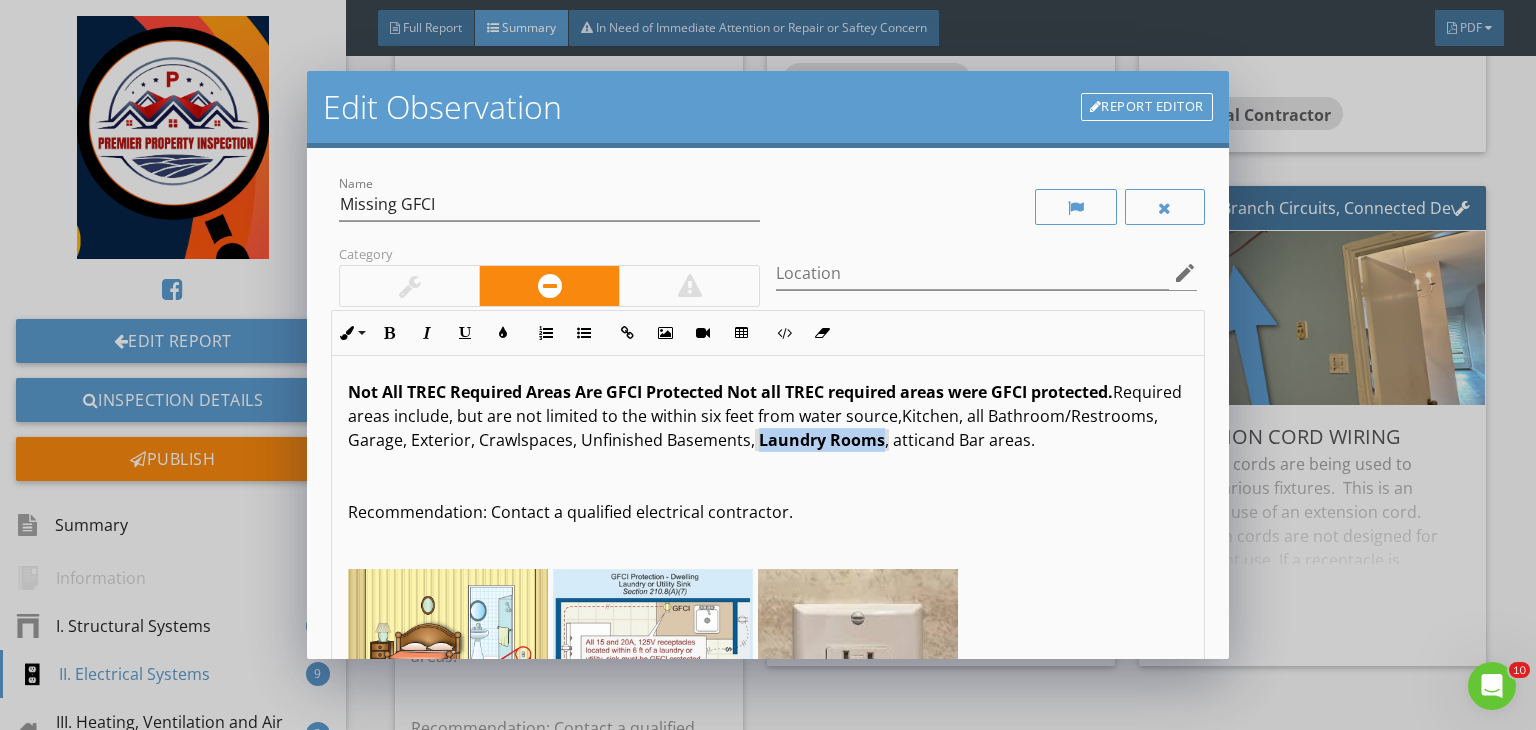 drag, startPoint x: 924, startPoint y: 433, endPoint x: 1048, endPoint y: 440, distance: 124.197426 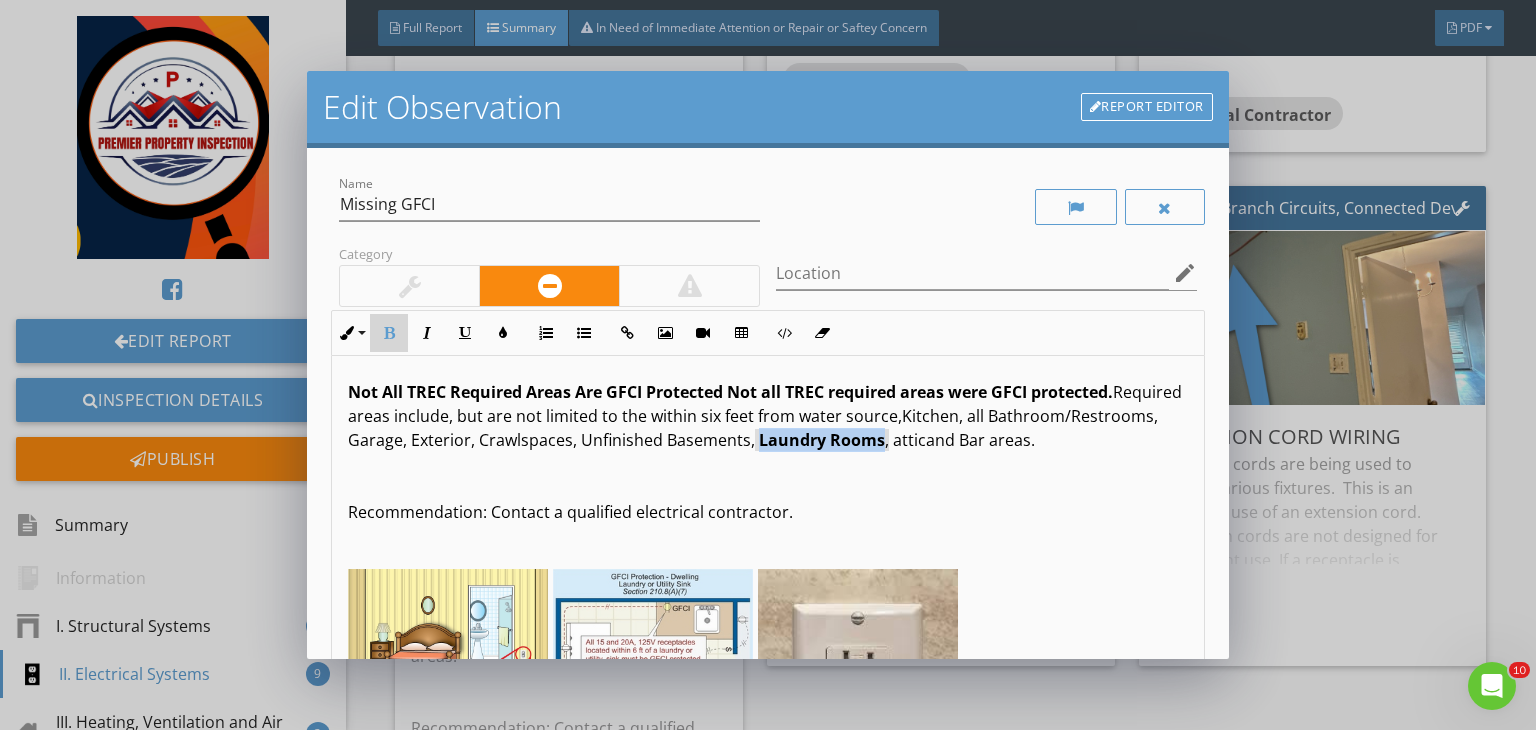 click at bounding box center (389, 333) 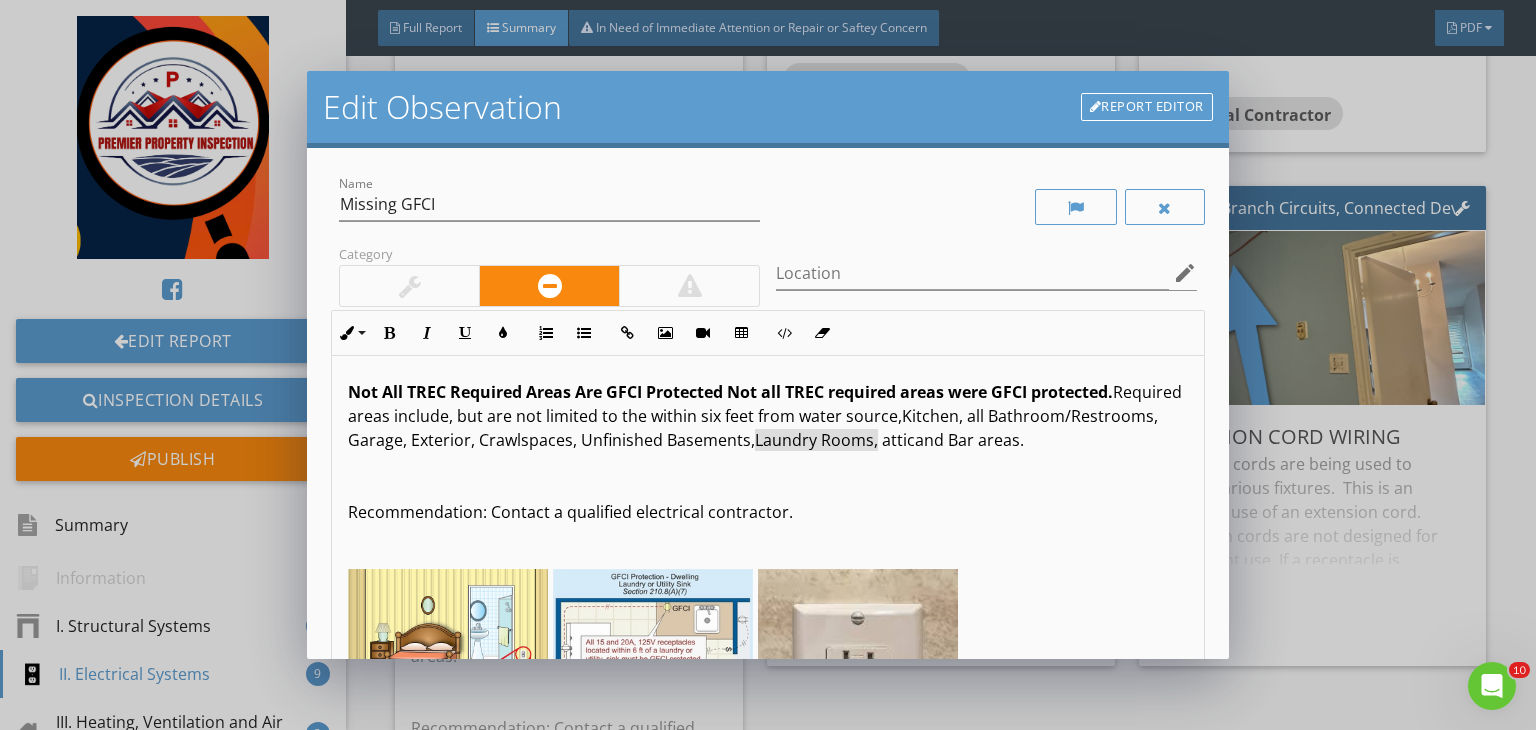 click on "Not All TREC Required Areas Are GFCI Protected Not all TREC required areas were GFCI protected.  Required areas include, but are not limited to the within six feet from water source,  Kitchen , all Bathroom/Restrooms, Garage, Exterior, Crawlspaces, Unfinished Basements,  Laundry Rooms,   attic  and Bar areas. Recommendation: Contact a qualified electrical contractor." at bounding box center [768, 452] 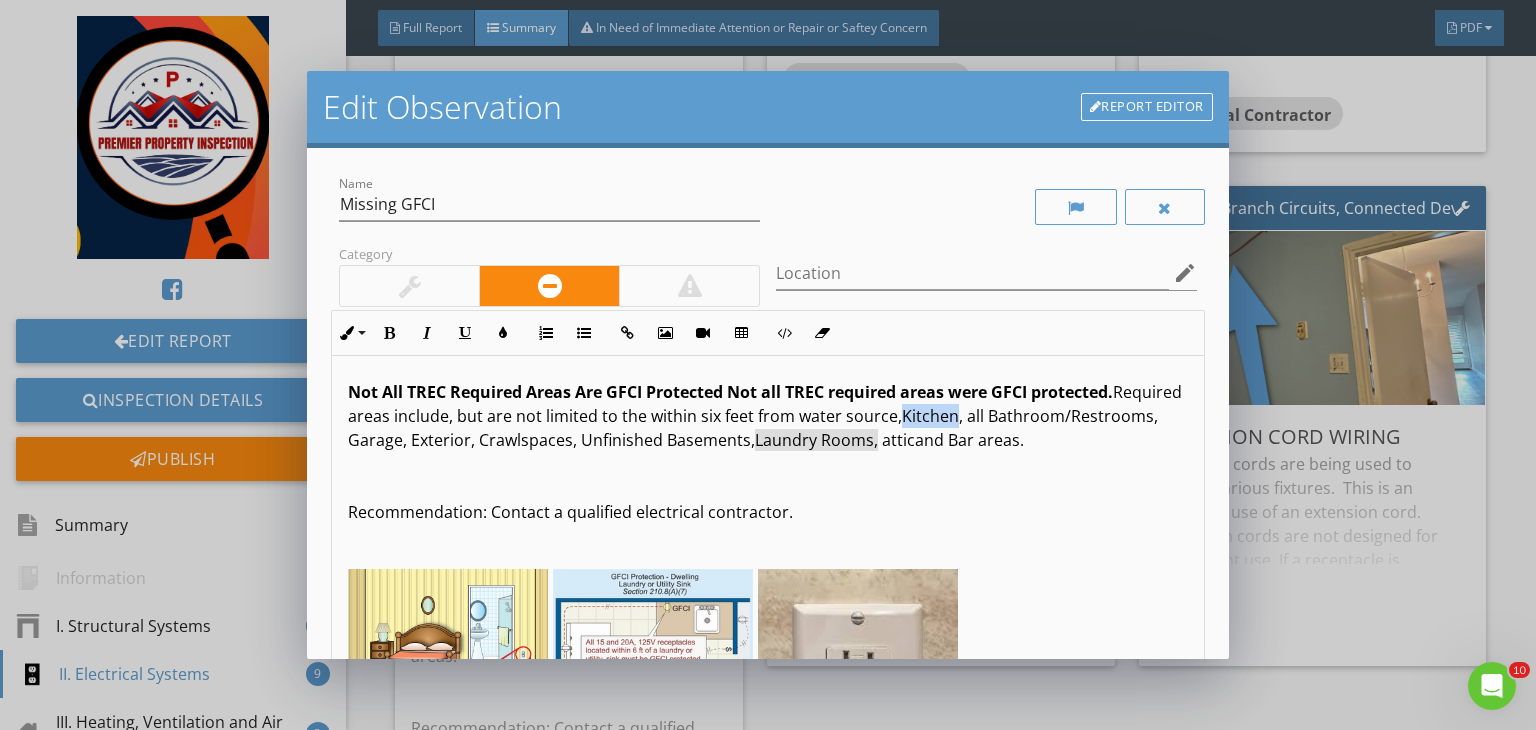 click on "Kitchen" at bounding box center [930, 416] 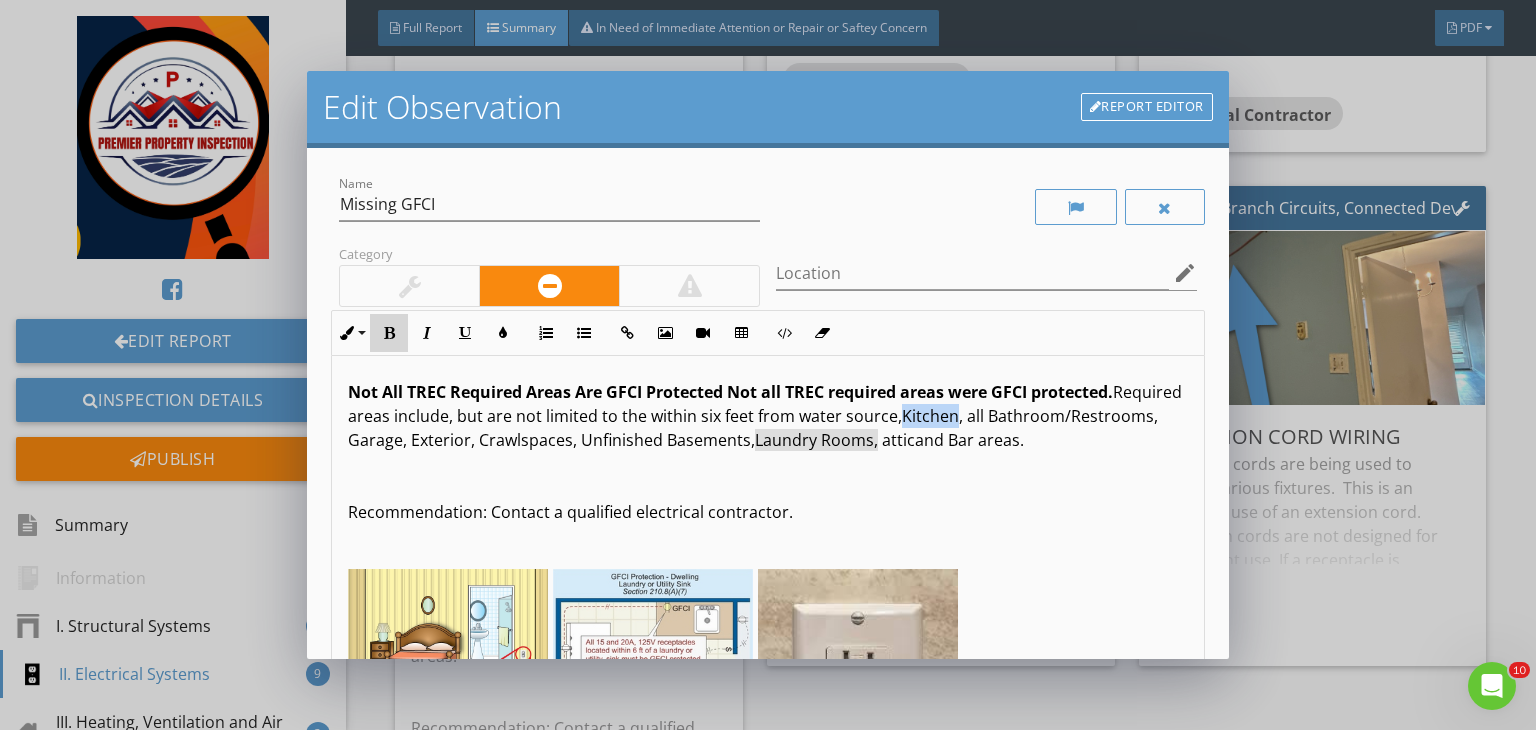 click on "Bold" at bounding box center (389, 333) 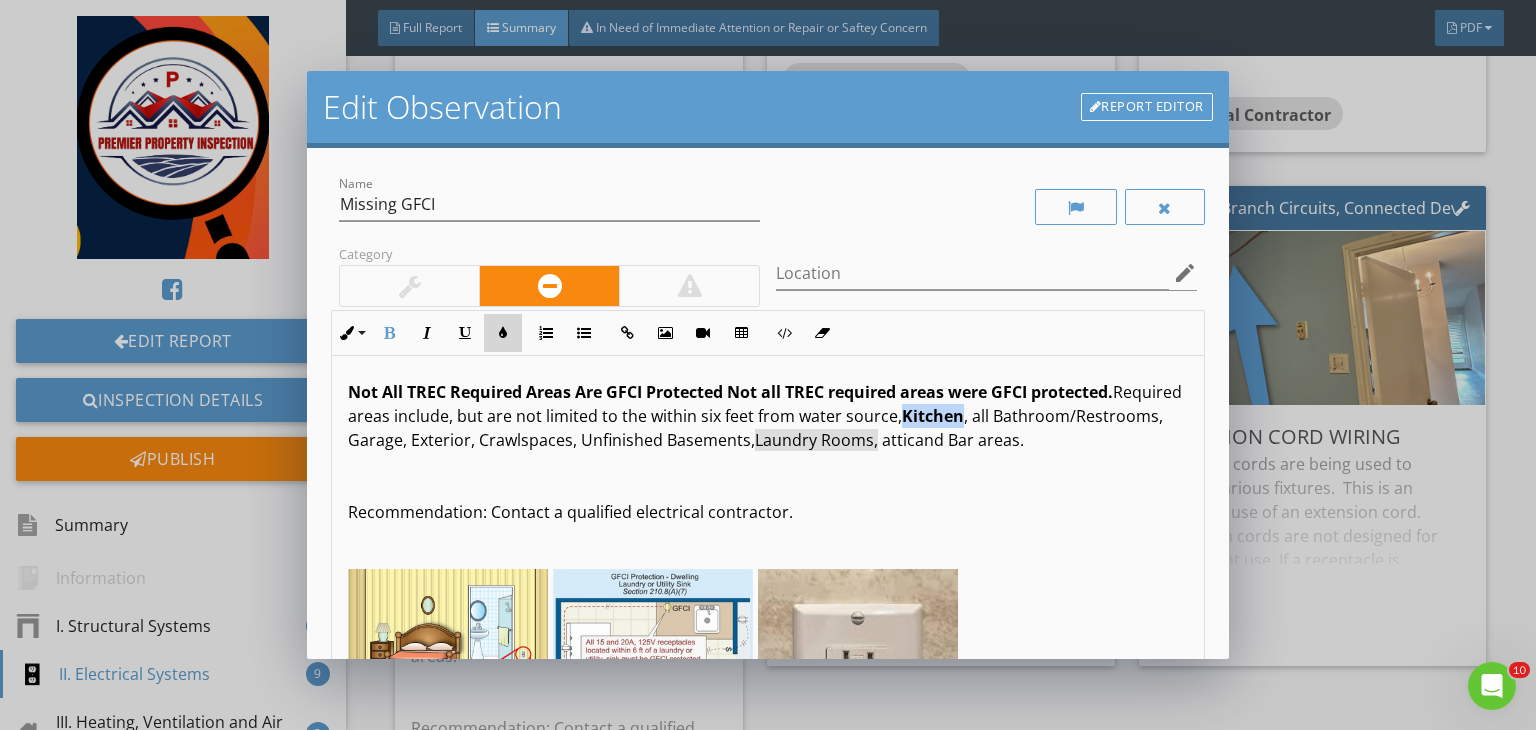 click at bounding box center (503, 333) 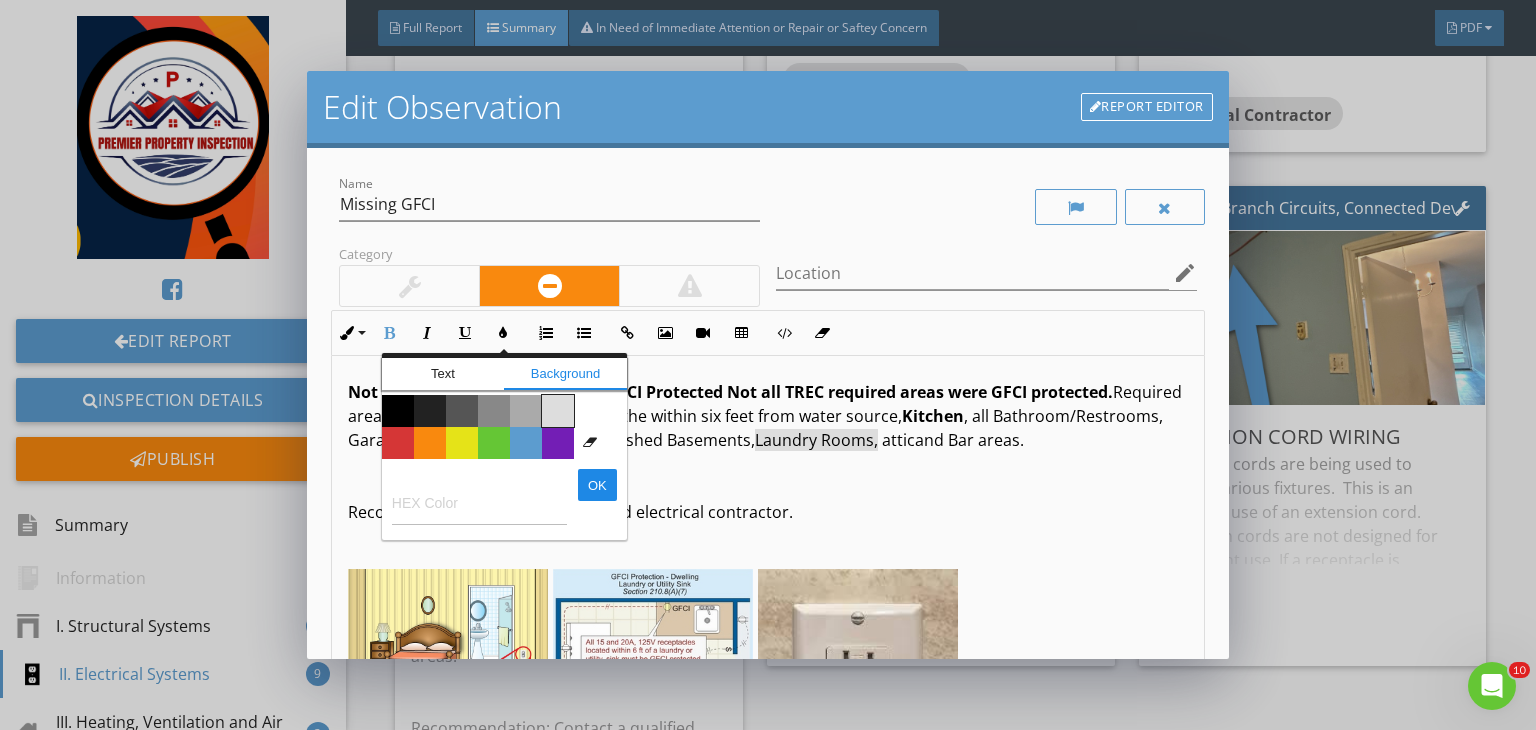 click on "Color #dddddd" at bounding box center [558, 411] 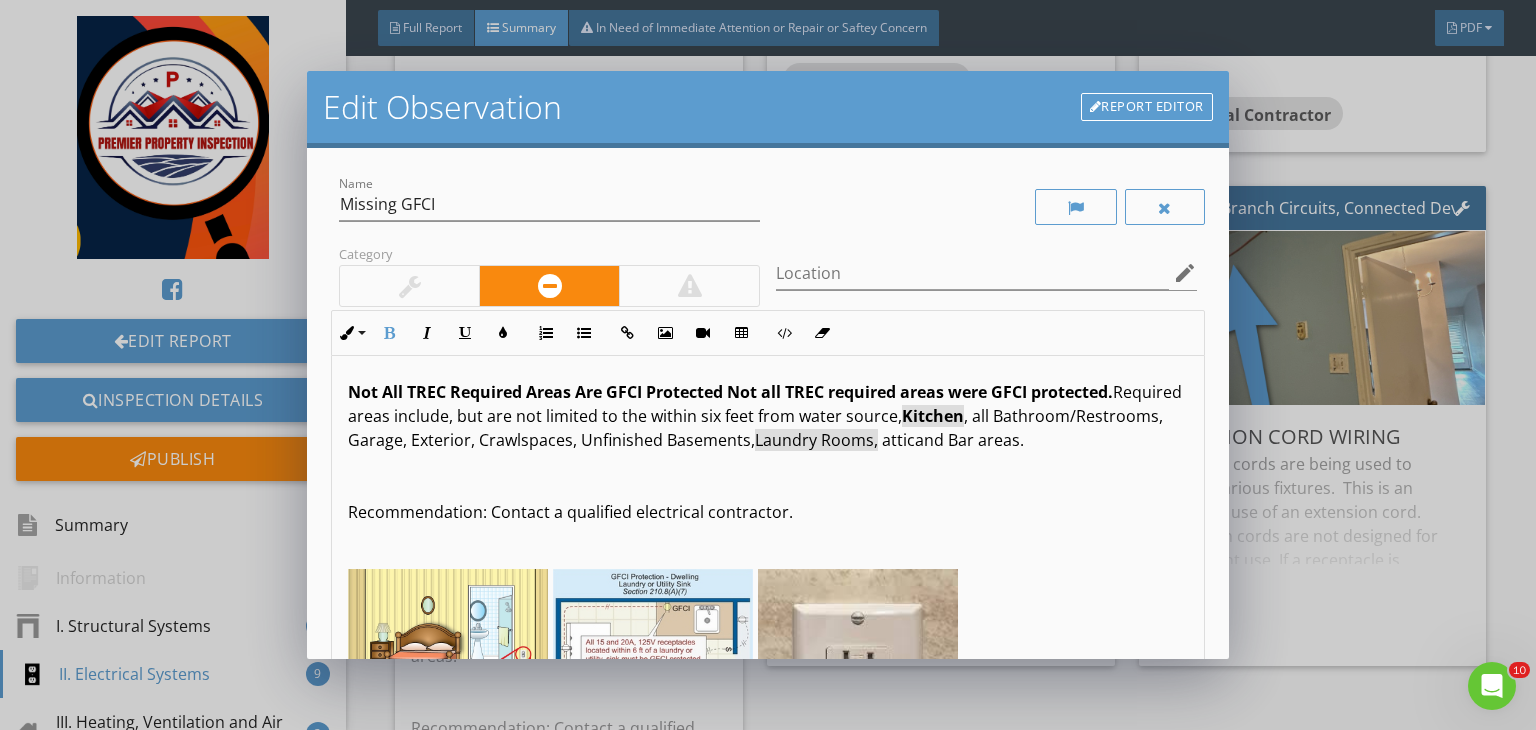 click on "Not All TREC Required Areas Are GFCI Protected Not all TREC required areas were GFCI protected.  Required areas include, but are not limited to the within six feet from water source,  Kitchen , all Bathroom/Restrooms, Garage, Exterior, Crawlspaces, Unfinished Basements,  Laundry Rooms,   attic  and Bar areas. Recommendation: Contact a qualified electrical contractor." at bounding box center (768, 452) 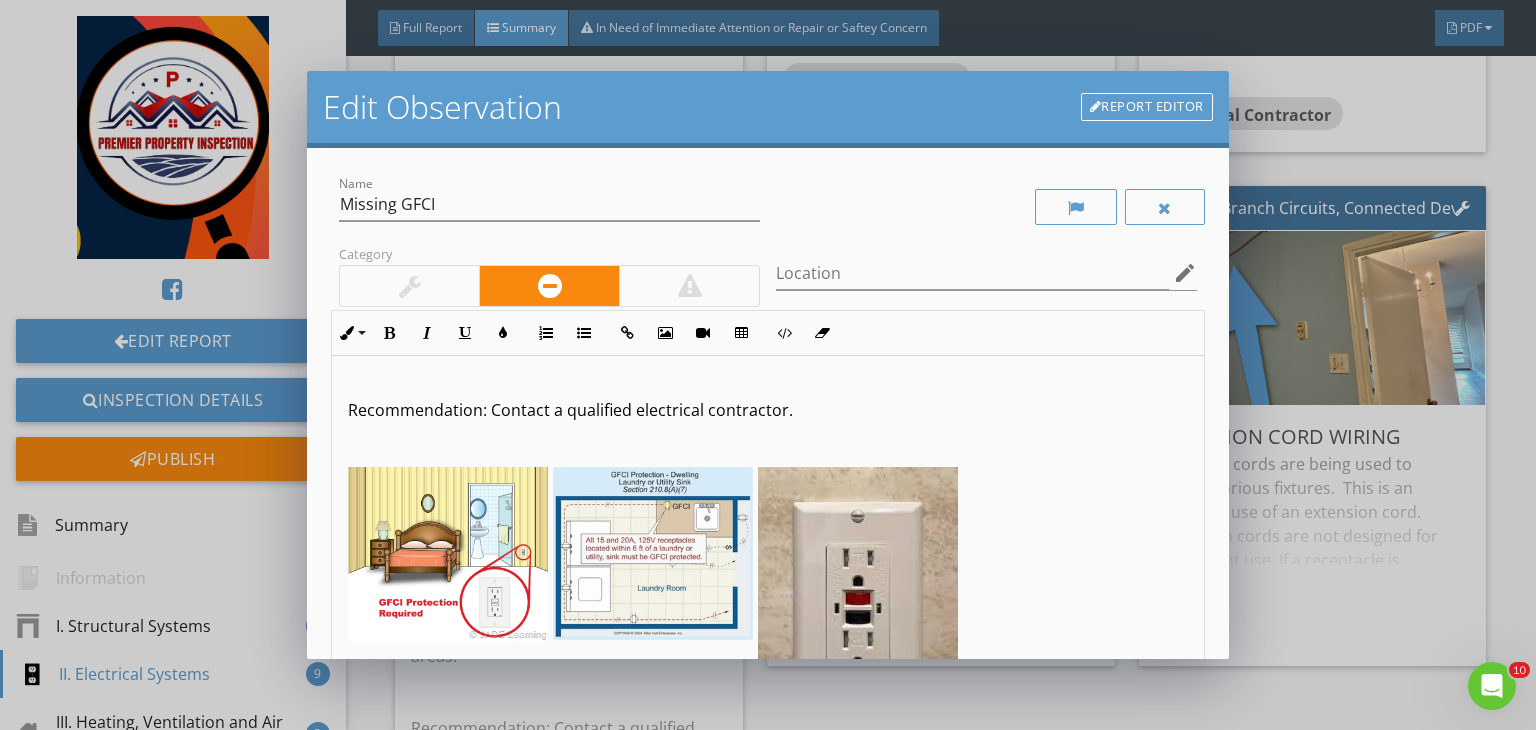 scroll, scrollTop: 224, scrollLeft: 0, axis: vertical 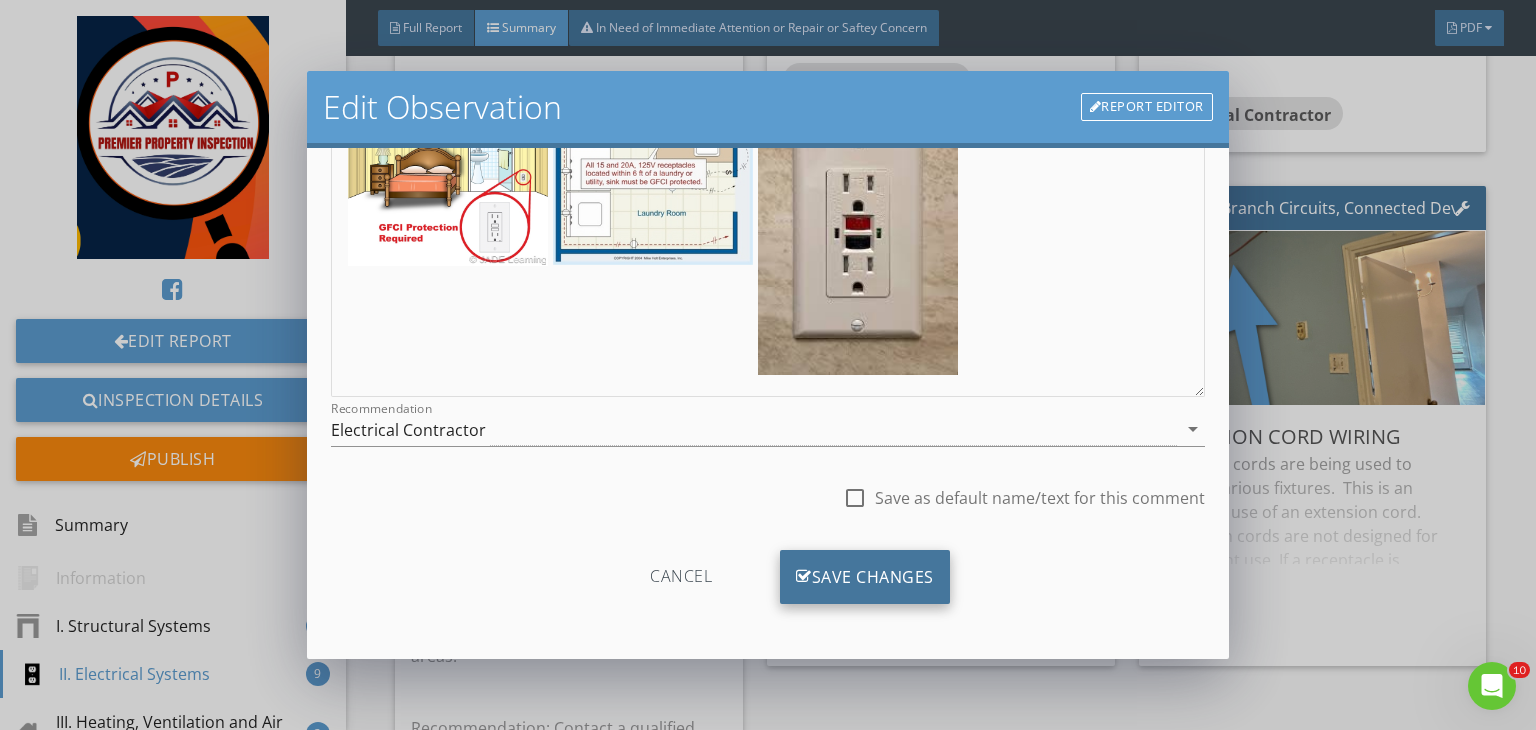 click on "Save Changes" at bounding box center [865, 577] 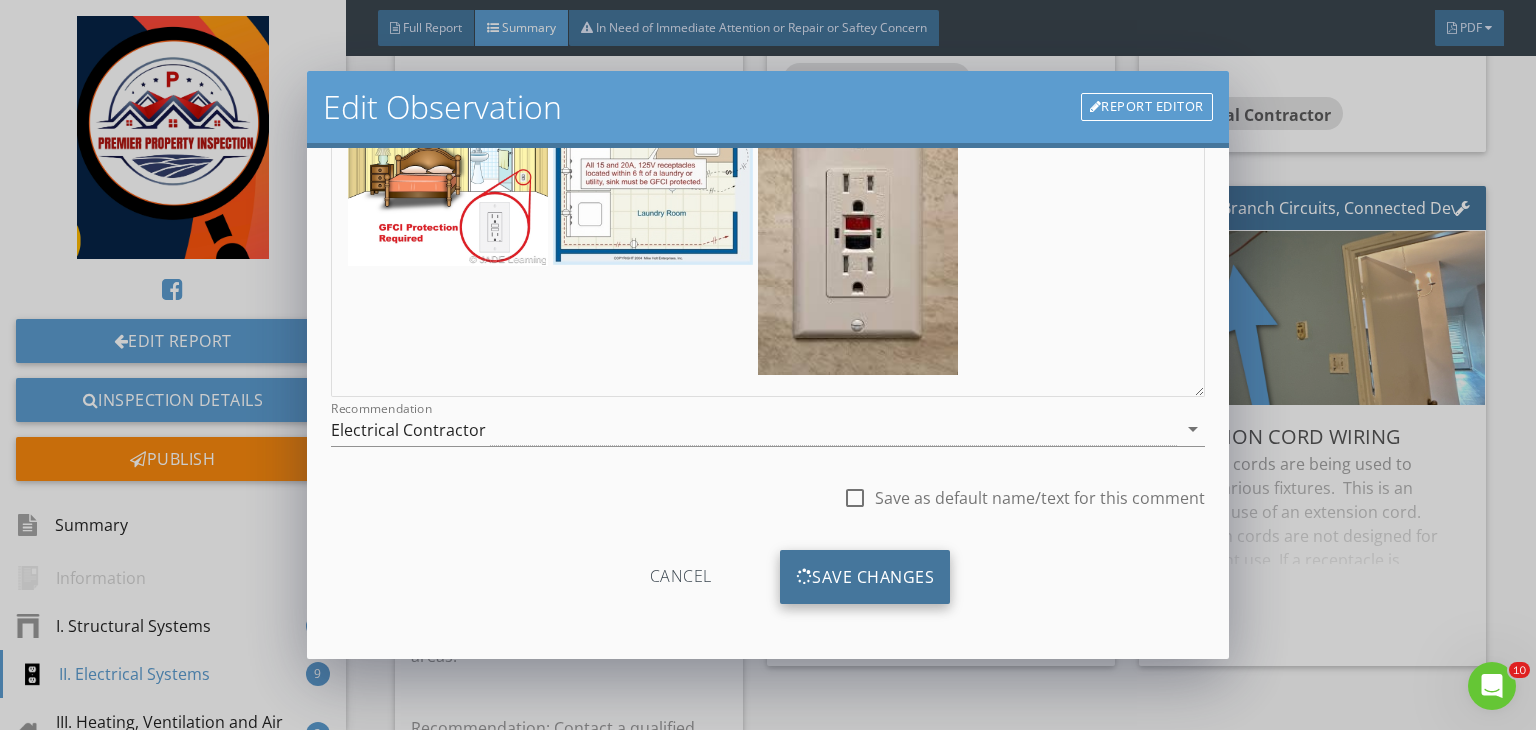 scroll, scrollTop: 39, scrollLeft: 0, axis: vertical 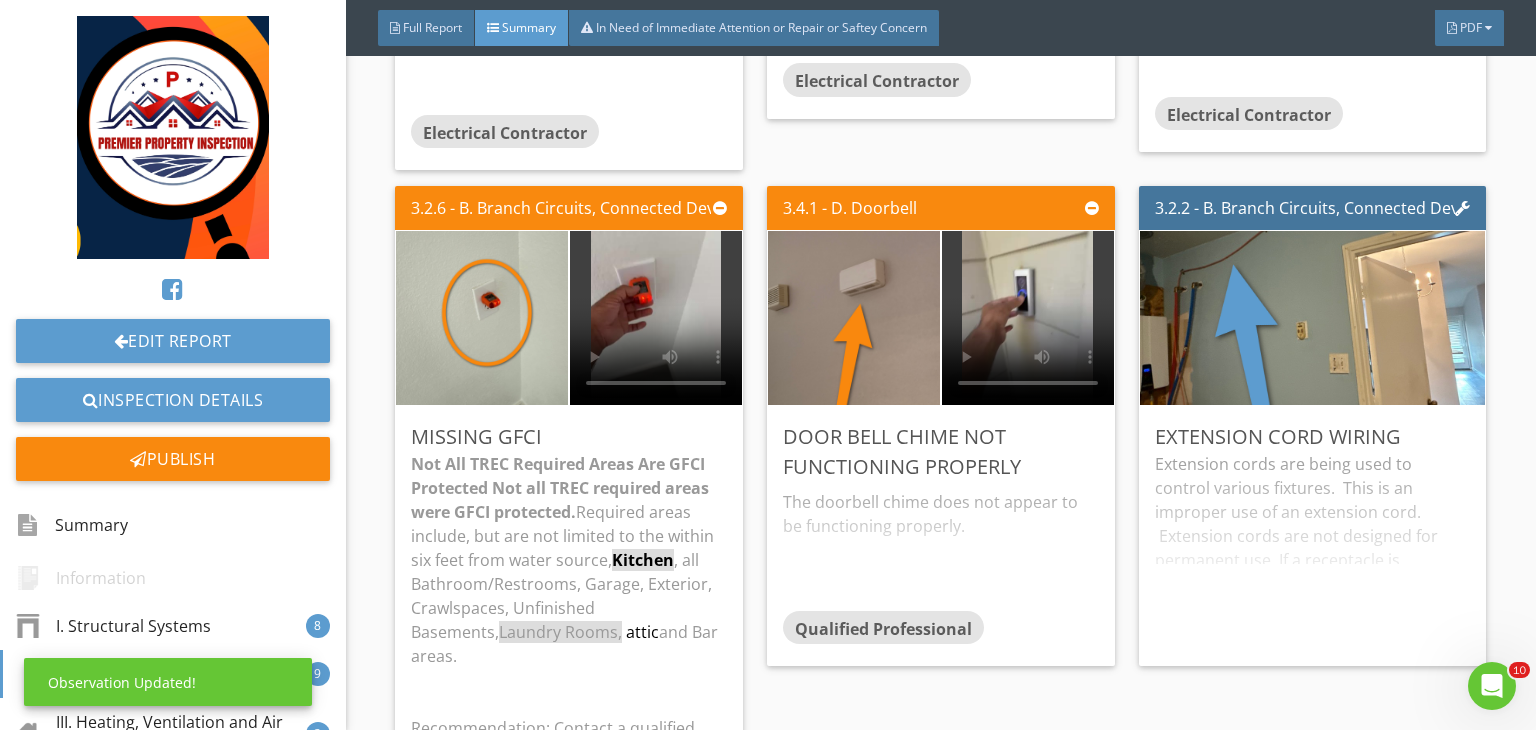 click on "The doorbell chime does not appear to be functioning properly." at bounding box center (941, 546) 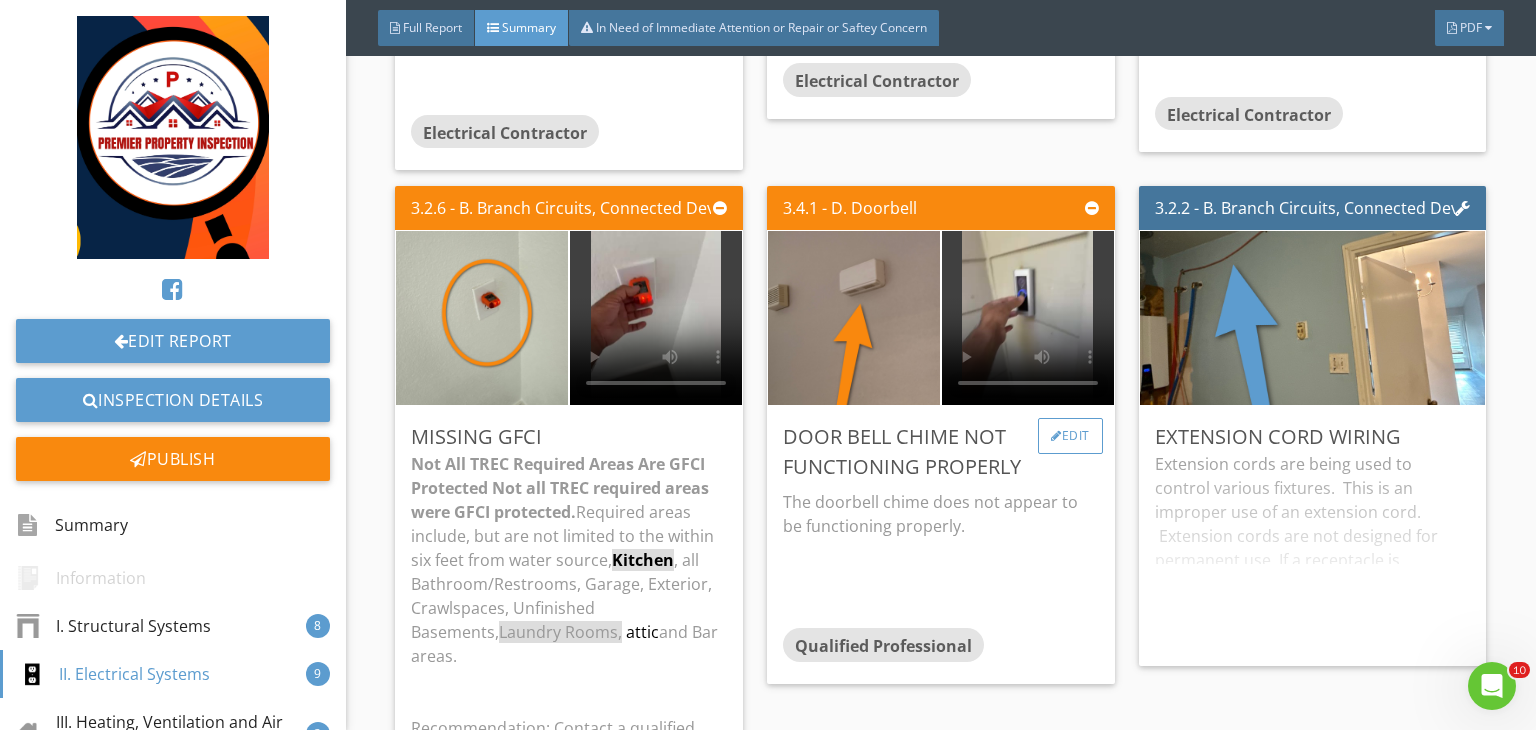 click on "Edit" at bounding box center (1070, 436) 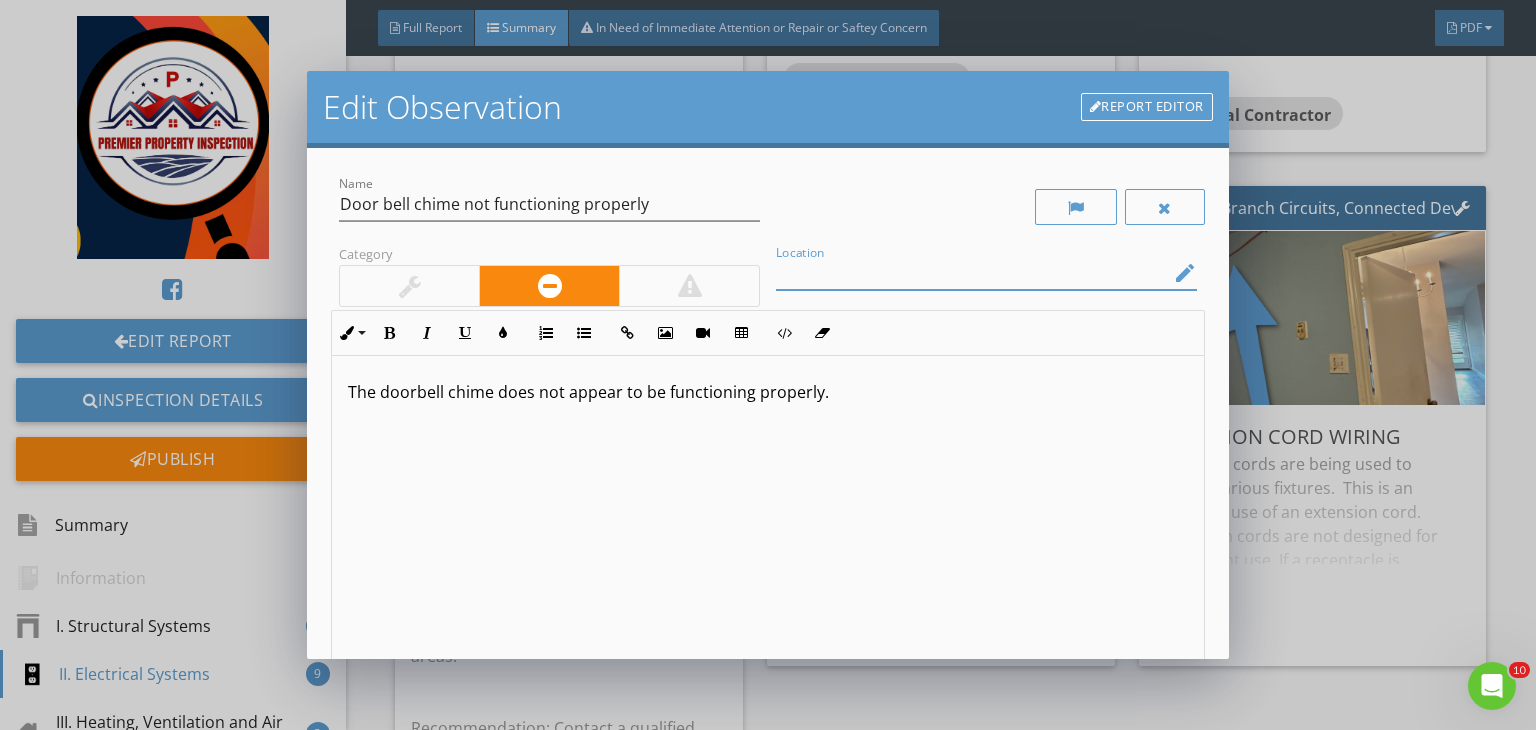 click at bounding box center [972, 273] 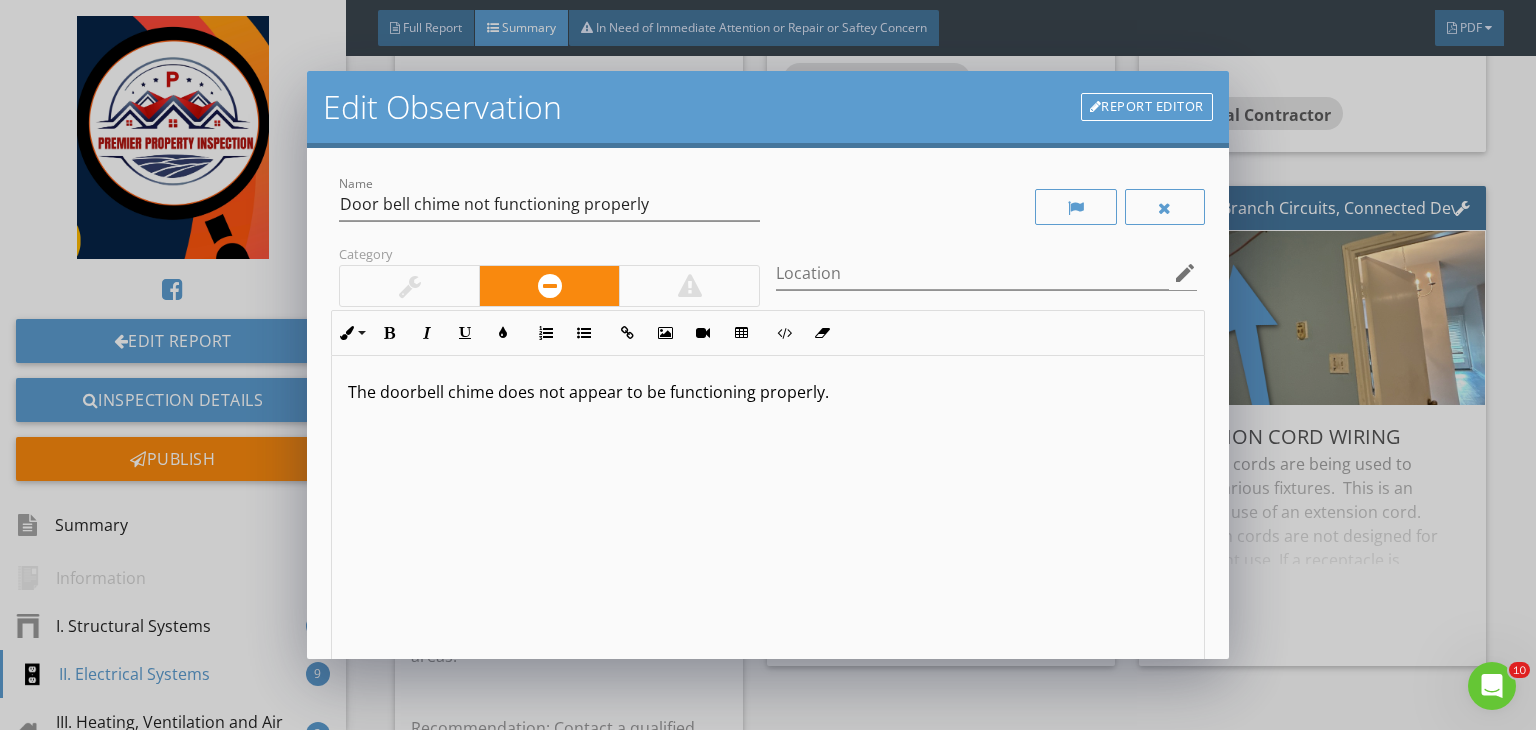 click on "The doorbell chime does not appear to be functioning properly." at bounding box center (768, 404) 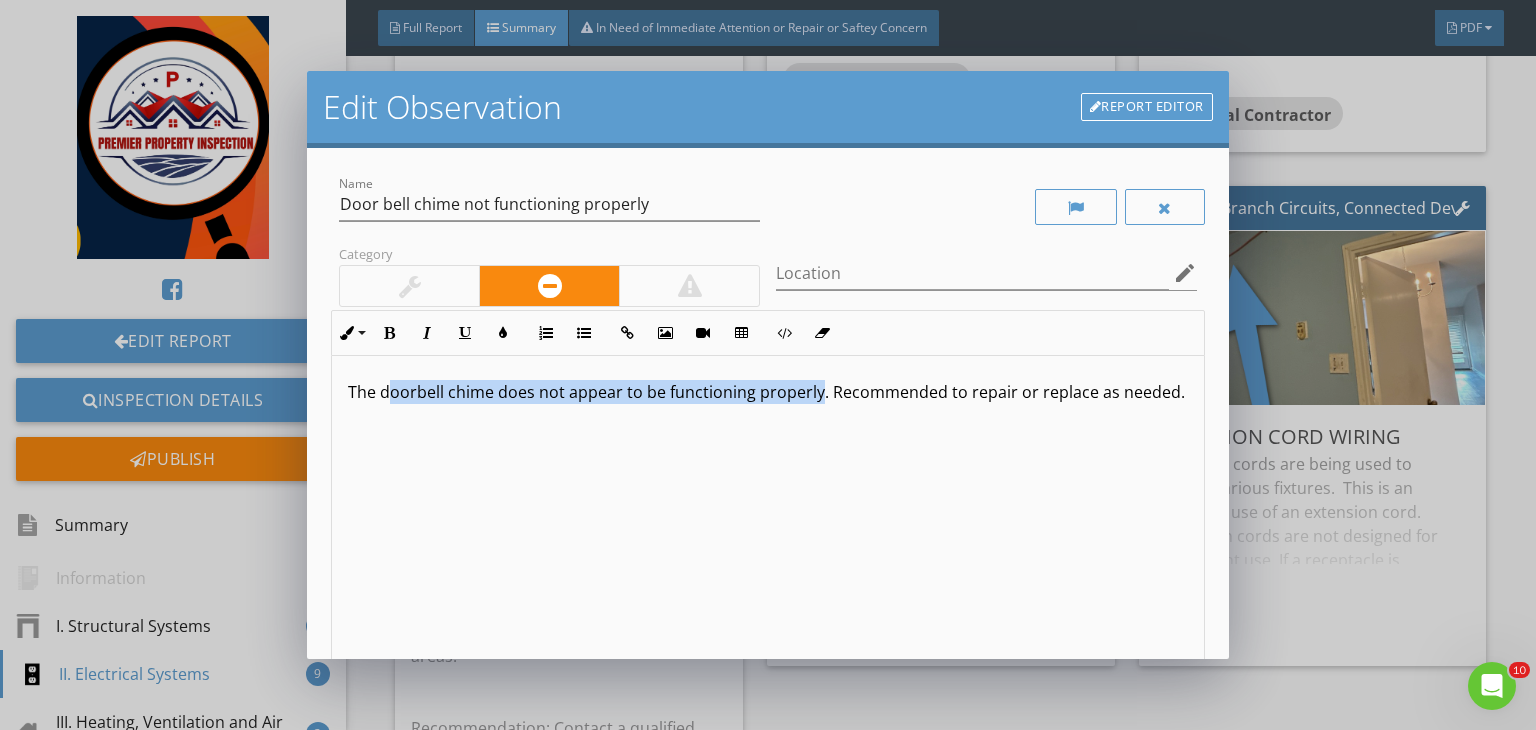 drag, startPoint x: 807, startPoint y: 391, endPoint x: 370, endPoint y: 375, distance: 437.29282 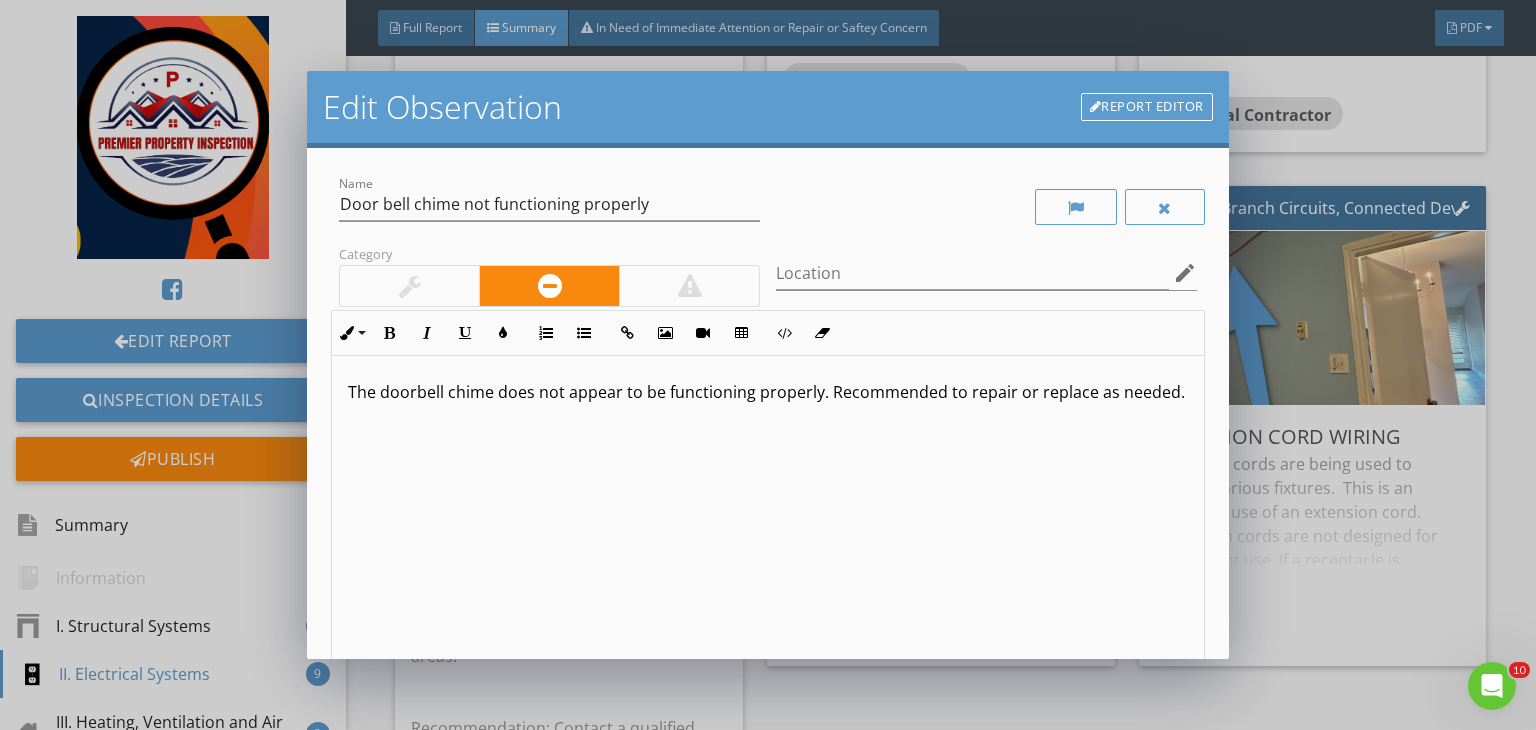 click on "The doorbell chime does not appear to be functioning properly. Recommended to repair or replace as needed." at bounding box center [768, 404] 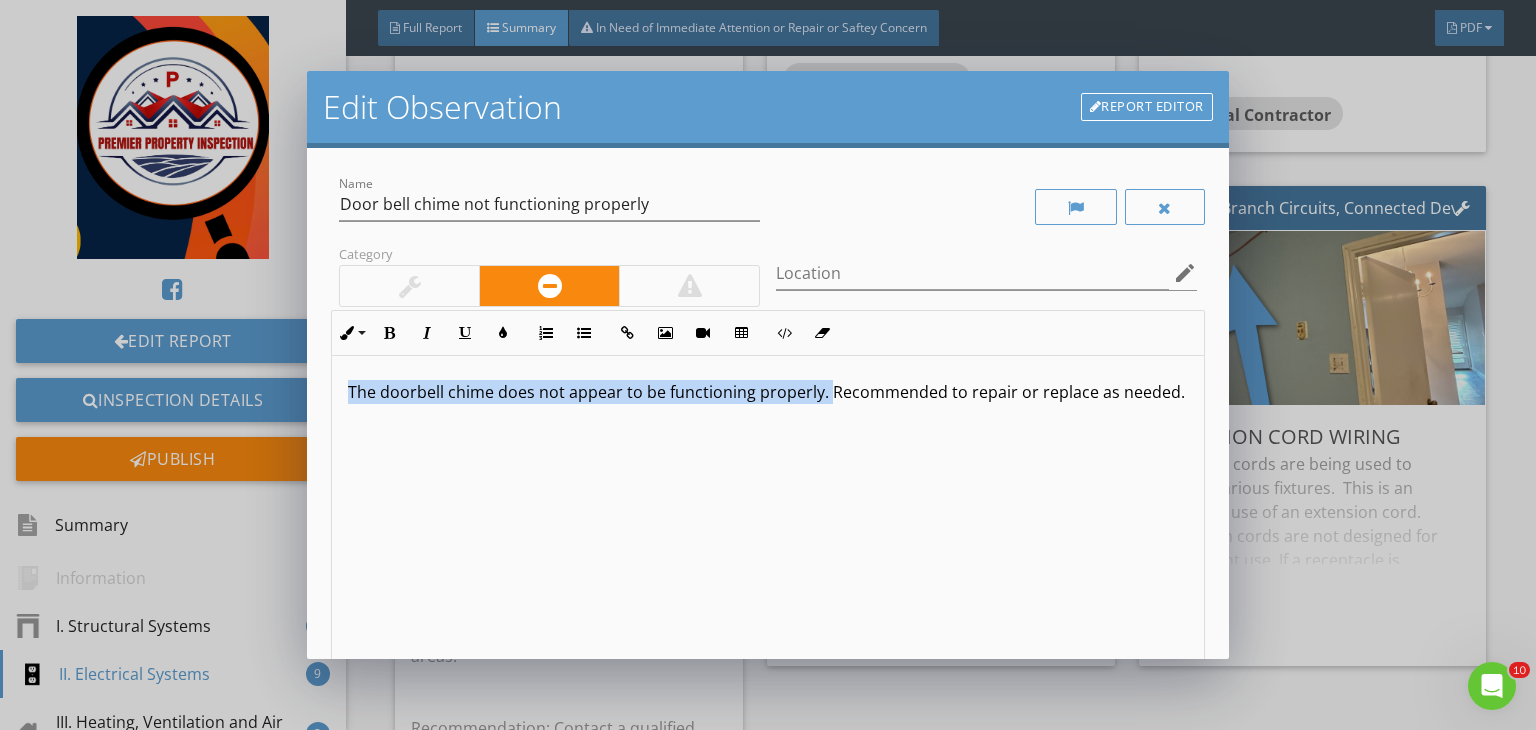 drag, startPoint x: 819, startPoint y: 391, endPoint x: 324, endPoint y: 337, distance: 497.93674 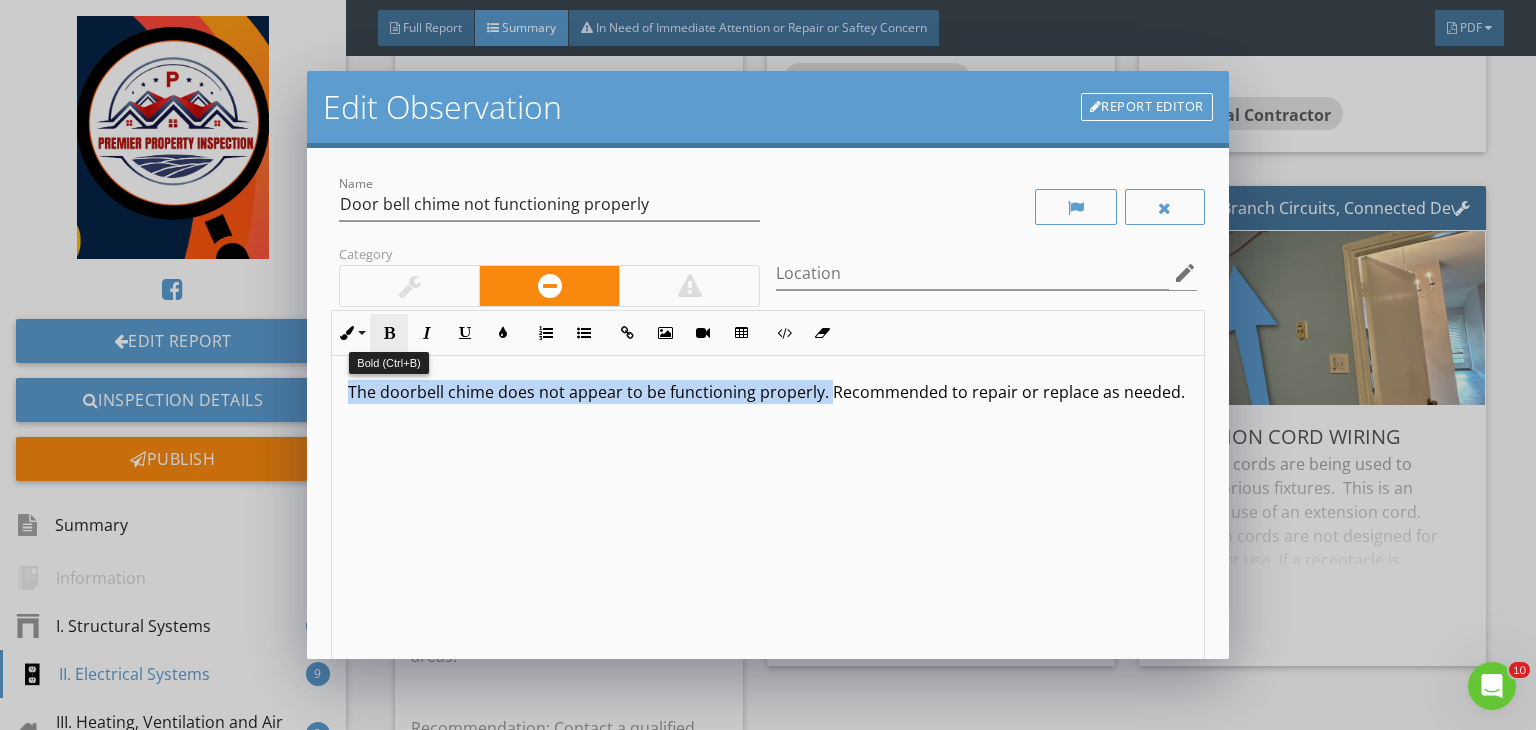 click at bounding box center [389, 333] 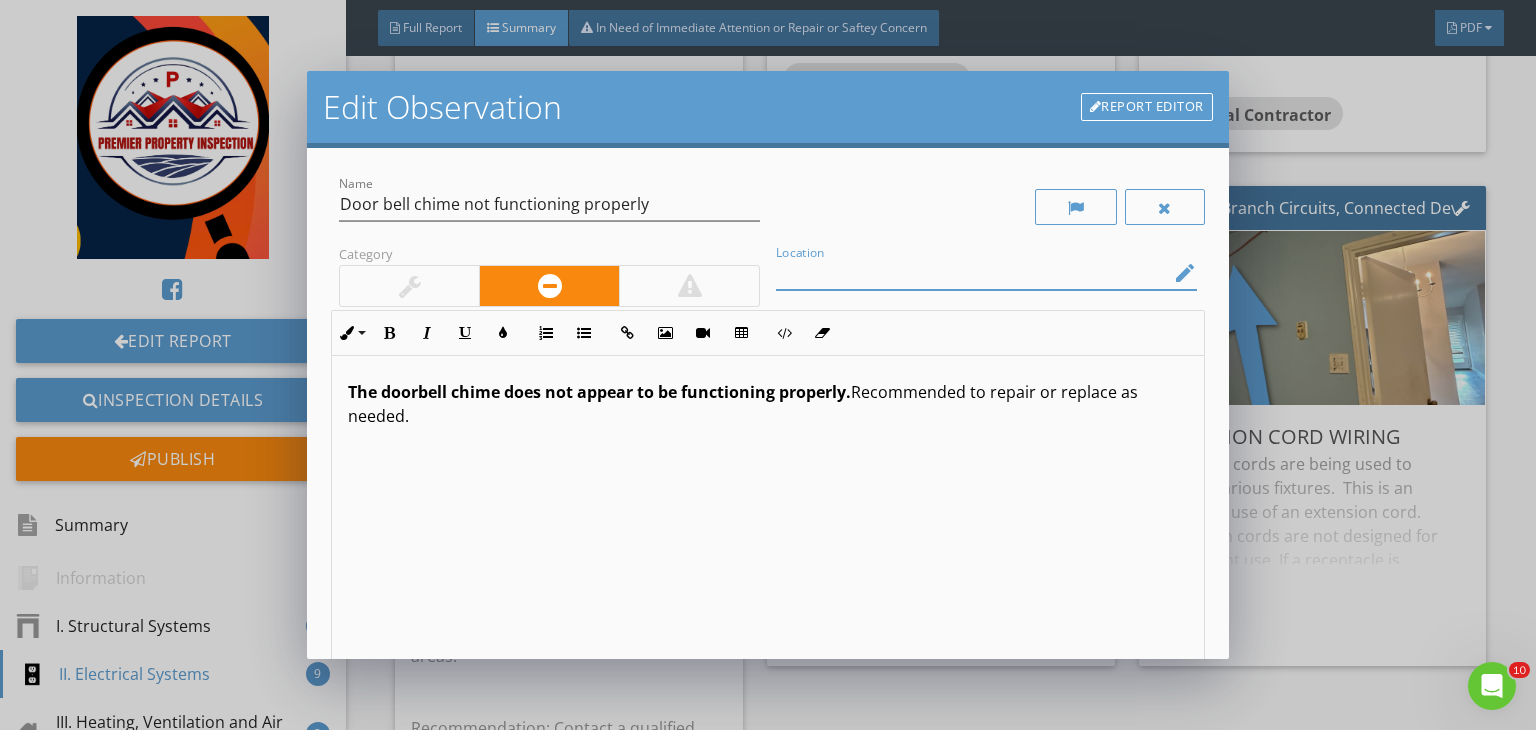 click at bounding box center [972, 273] 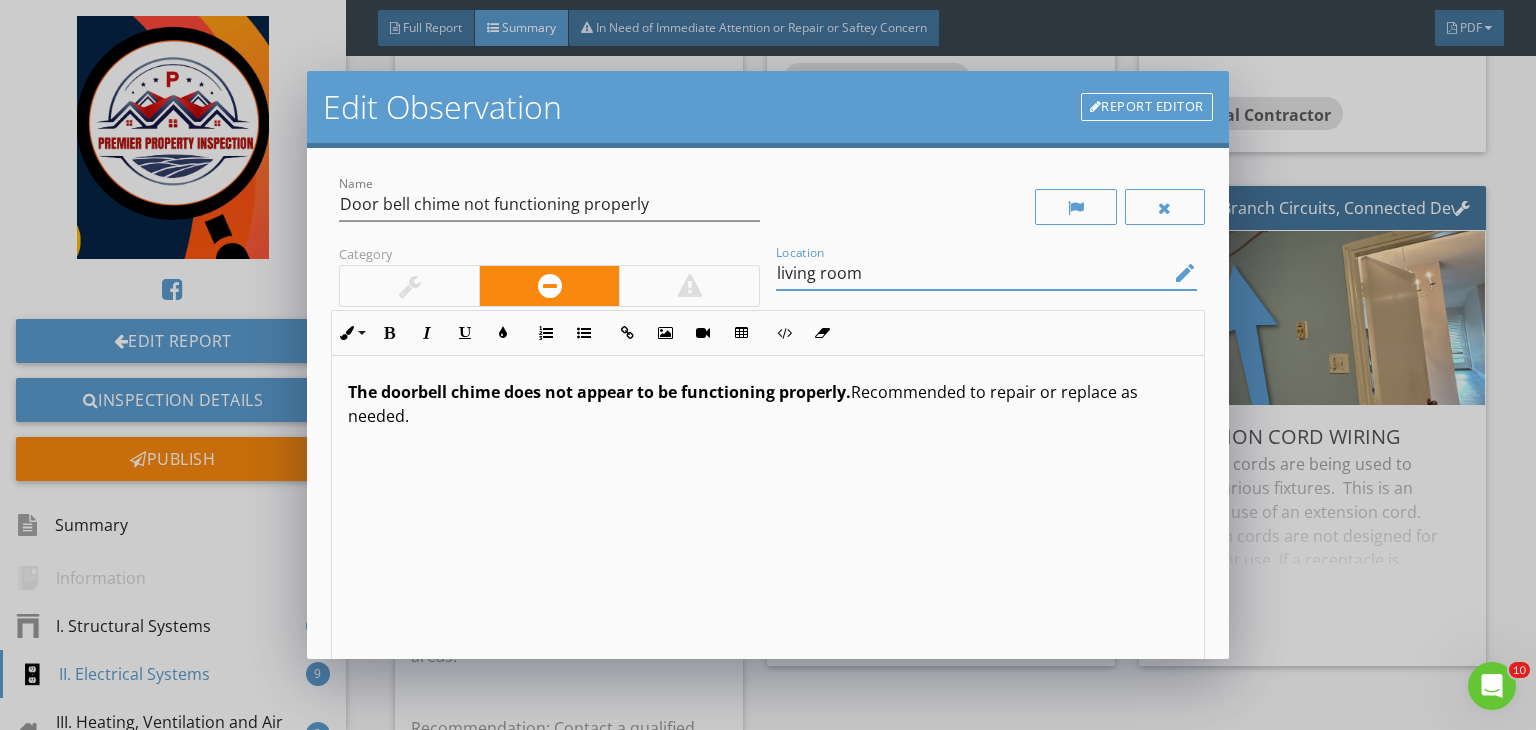 scroll, scrollTop: 0, scrollLeft: 0, axis: both 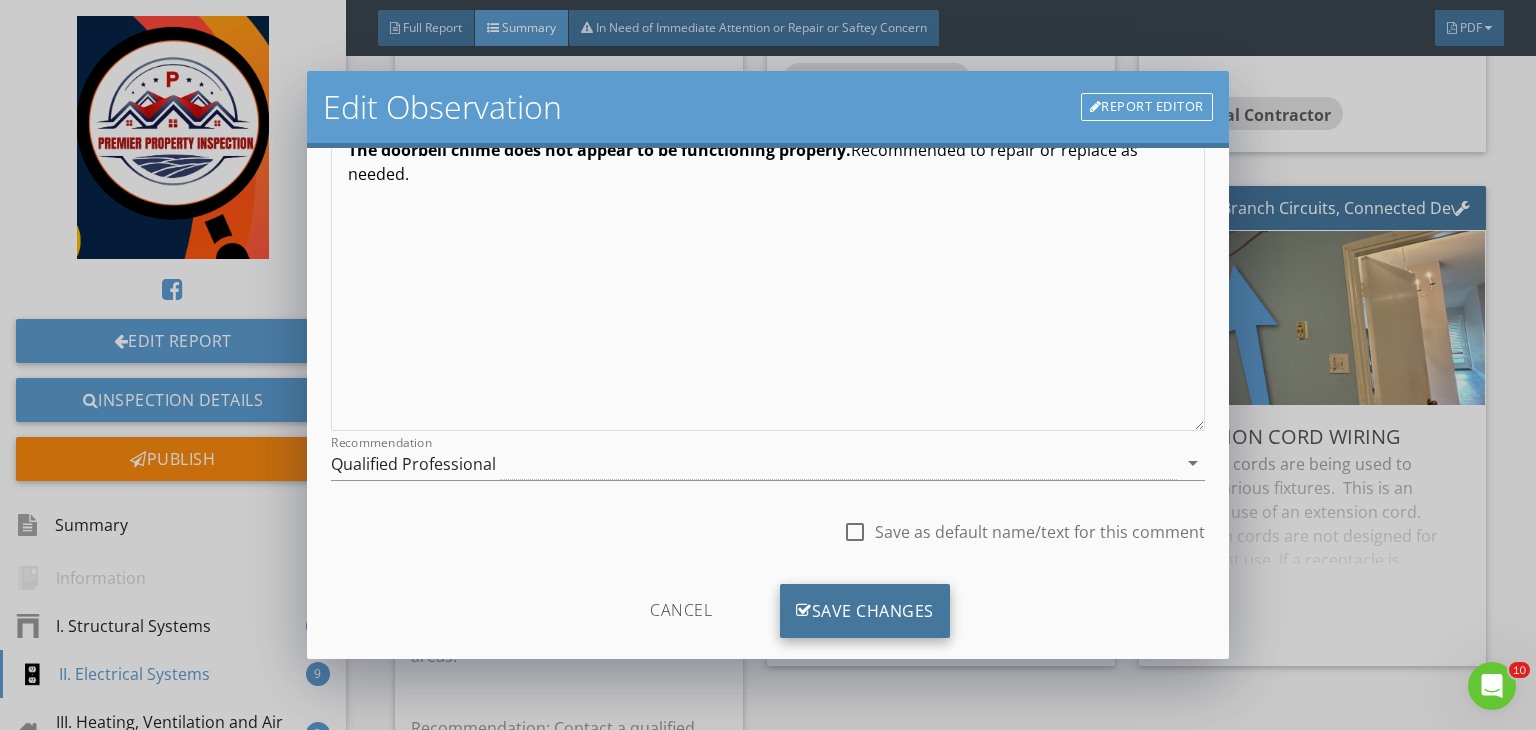type on "living room" 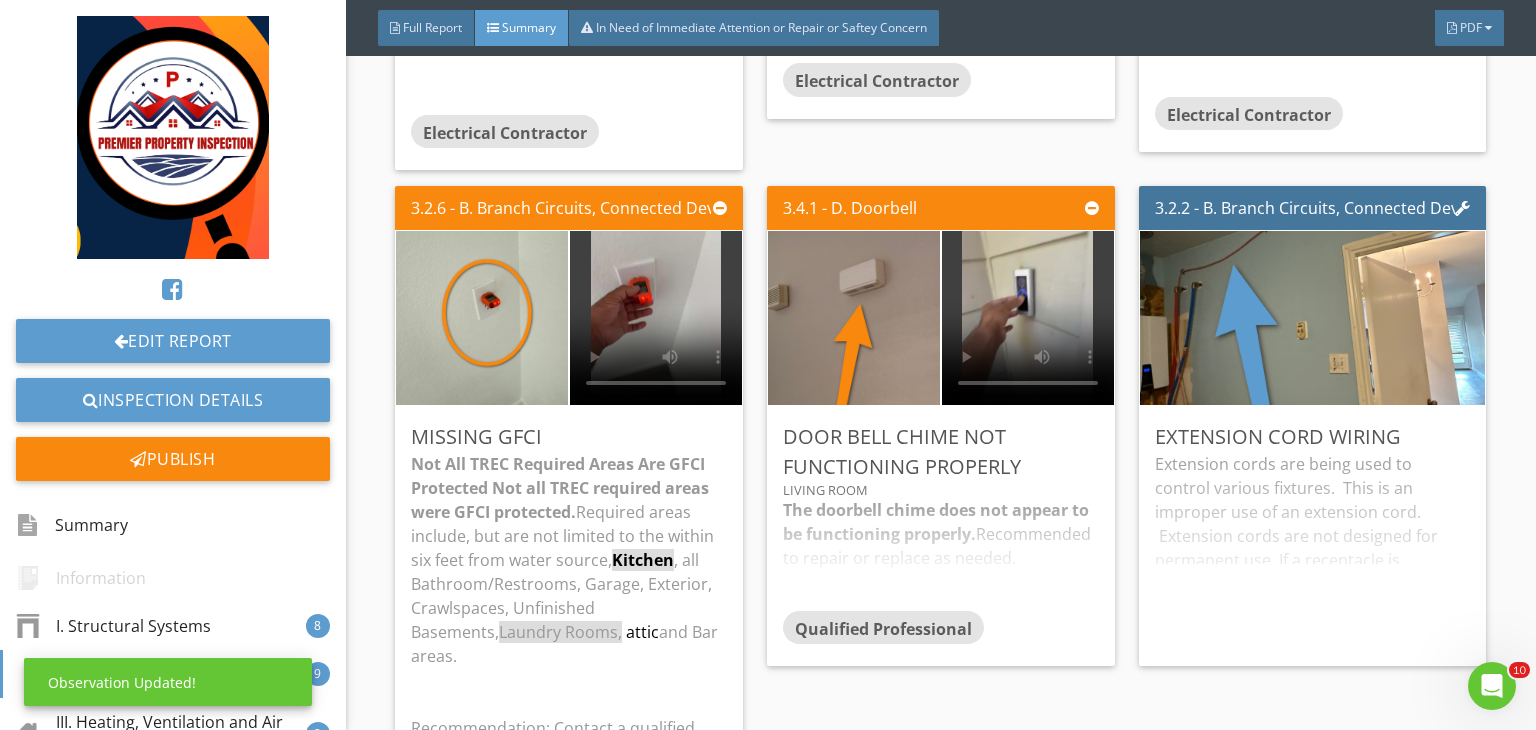 scroll, scrollTop: 39, scrollLeft: 0, axis: vertical 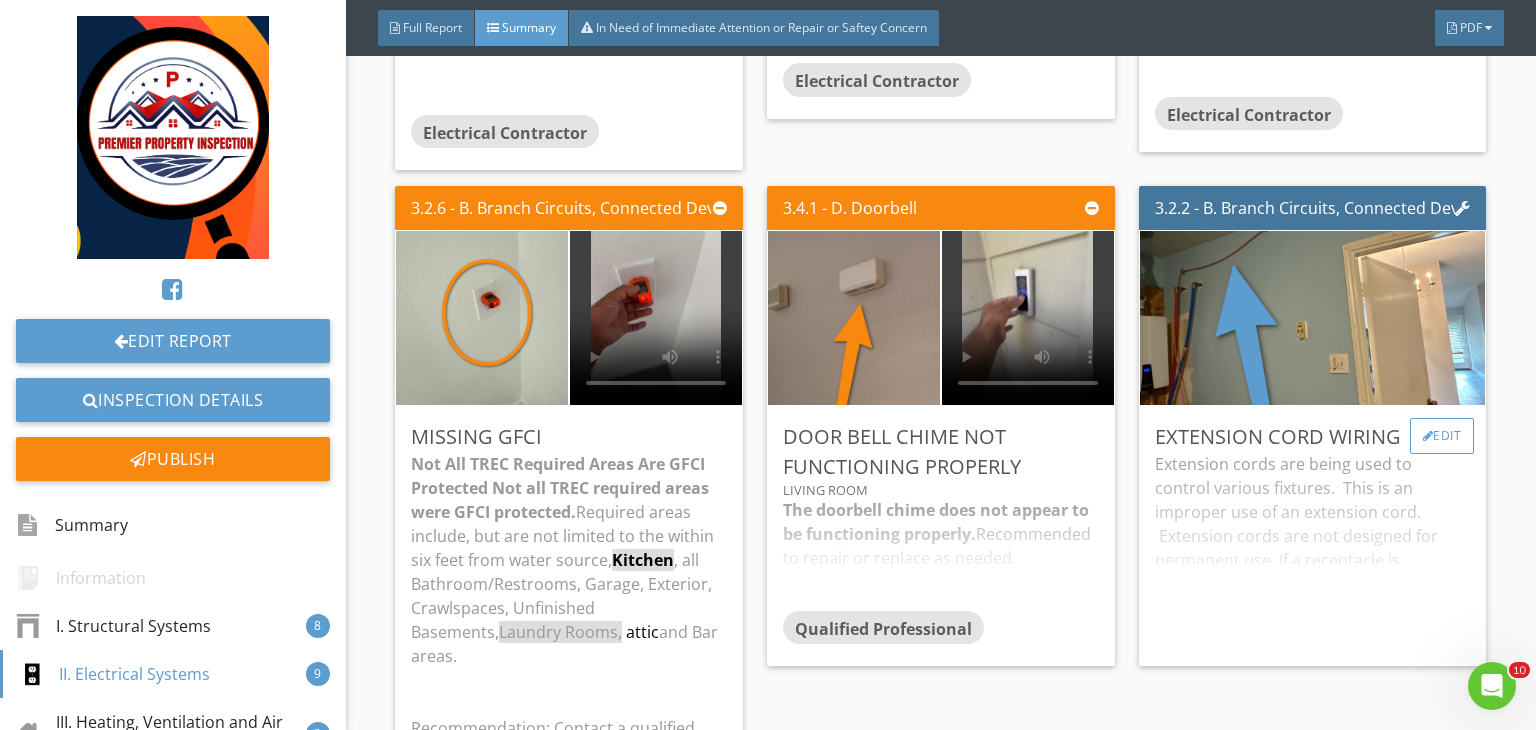 click on "Edit" at bounding box center (1442, 436) 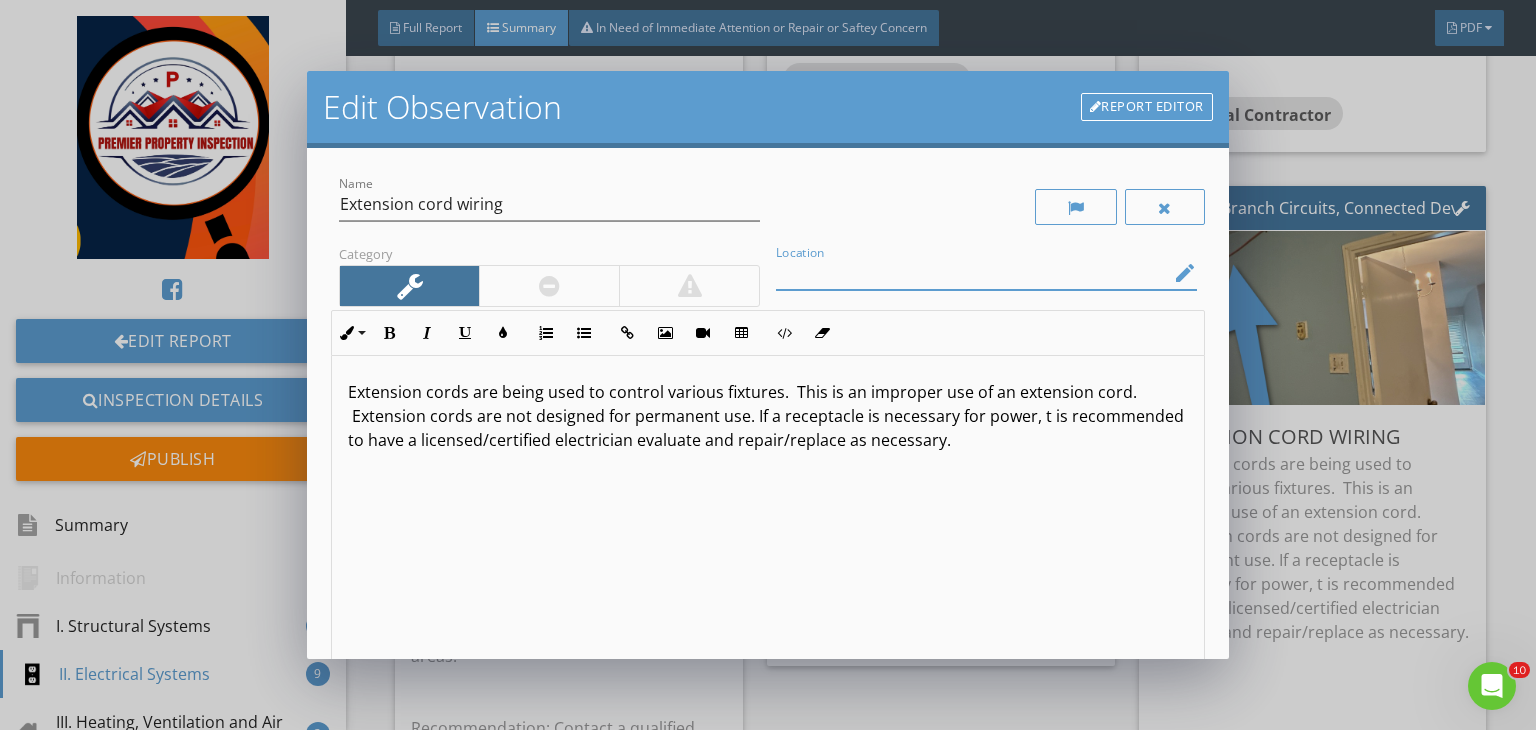 click at bounding box center (972, 273) 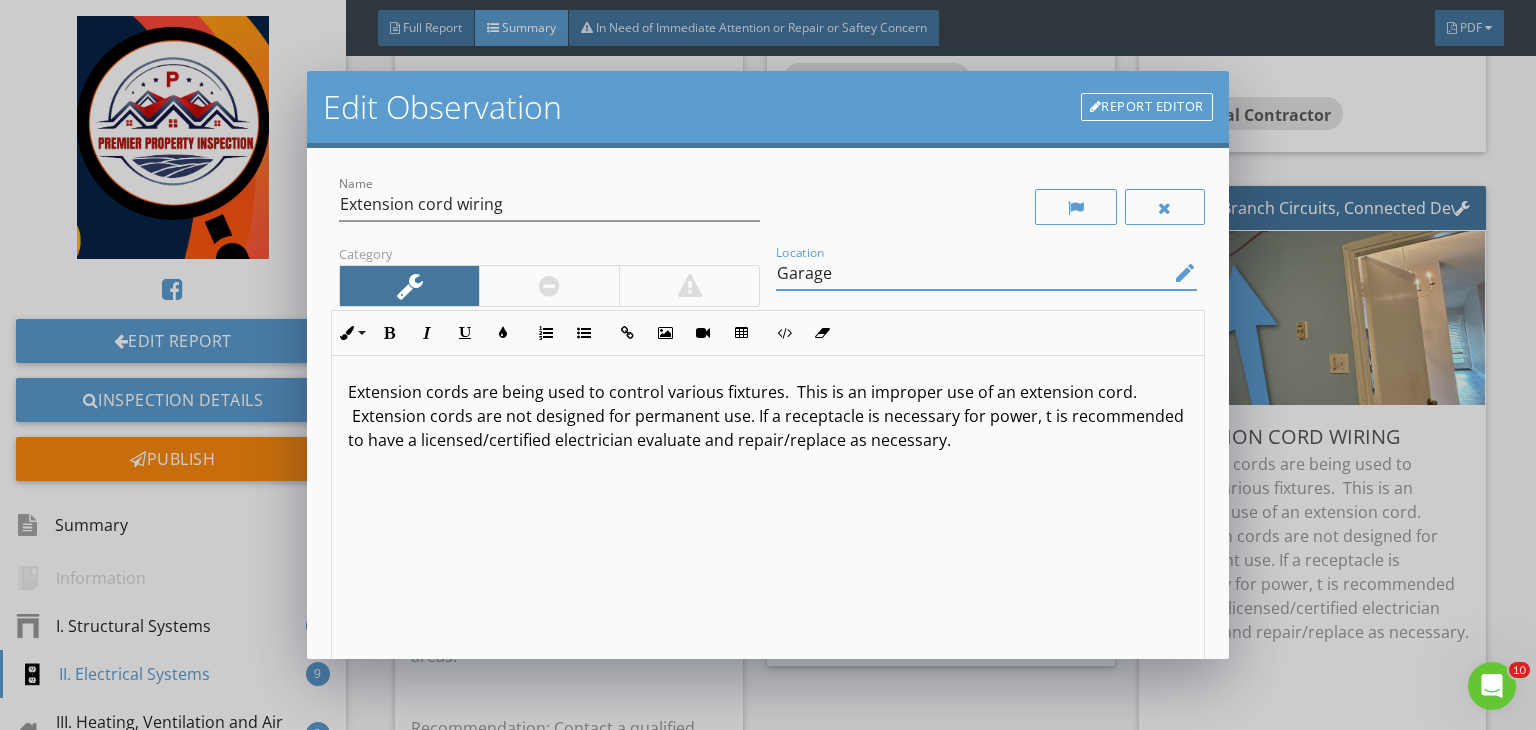 type on "Garage" 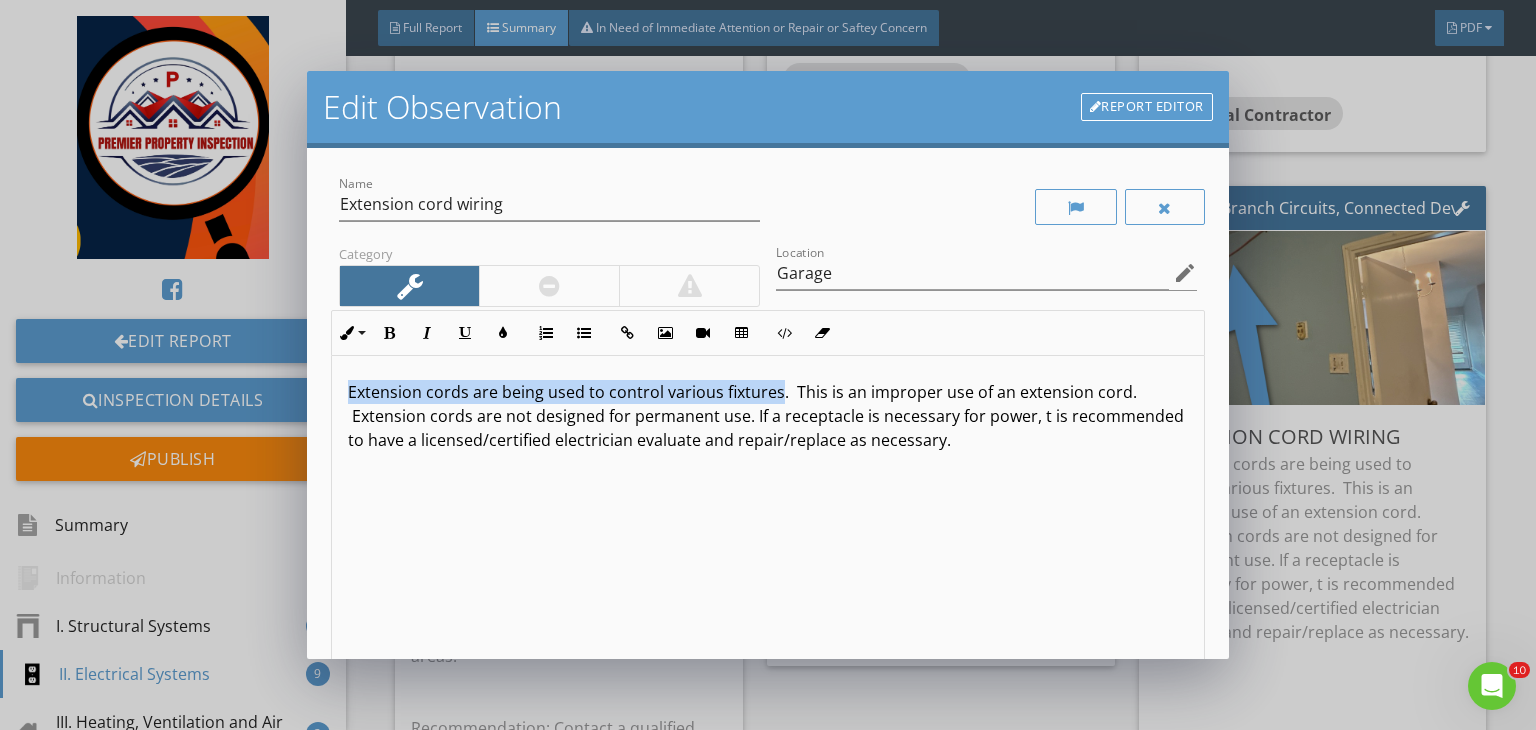 drag, startPoint x: 776, startPoint y: 391, endPoint x: 311, endPoint y: 337, distance: 468.12497 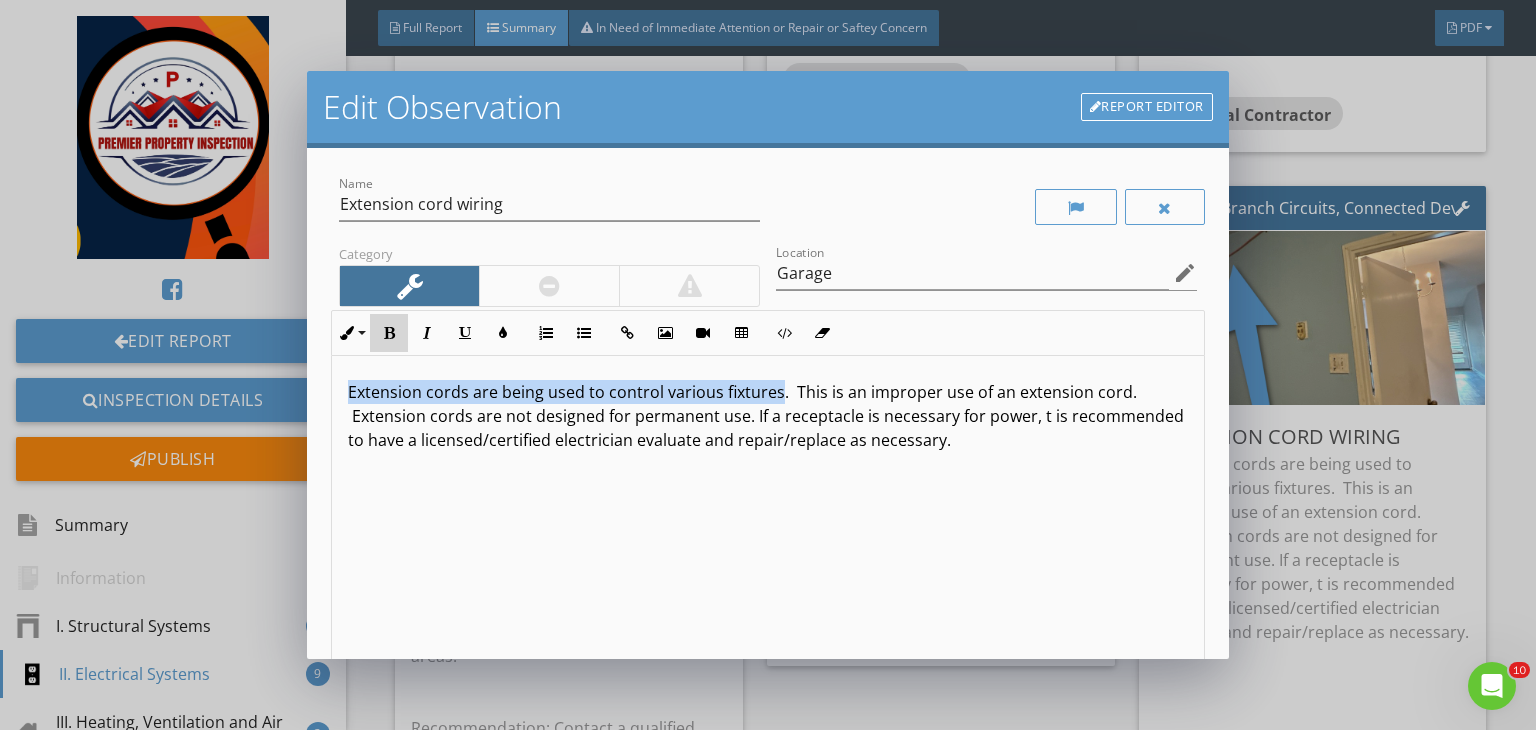 click at bounding box center [389, 333] 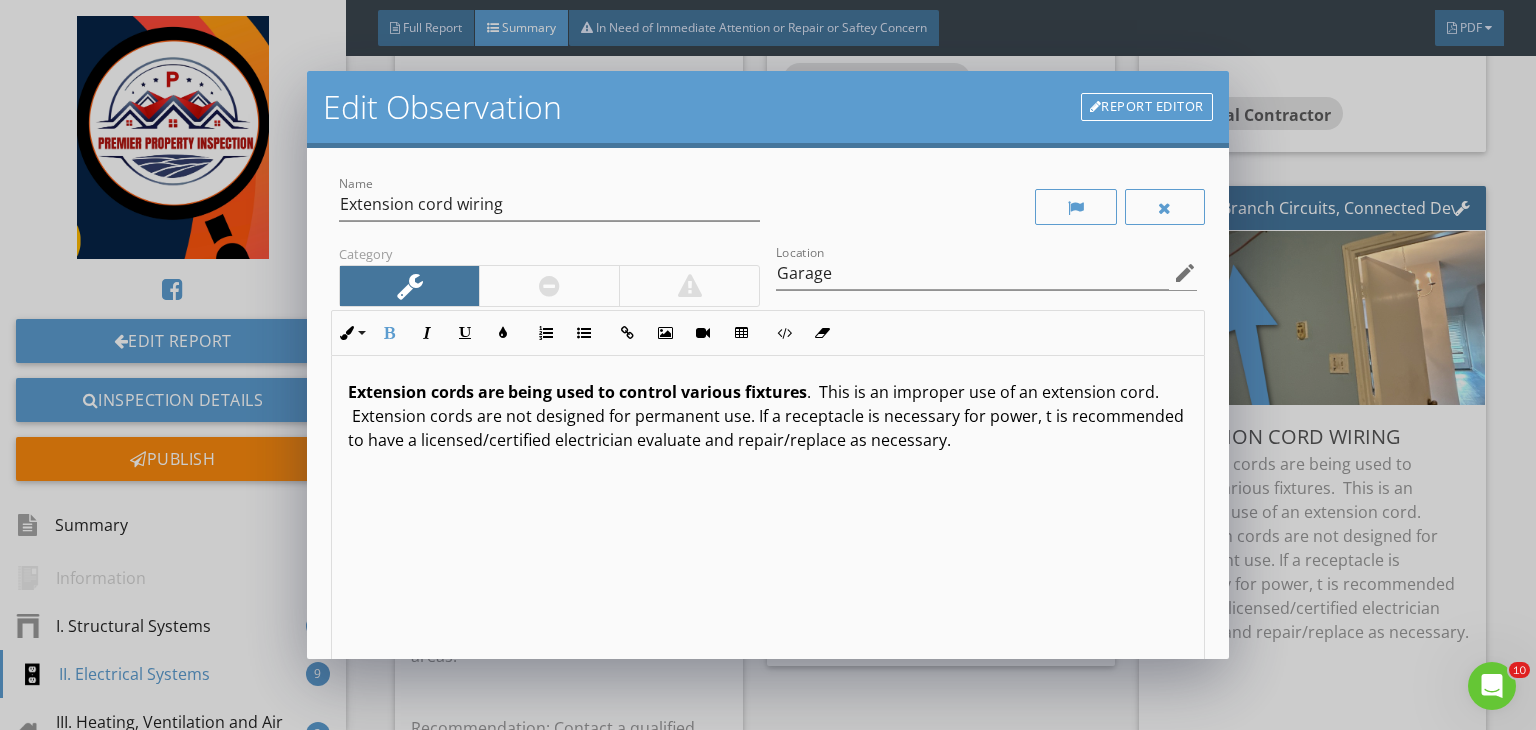 click on "Extension cords are being used to control various fixtures" at bounding box center [577, 392] 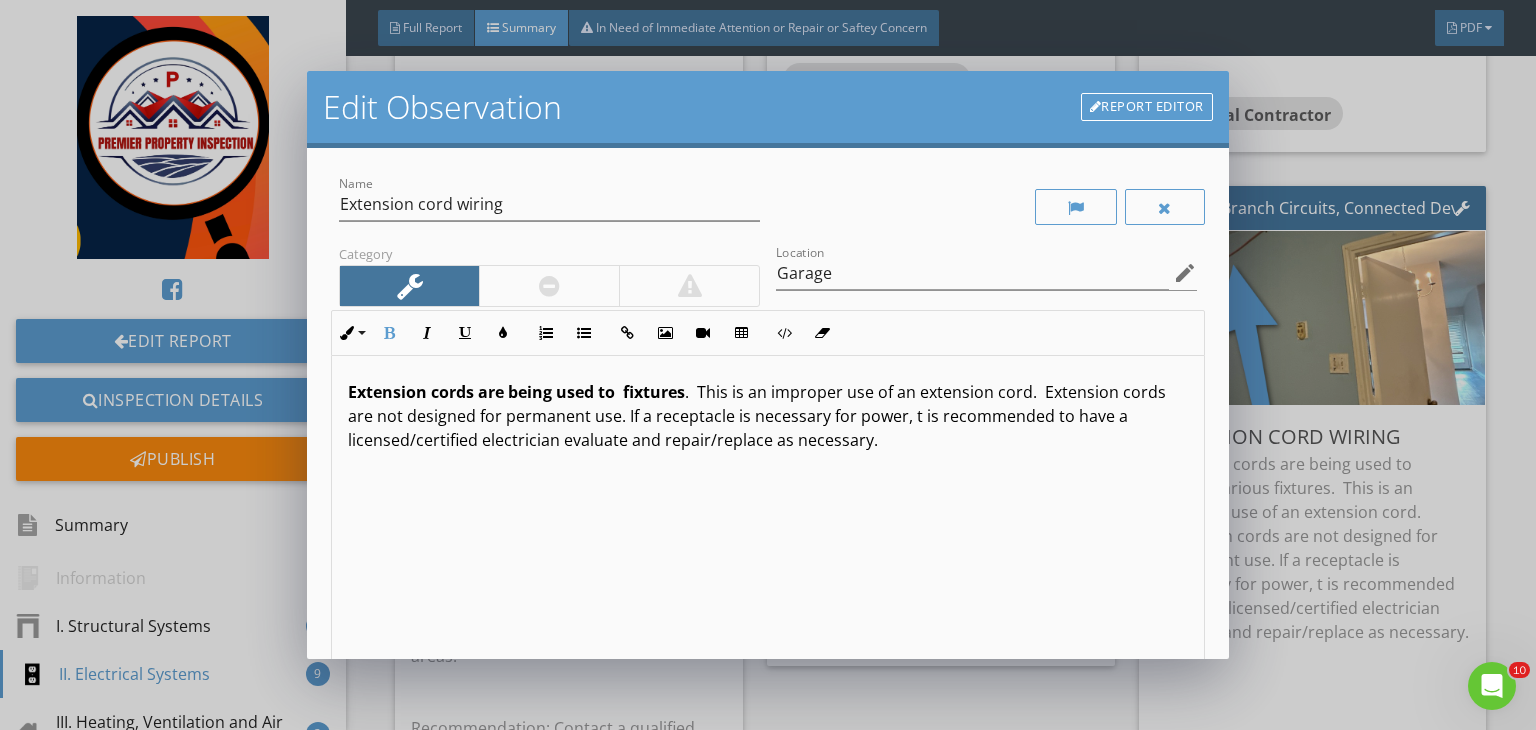 type 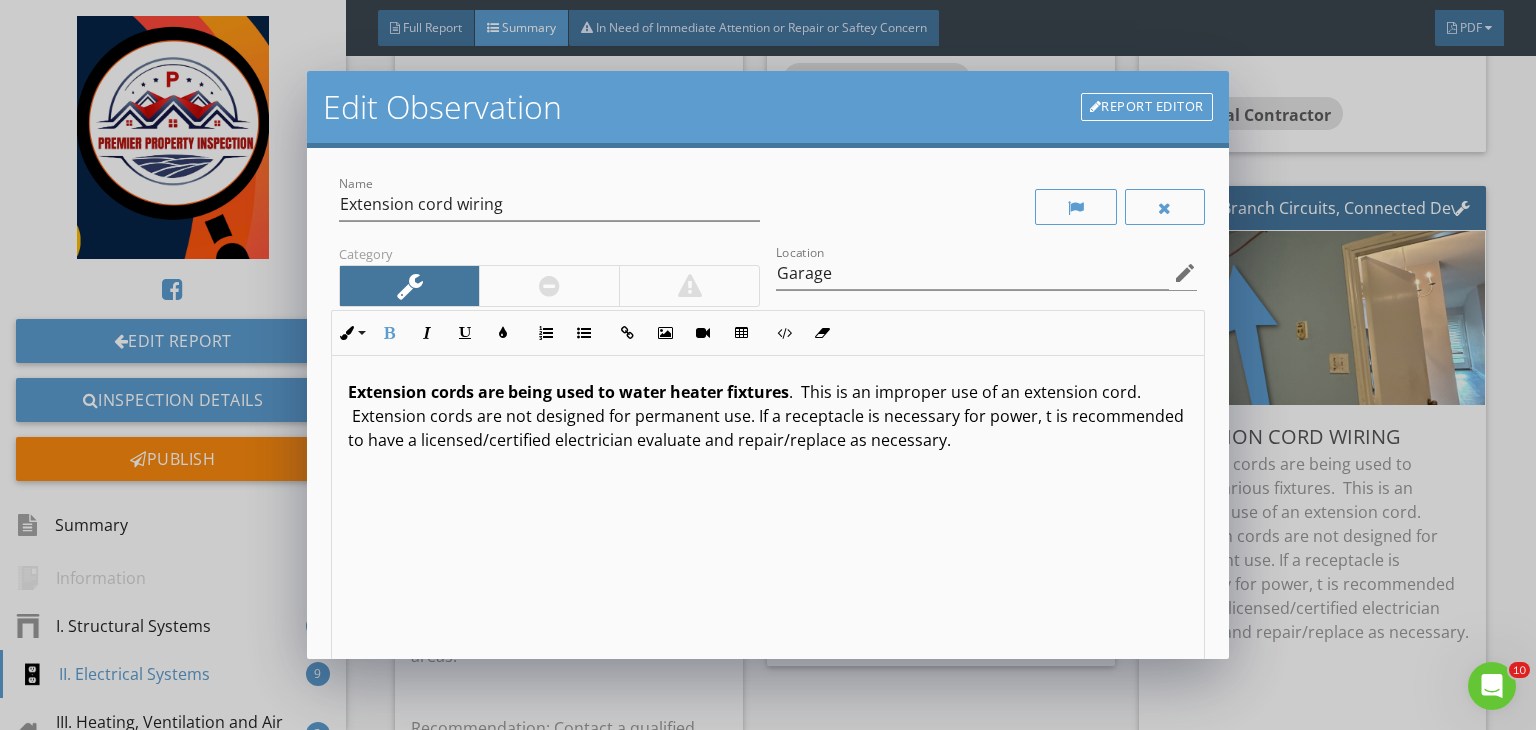 scroll, scrollTop: 0, scrollLeft: 0, axis: both 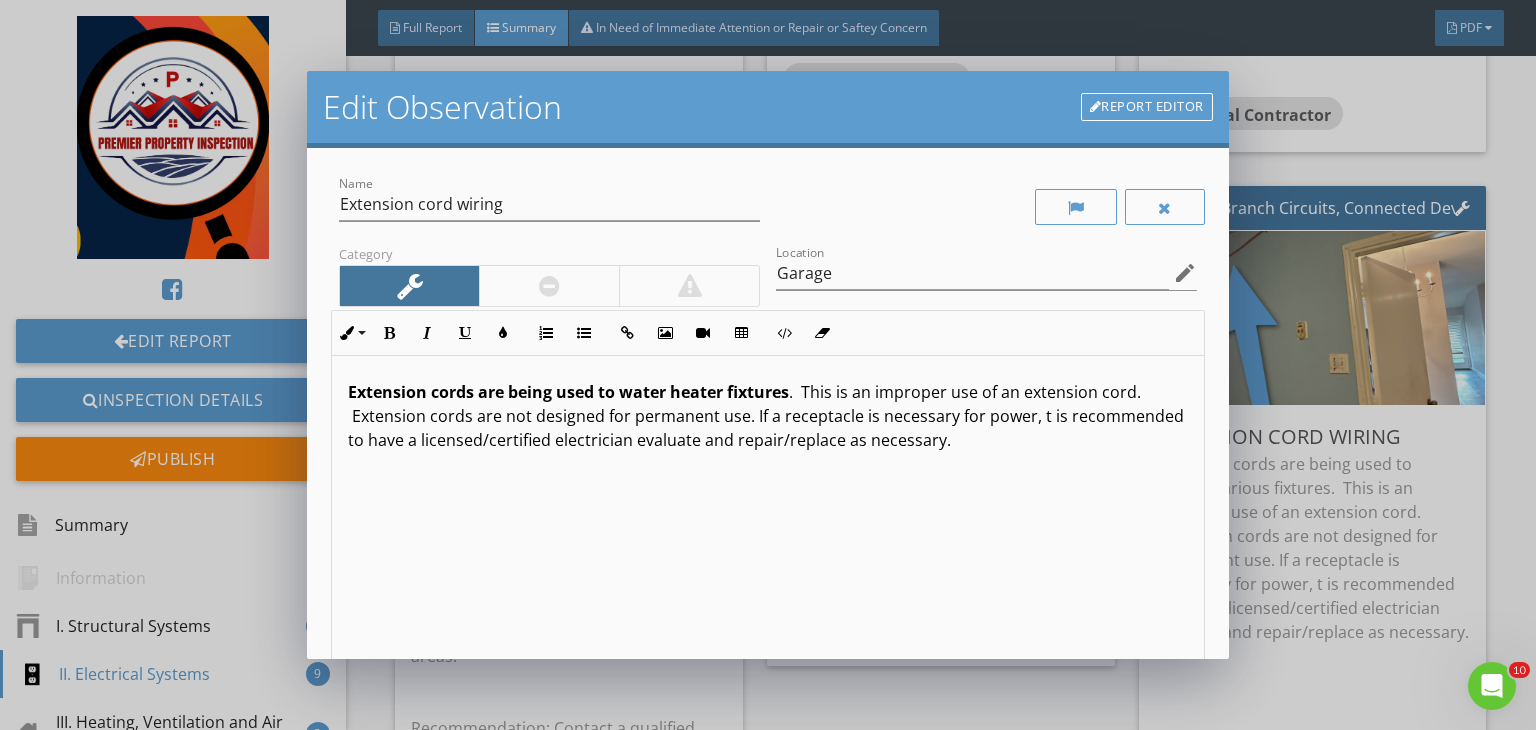 click at bounding box center [549, 286] 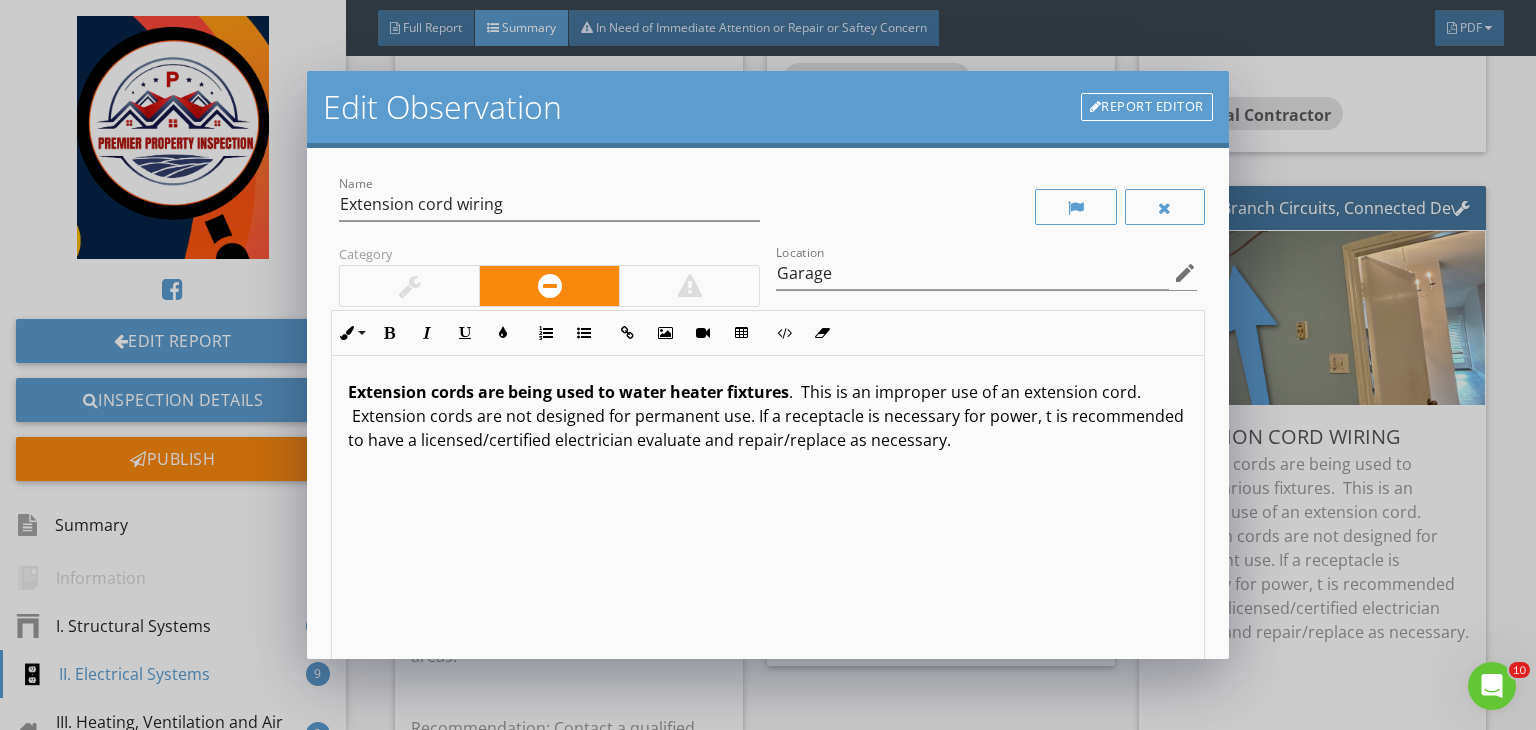 scroll, scrollTop: 276, scrollLeft: 0, axis: vertical 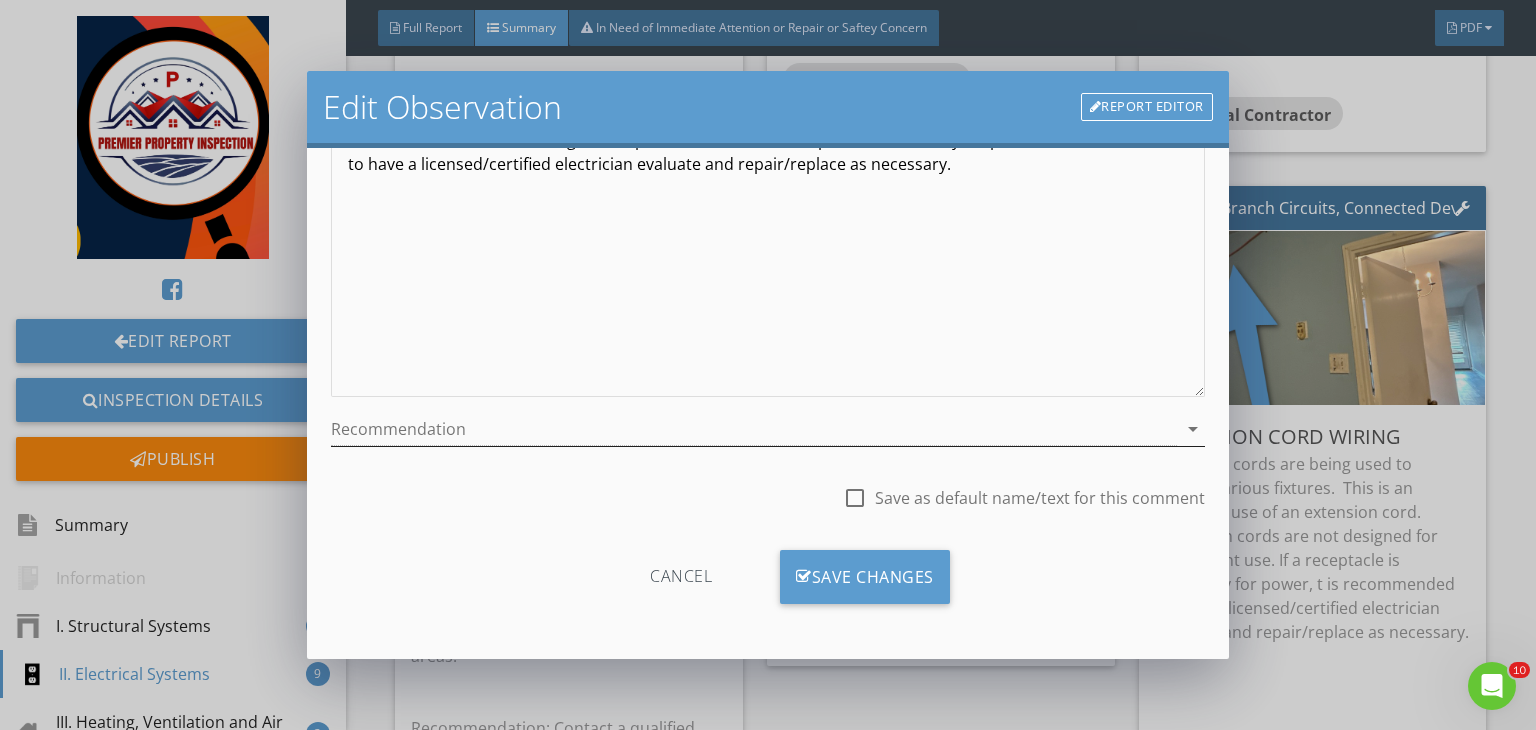click at bounding box center [754, 429] 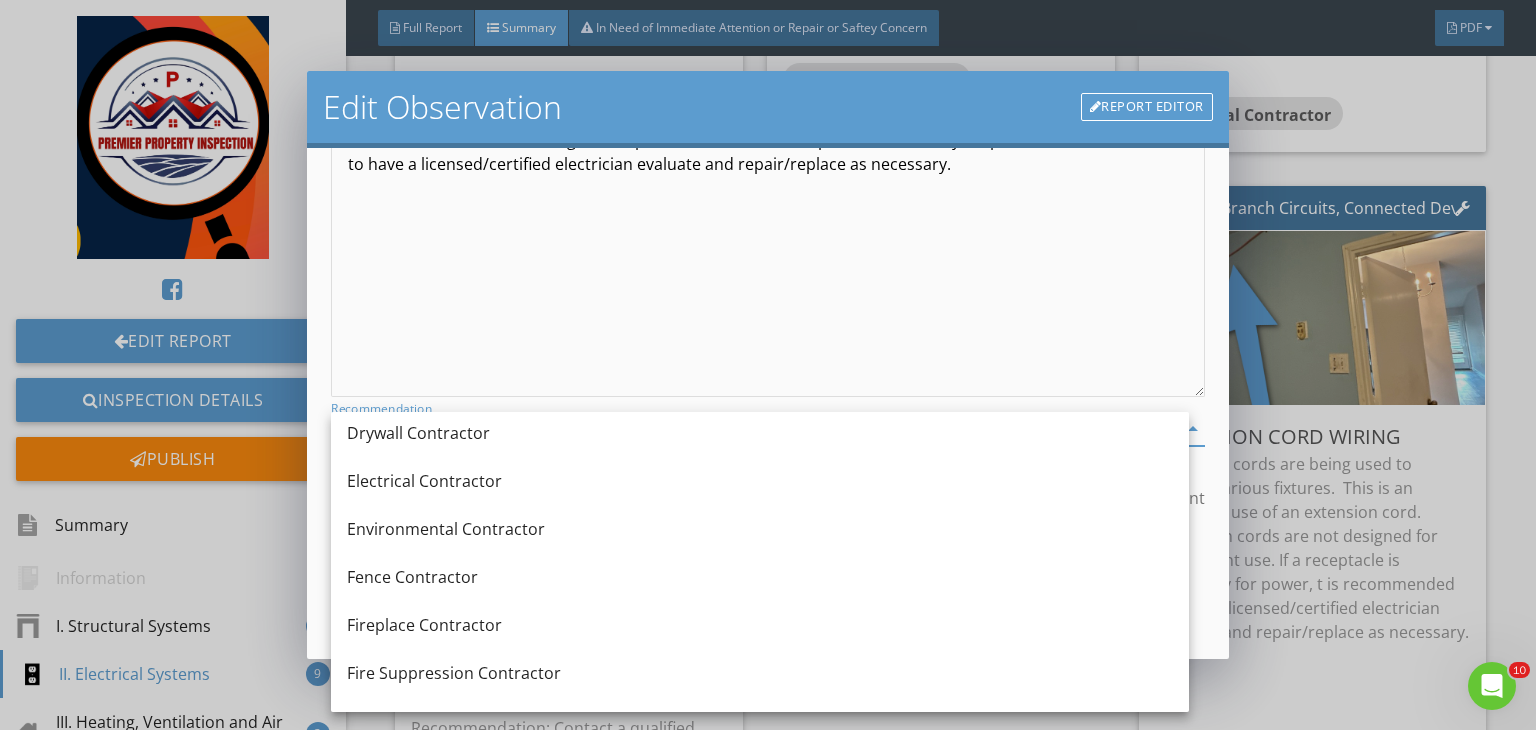 scroll, scrollTop: 684, scrollLeft: 0, axis: vertical 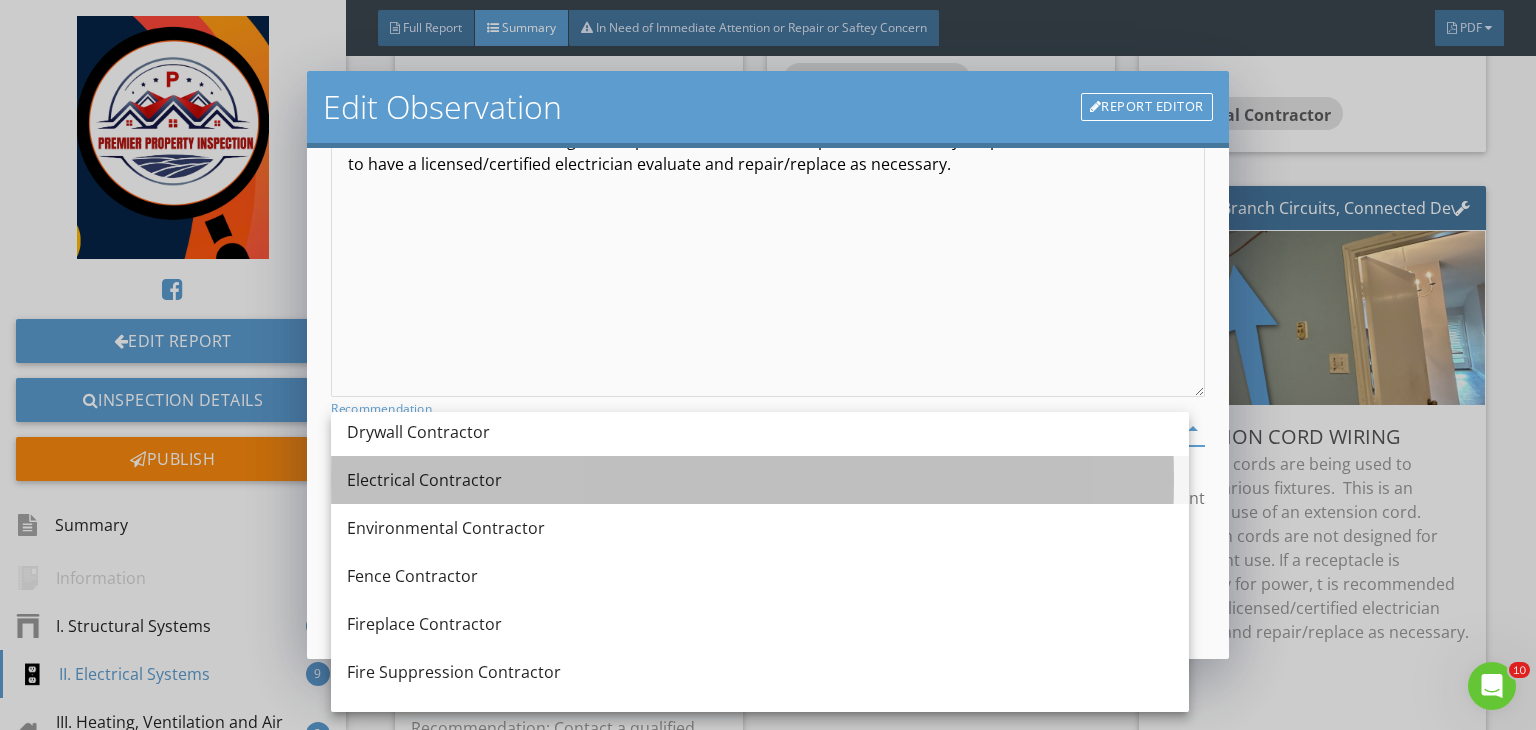 click on "Electrical Contractor" at bounding box center (760, 480) 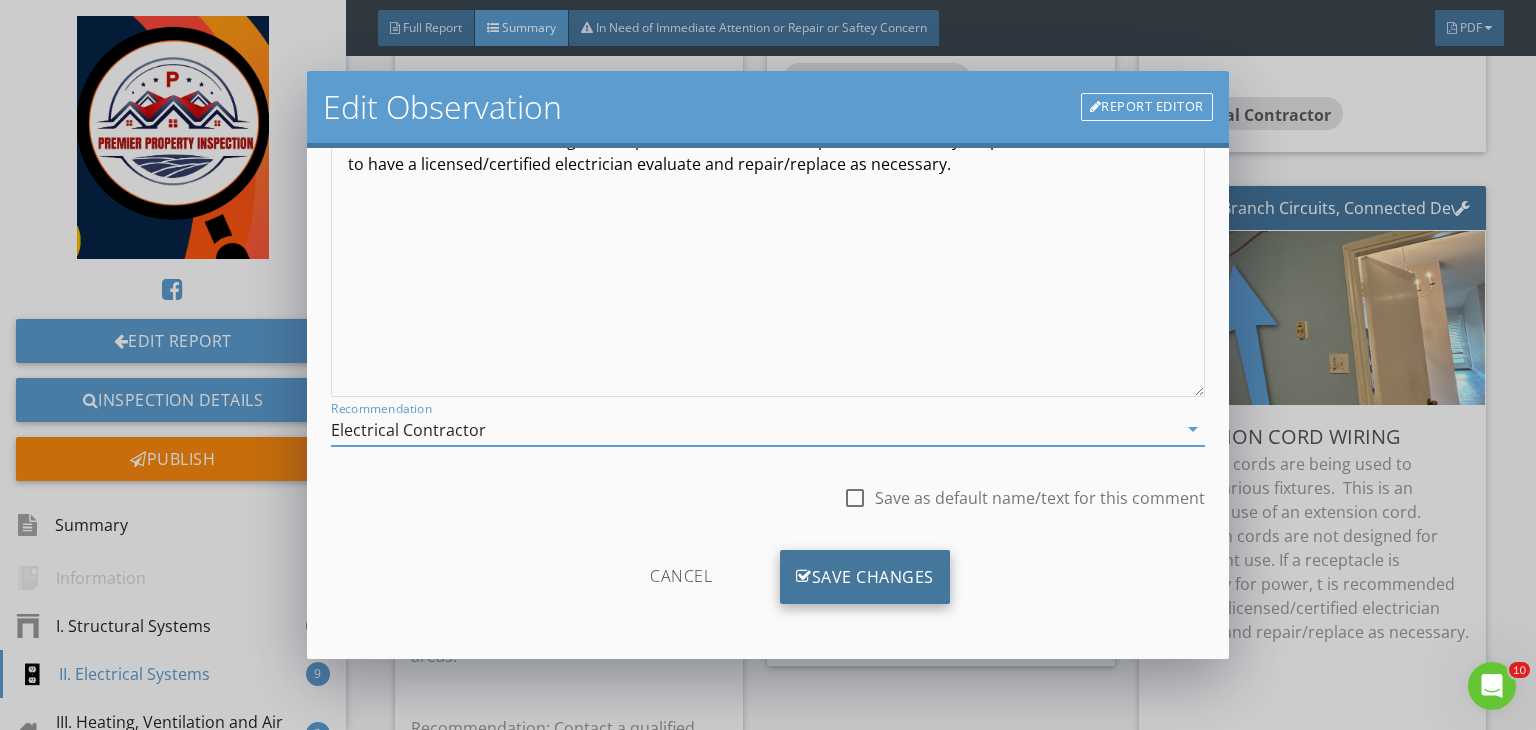 click on "Save Changes" at bounding box center (865, 577) 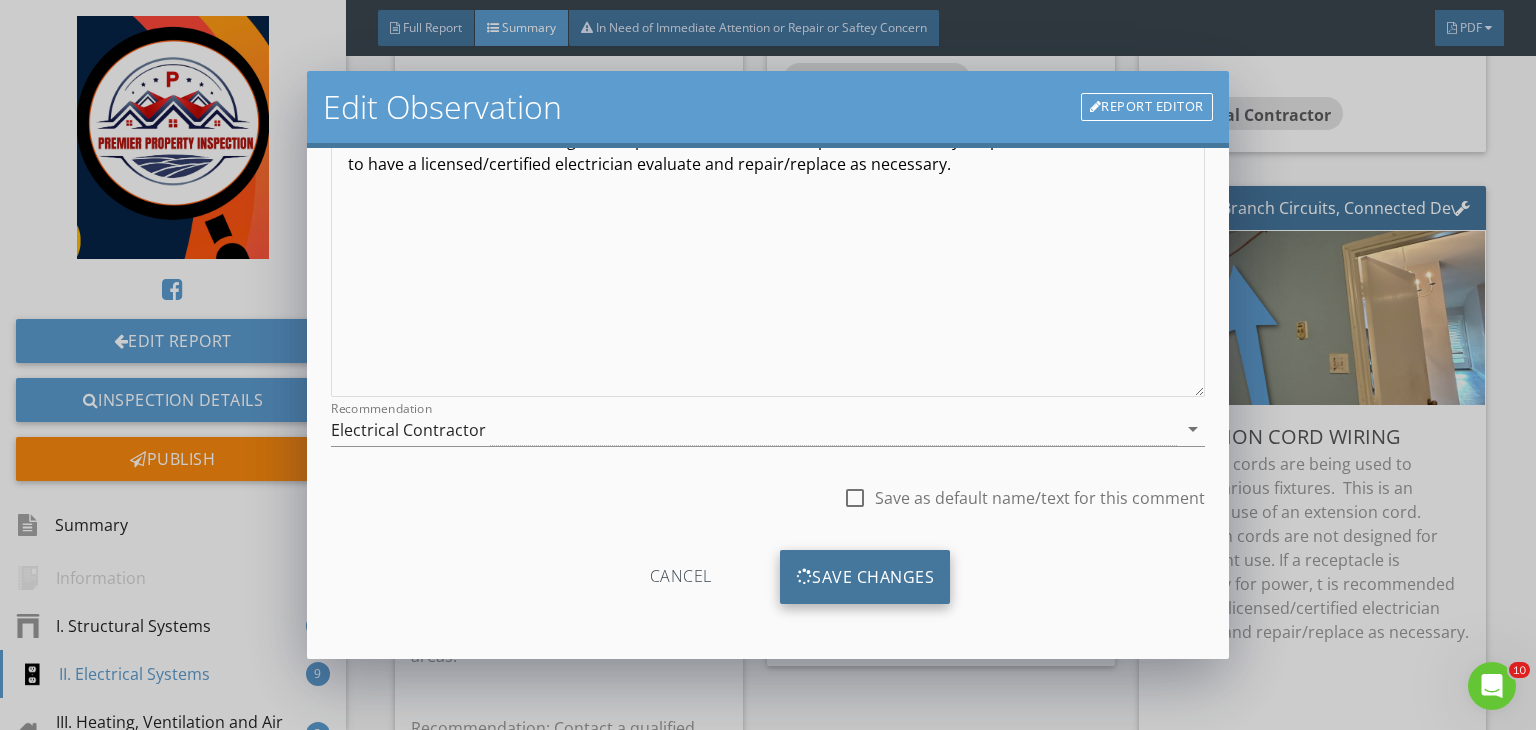 scroll, scrollTop: 39, scrollLeft: 0, axis: vertical 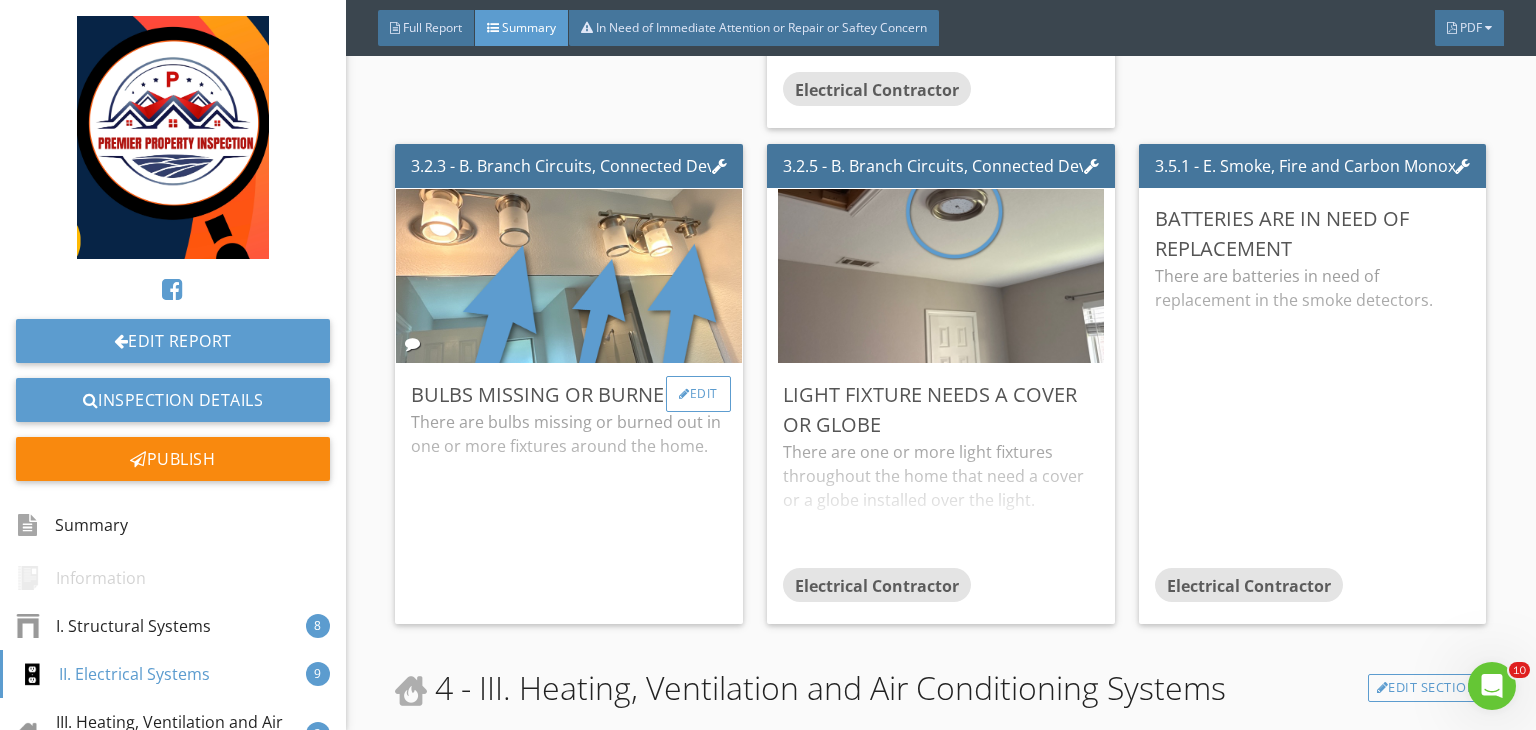 drag, startPoint x: 814, startPoint y: 559, endPoint x: 704, endPoint y: 435, distance: 165.75887 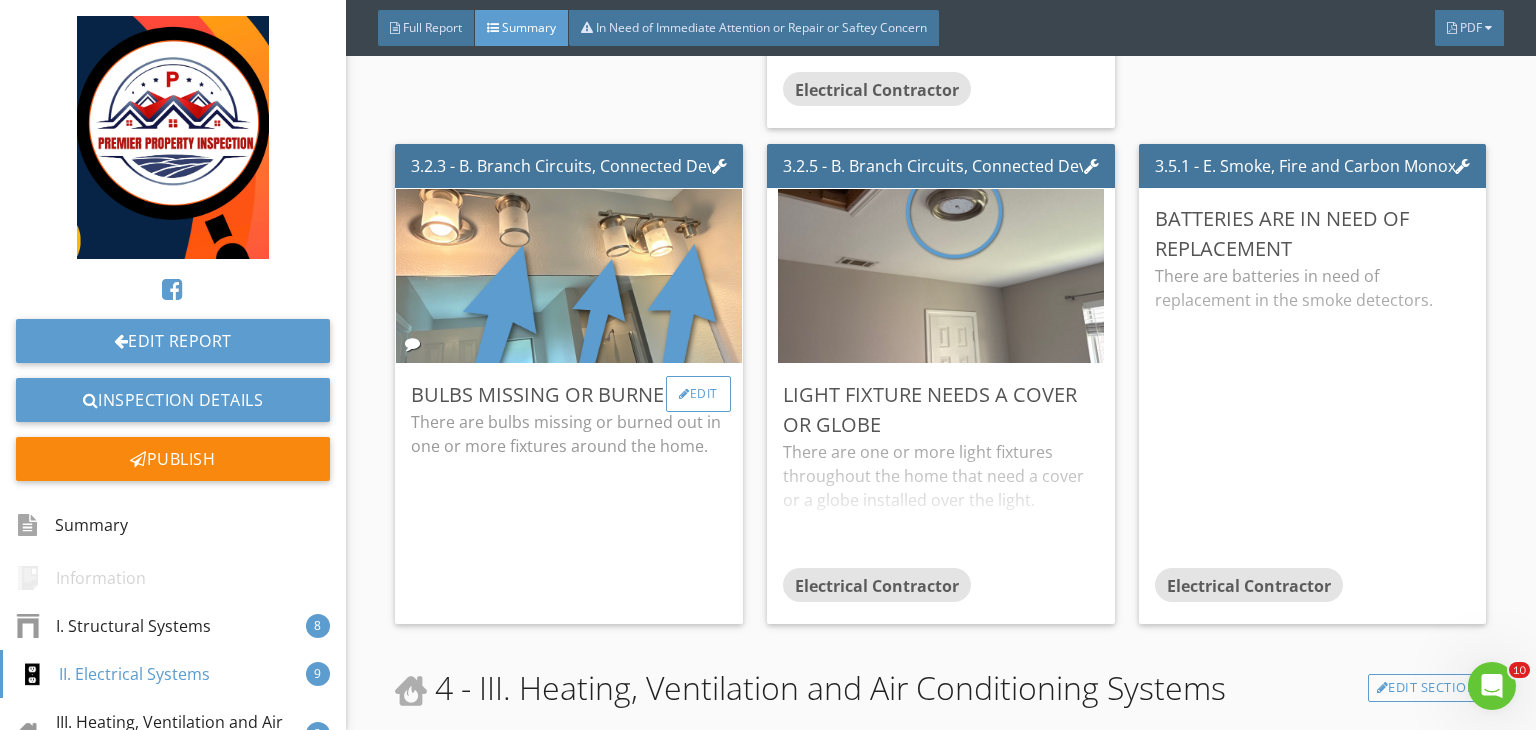 click on "Edit" at bounding box center (698, 394) 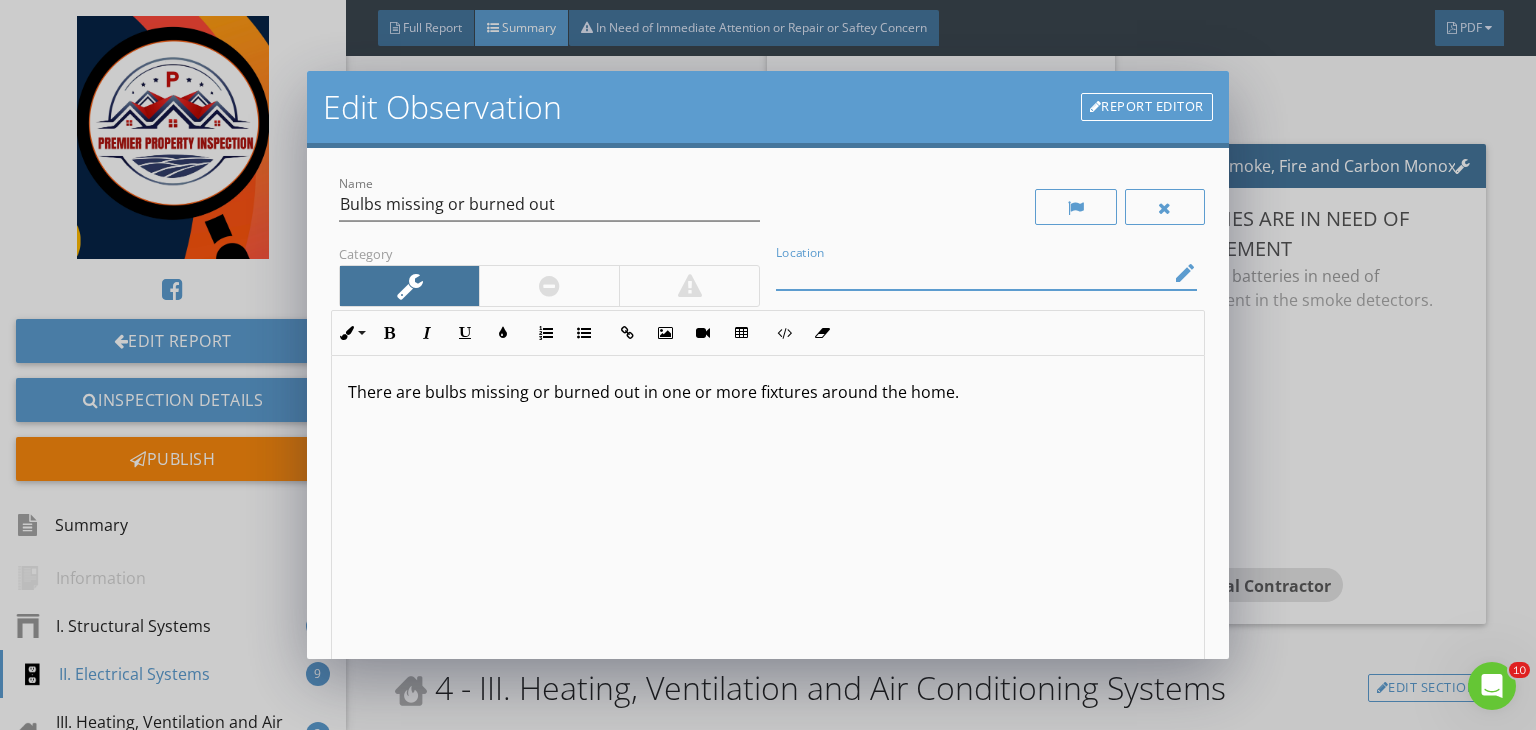 click at bounding box center (972, 273) 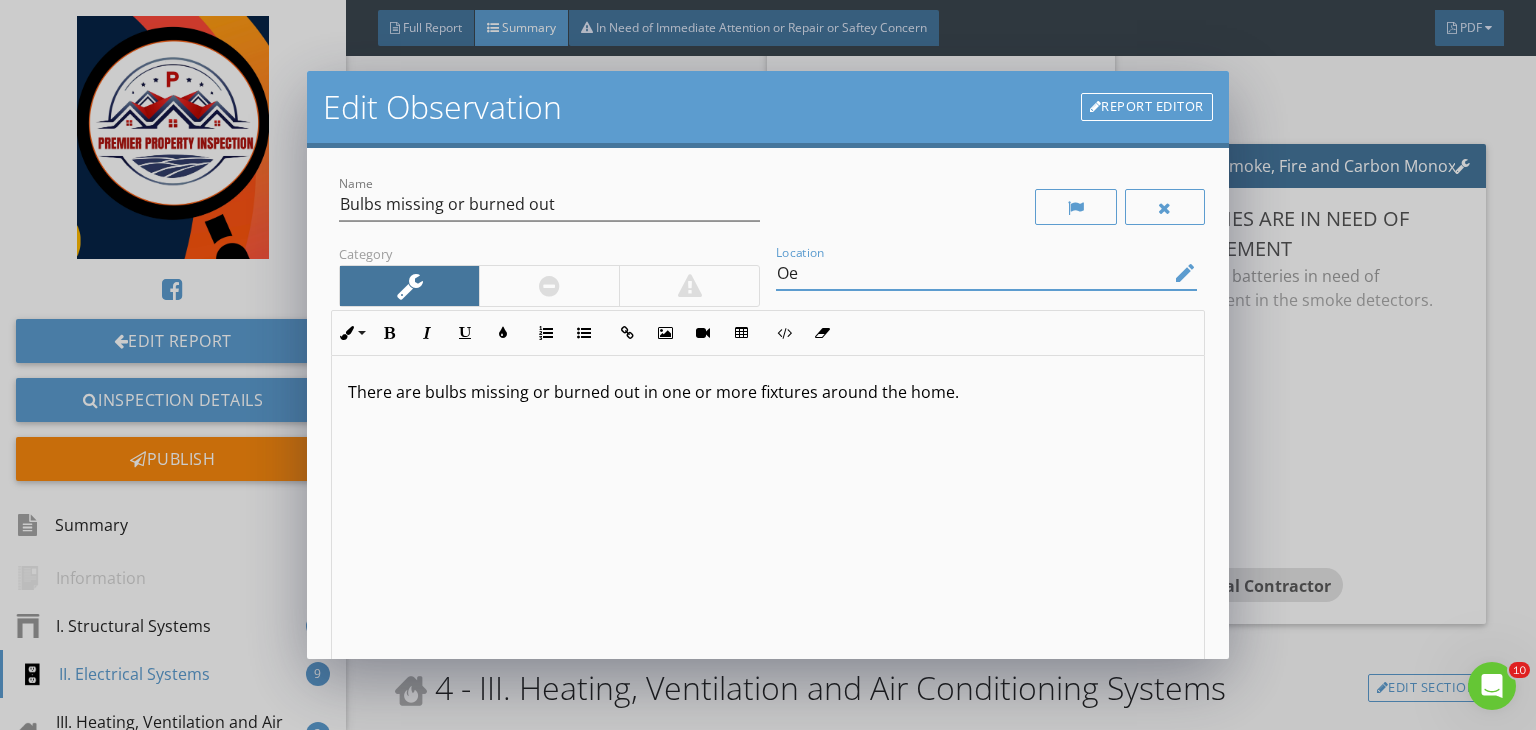 type on "O" 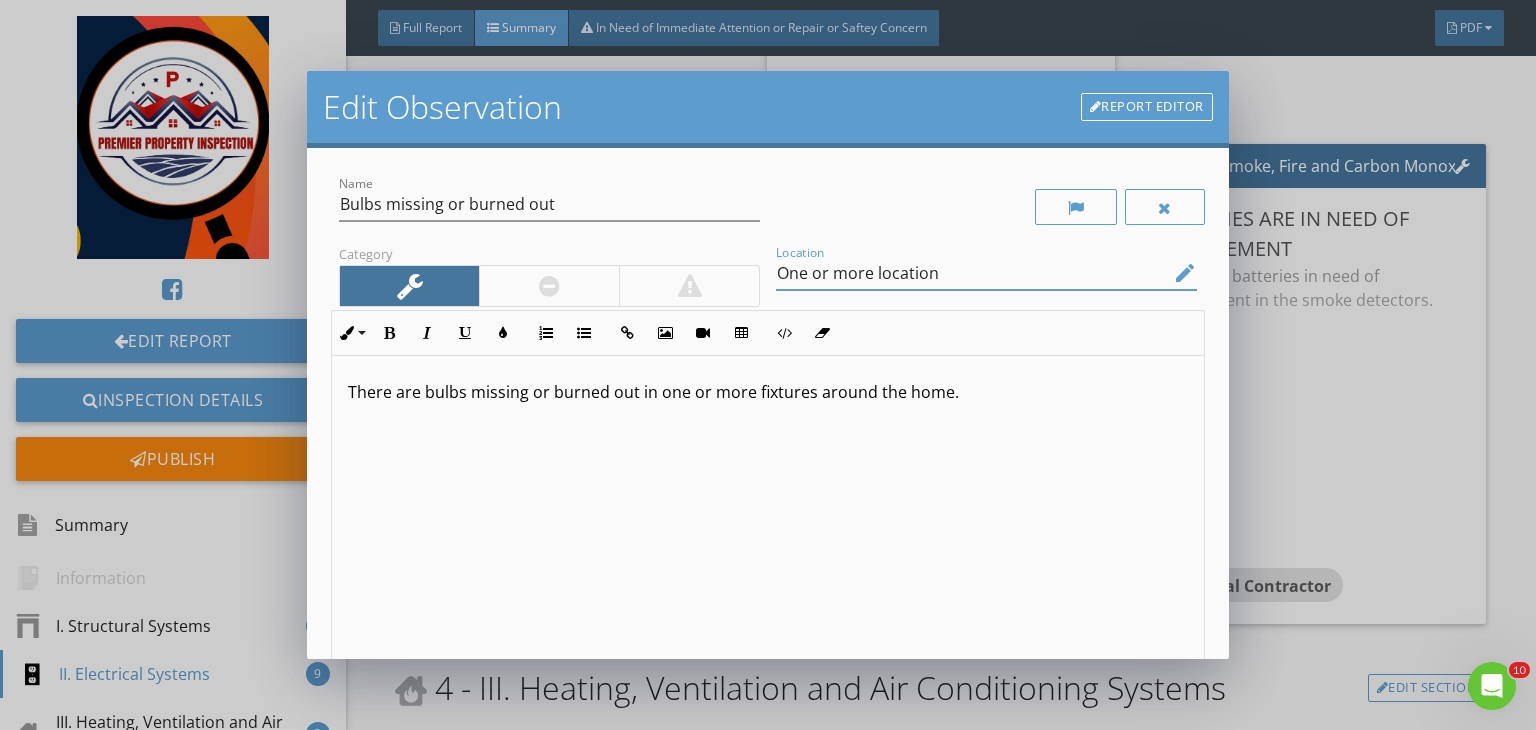 scroll, scrollTop: 0, scrollLeft: 0, axis: both 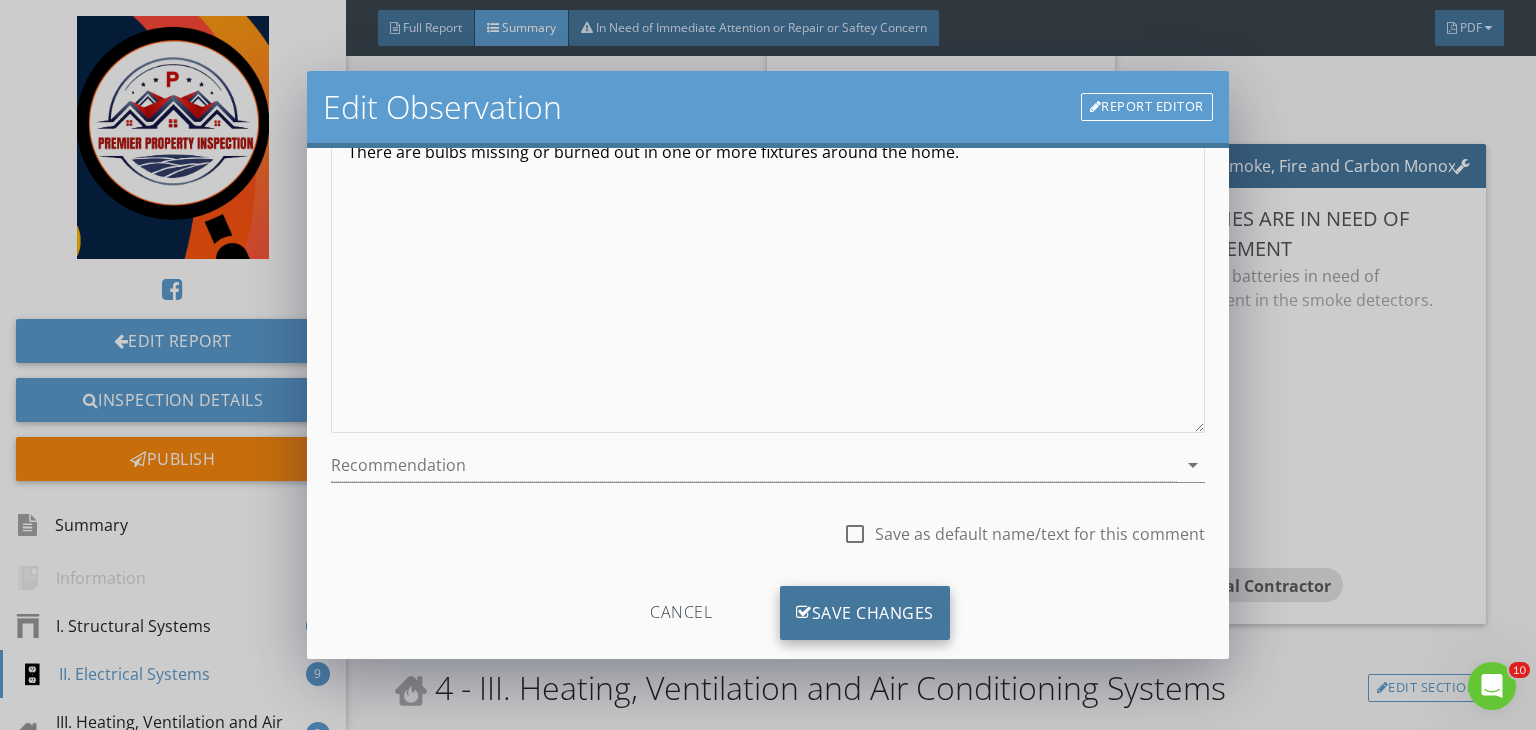 type on "One or more location" 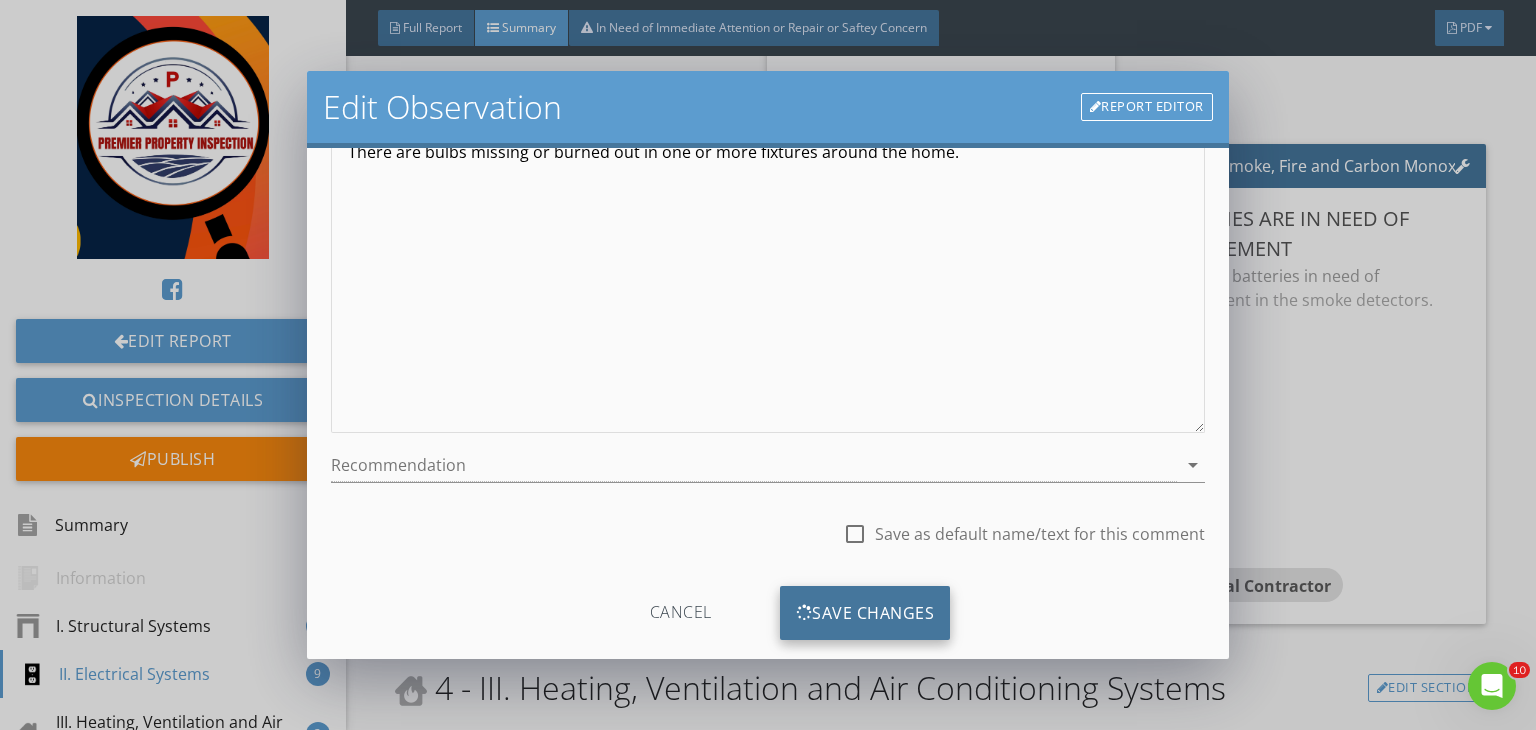 scroll, scrollTop: 39, scrollLeft: 0, axis: vertical 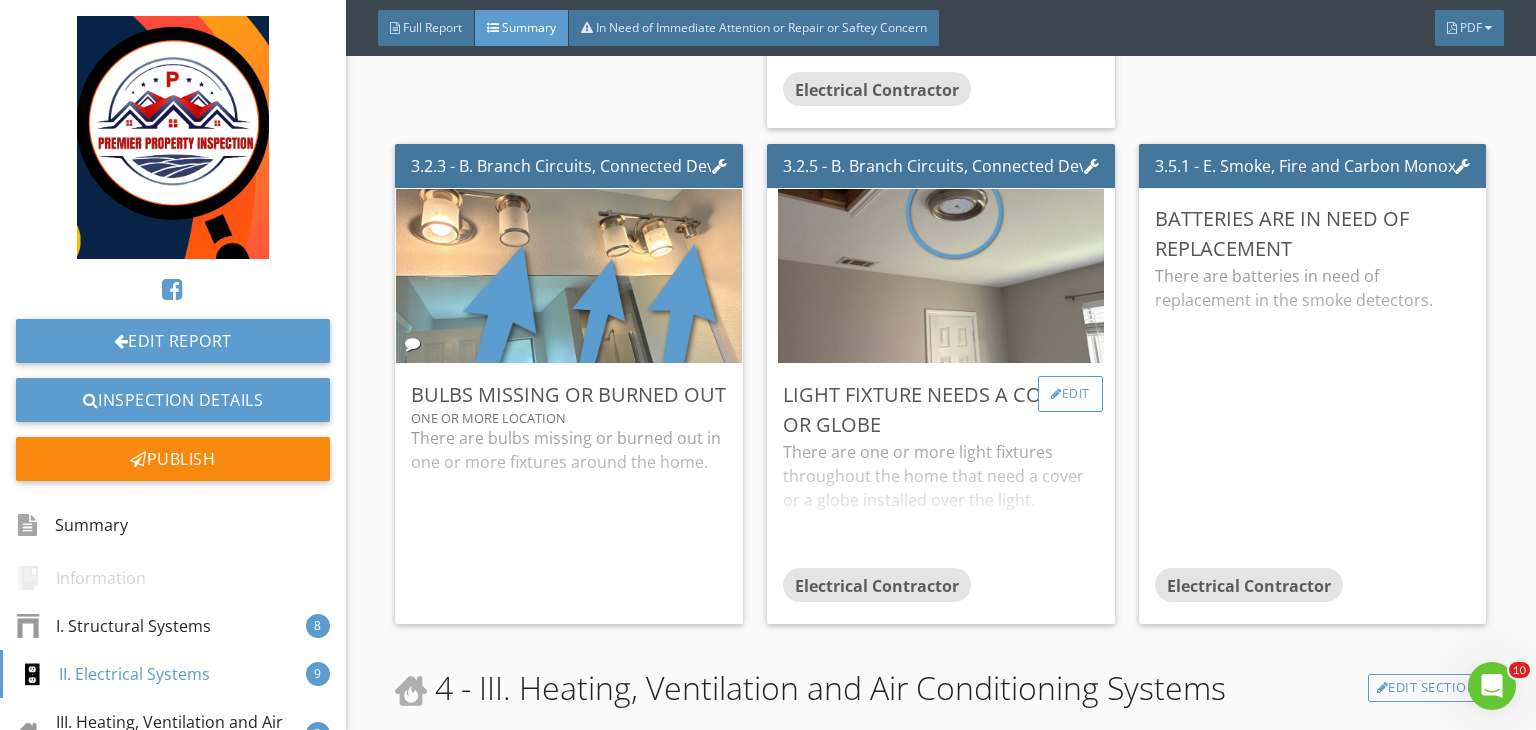 click on "Edit" at bounding box center (1070, 394) 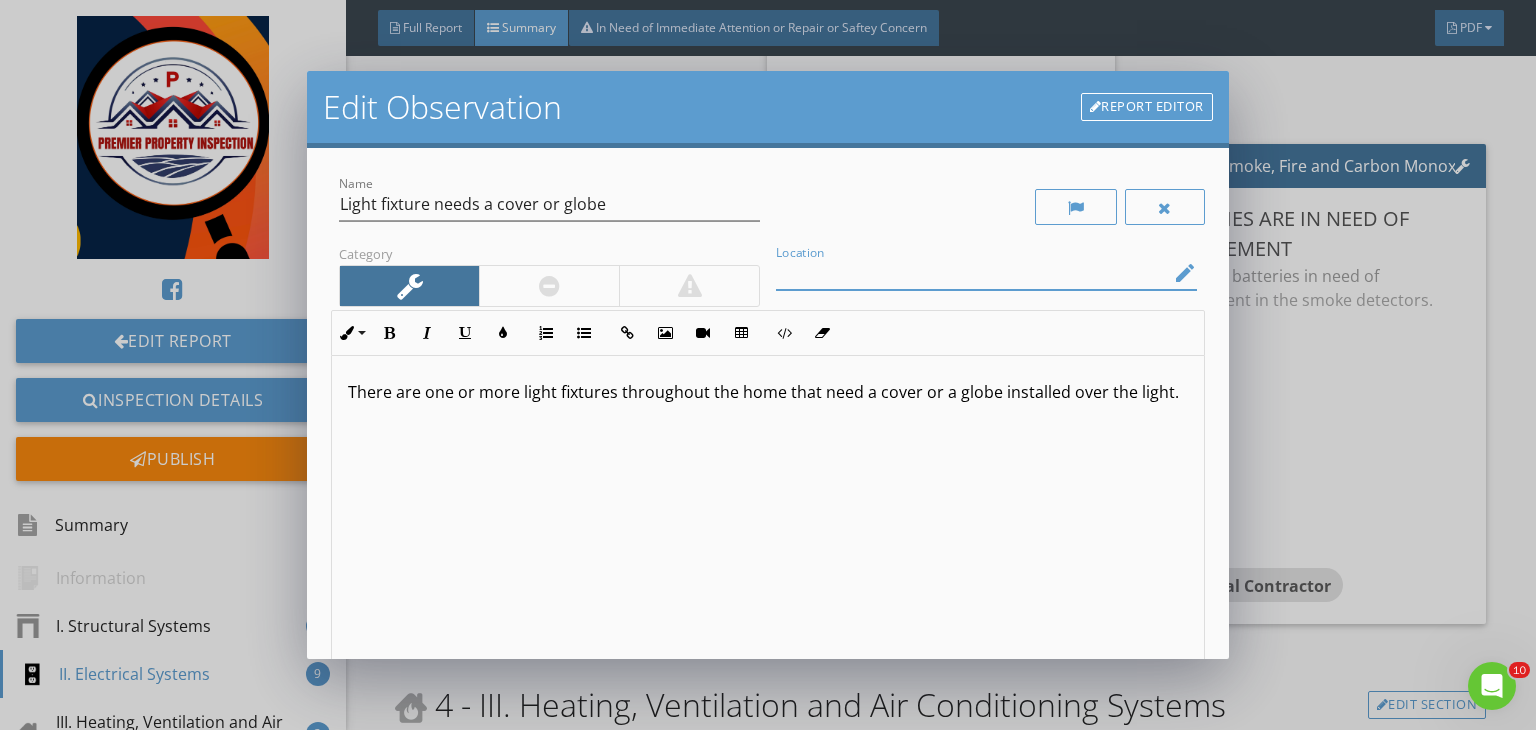 click at bounding box center (972, 273) 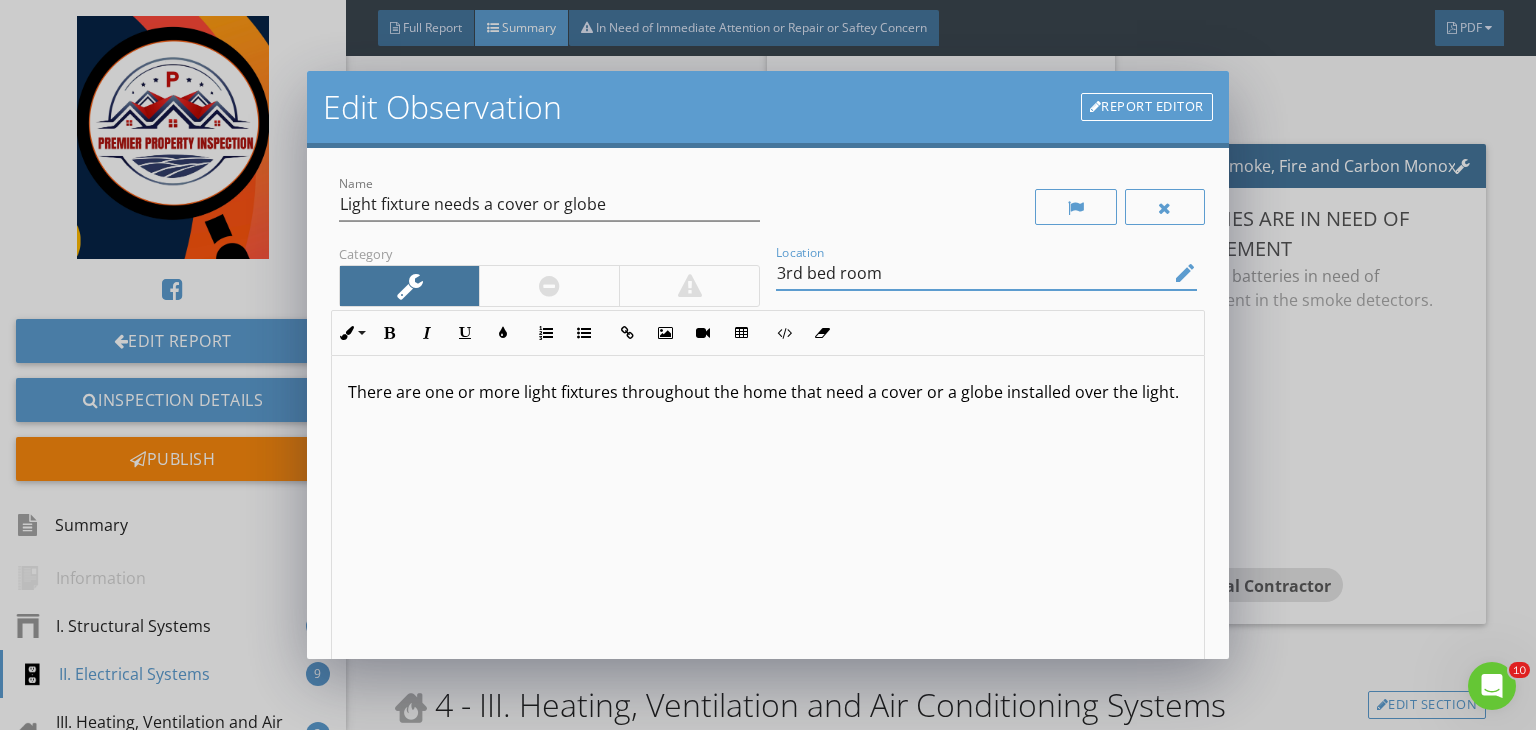 type on "3rd bed room" 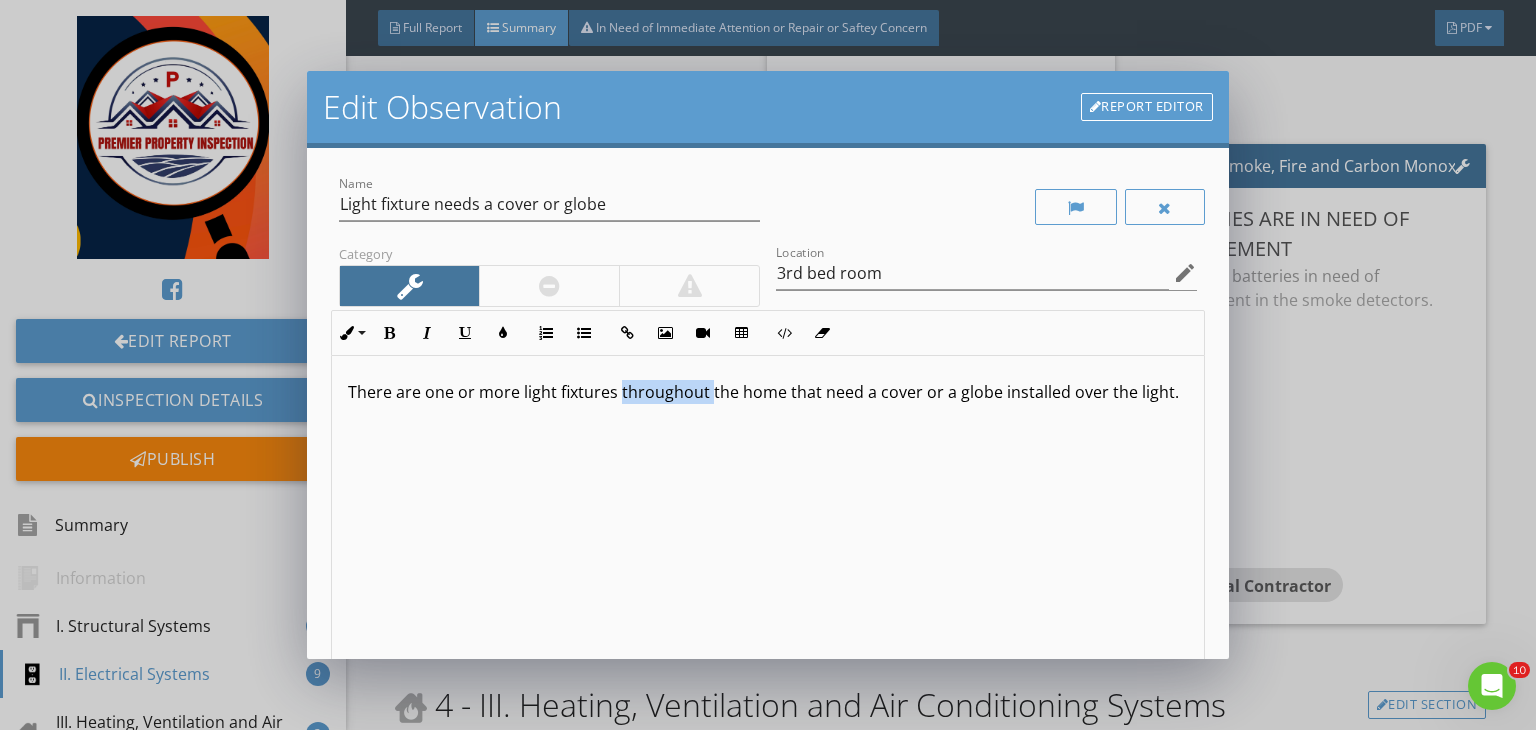 click on "There are one or more light fixtures throughout the home that need a cover or a globe installed over the light." at bounding box center [768, 392] 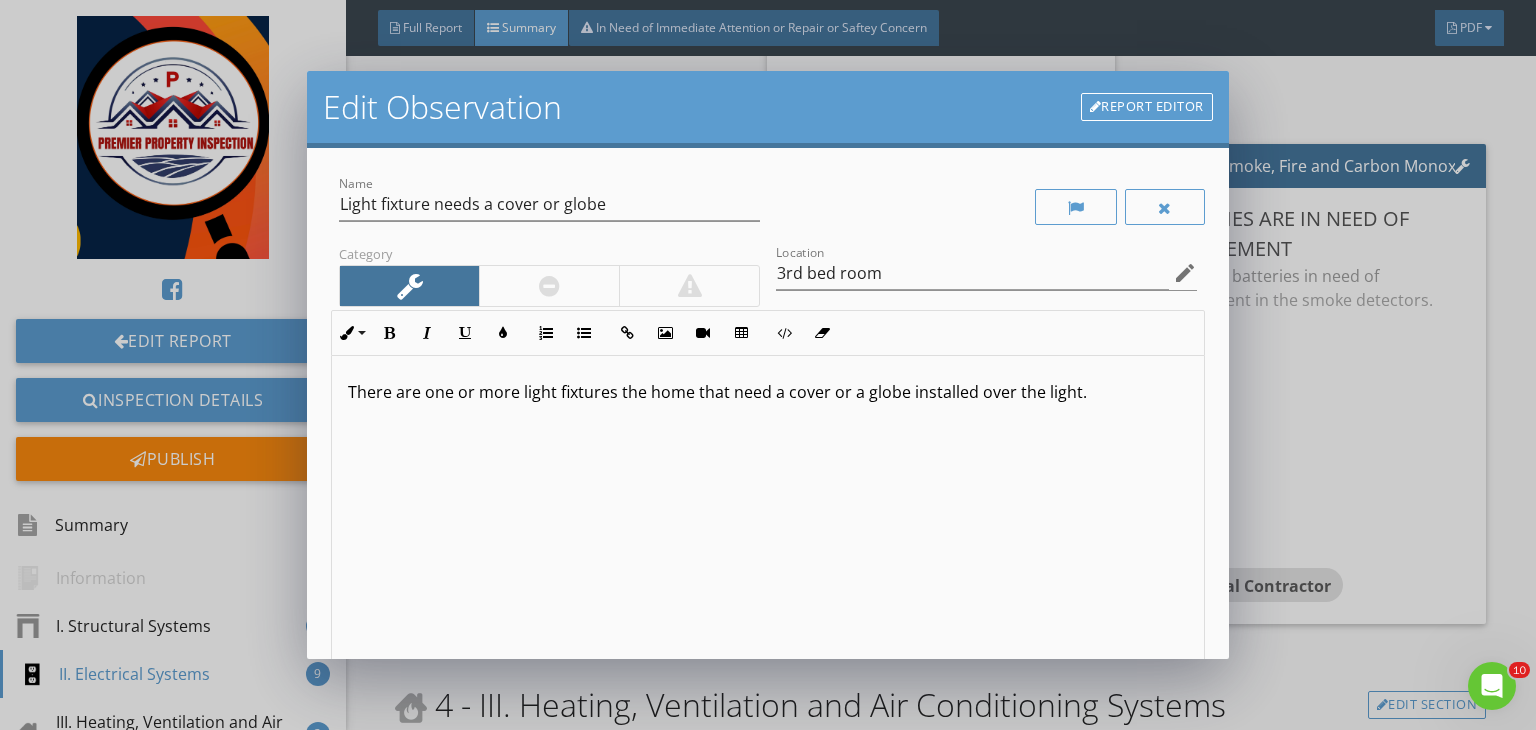 click on "There are one or more light fixtures the home that need a cover or a globe installed over the light." at bounding box center [768, 392] 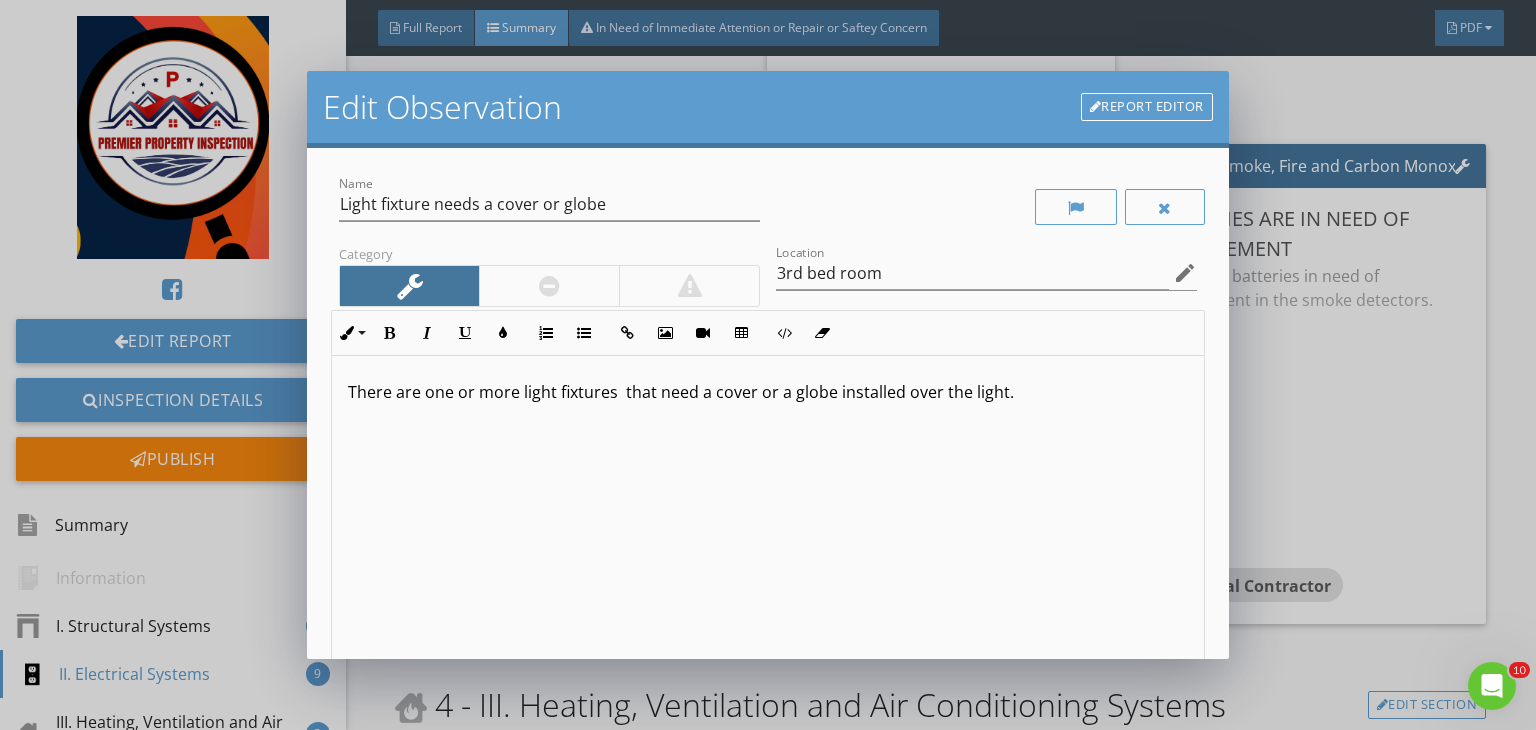 type 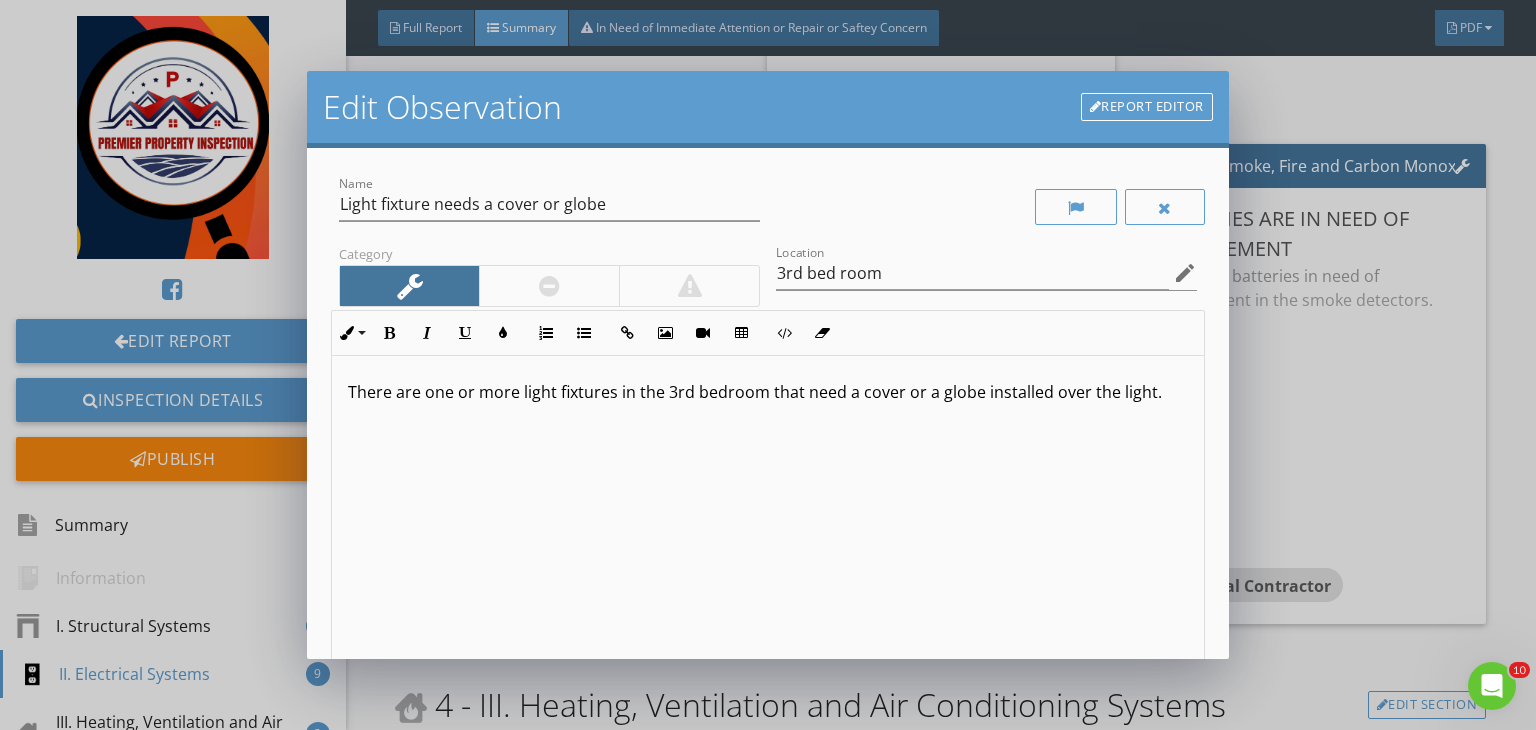 scroll, scrollTop: 0, scrollLeft: 0, axis: both 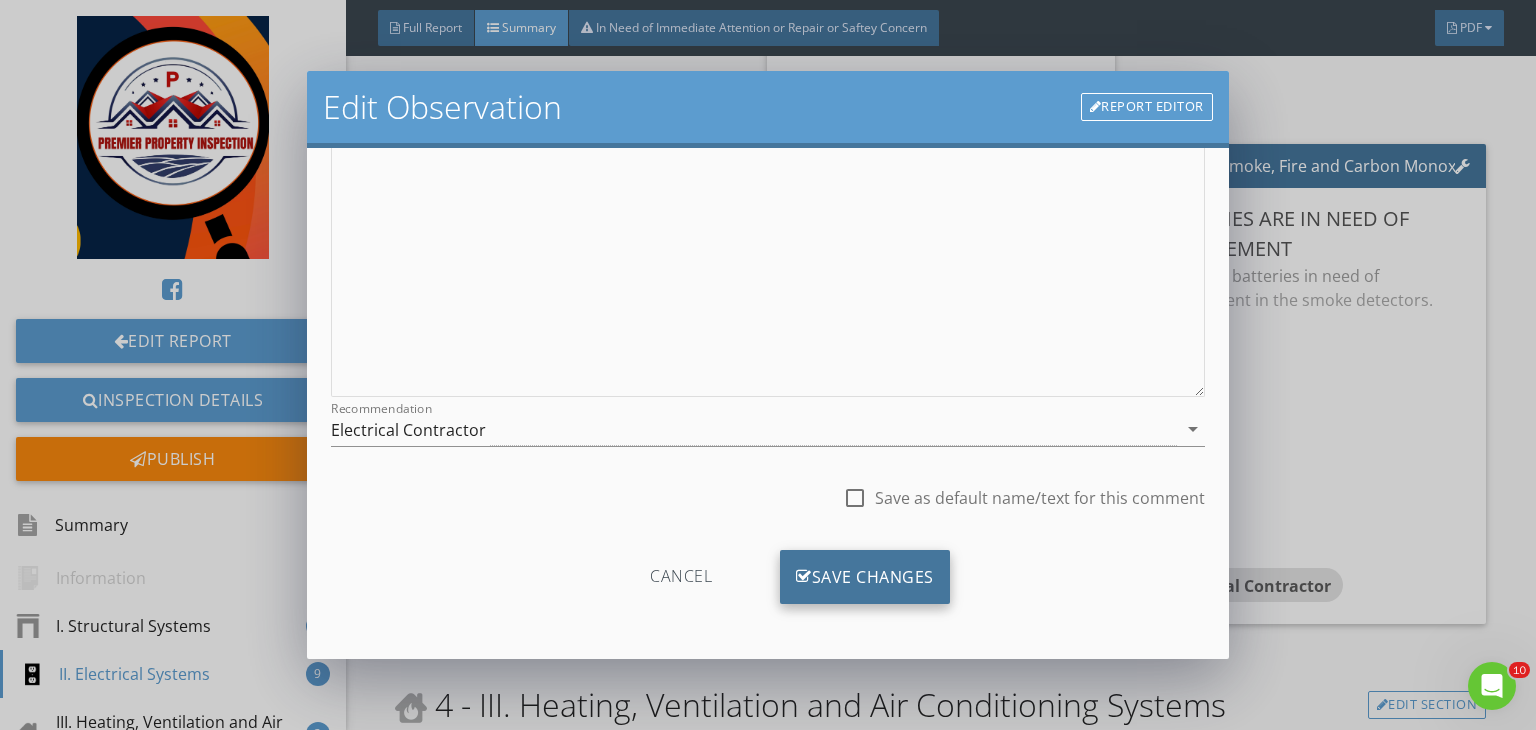 click on "Save Changes" at bounding box center (865, 577) 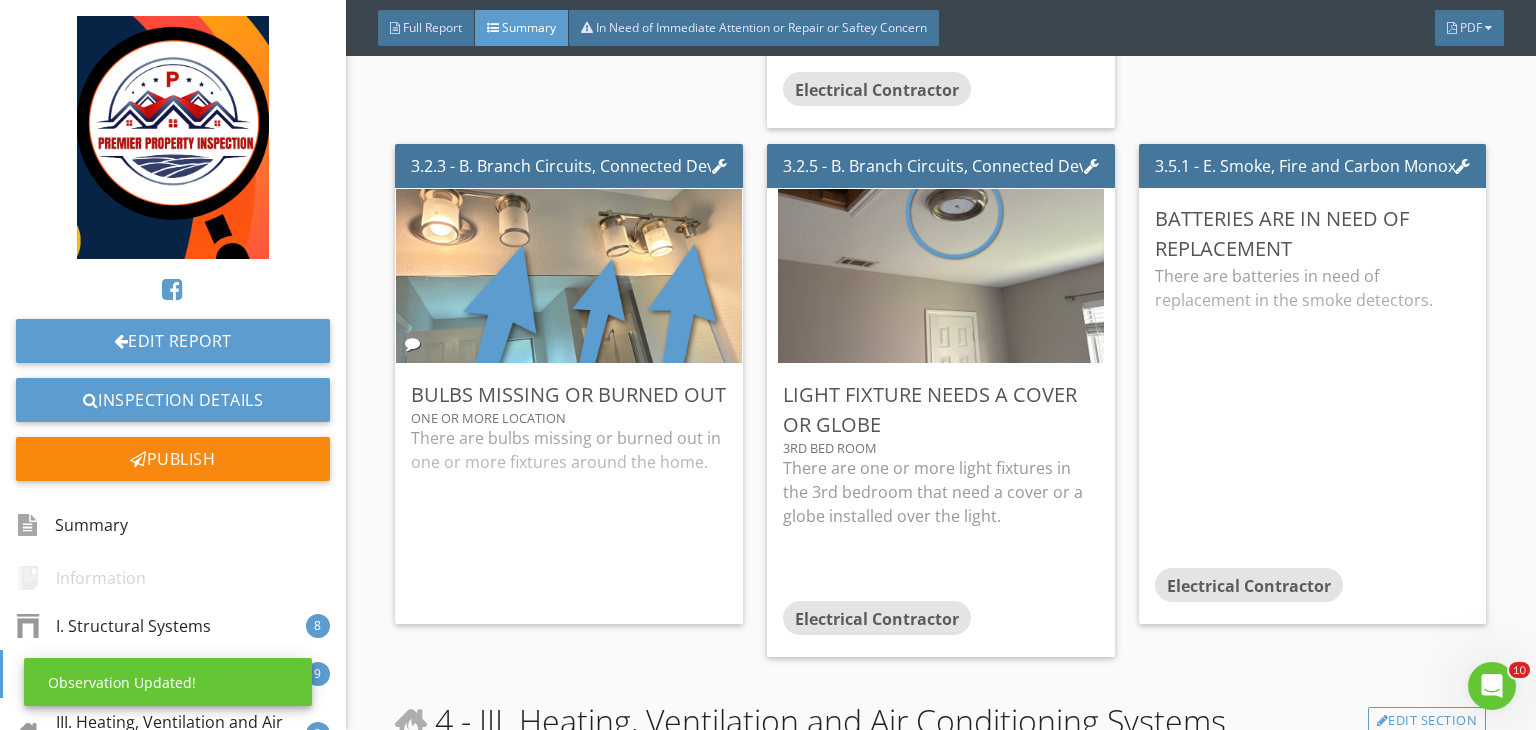 scroll, scrollTop: 39, scrollLeft: 0, axis: vertical 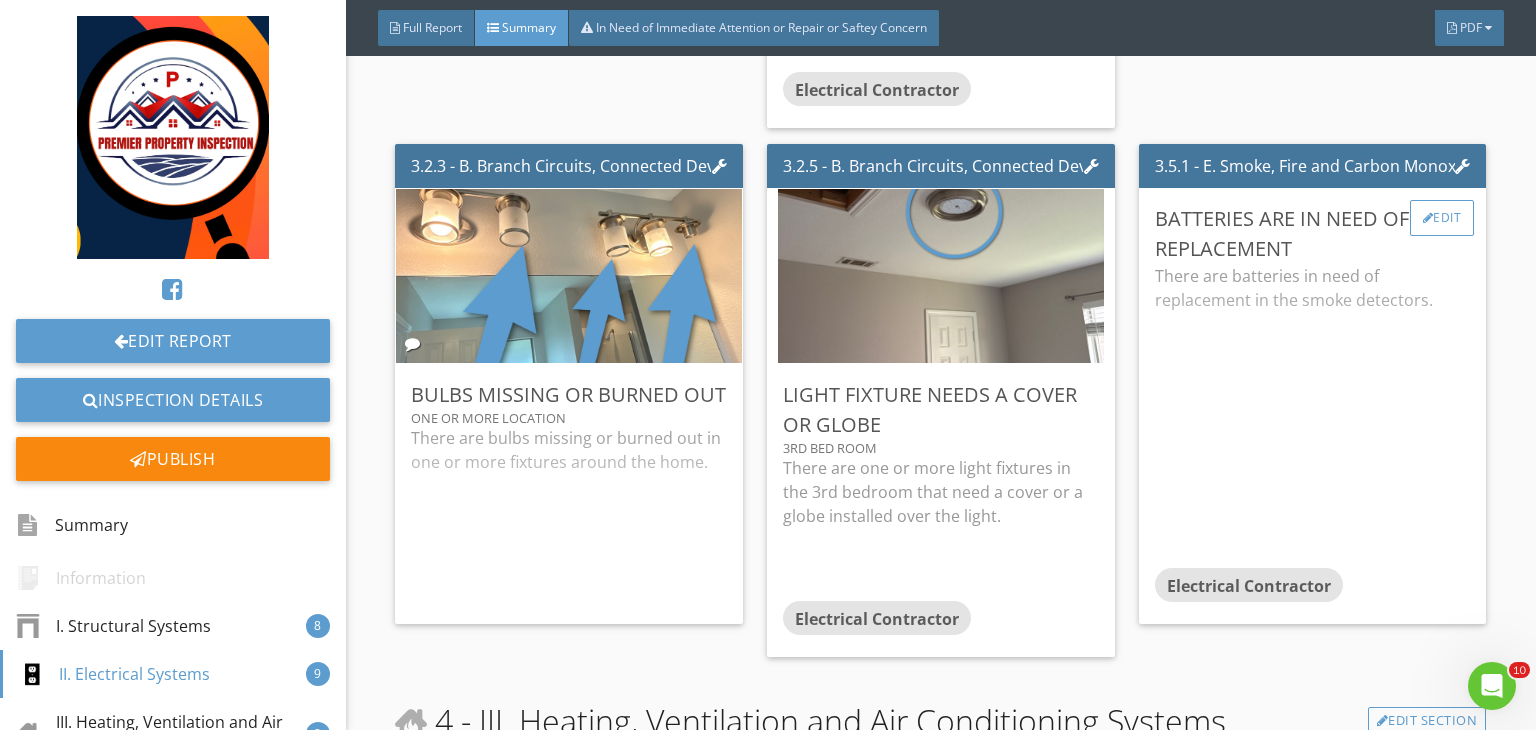 click on "Edit" at bounding box center (1442, 218) 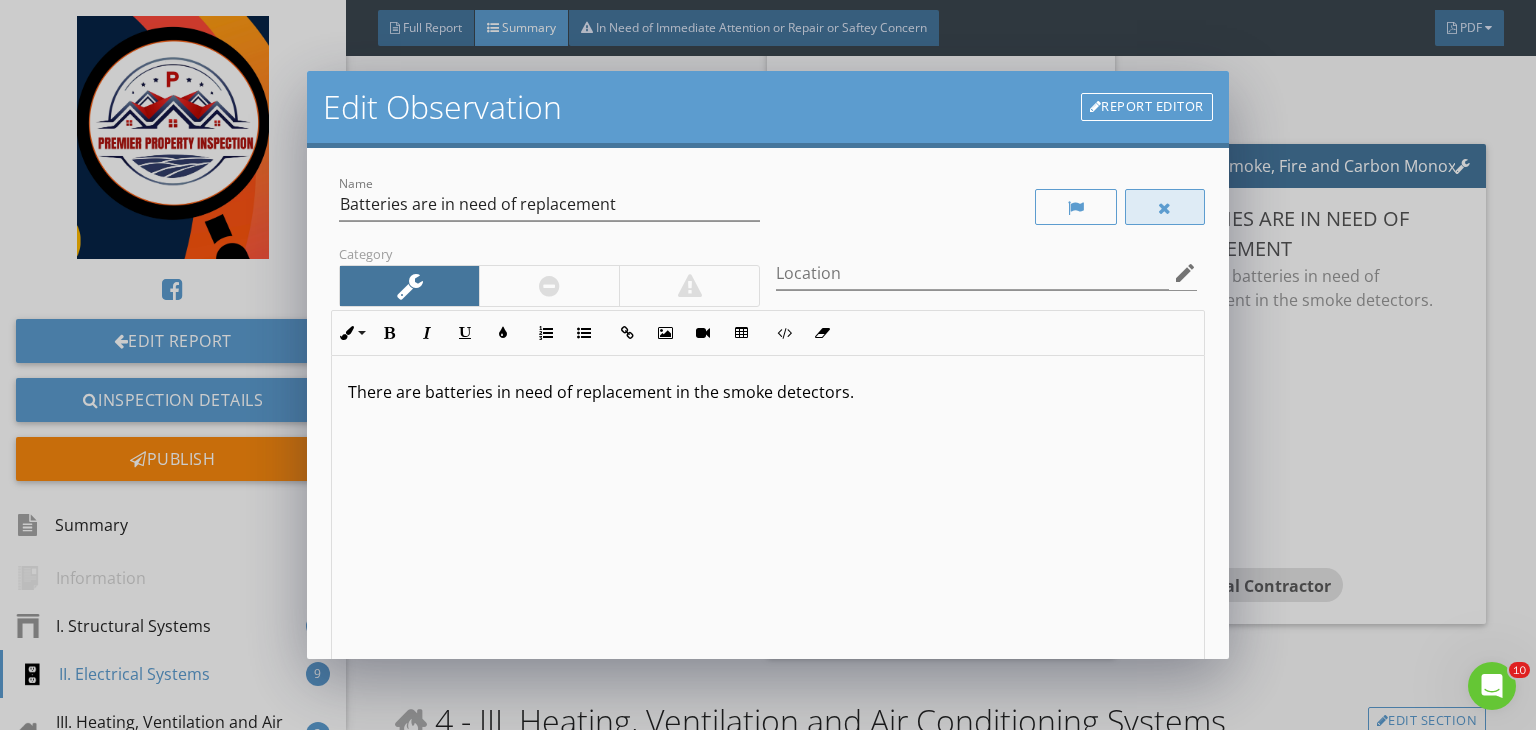 click at bounding box center (1165, 207) 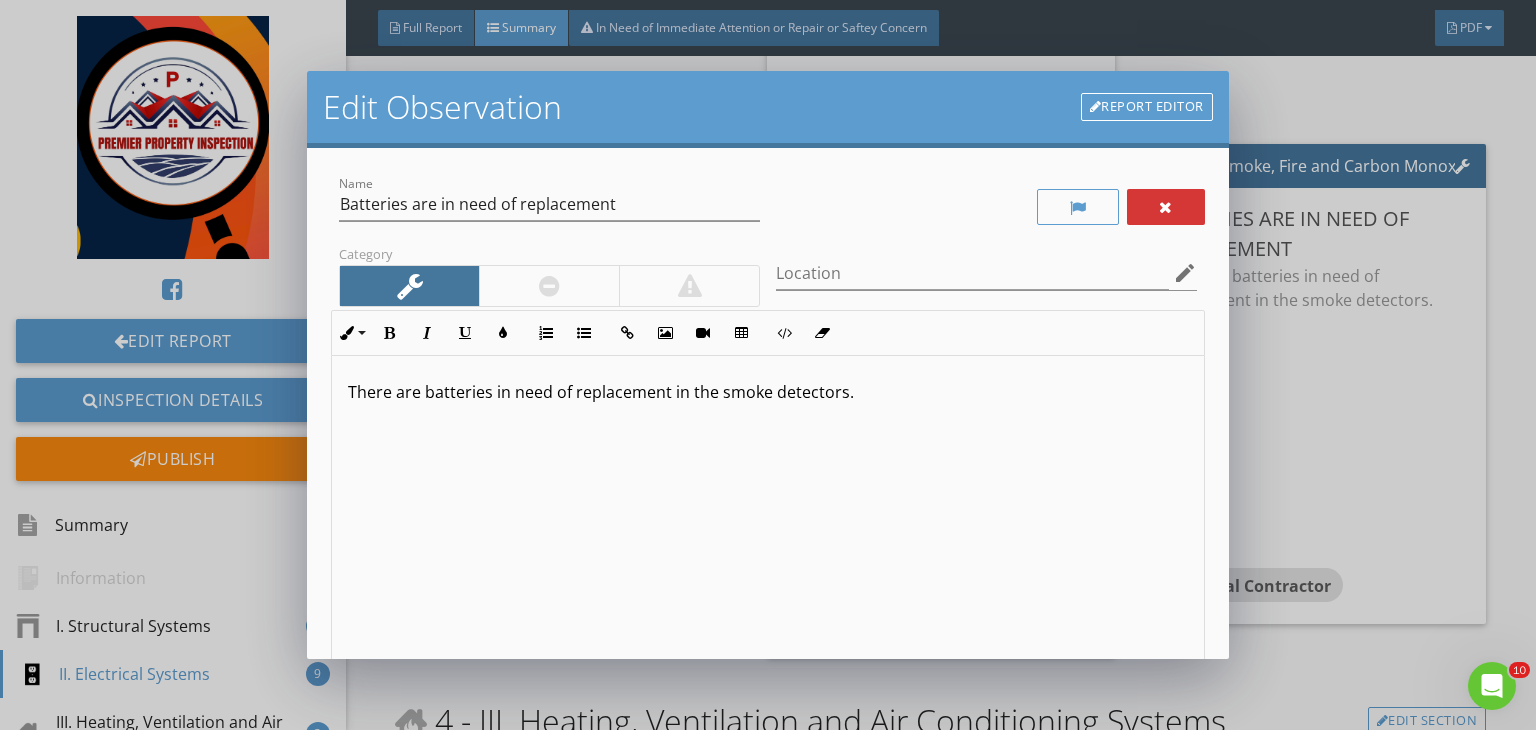 scroll, scrollTop: 0, scrollLeft: 0, axis: both 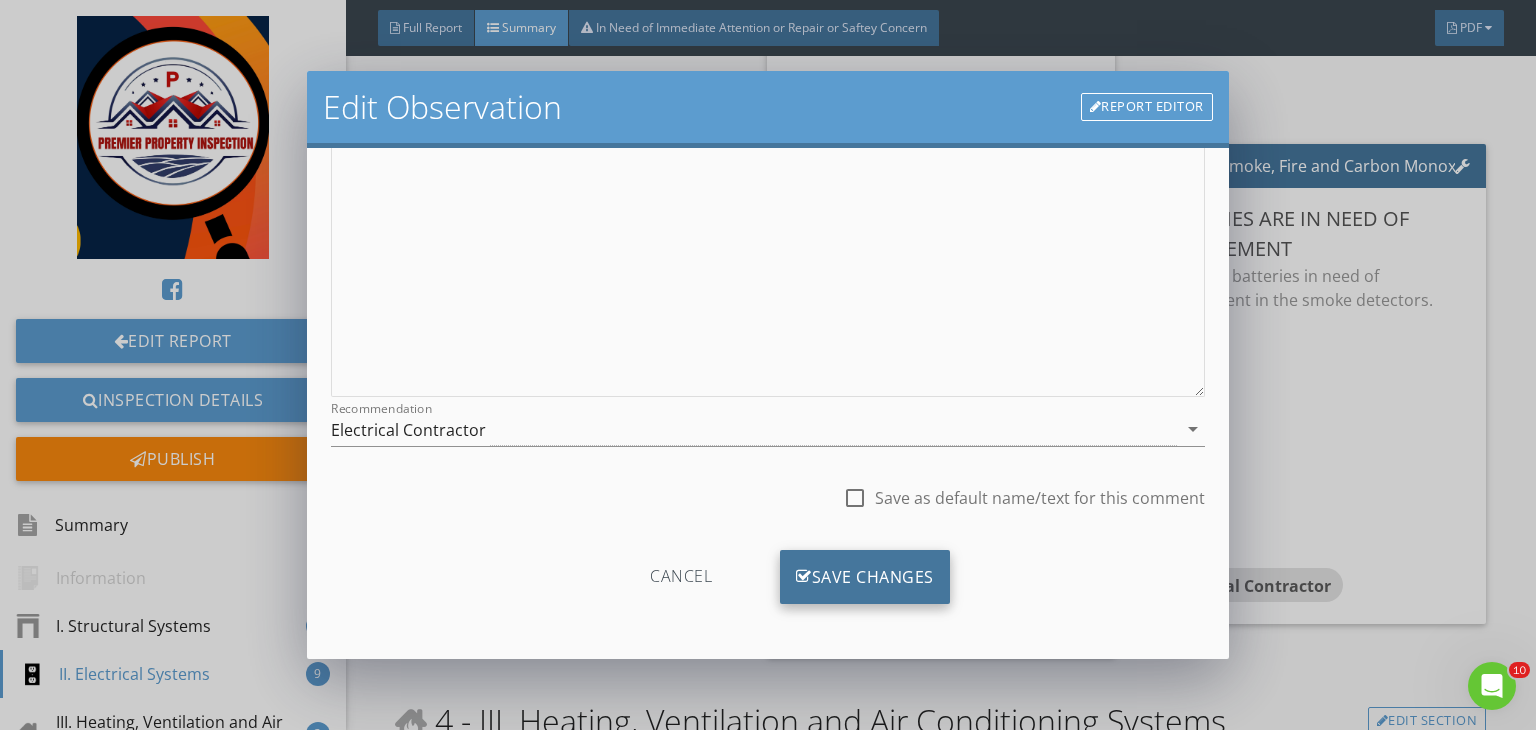click on "Save Changes" at bounding box center [865, 577] 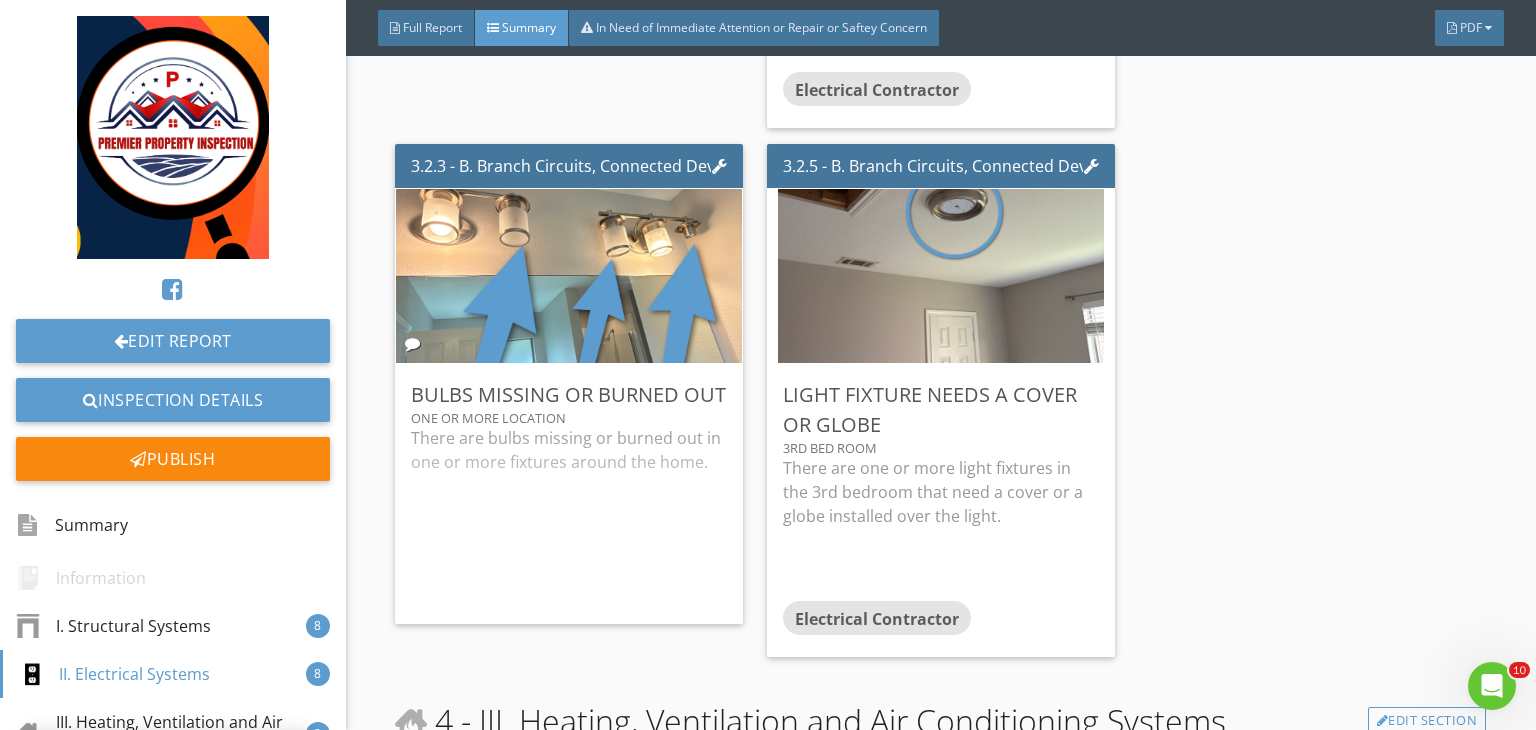 scroll, scrollTop: 39, scrollLeft: 0, axis: vertical 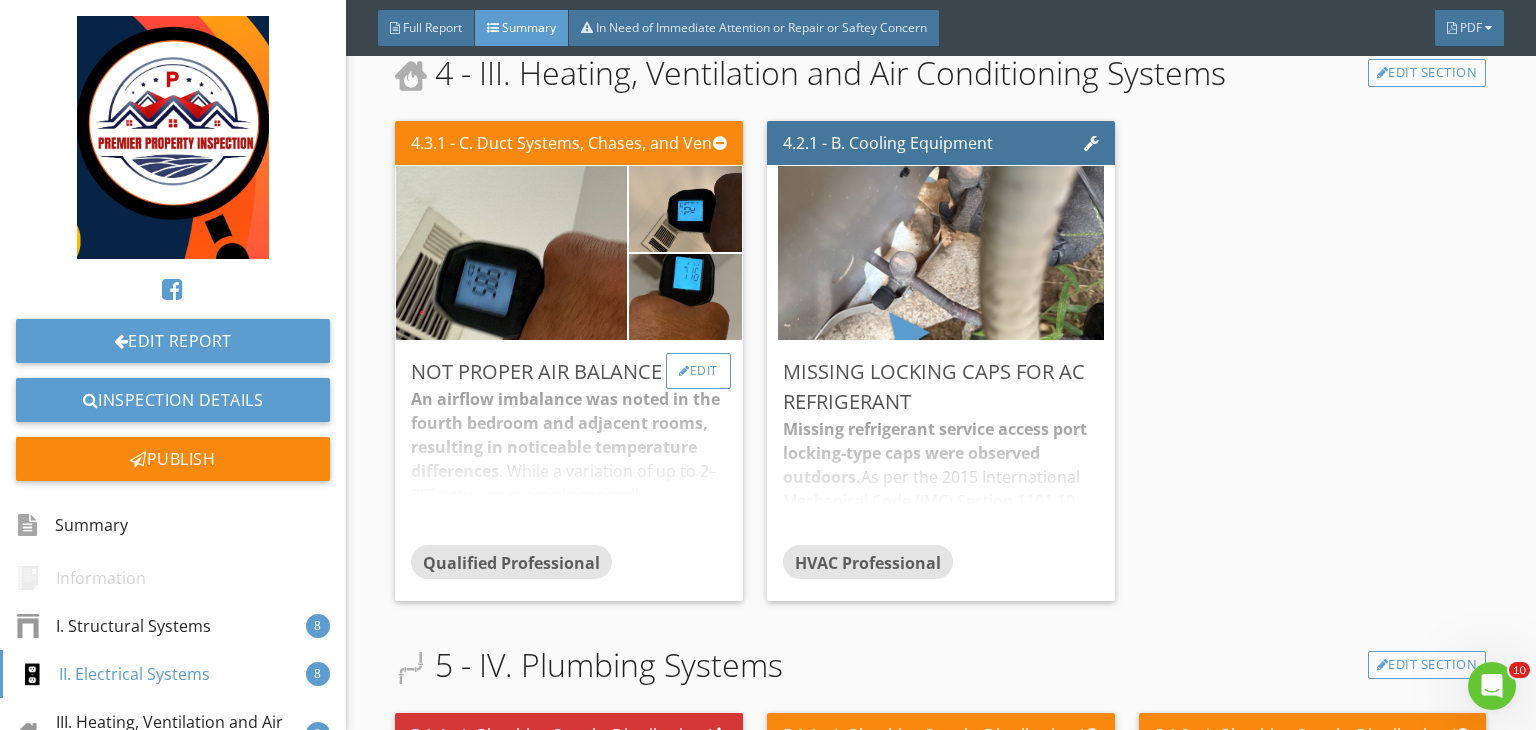 click on "Edit" at bounding box center [698, 371] 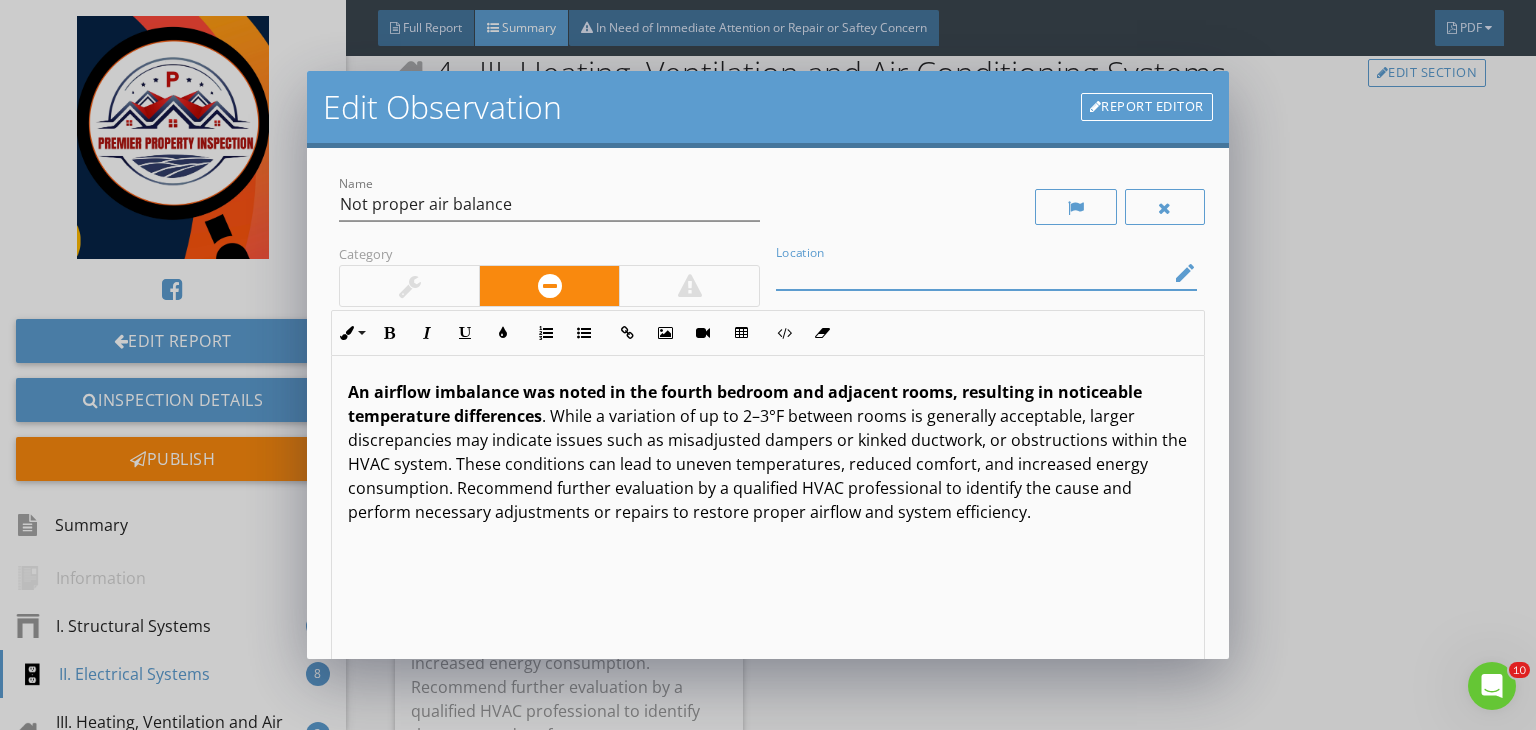 click at bounding box center [972, 273] 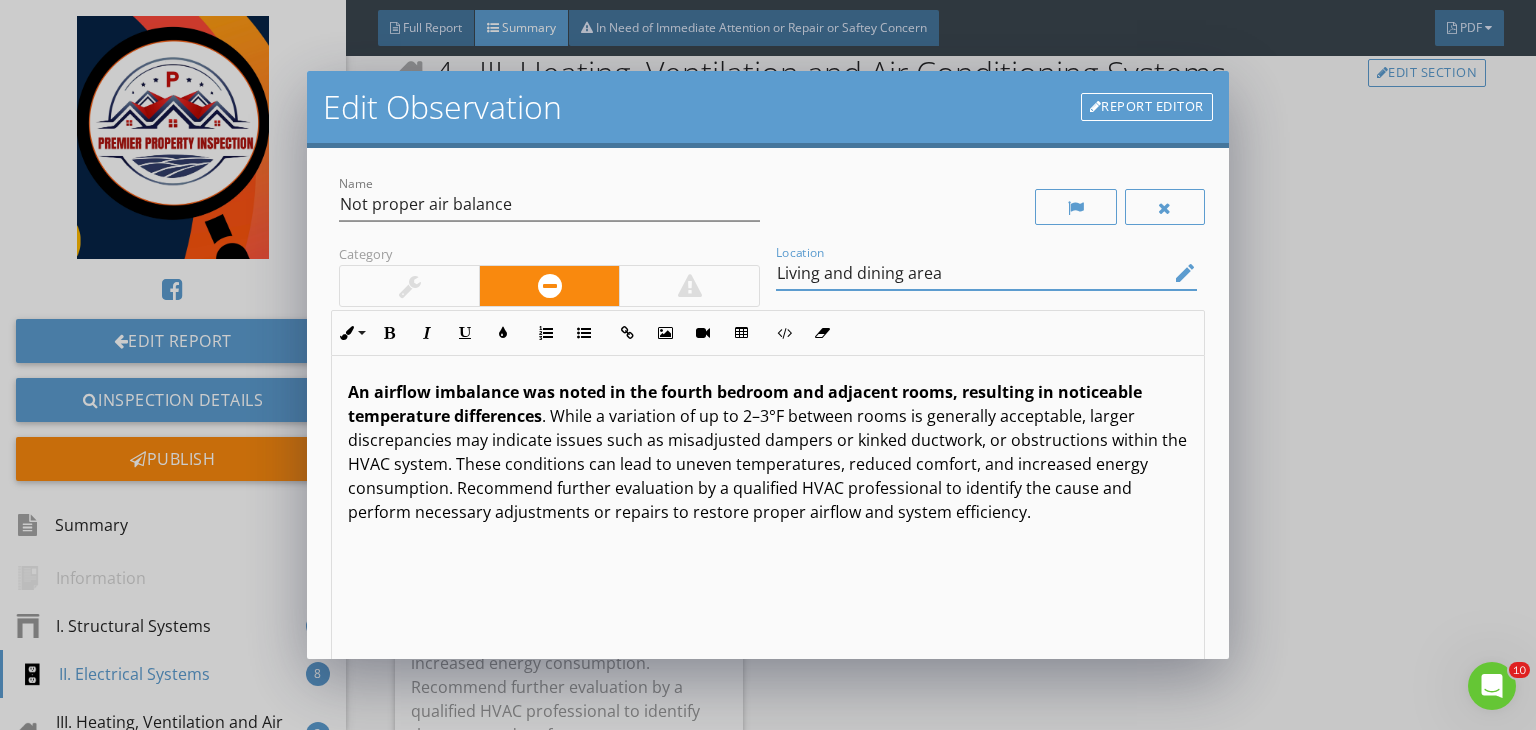 type on "Living and dining area" 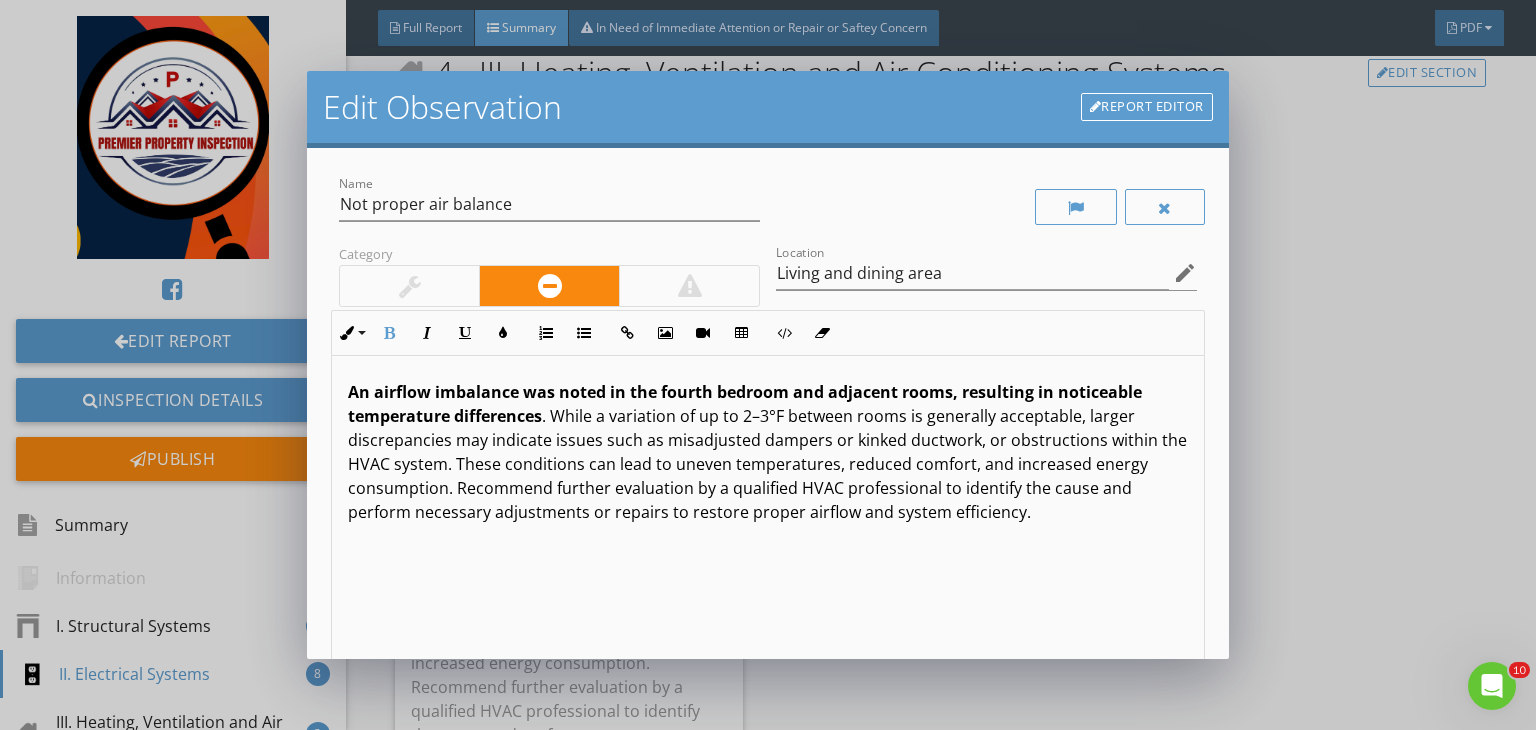 click on "An airflow imbalance was noted in the fourth bedroom and adjacent rooms, resulting in noticeable temperature differences" at bounding box center (745, 404) 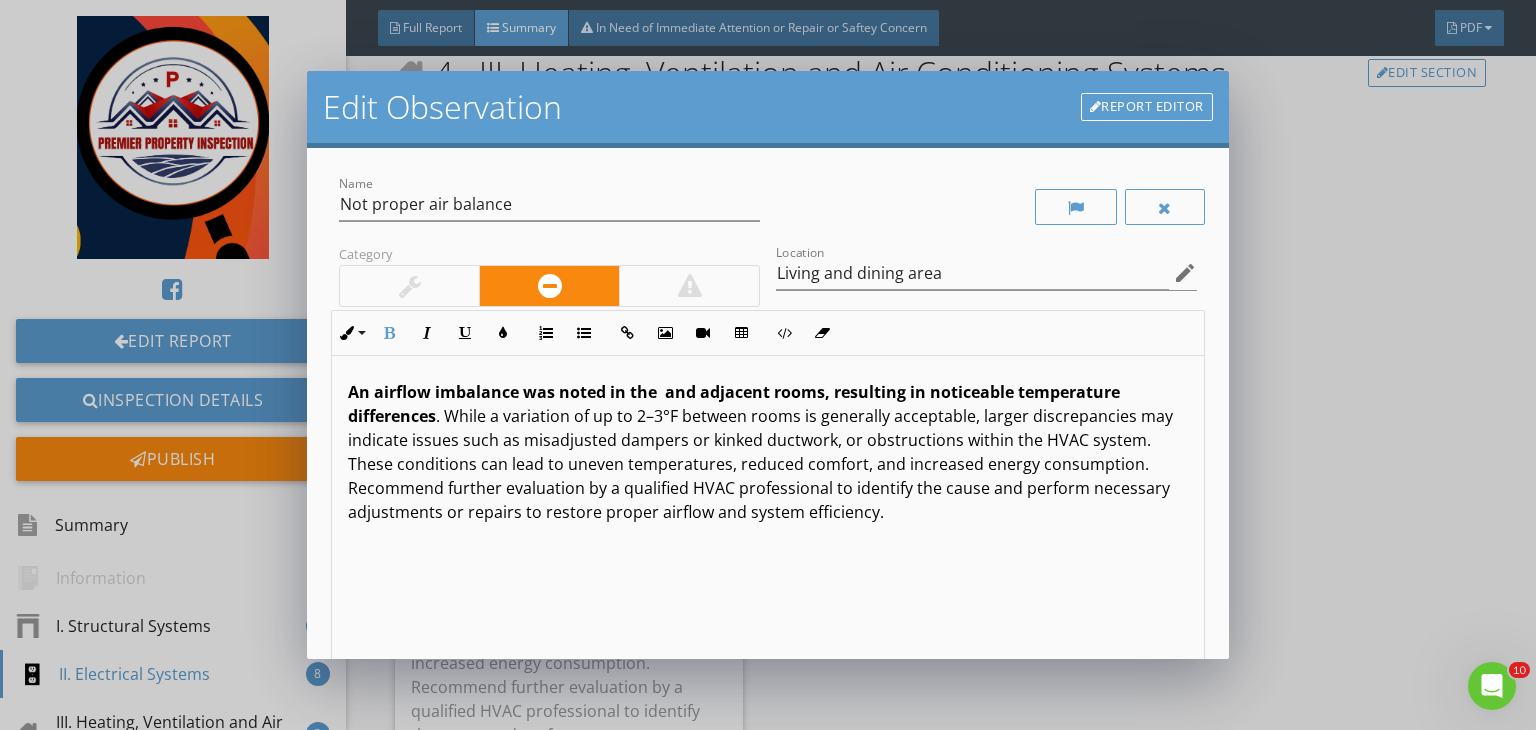 type 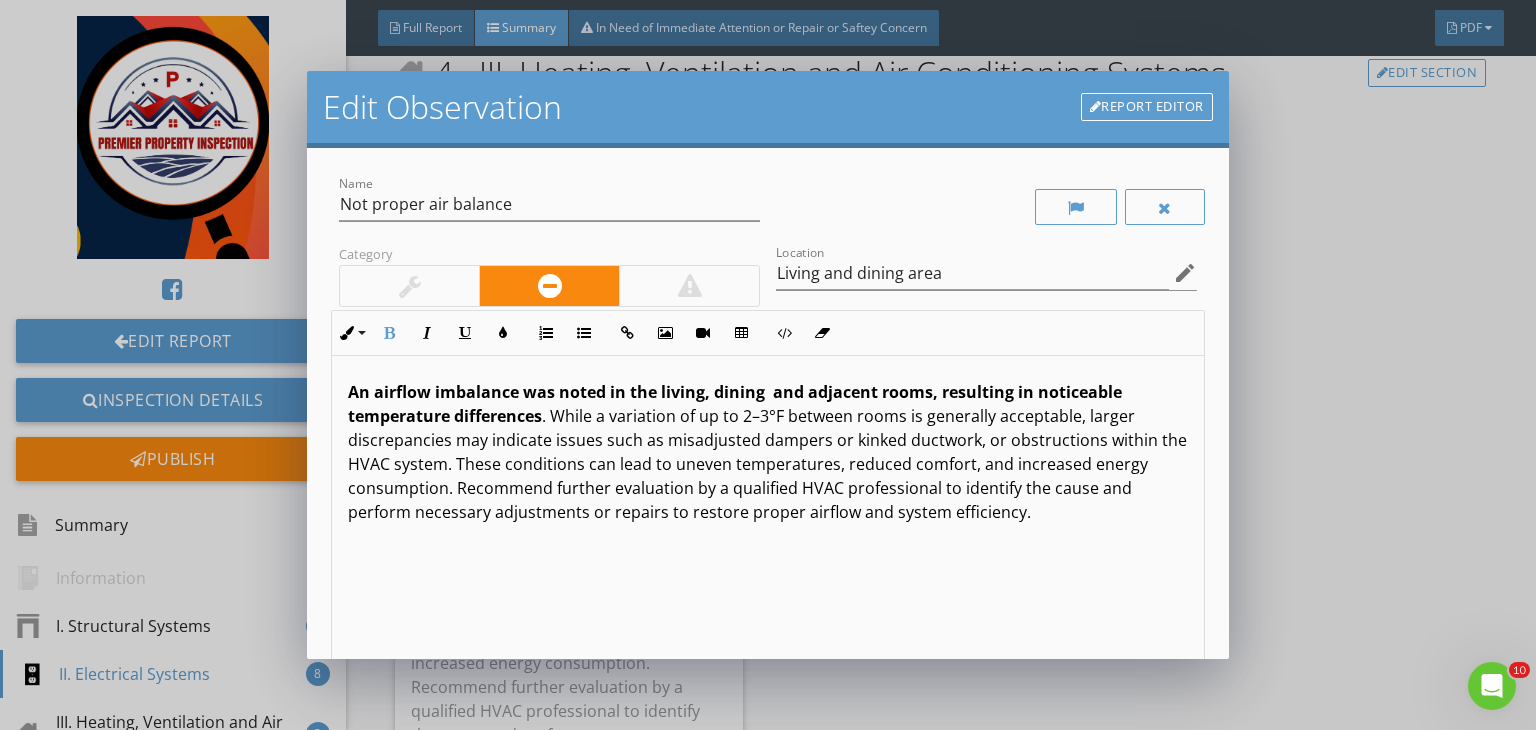 scroll, scrollTop: 0, scrollLeft: 0, axis: both 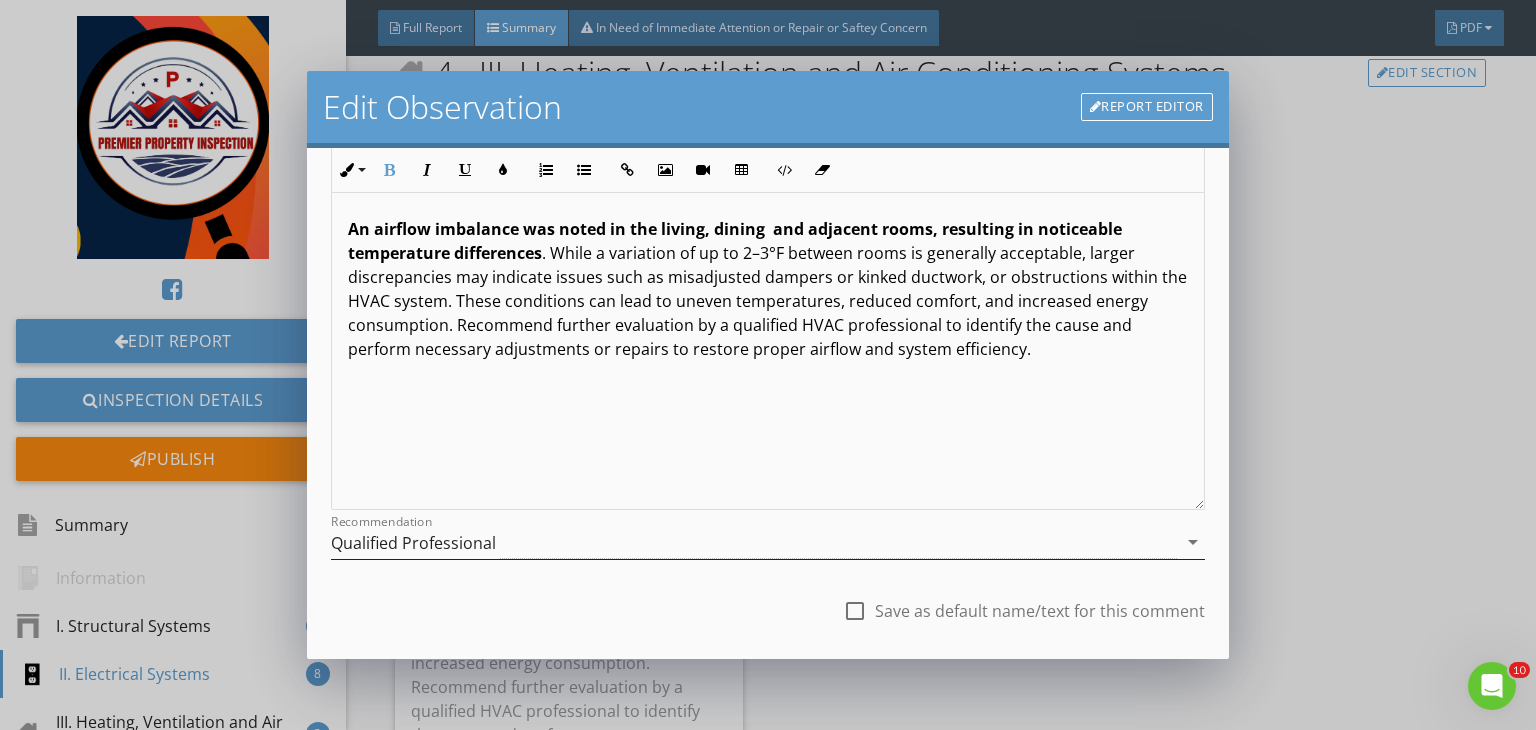 click on "Qualified Professional" at bounding box center [754, 542] 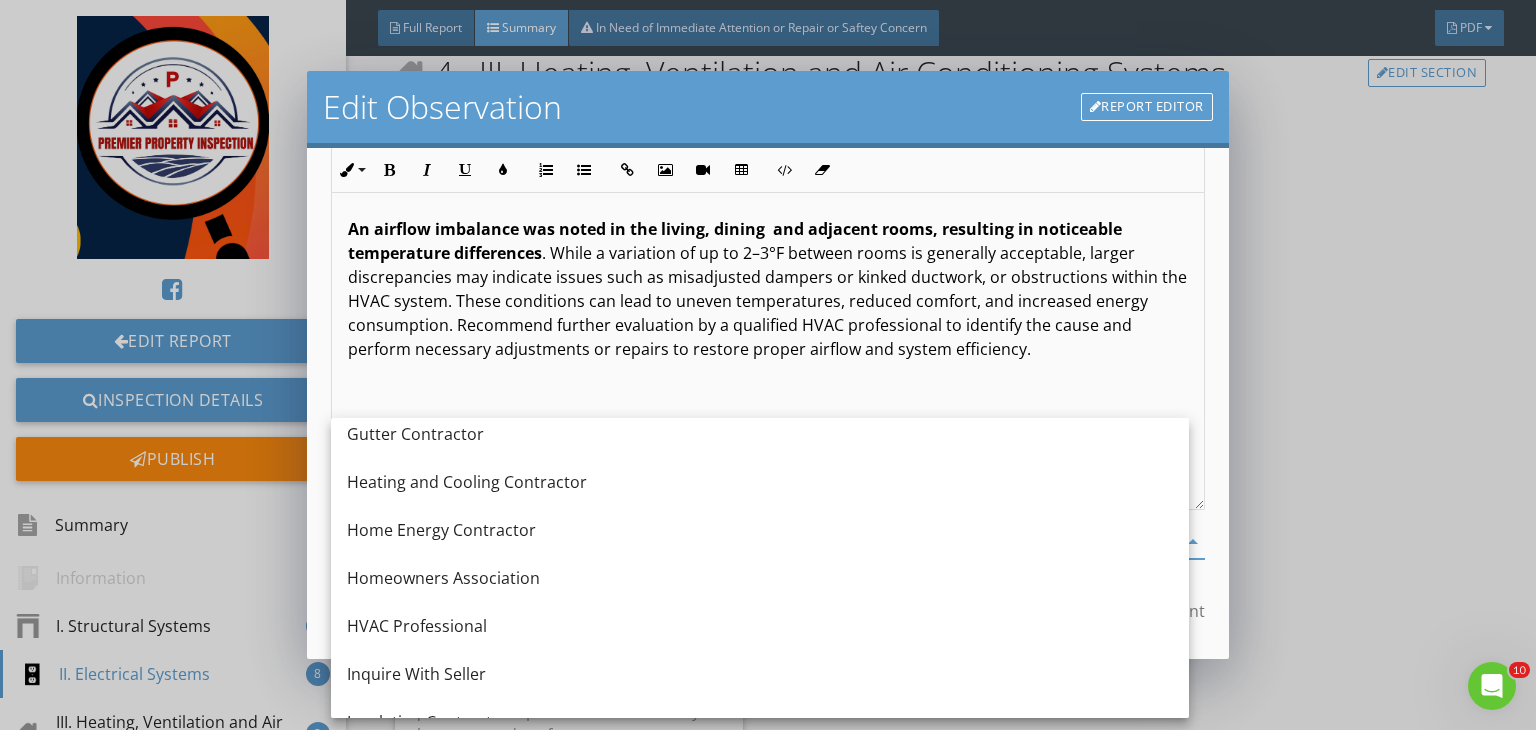 scroll, scrollTop: 1223, scrollLeft: 0, axis: vertical 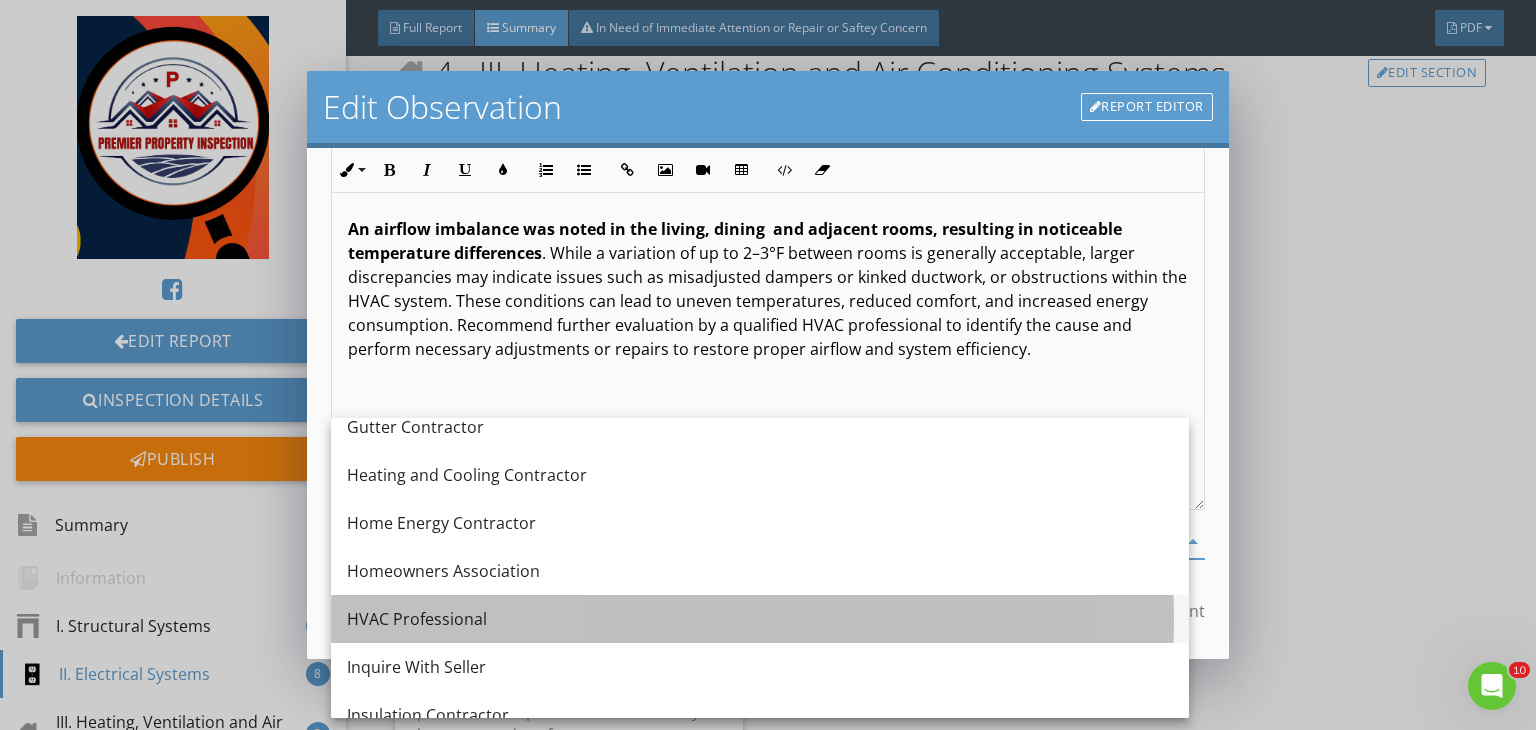 click on "HVAC Professional" at bounding box center (760, 619) 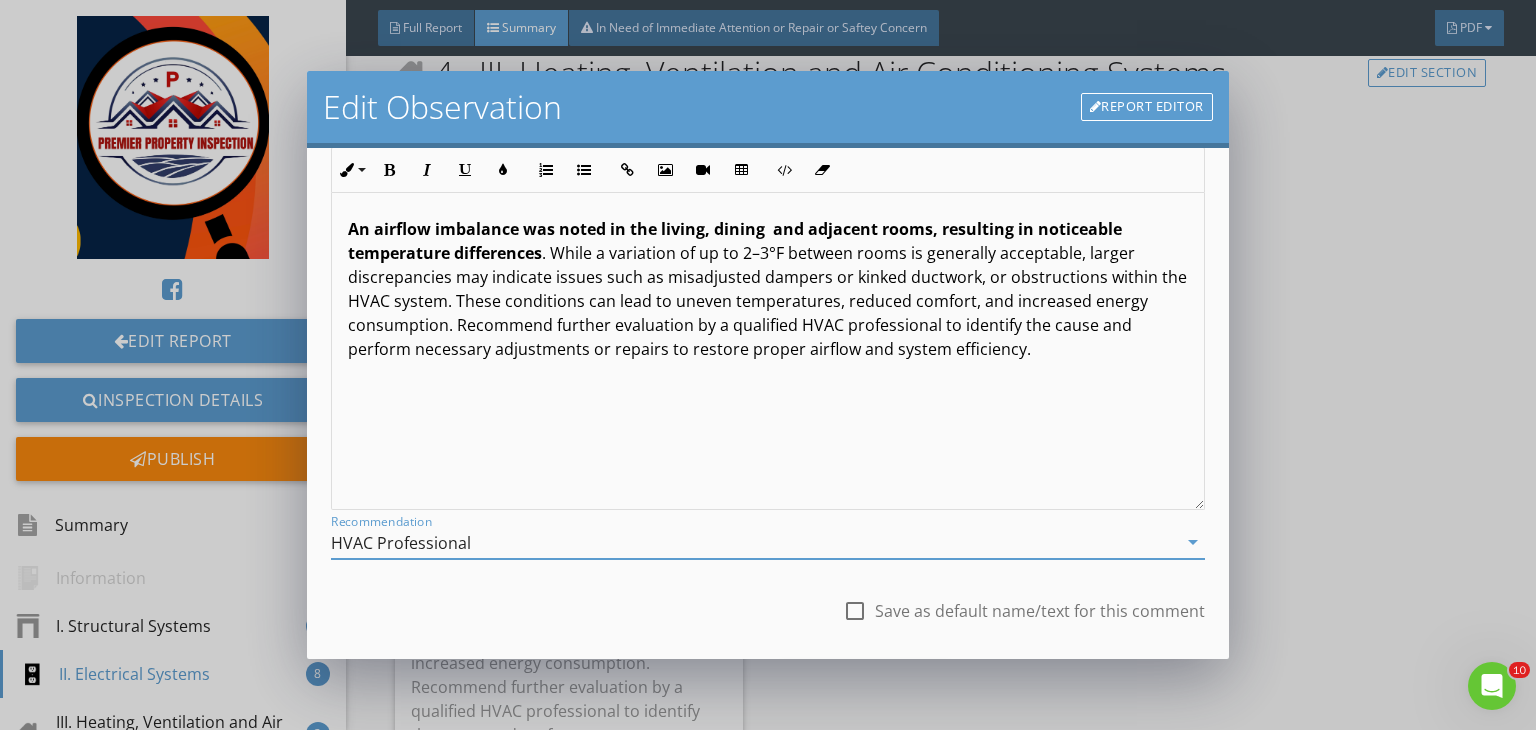 scroll, scrollTop: 276, scrollLeft: 0, axis: vertical 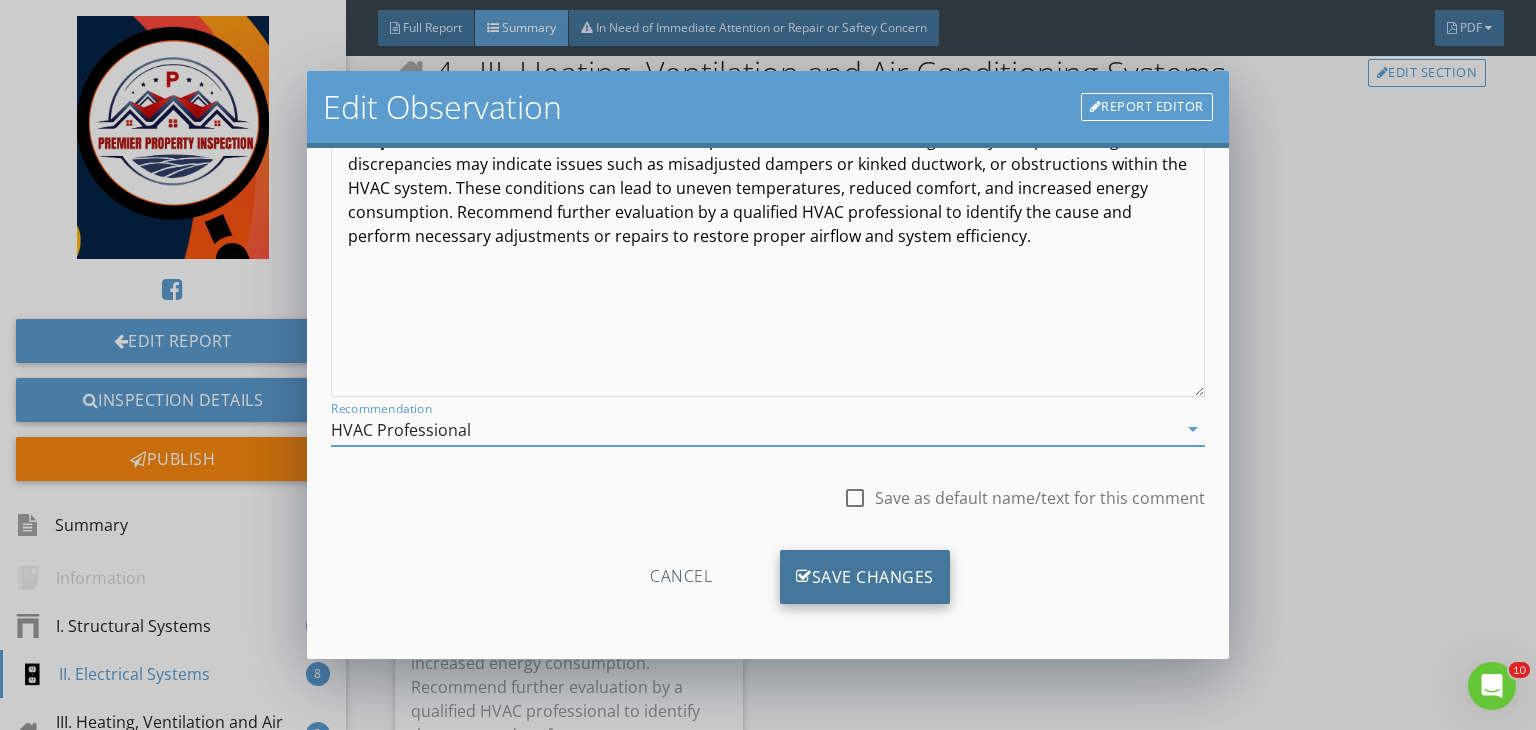 click on "Save Changes" at bounding box center [865, 577] 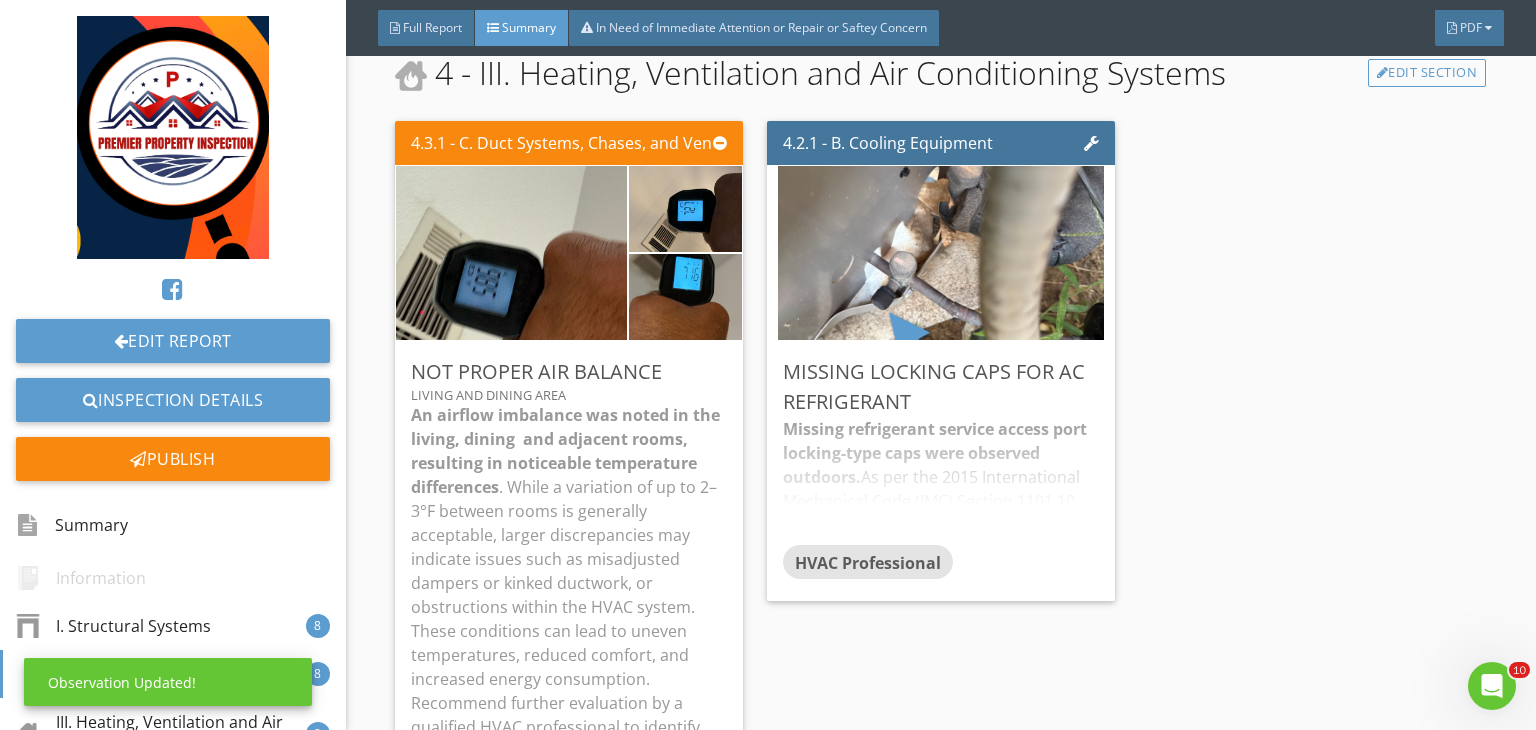scroll, scrollTop: 39, scrollLeft: 0, axis: vertical 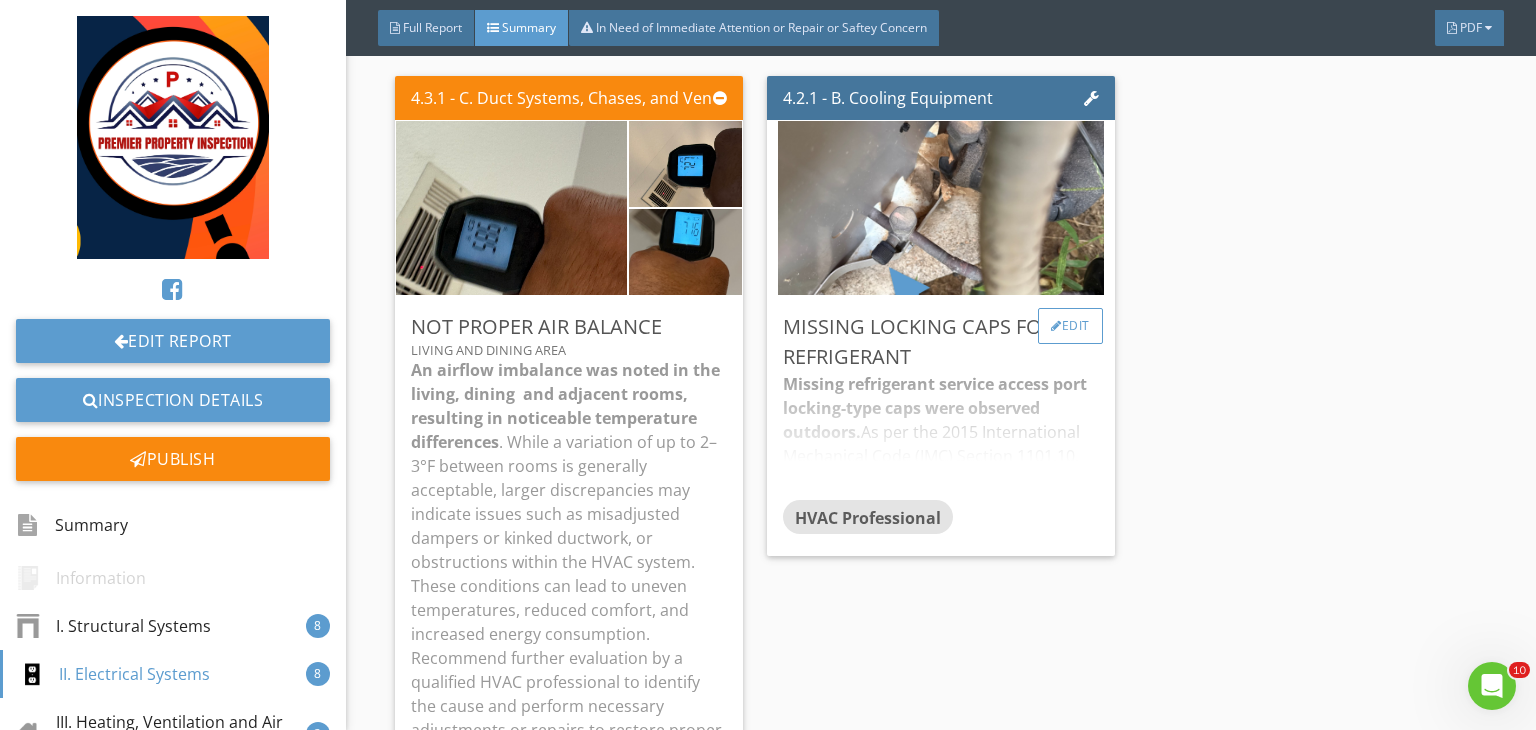 click on "Edit" at bounding box center (1070, 326) 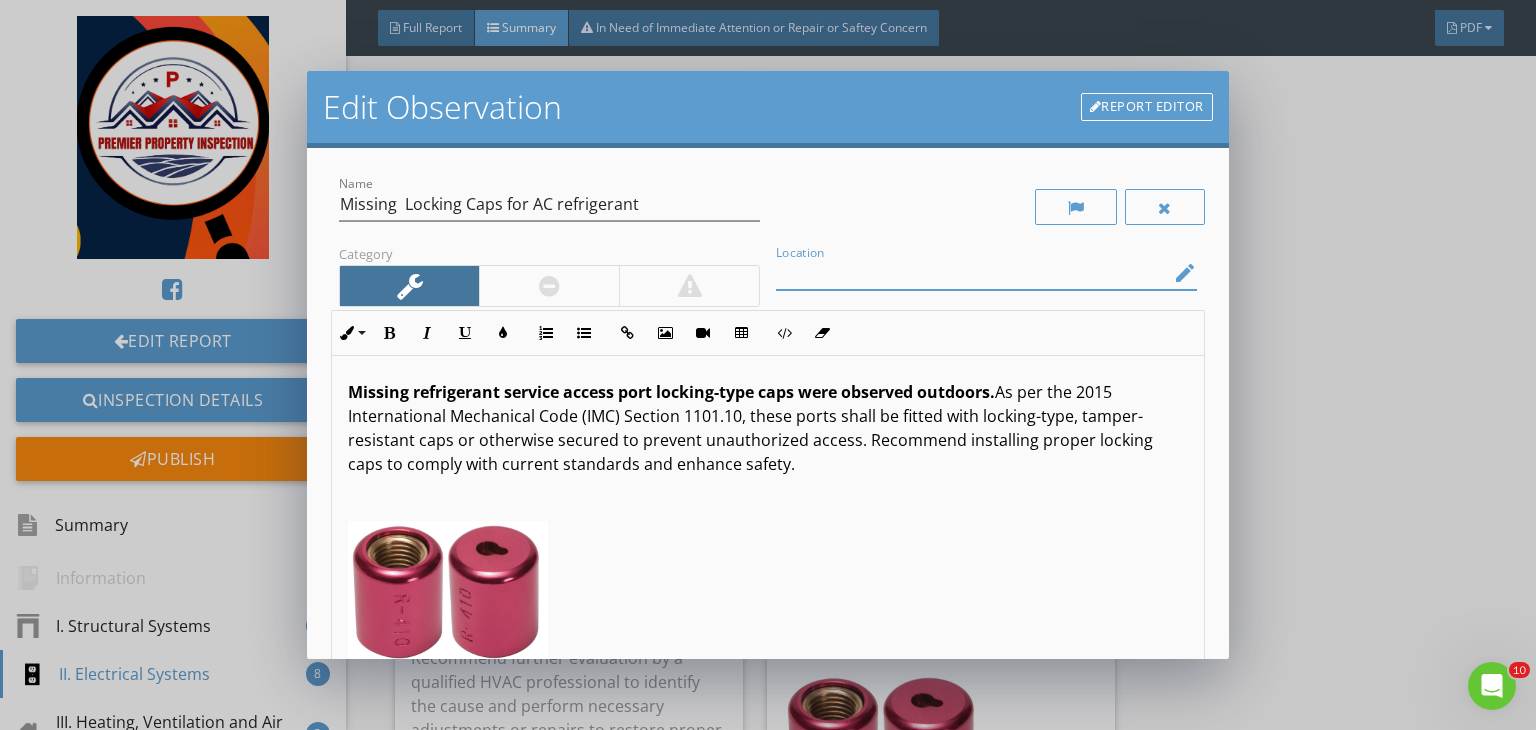 click at bounding box center (972, 273) 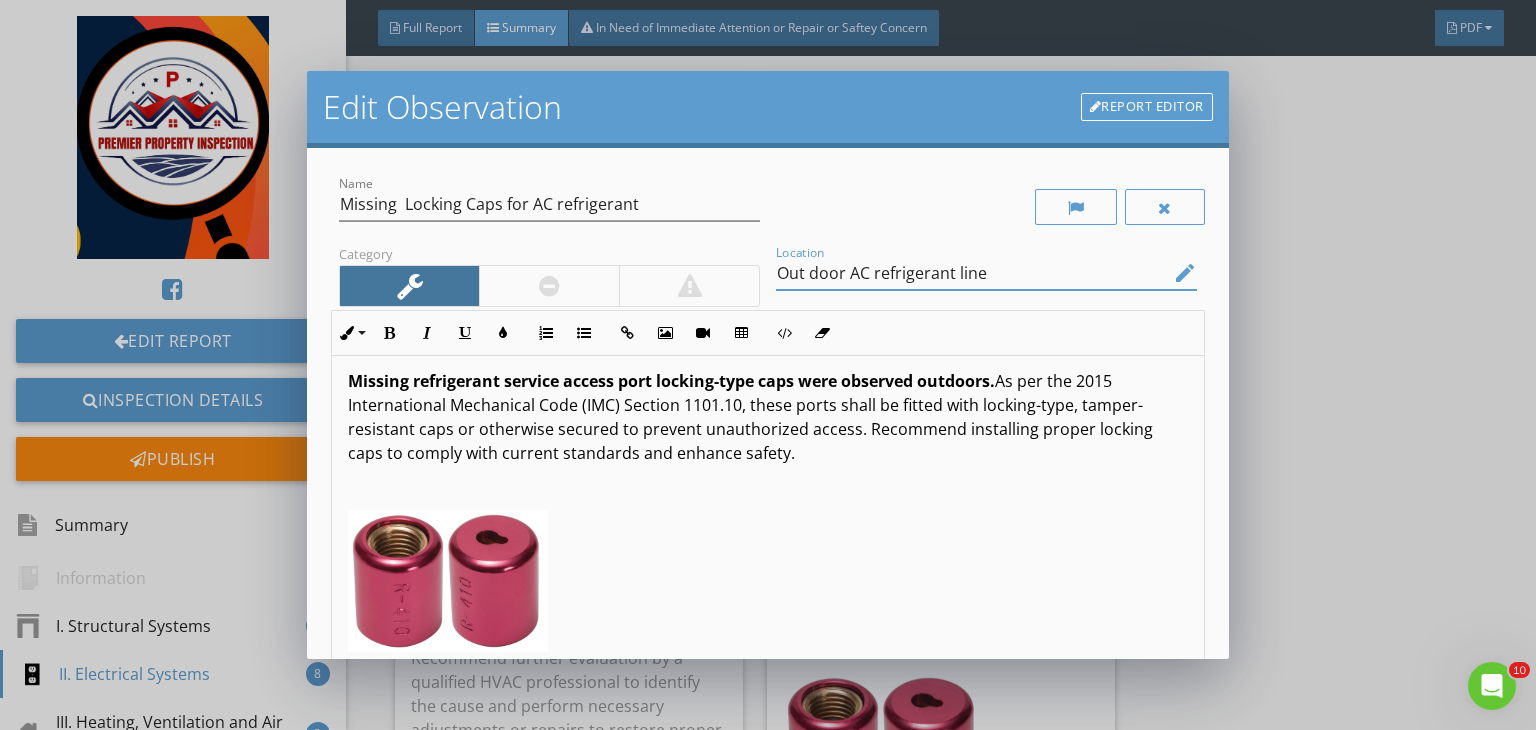 scroll, scrollTop: 12, scrollLeft: 0, axis: vertical 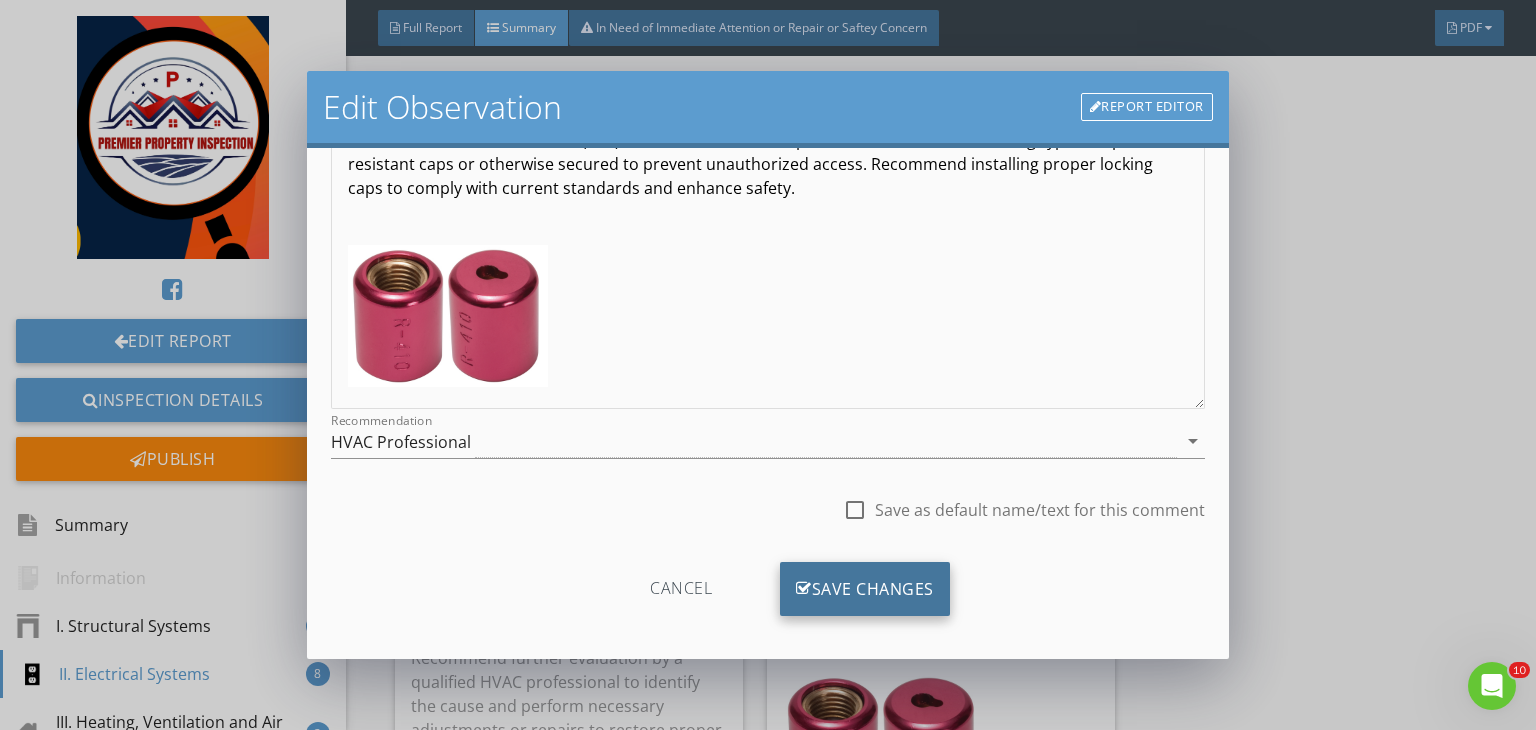 type on "Out door AC refrigerant line" 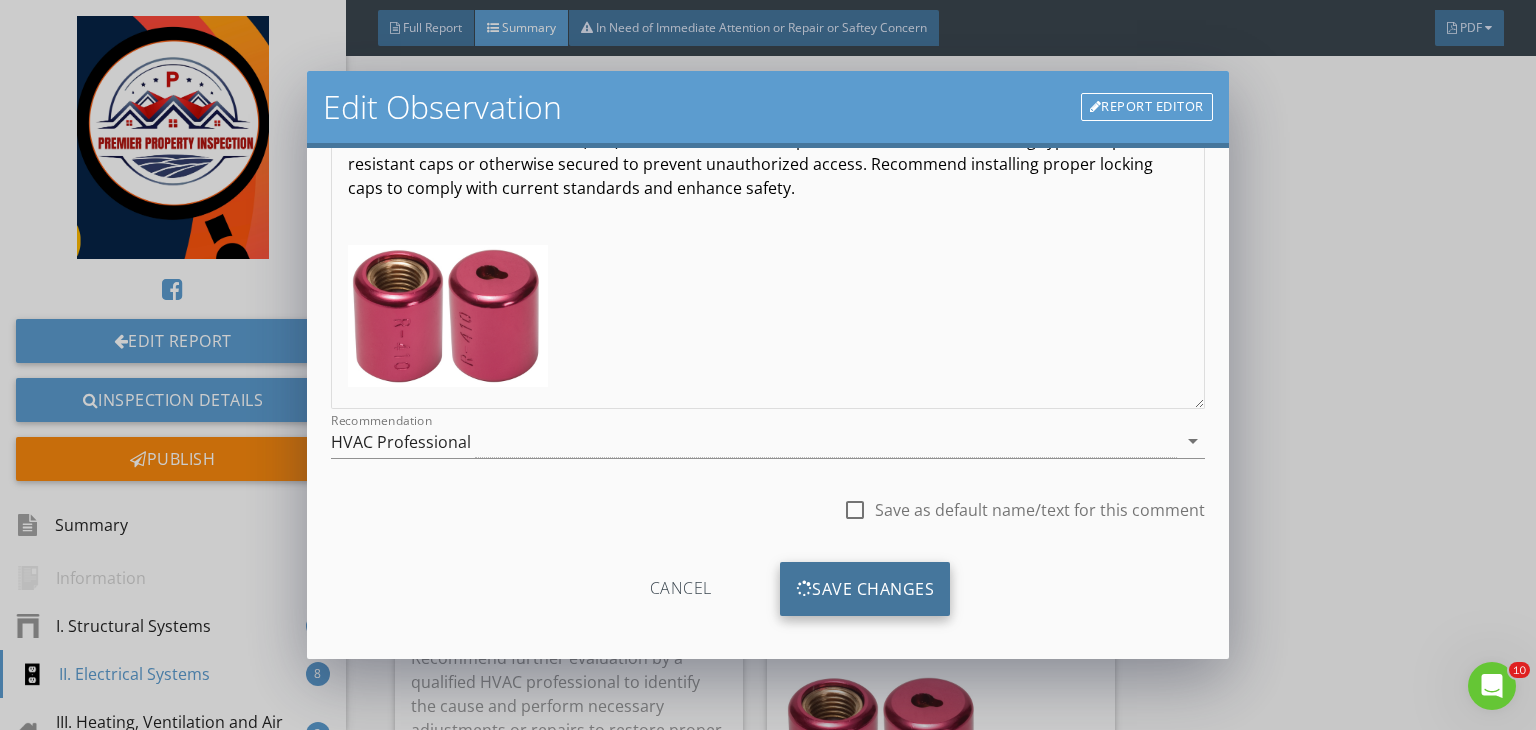 scroll, scrollTop: 39, scrollLeft: 0, axis: vertical 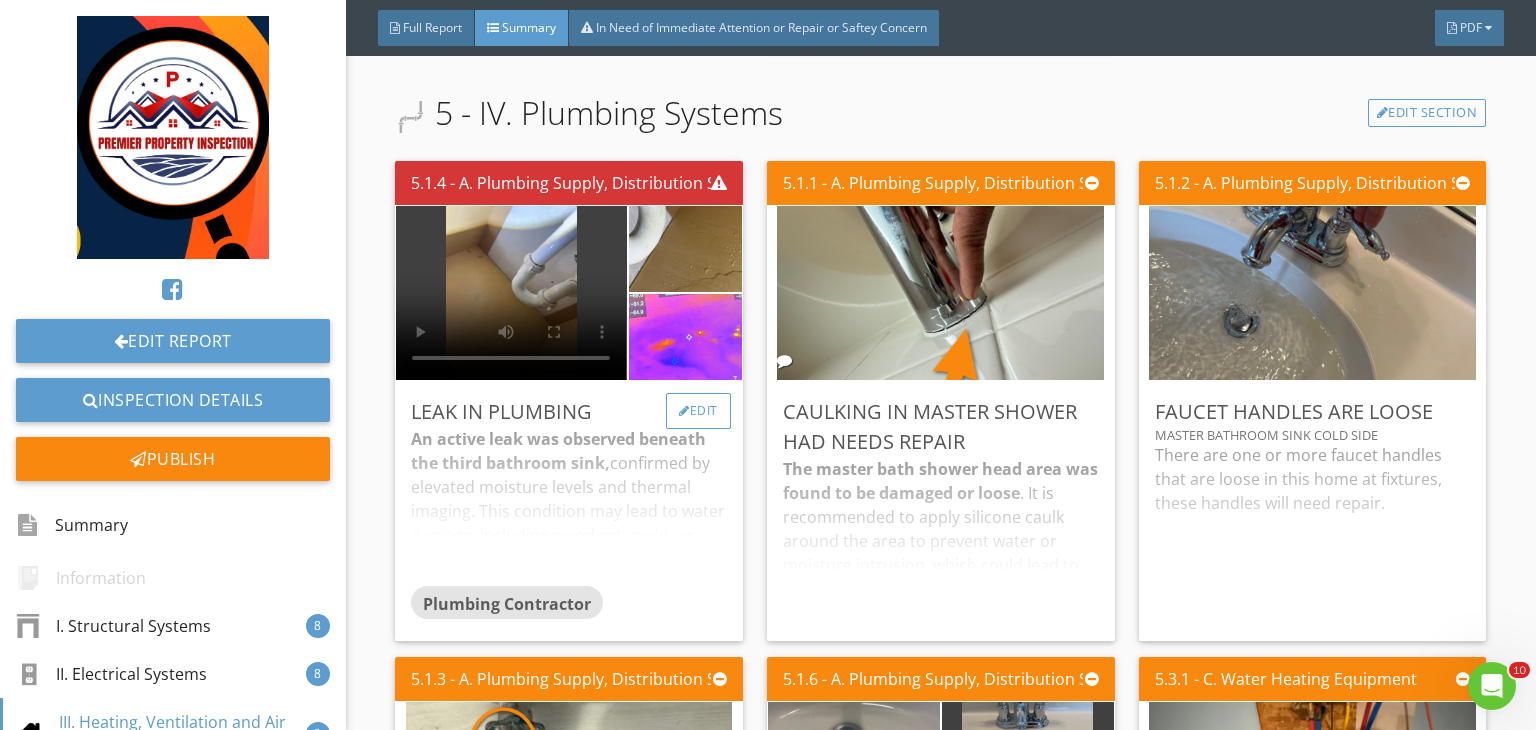 click on "Edit" at bounding box center (698, 411) 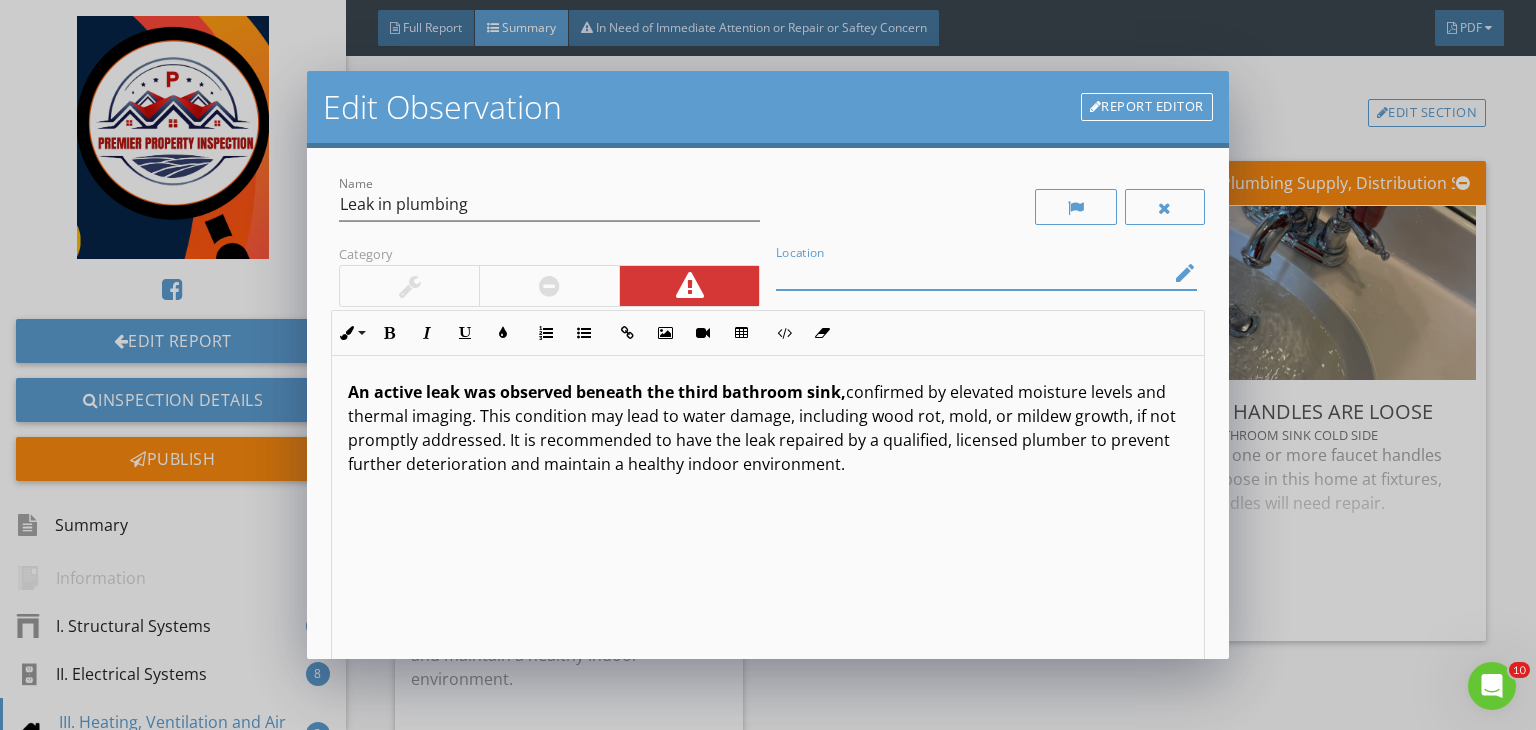 click at bounding box center (972, 273) 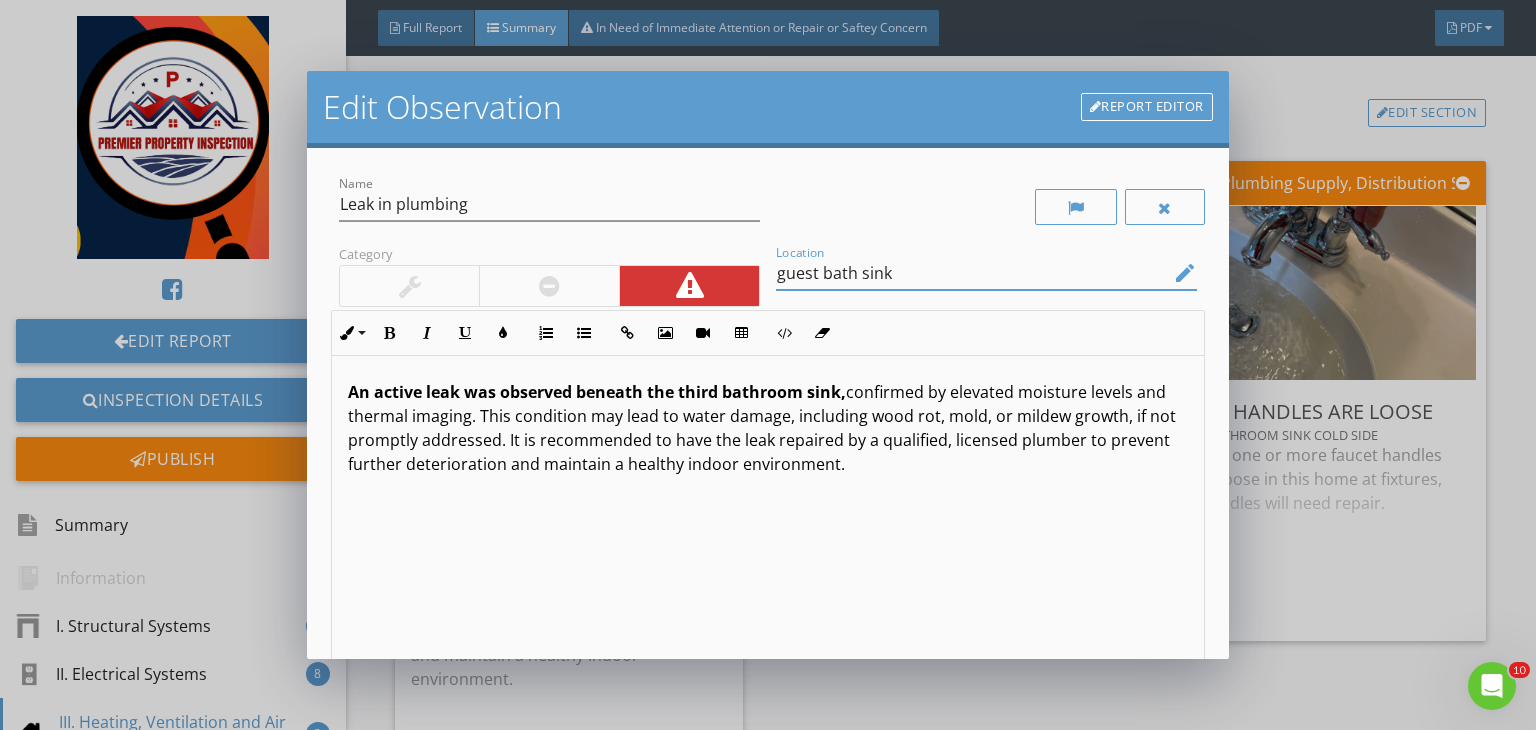 click on "guest bath sink" at bounding box center [972, 273] 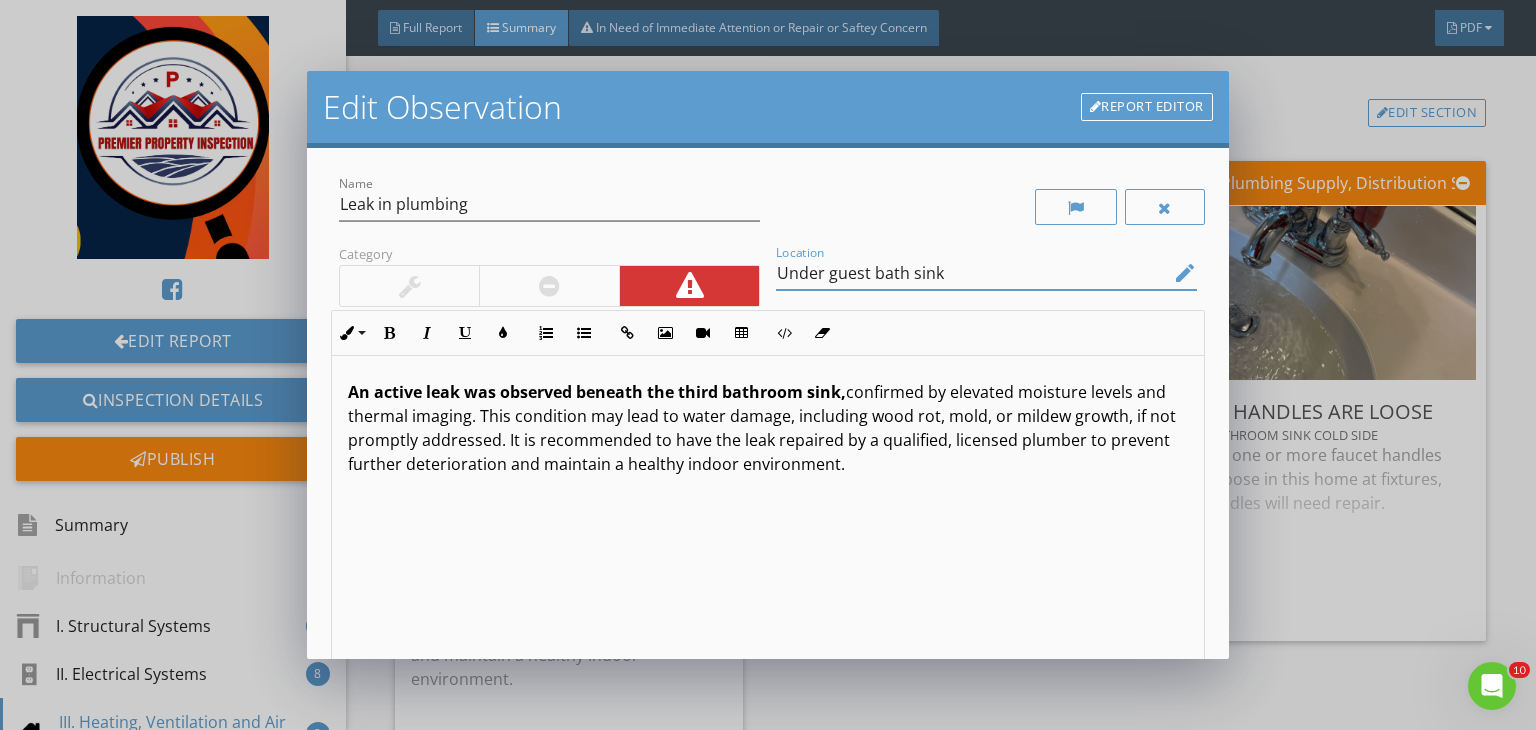 type on "Under guest bath sink" 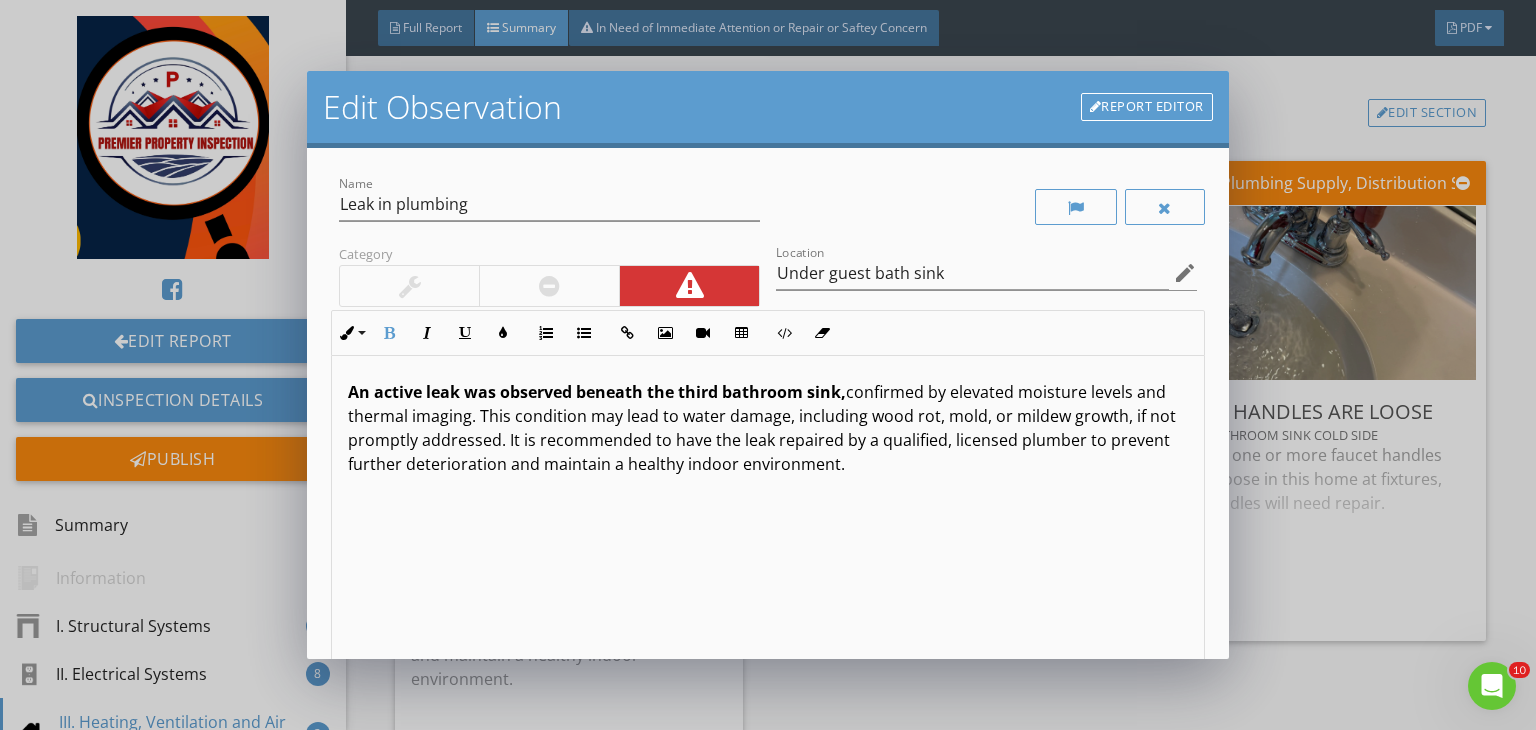 click on "An active leak was observed beneath the third bathroom sink," at bounding box center (597, 392) 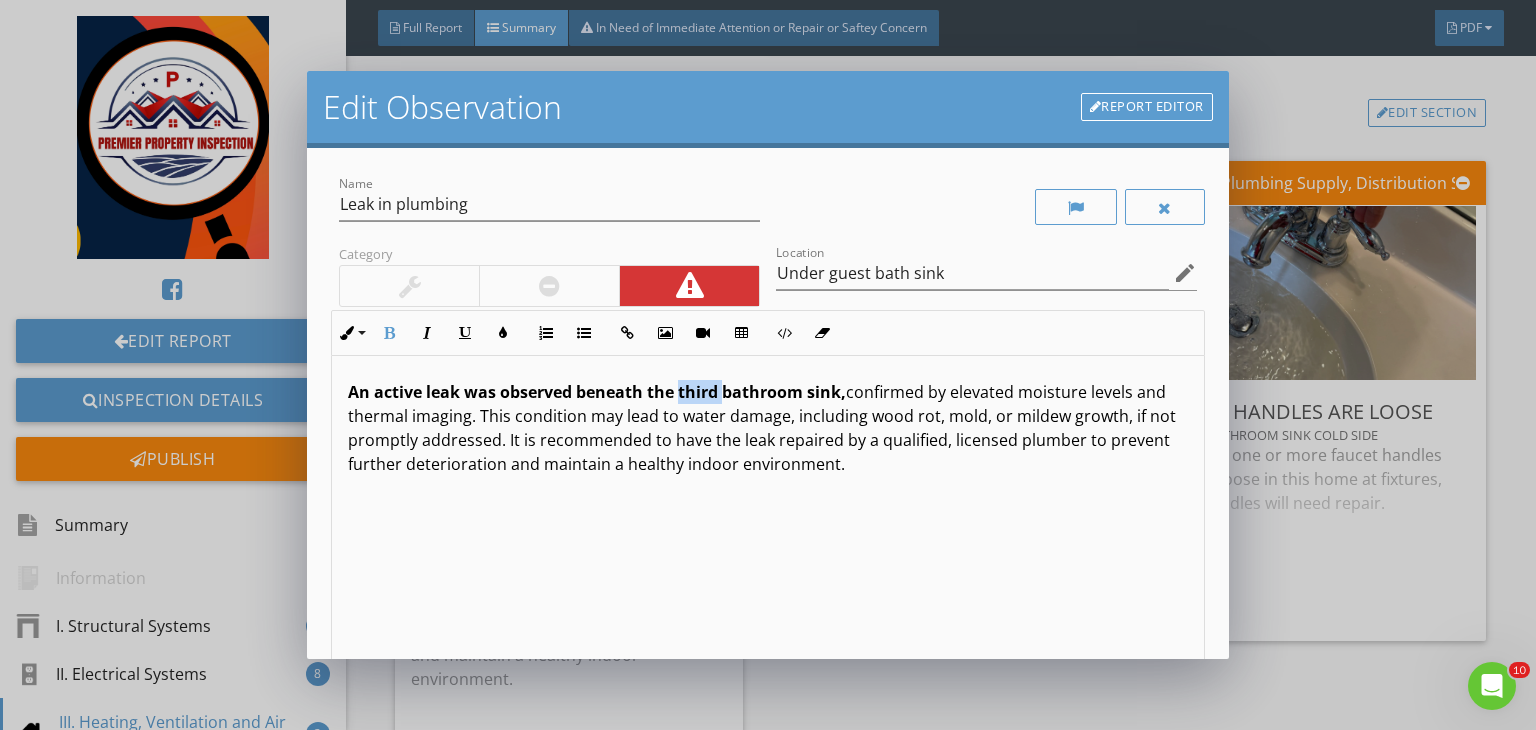 click on "An active leak was observed beneath the third bathroom sink," at bounding box center (597, 392) 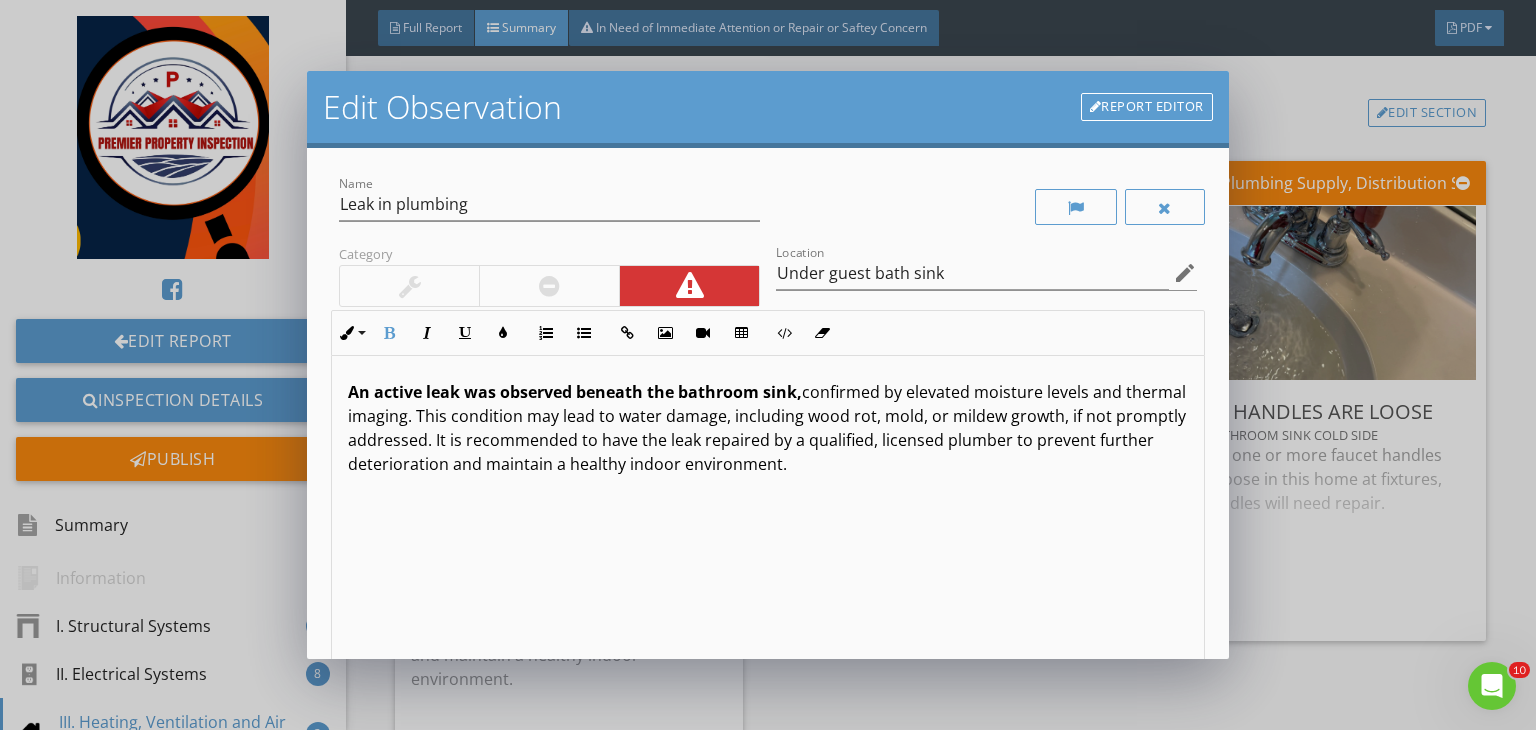 type 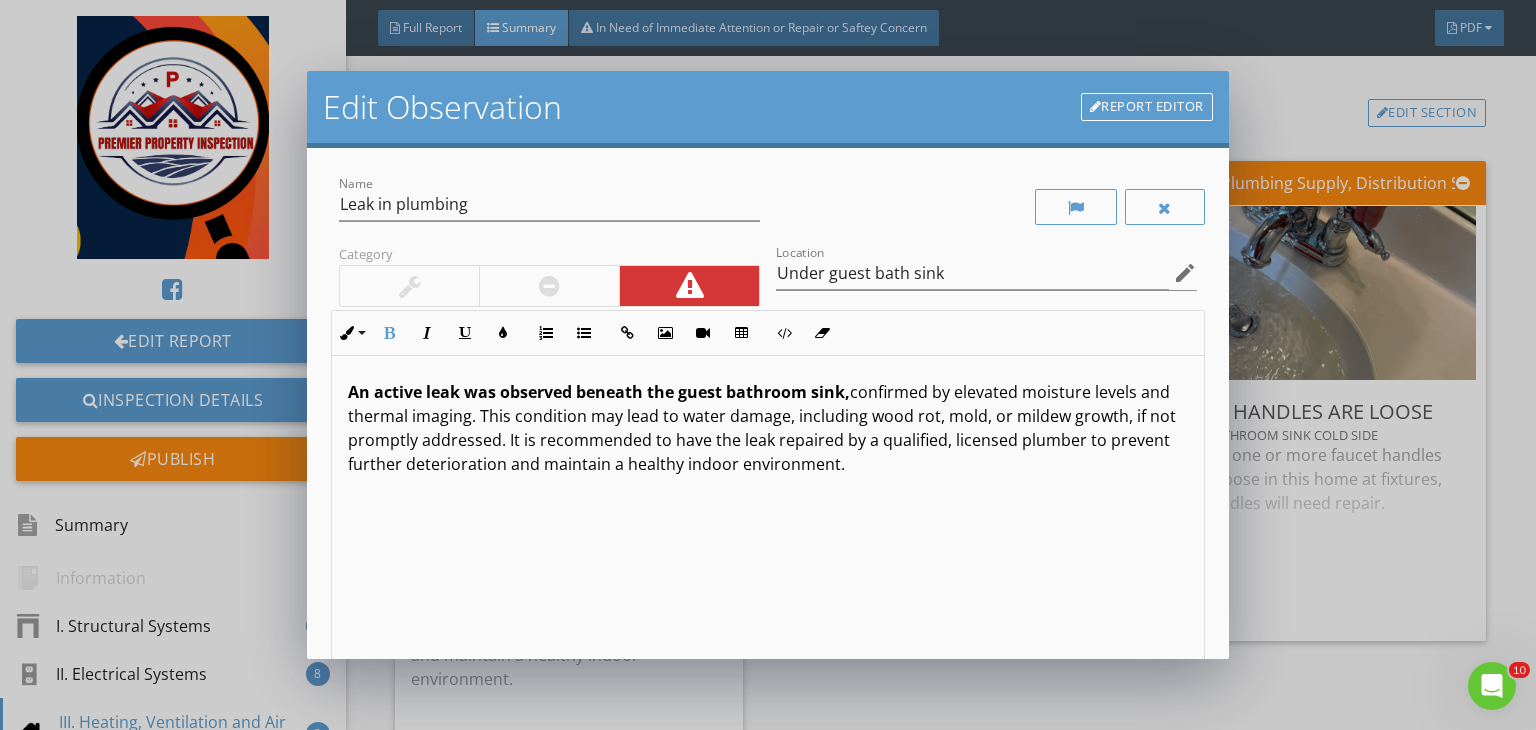 scroll, scrollTop: 0, scrollLeft: 0, axis: both 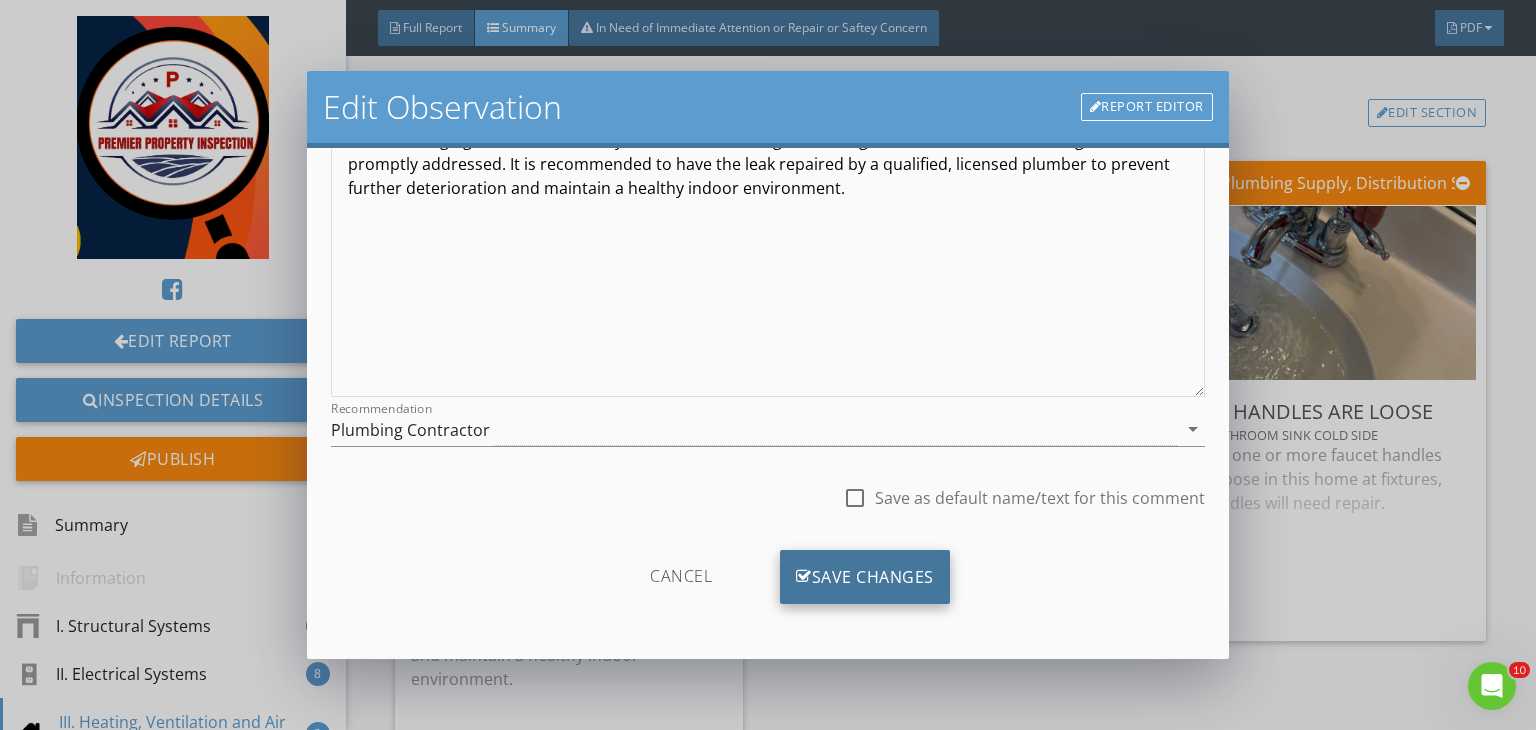click on "Save Changes" at bounding box center (865, 577) 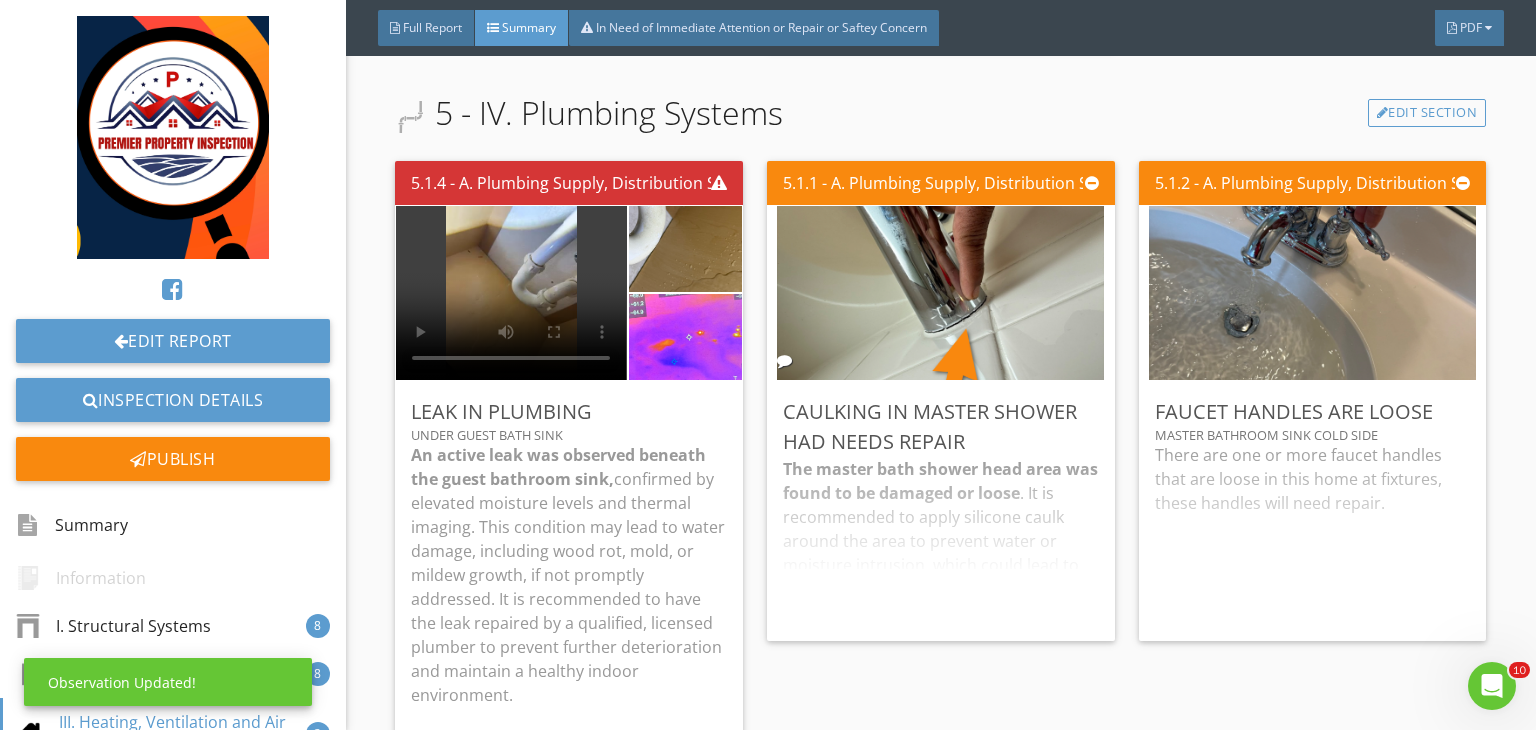 scroll, scrollTop: 39, scrollLeft: 0, axis: vertical 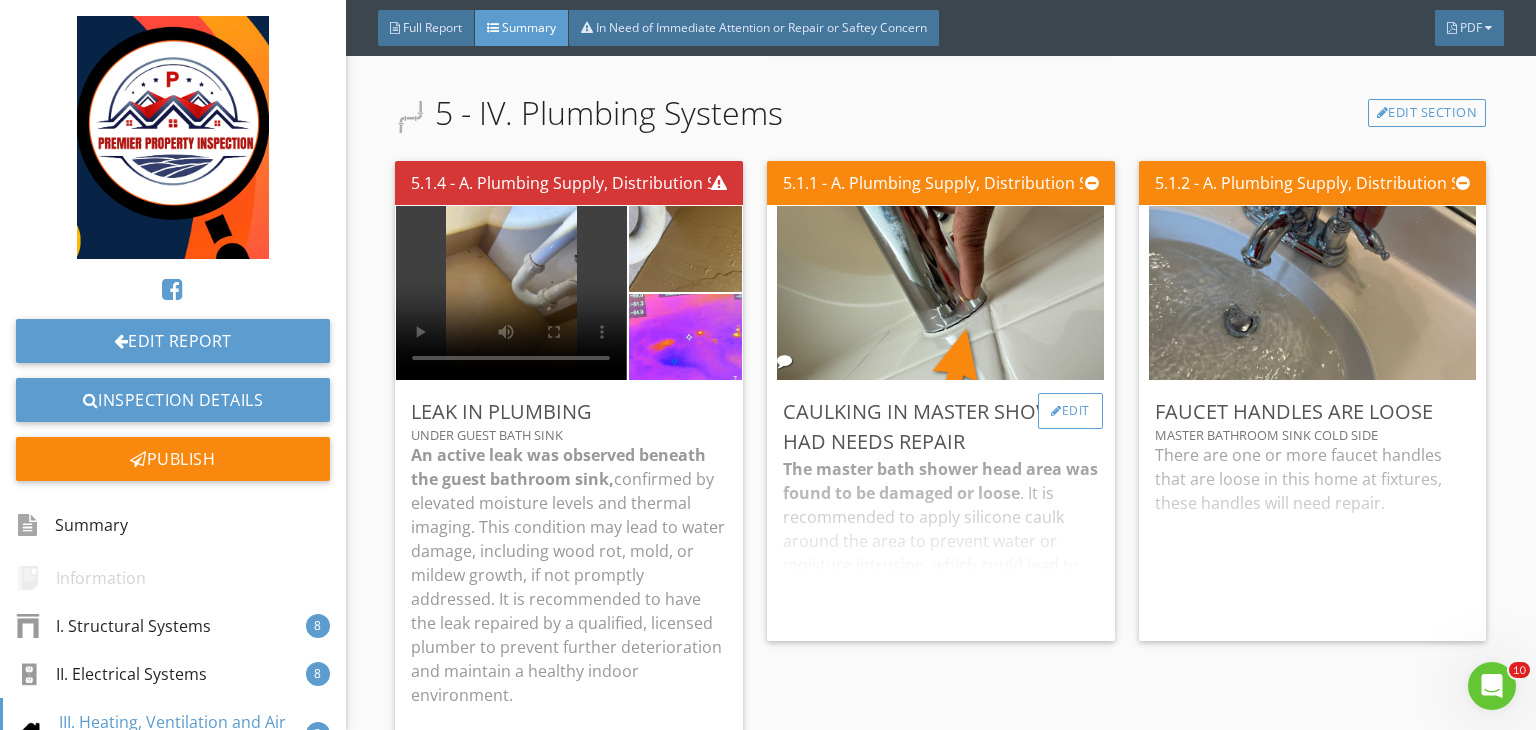 click on "Edit" at bounding box center [1070, 411] 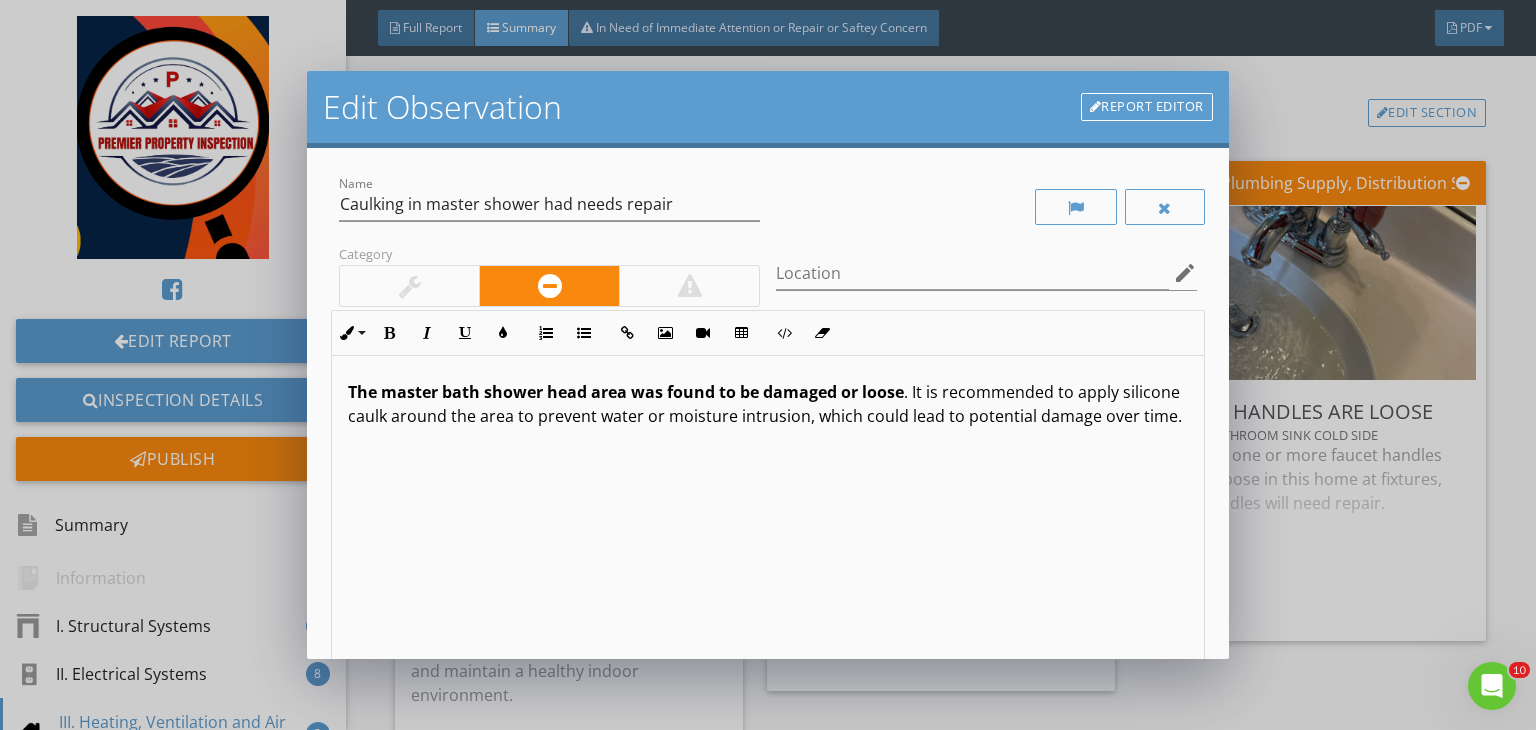 click at bounding box center [409, 286] 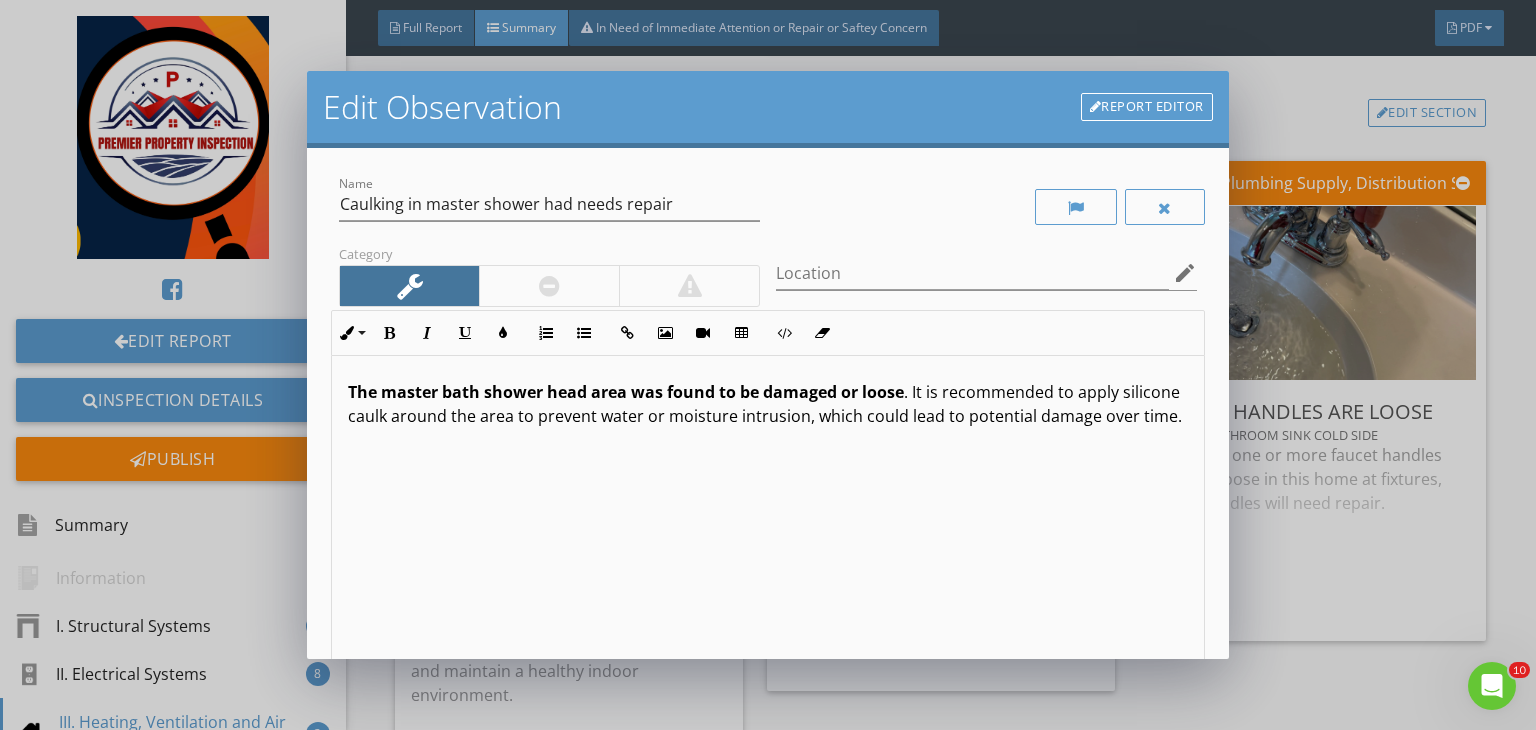 click on "The master bath shower head area was found to be damaged or loose" at bounding box center [626, 392] 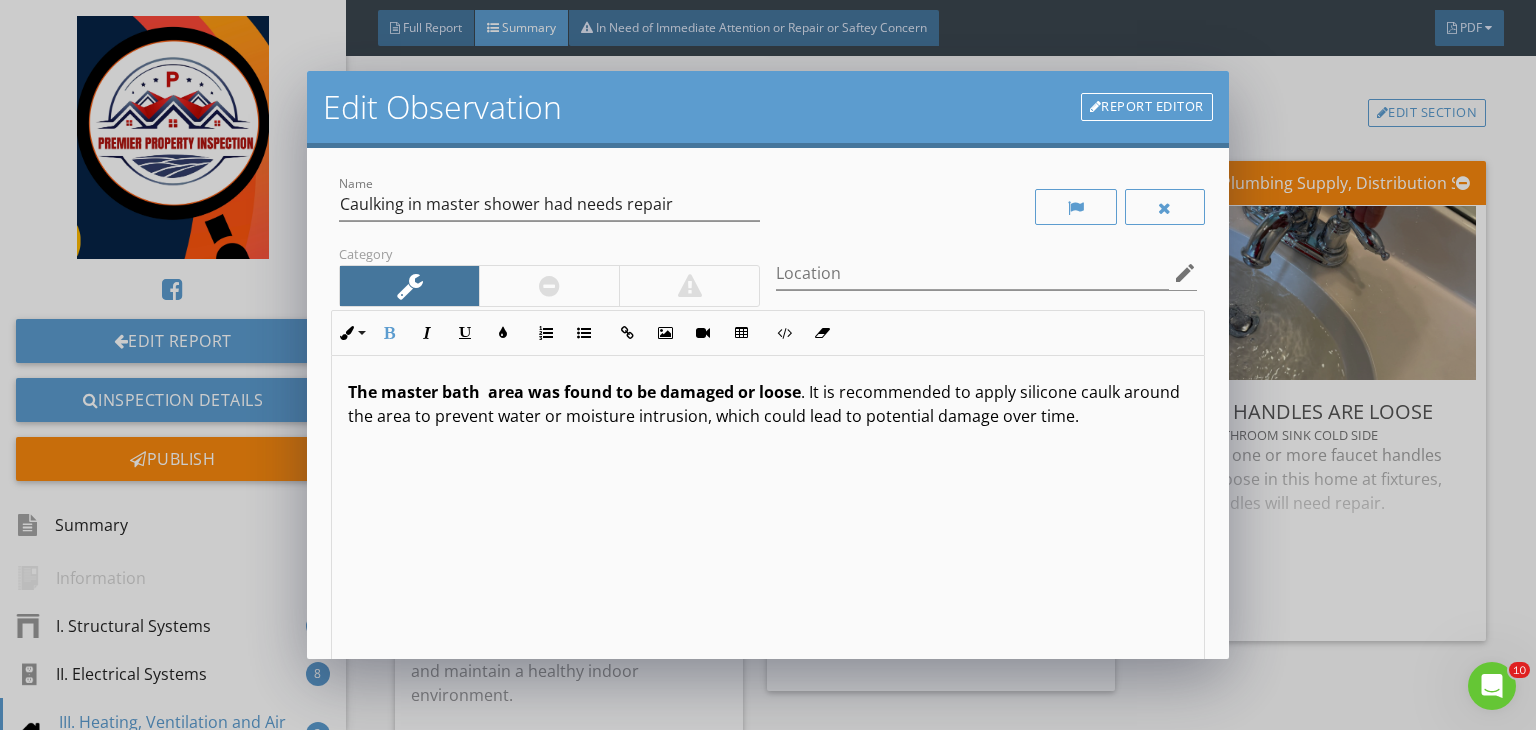 type 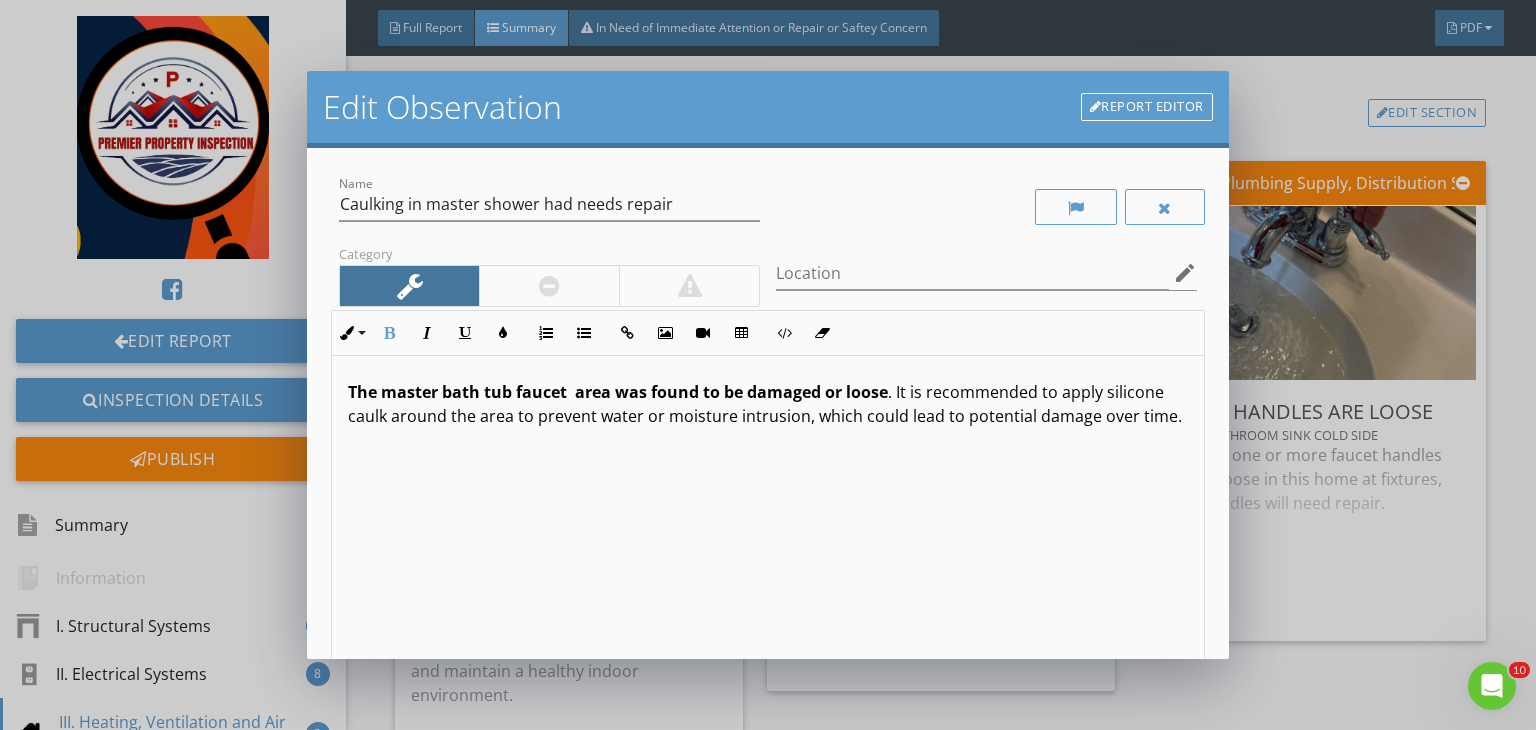 scroll, scrollTop: 0, scrollLeft: 0, axis: both 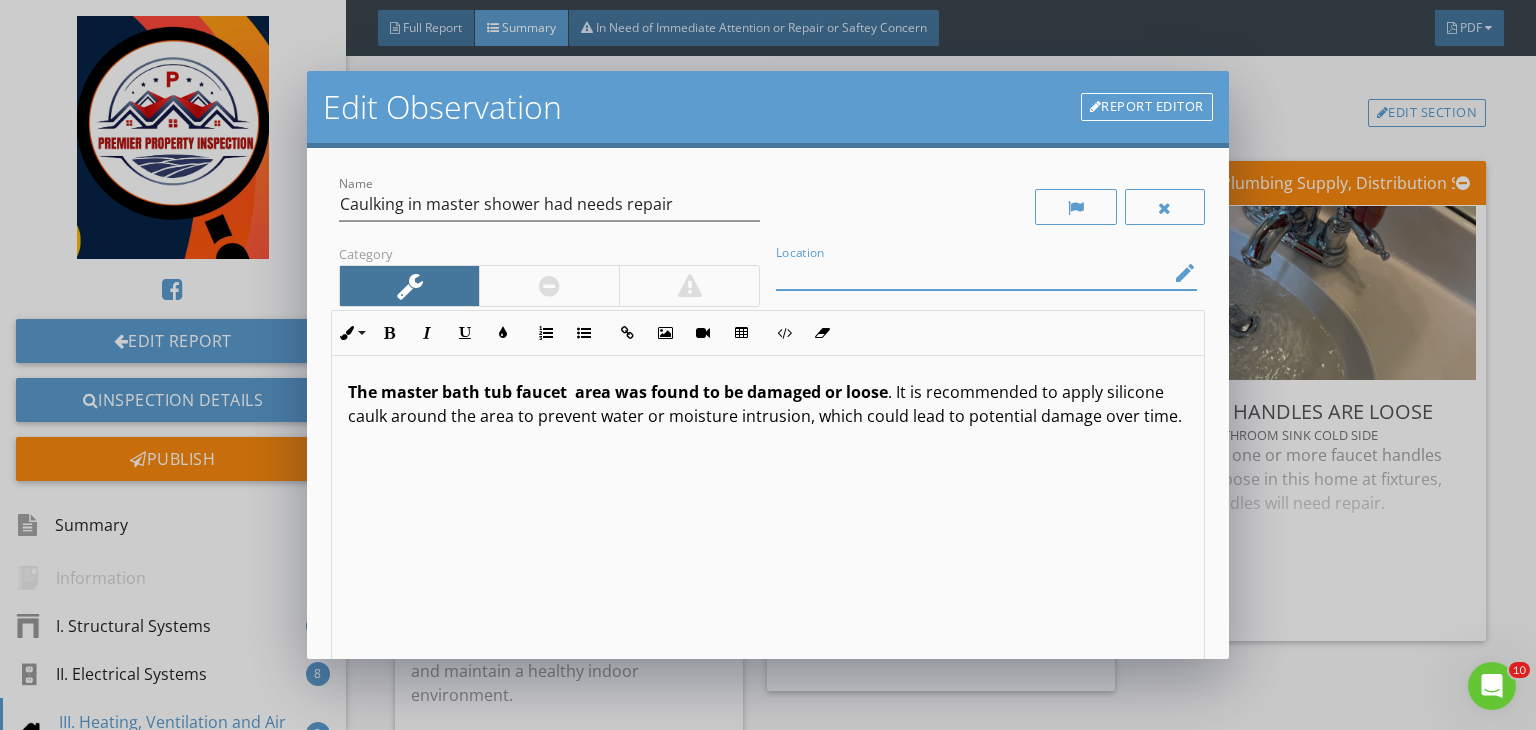 click at bounding box center [972, 273] 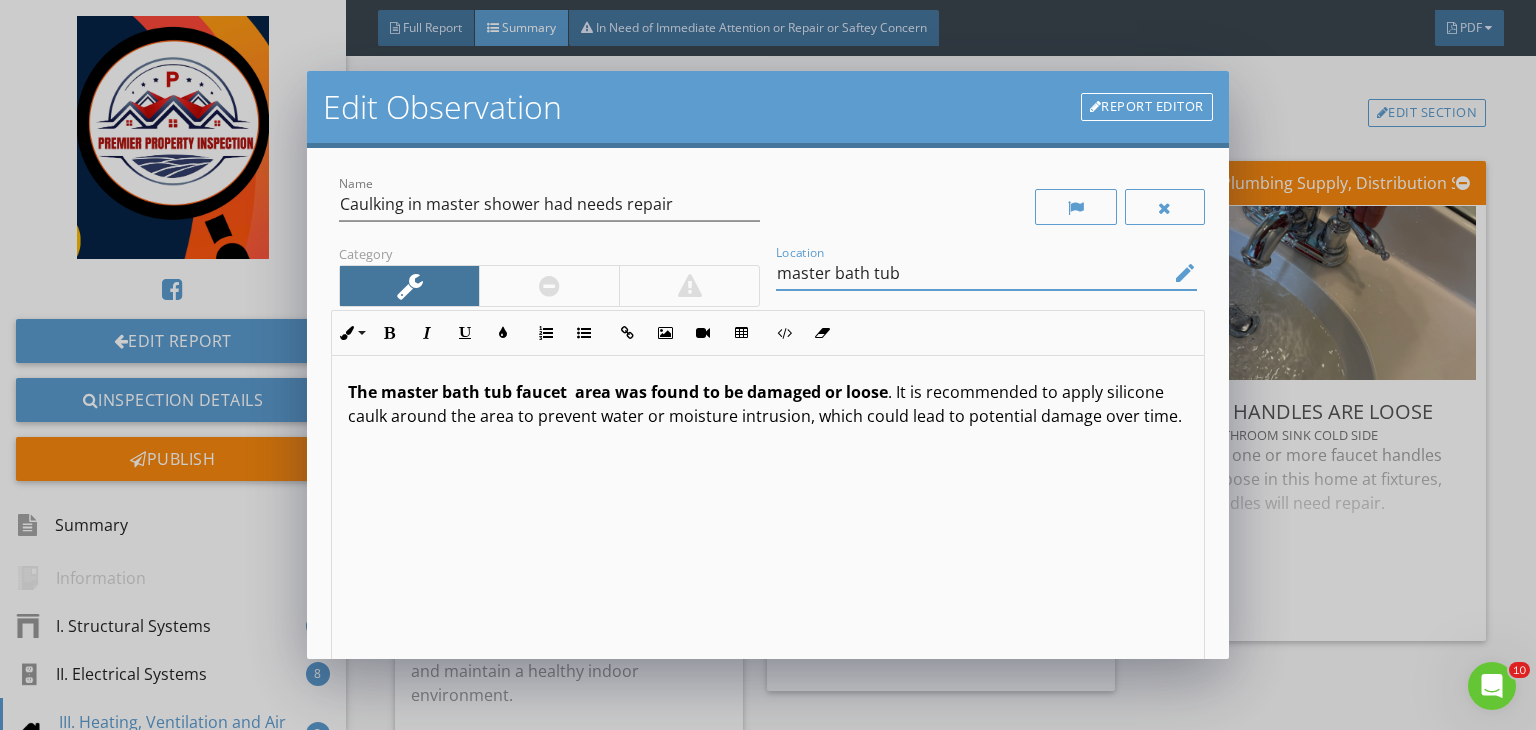 scroll, scrollTop: 276, scrollLeft: 0, axis: vertical 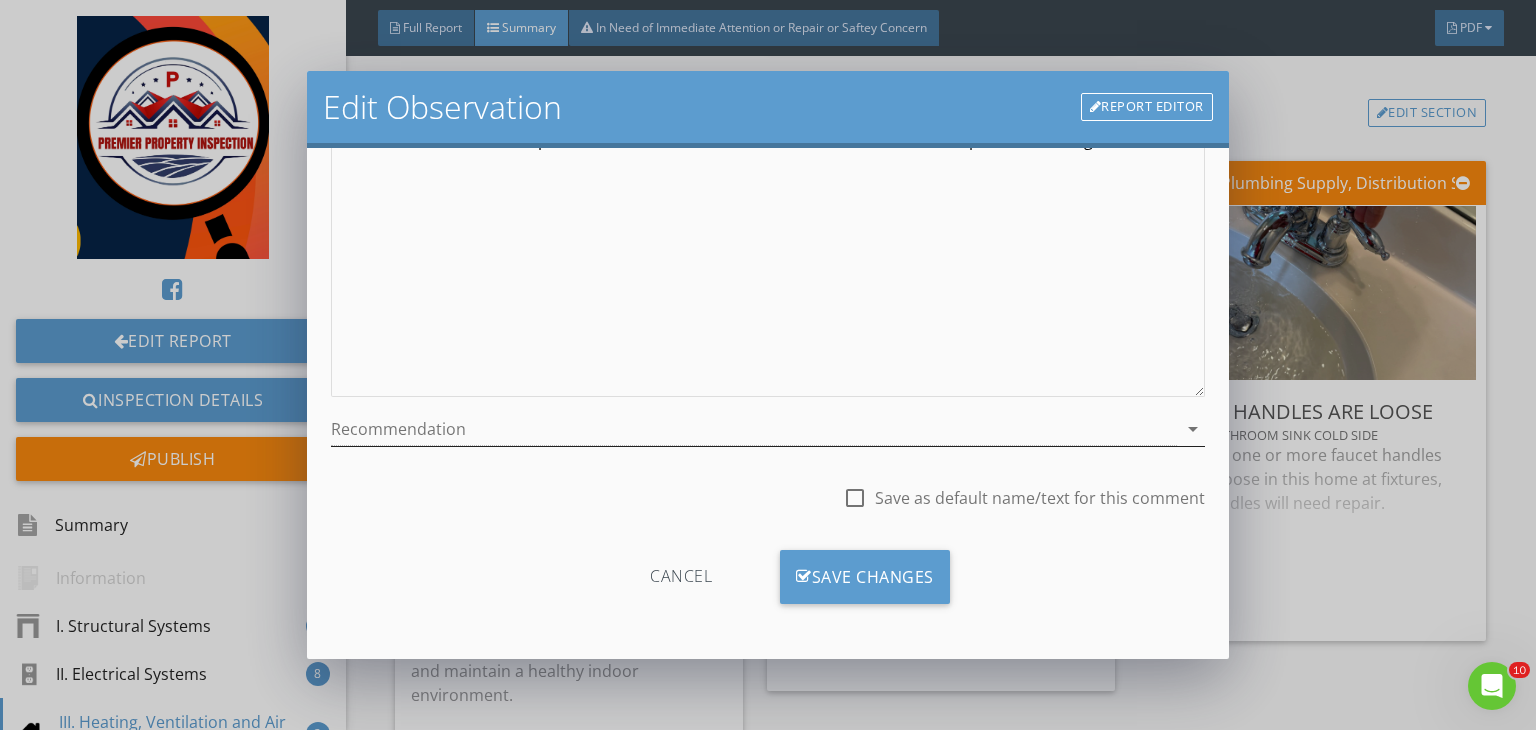 type on "master bath tub" 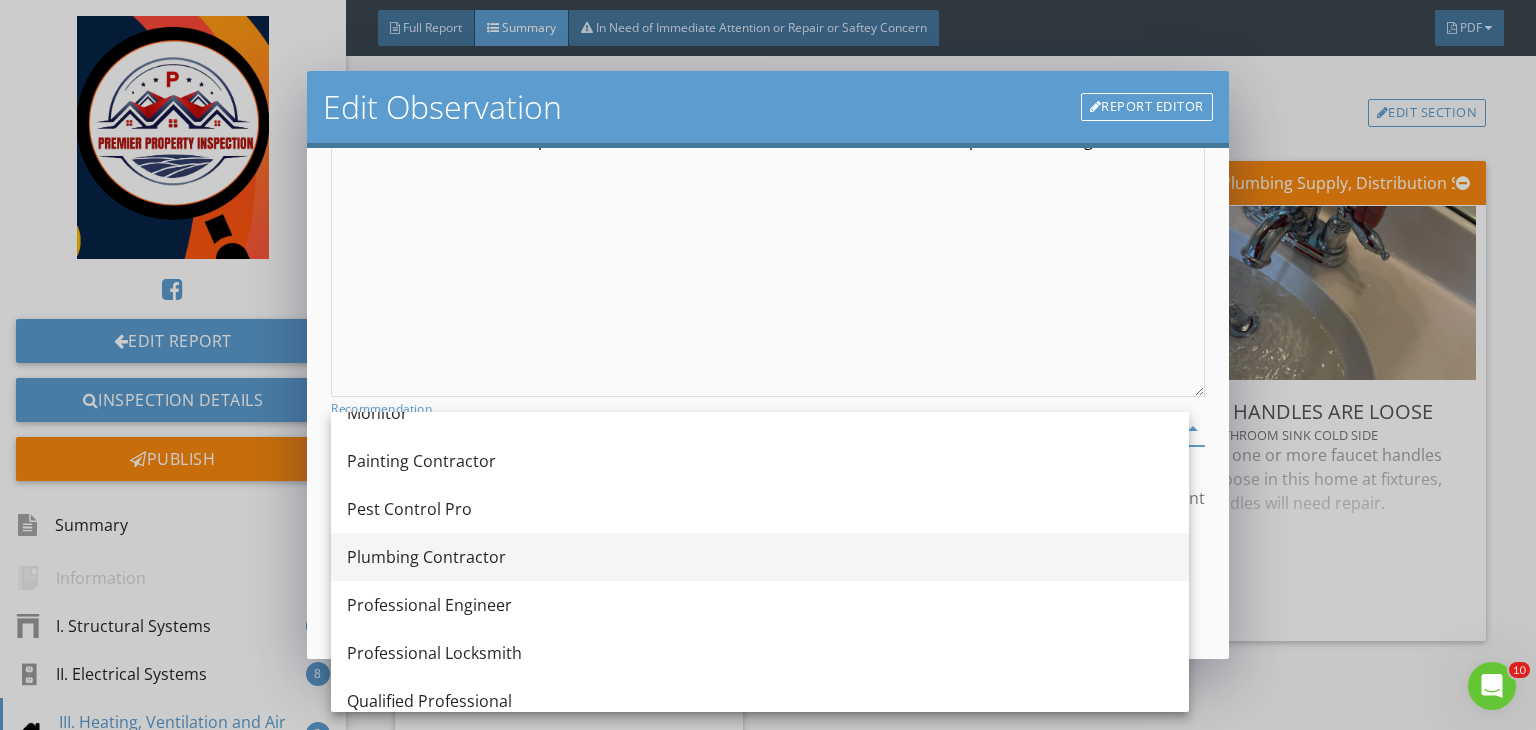 scroll, scrollTop: 1904, scrollLeft: 0, axis: vertical 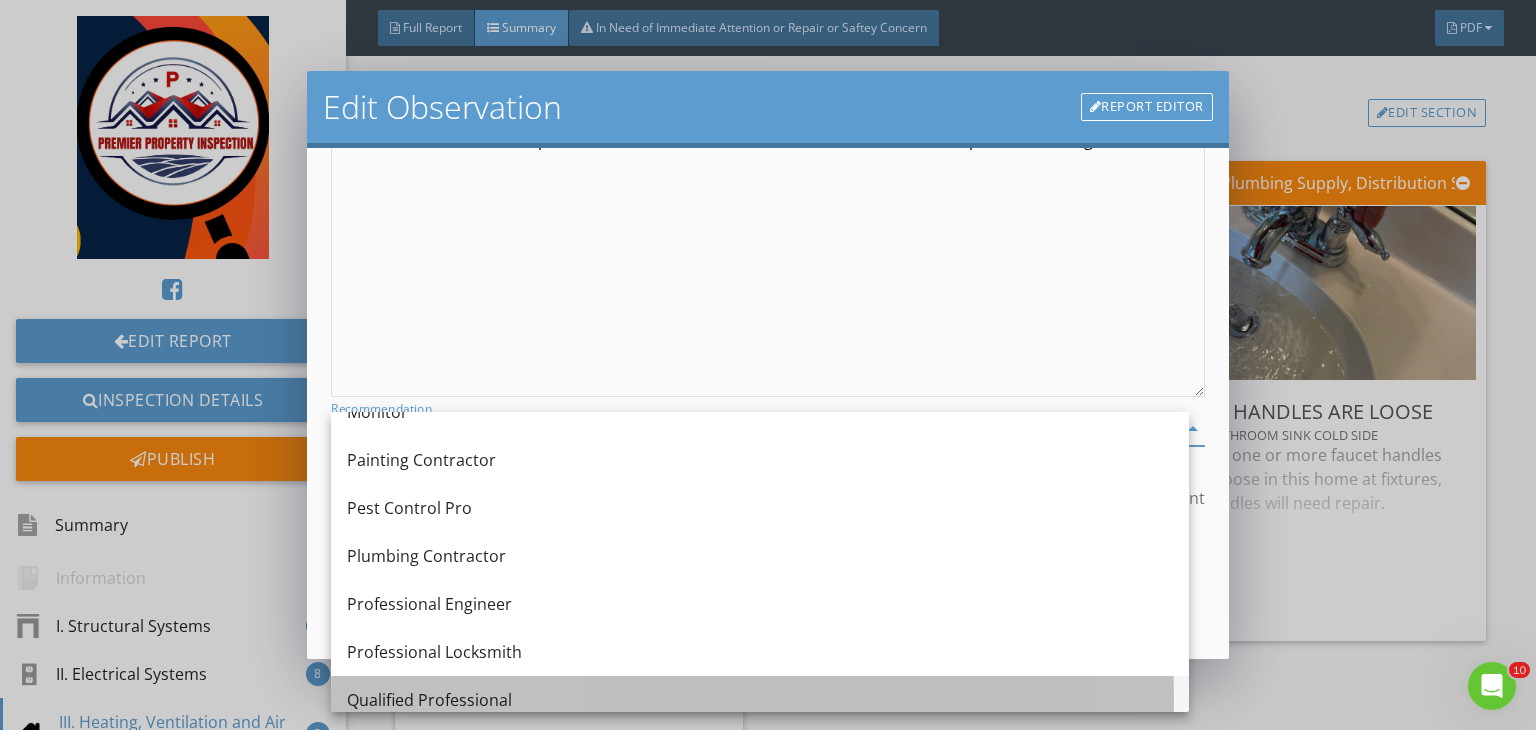 click on "Qualified Professional" at bounding box center [760, 700] 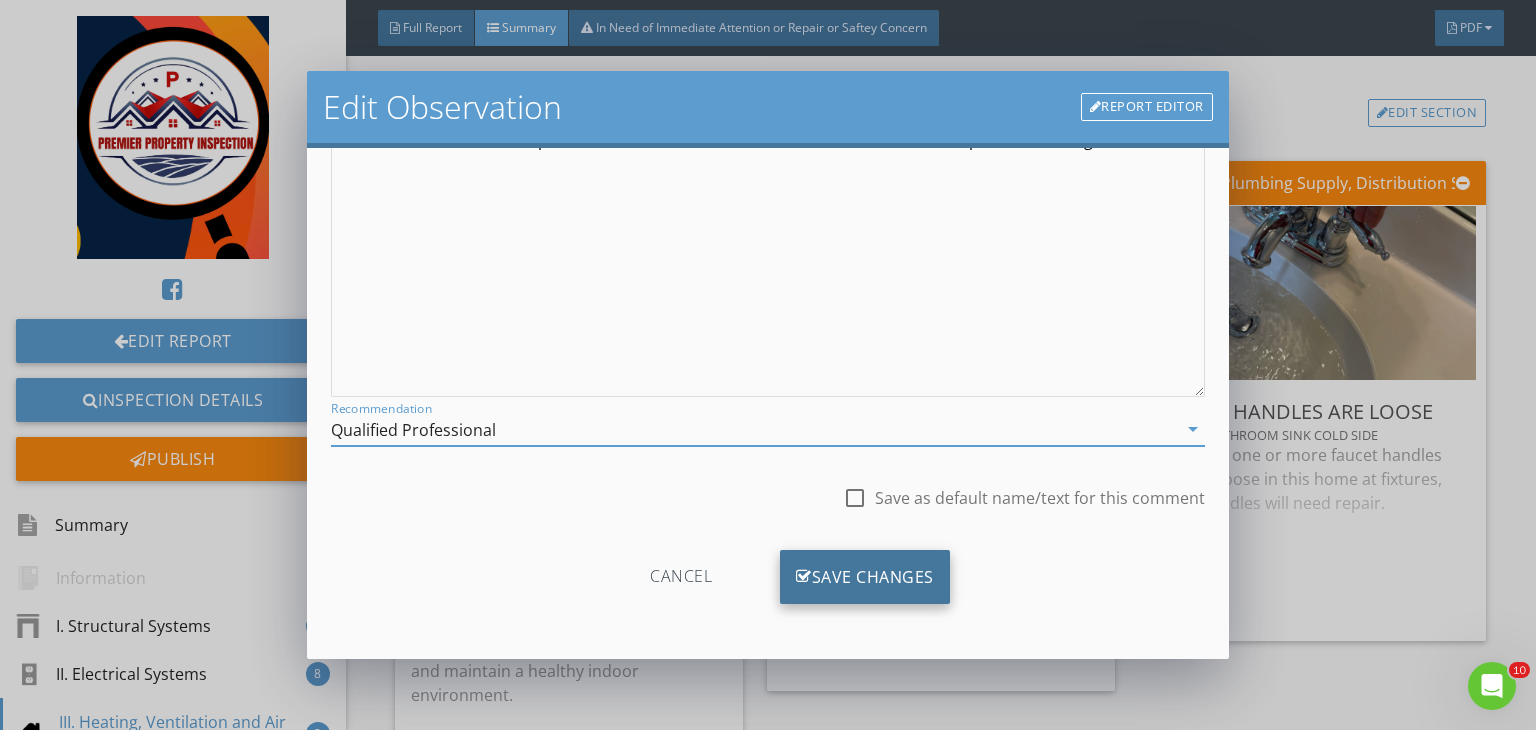 click on "Save Changes" at bounding box center [865, 577] 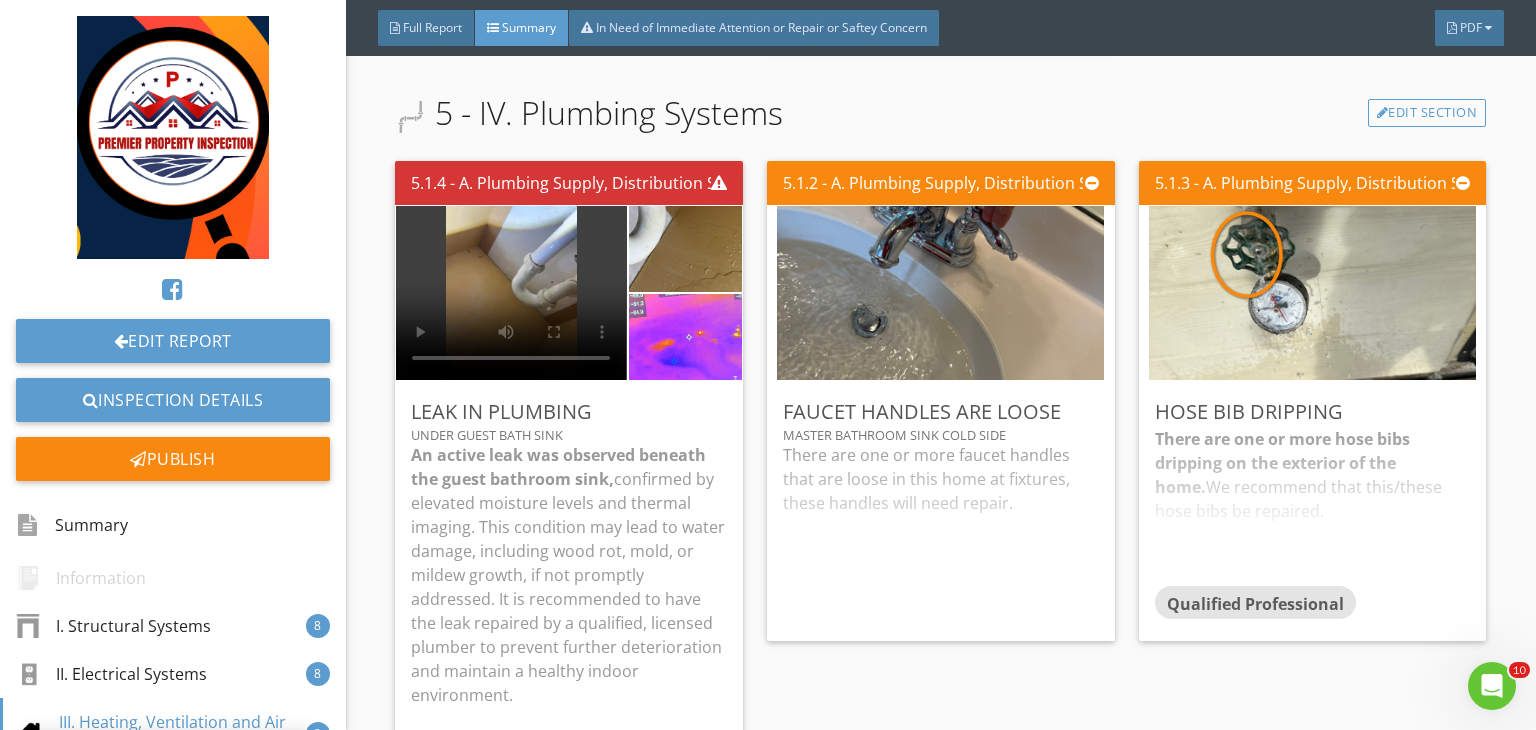scroll, scrollTop: 39, scrollLeft: 0, axis: vertical 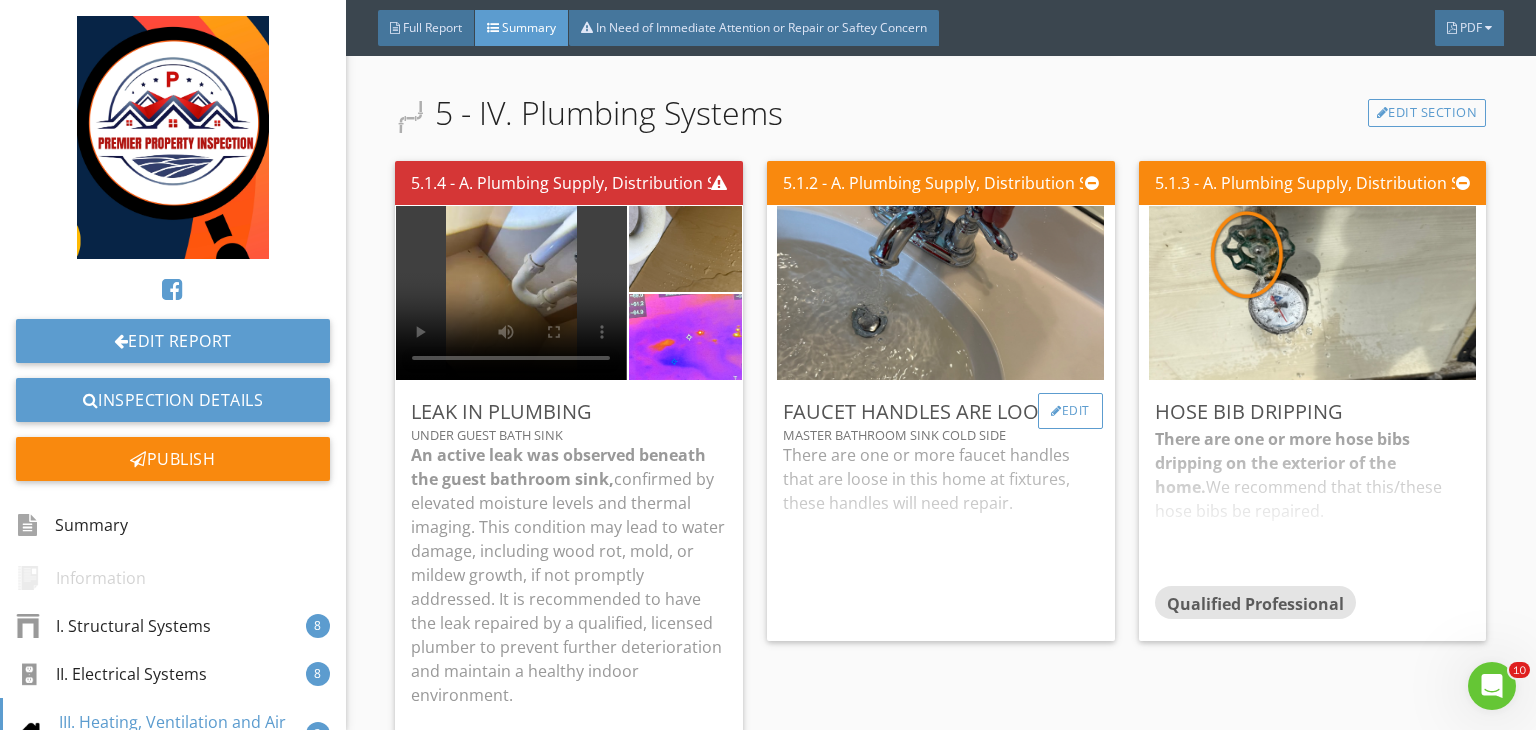 click at bounding box center [1056, 411] 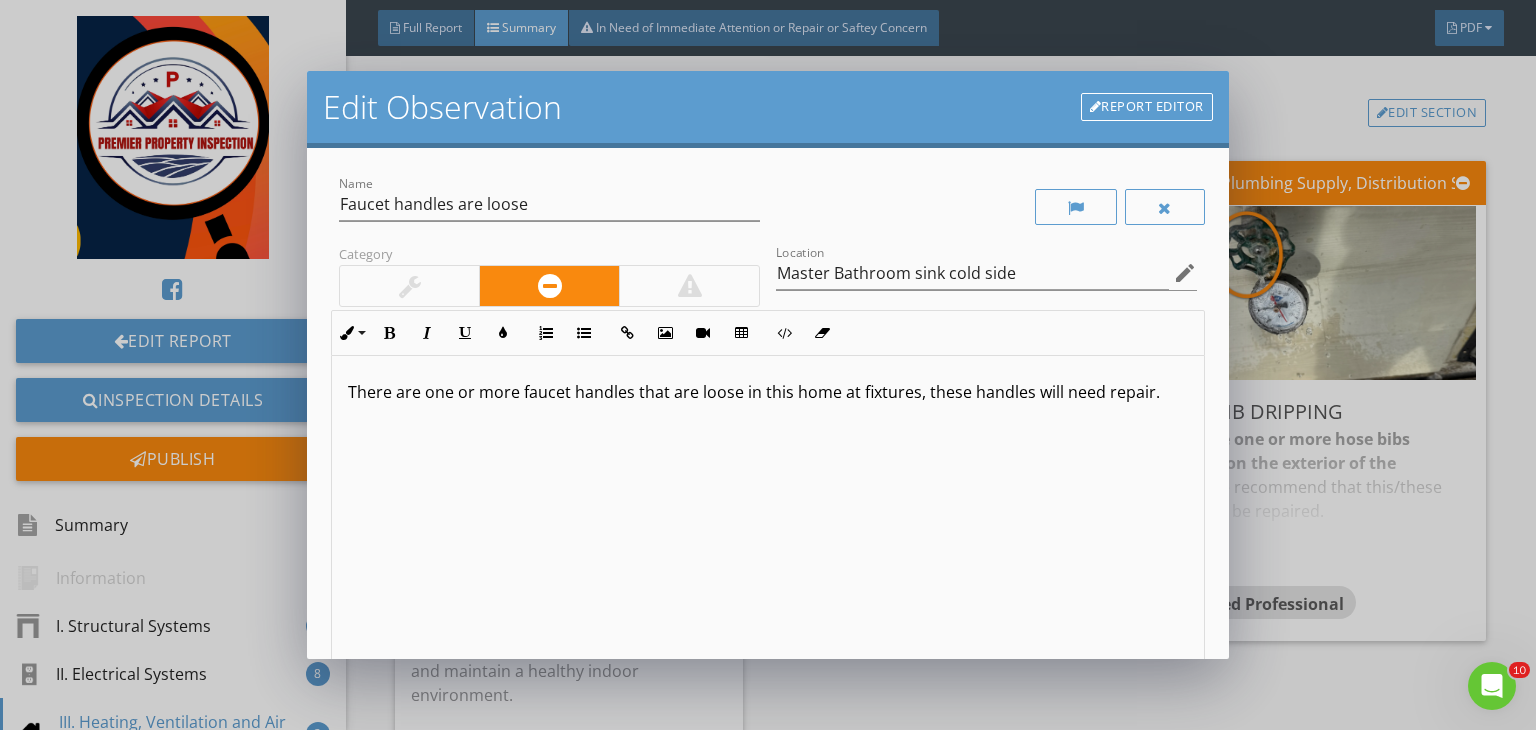 click on "There are one or more faucet handles that are loose in this home at fixtures, these handles will need repair." at bounding box center [768, 392] 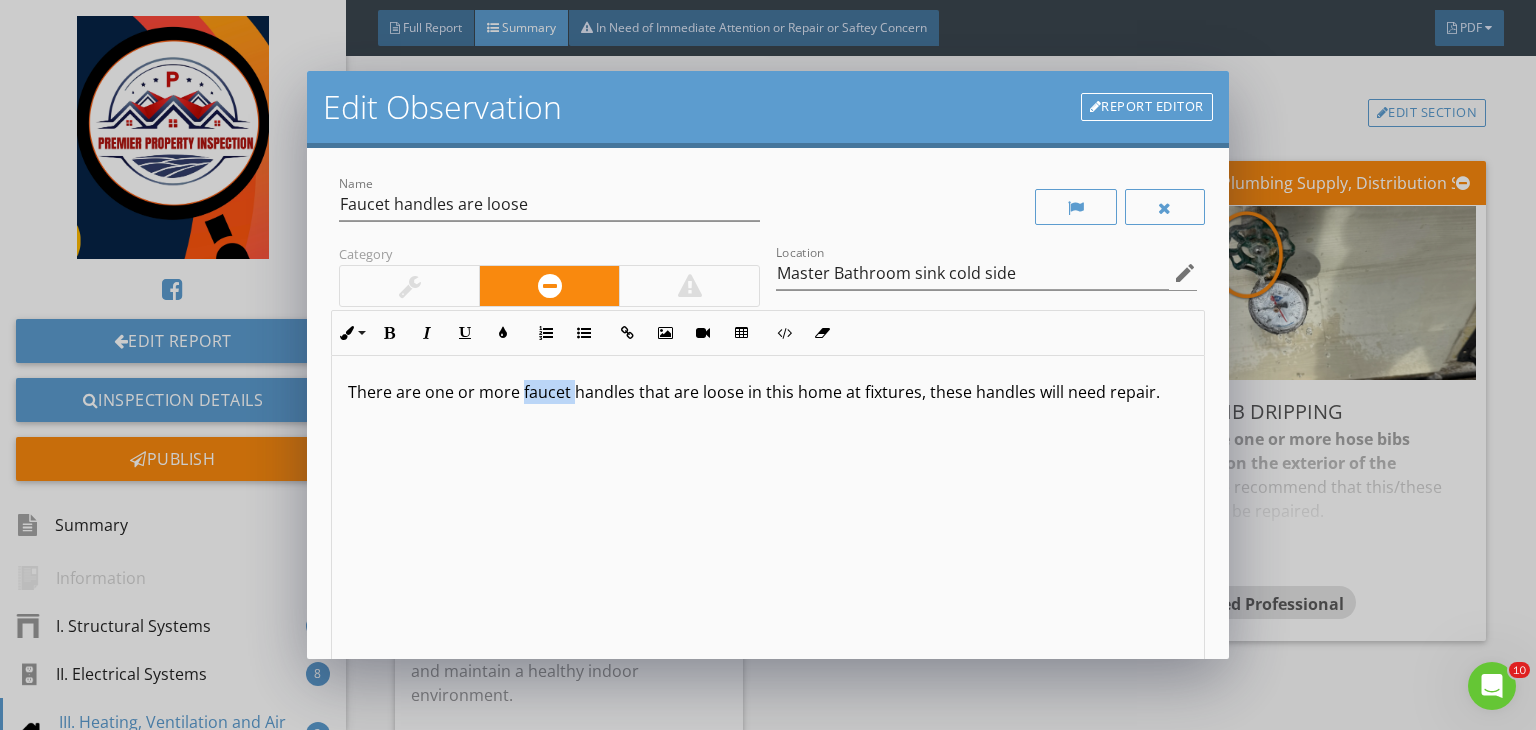 click on "There are one or more faucet handles that are loose in this home at fixtures, these handles will need repair." at bounding box center [768, 392] 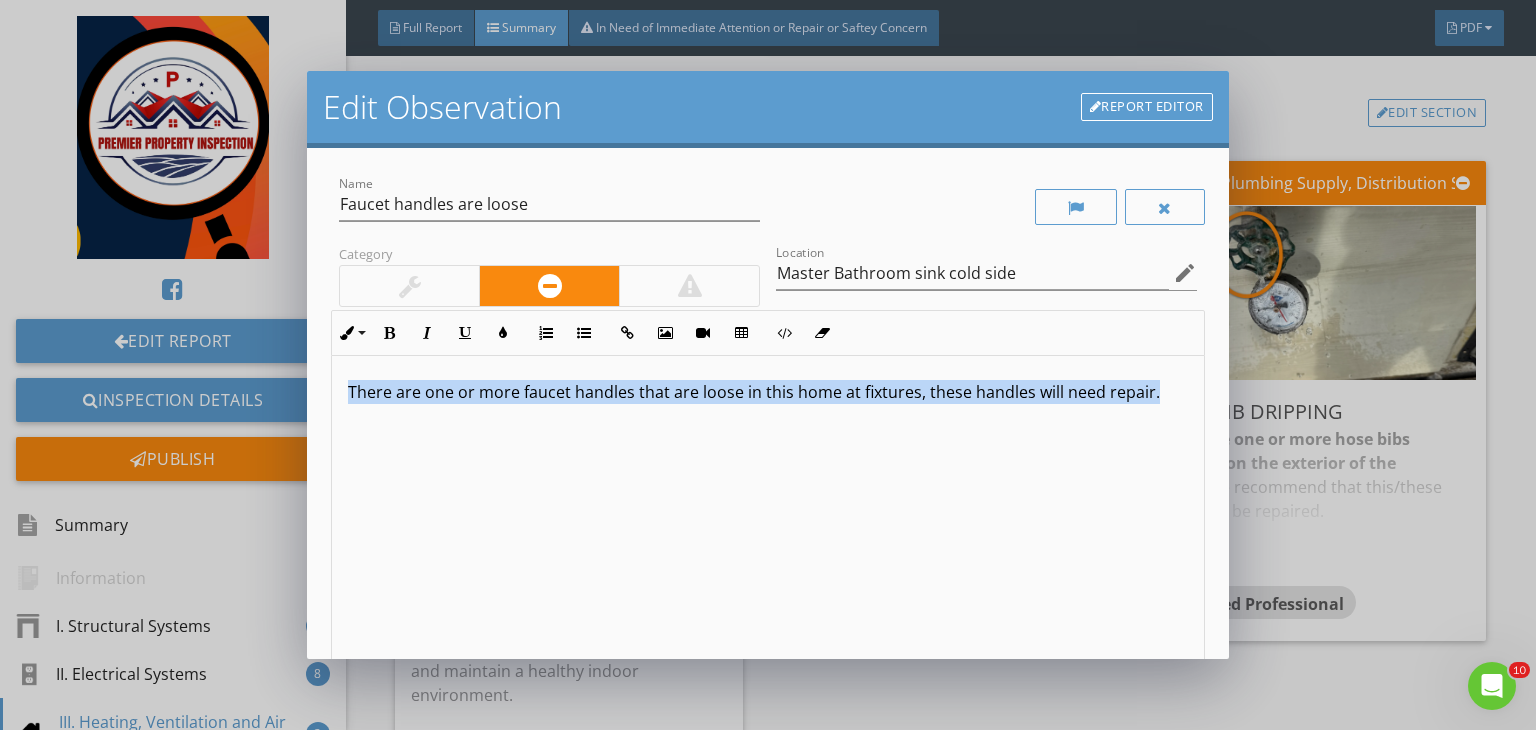 click on "There are one or more faucet handles that are loose in this home at fixtures, these handles will need repair." at bounding box center [768, 392] 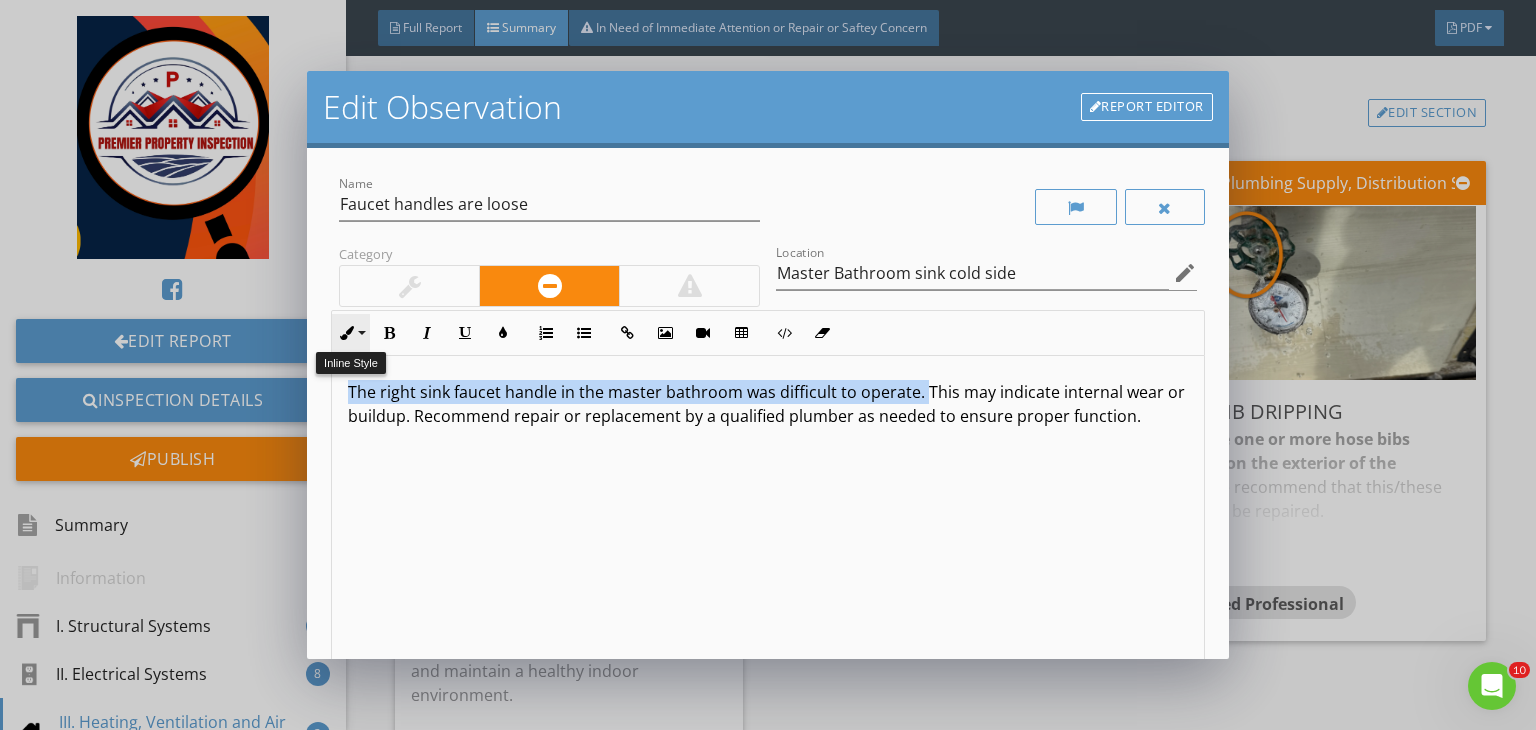 drag, startPoint x: 924, startPoint y: 396, endPoint x: 340, endPoint y: 346, distance: 586.1365 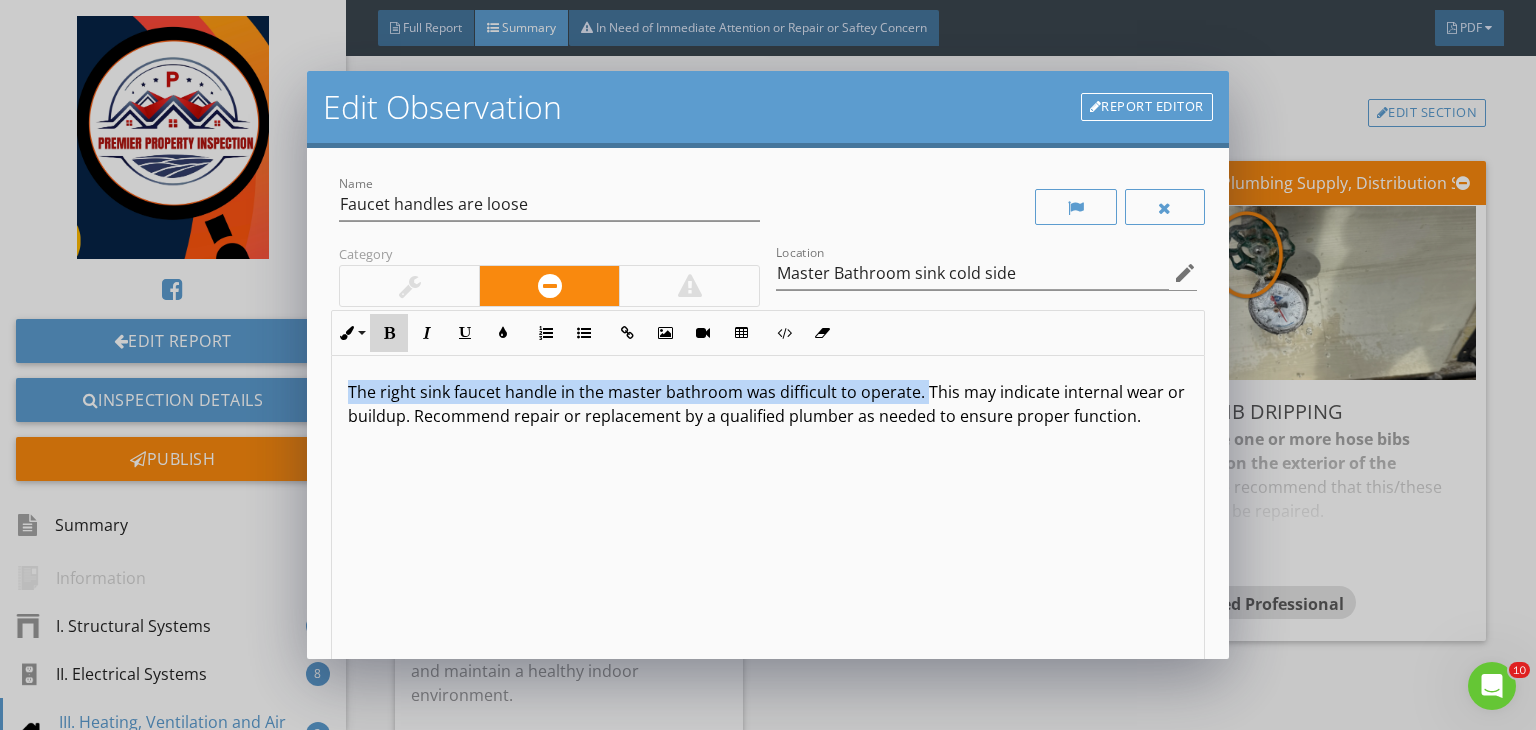 click on "Bold" at bounding box center (389, 333) 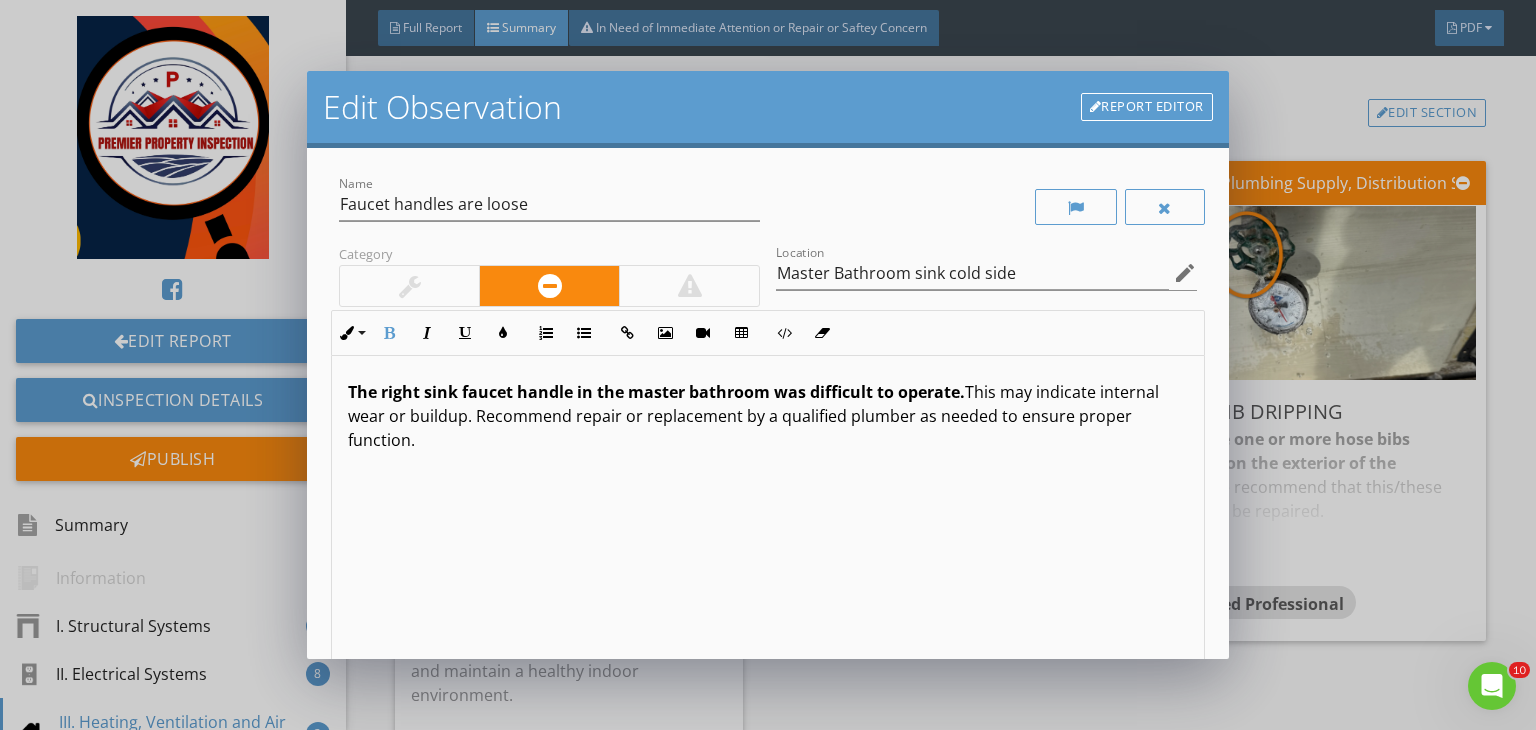 click at bounding box center (410, 286) 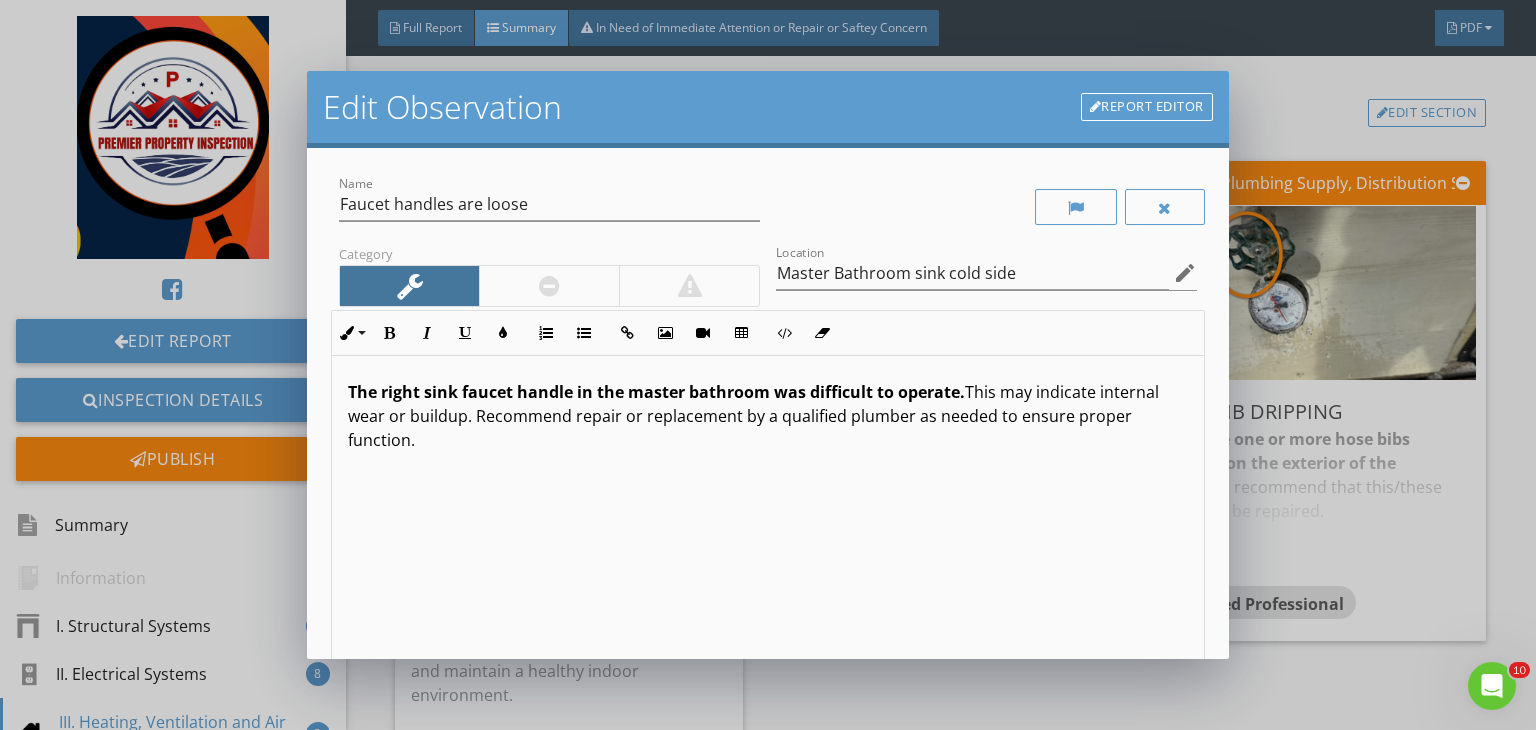 scroll, scrollTop: 0, scrollLeft: 0, axis: both 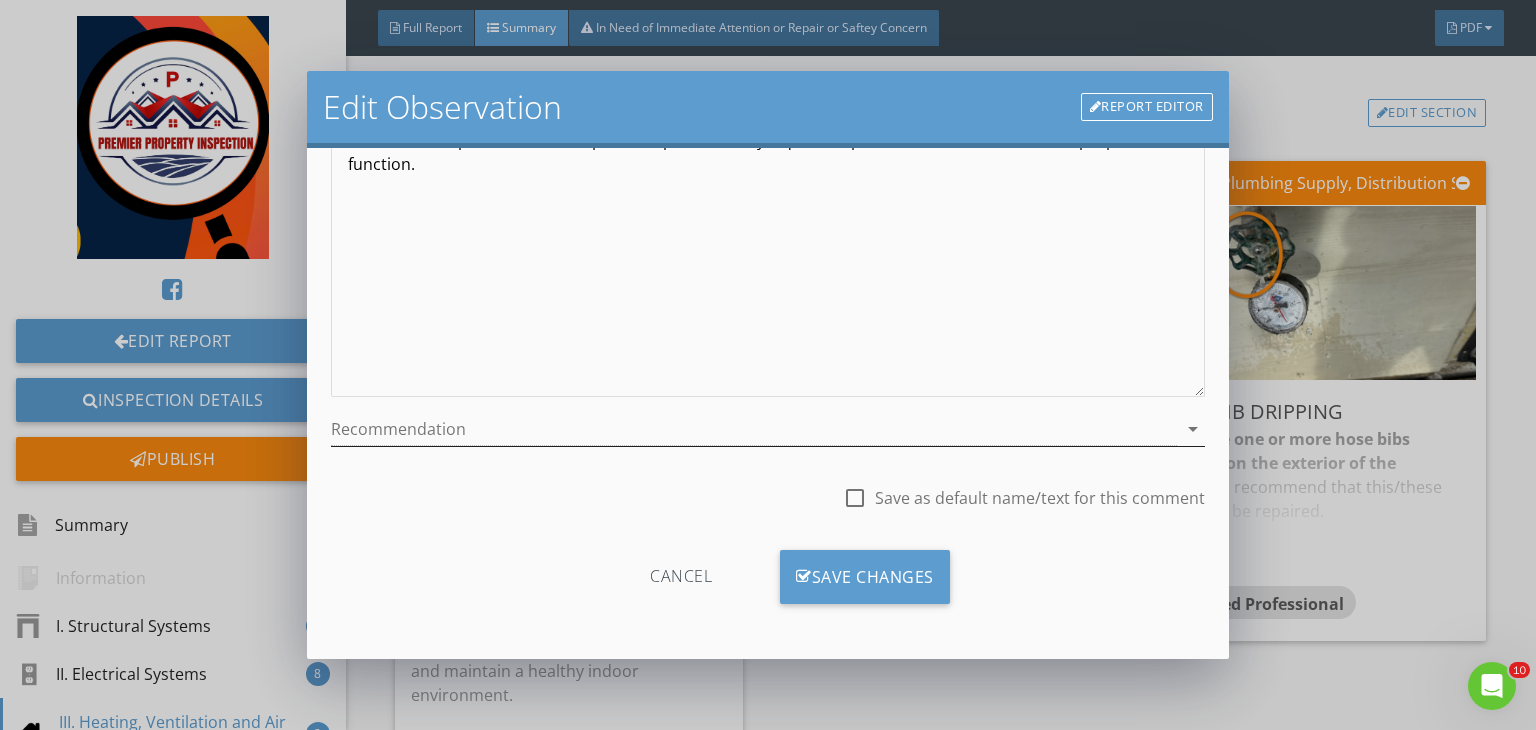 click at bounding box center (754, 429) 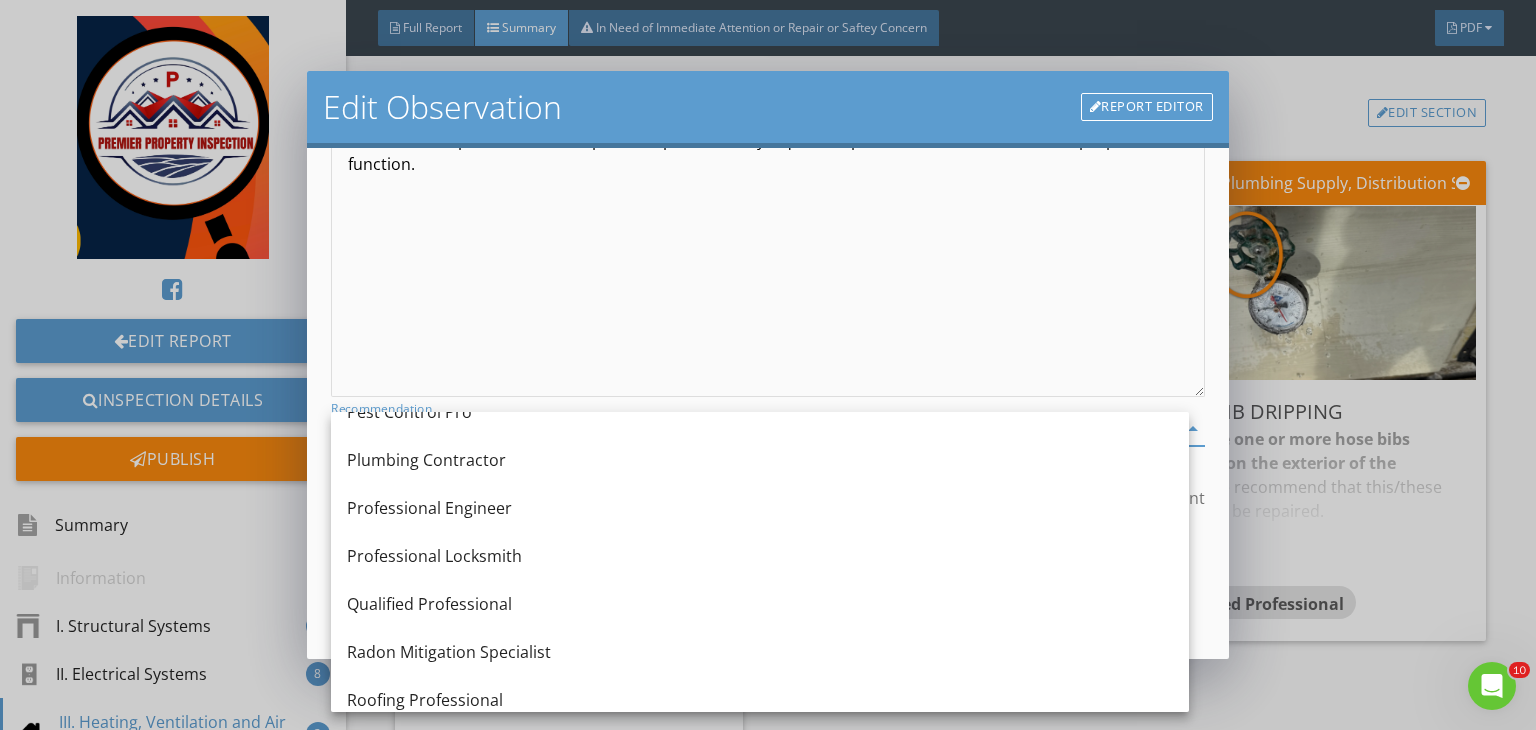 scroll, scrollTop: 2004, scrollLeft: 0, axis: vertical 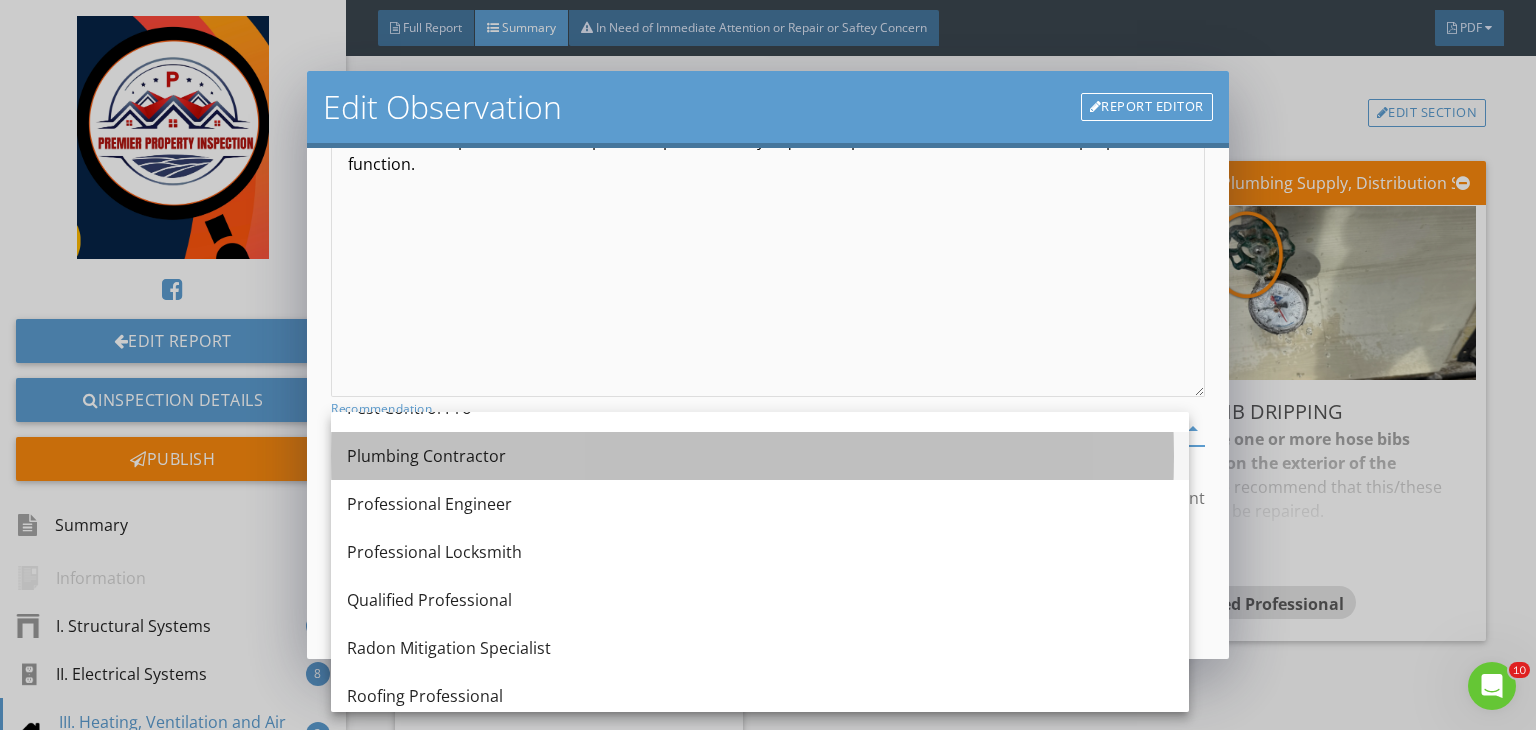 click on "Plumbing Contractor" at bounding box center (760, 456) 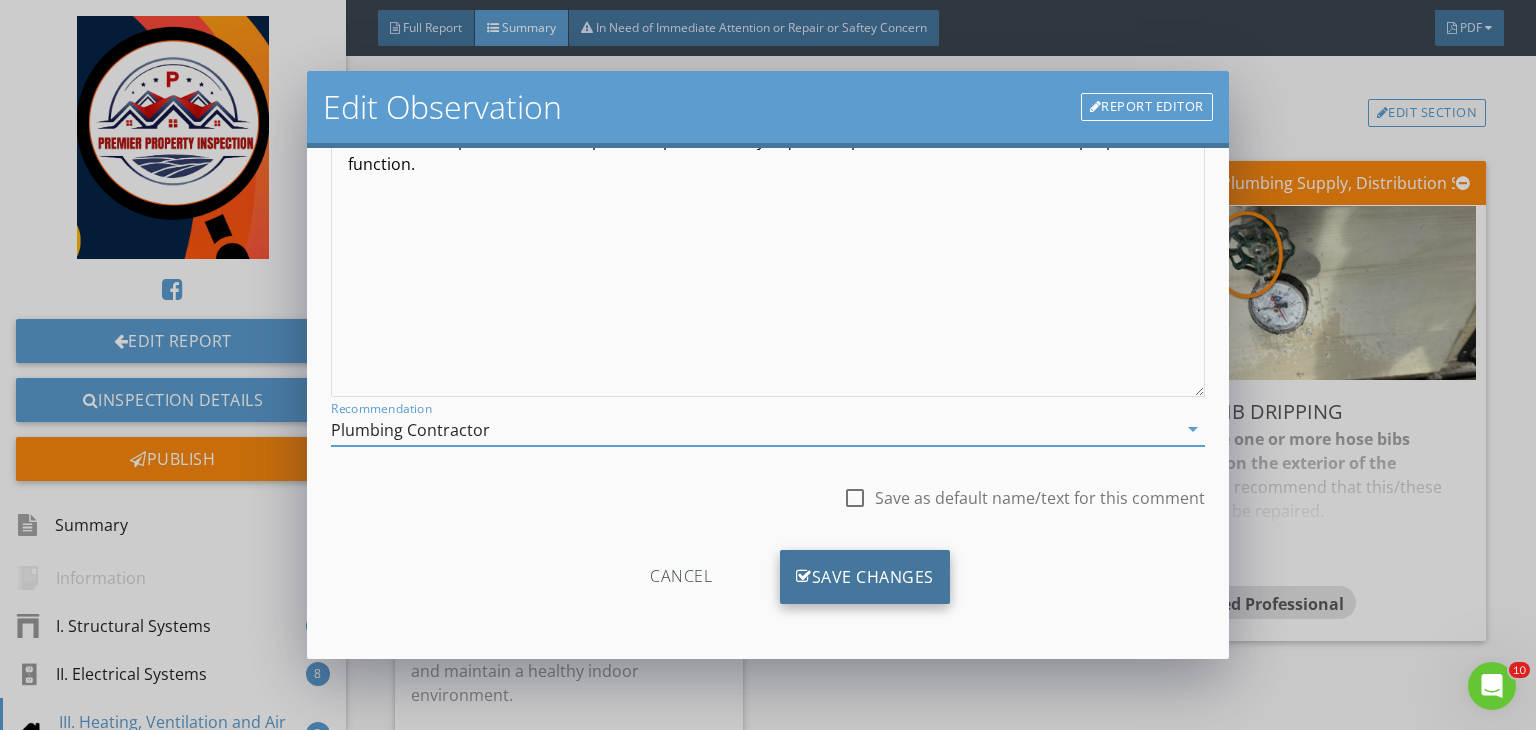 click on "Save Changes" at bounding box center (865, 577) 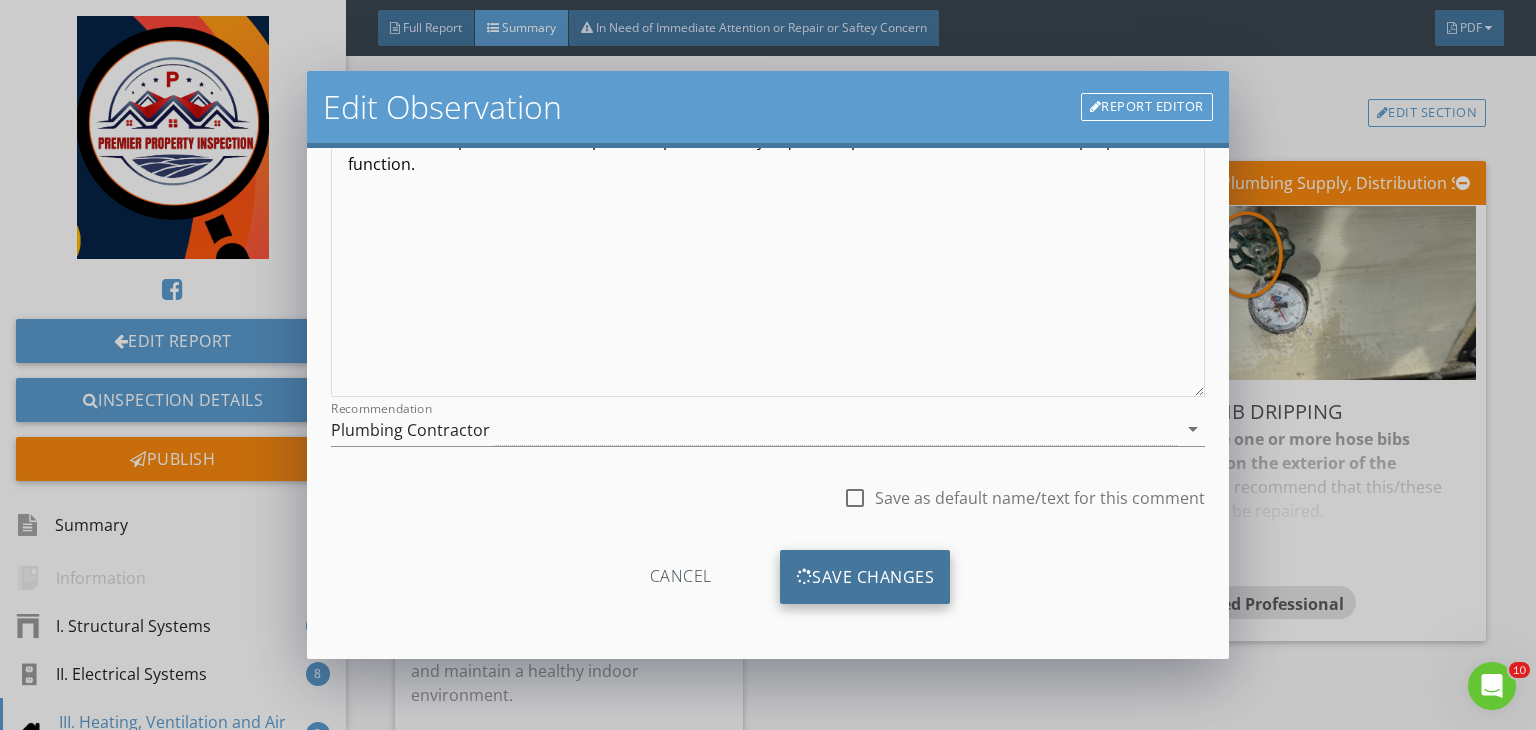 scroll, scrollTop: 39, scrollLeft: 0, axis: vertical 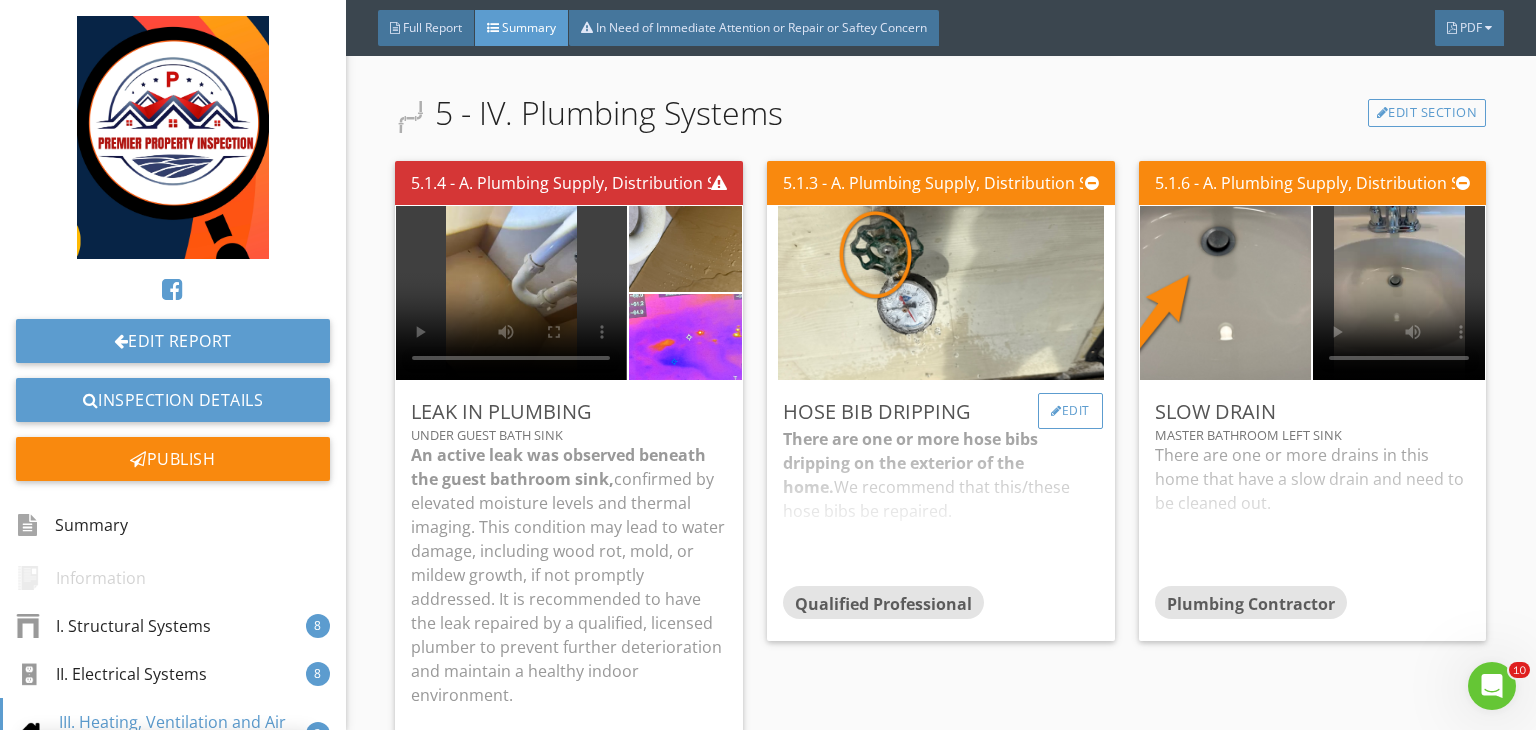 click on "Edit" at bounding box center (1070, 411) 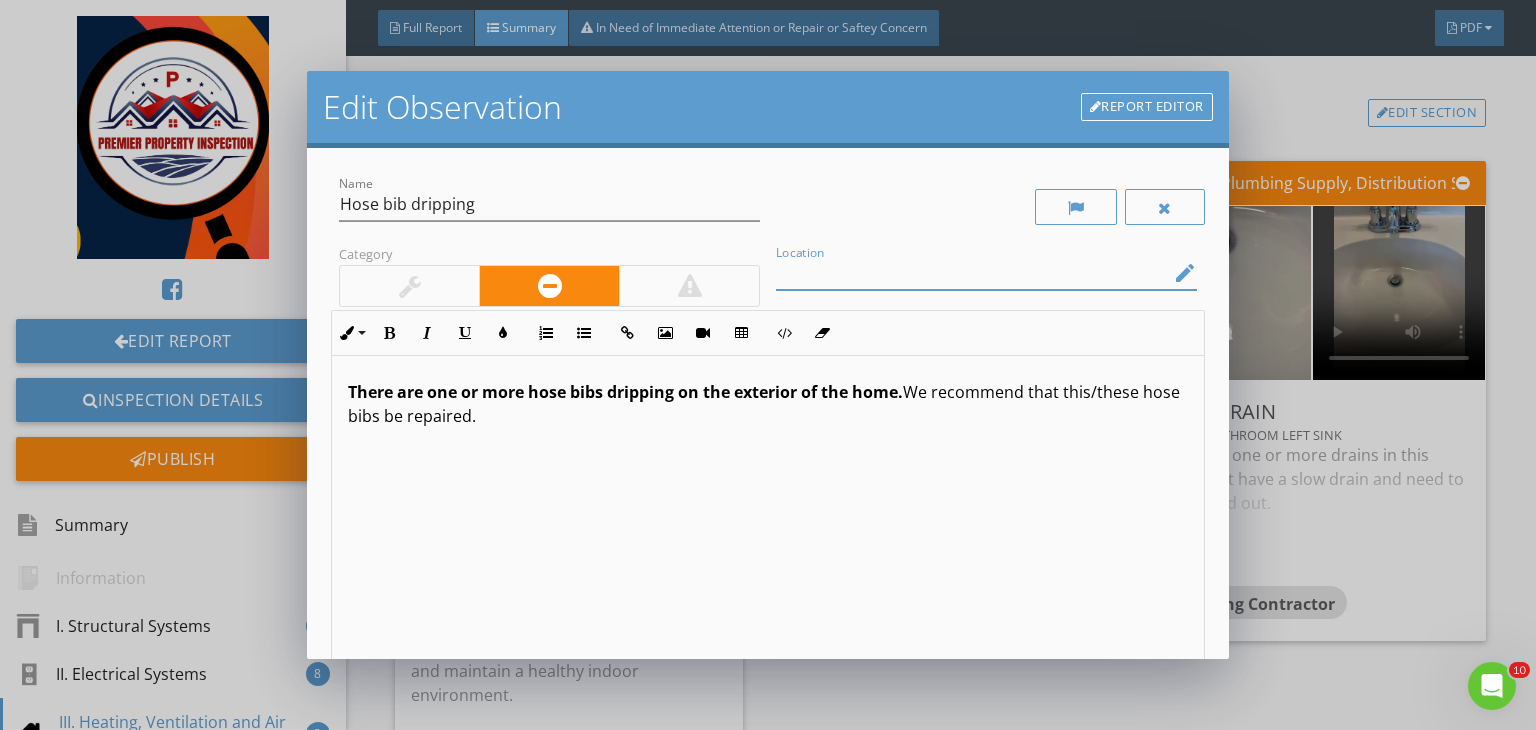 click at bounding box center (972, 273) 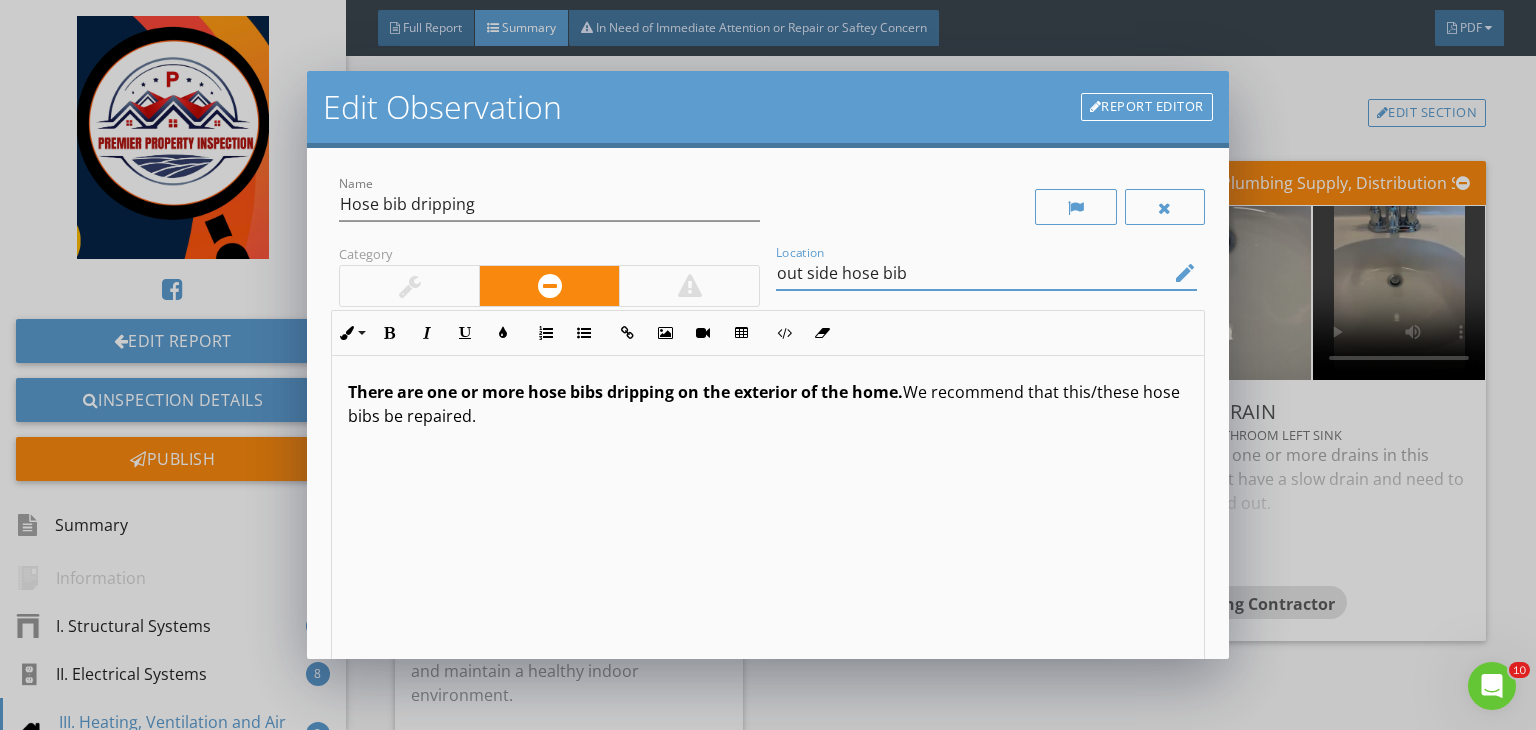 scroll, scrollTop: 0, scrollLeft: 0, axis: both 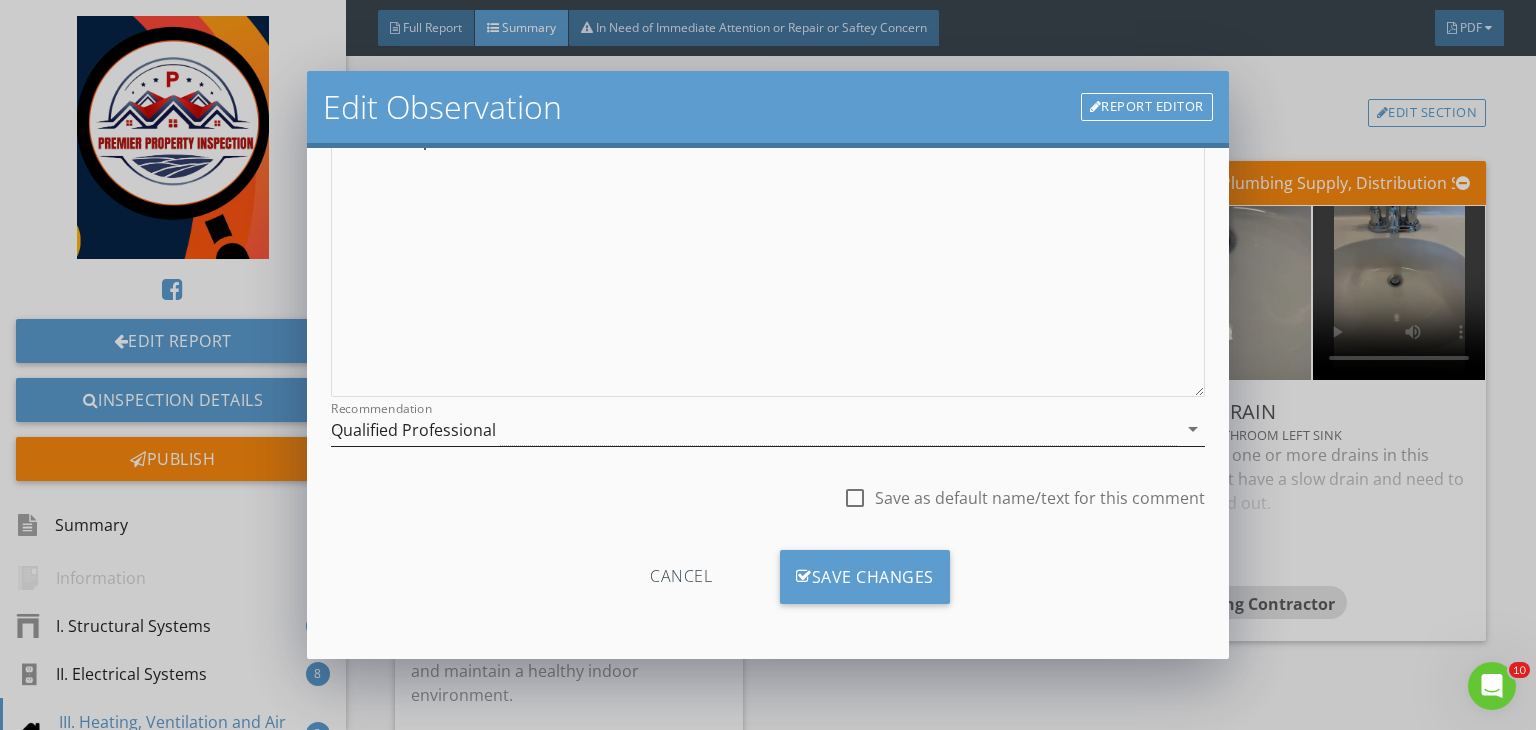 type on "out side hose bib" 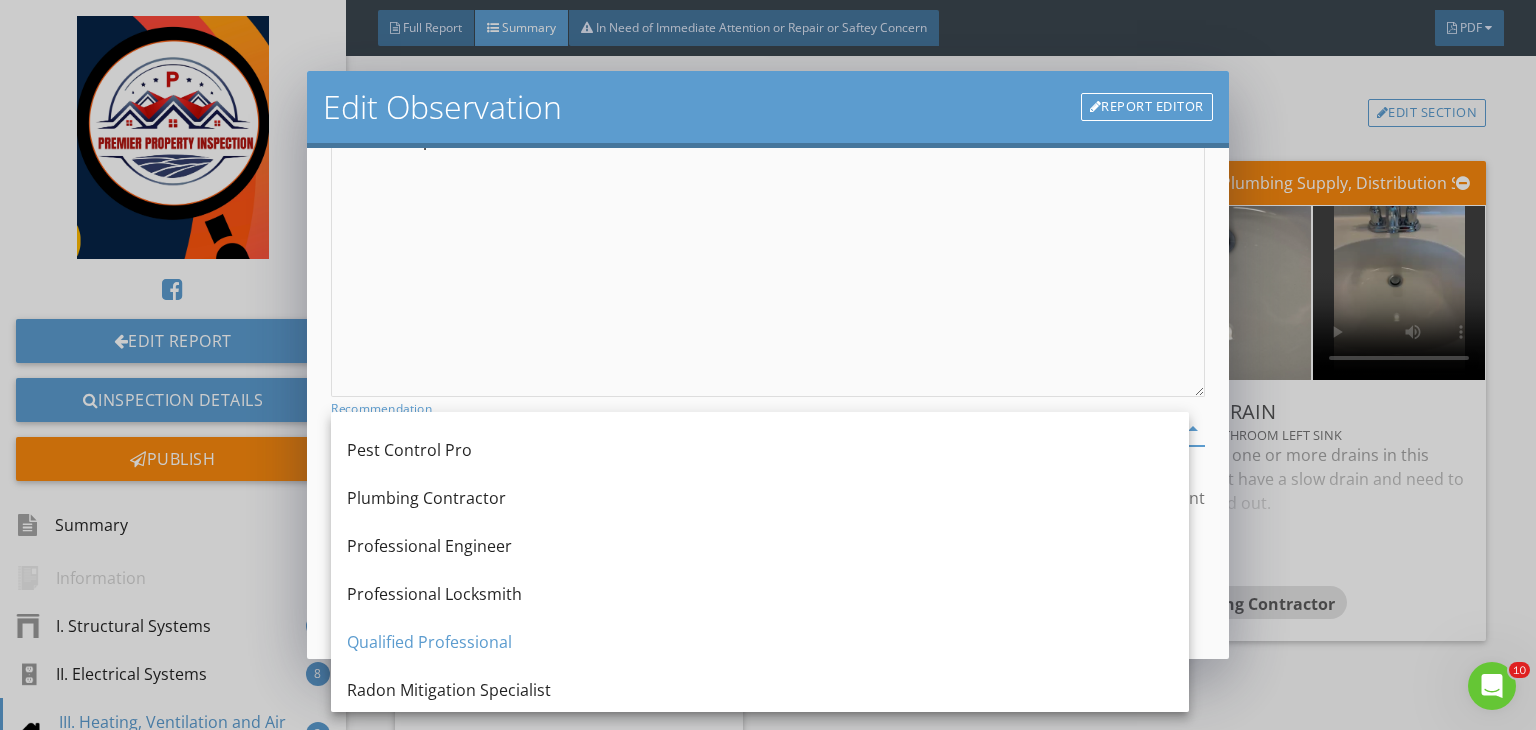 scroll, scrollTop: 1968, scrollLeft: 0, axis: vertical 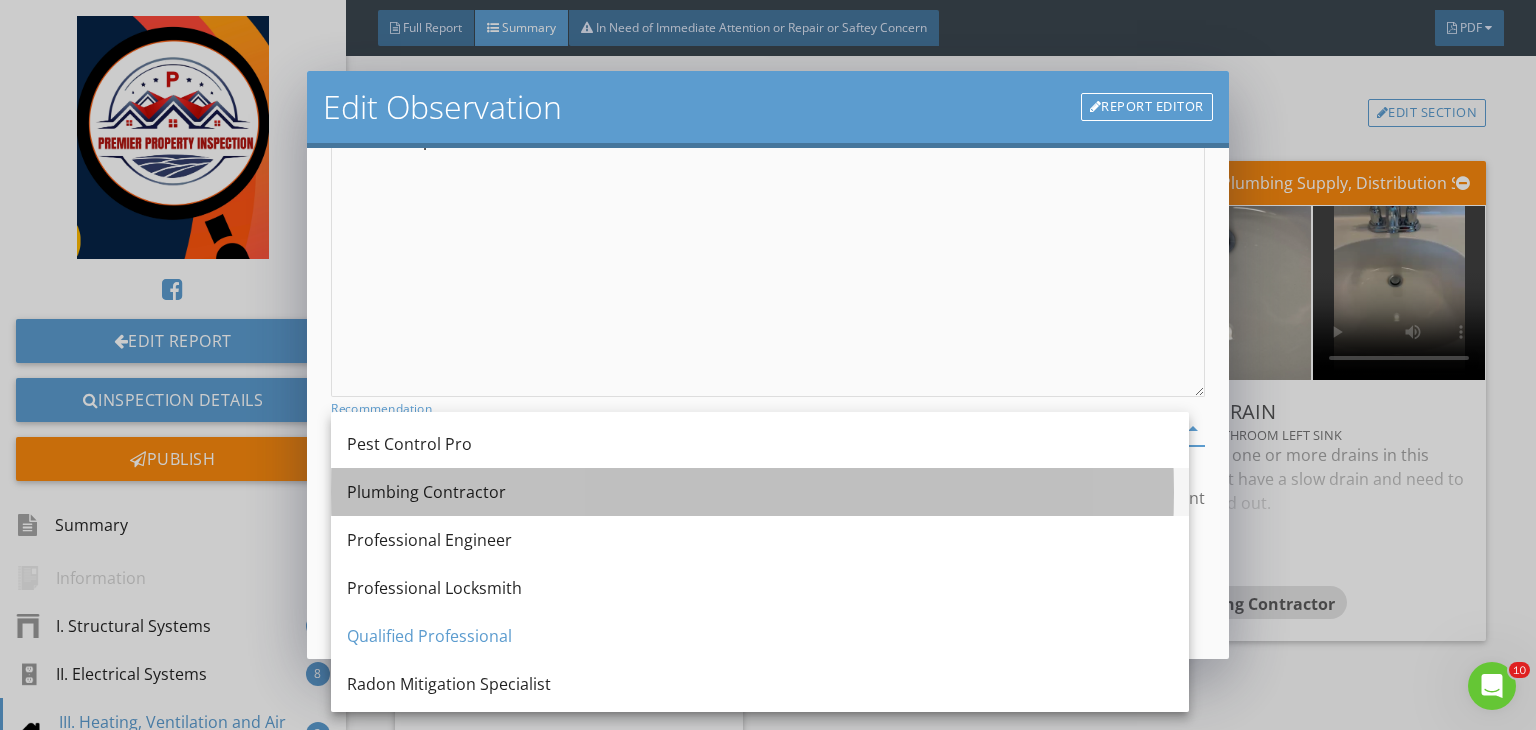 click on "Plumbing Contractor" at bounding box center (760, 492) 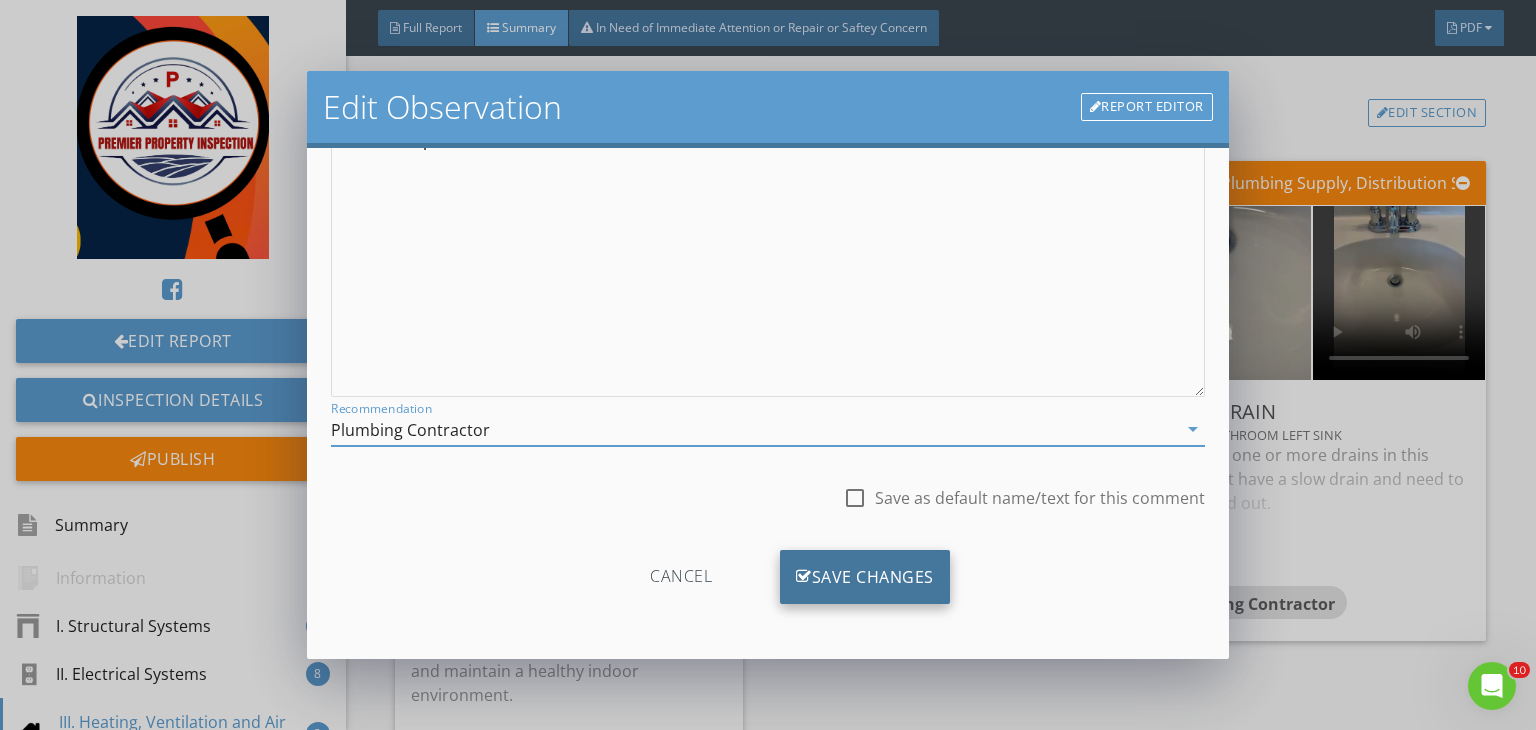 click on "Save Changes" at bounding box center (865, 577) 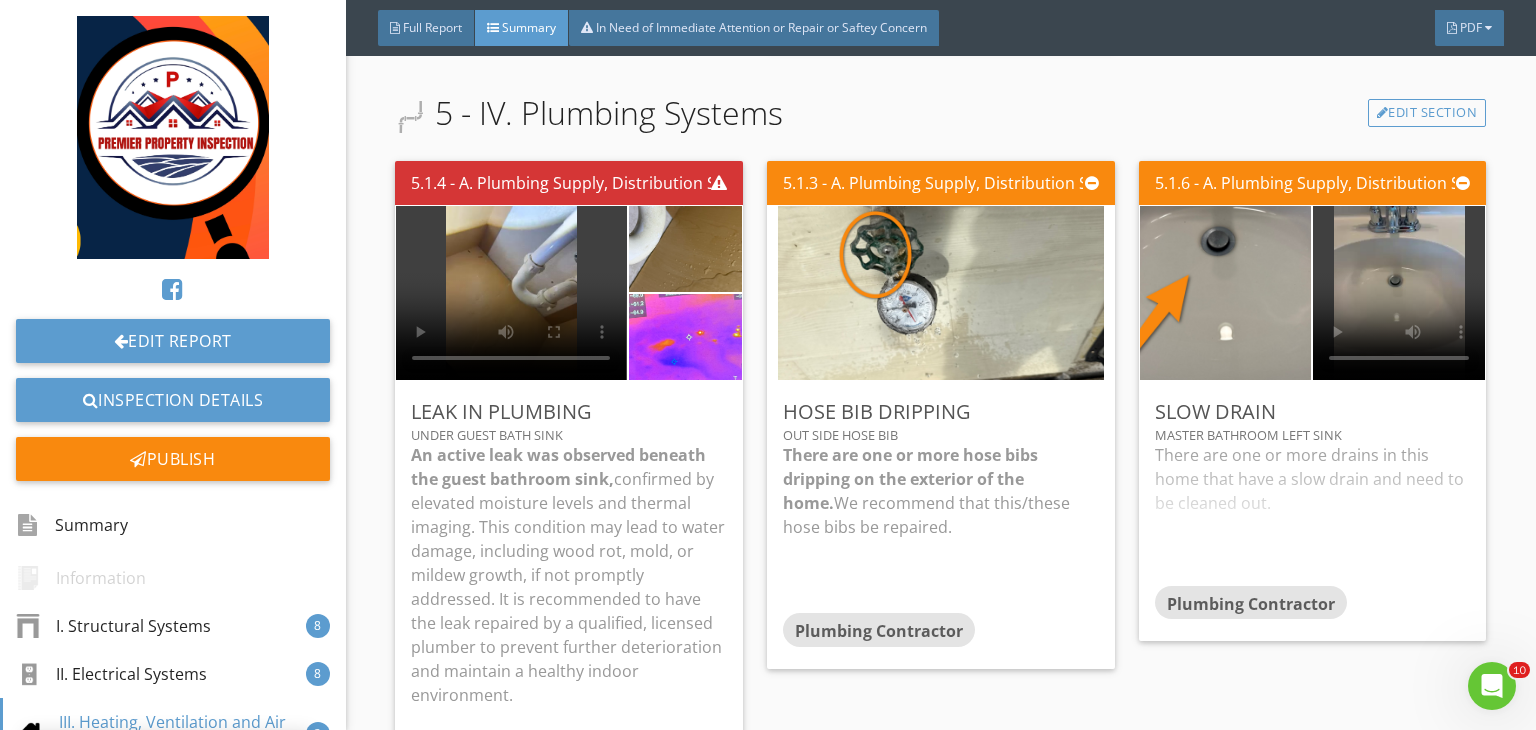 scroll, scrollTop: 39, scrollLeft: 0, axis: vertical 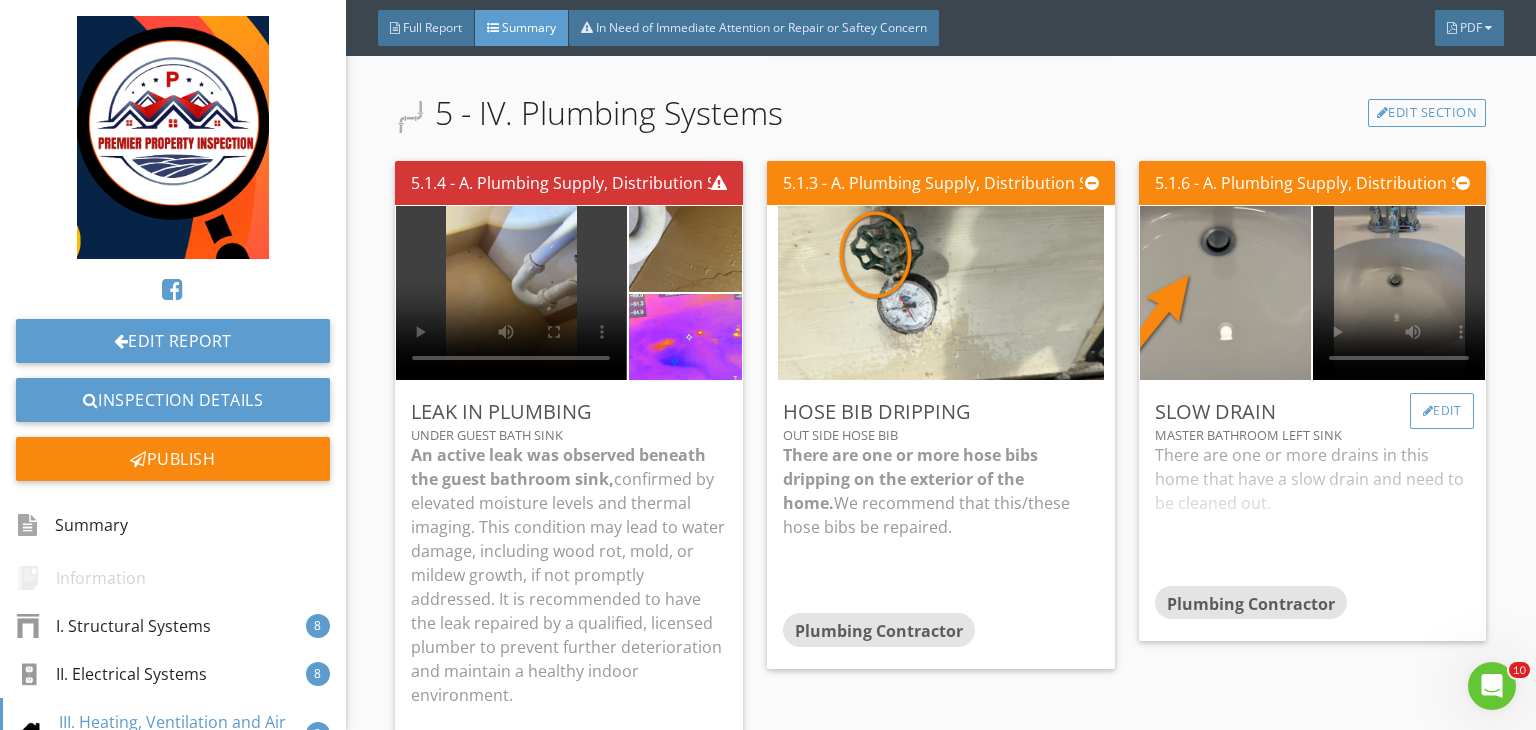 click on "Edit" at bounding box center (1442, 411) 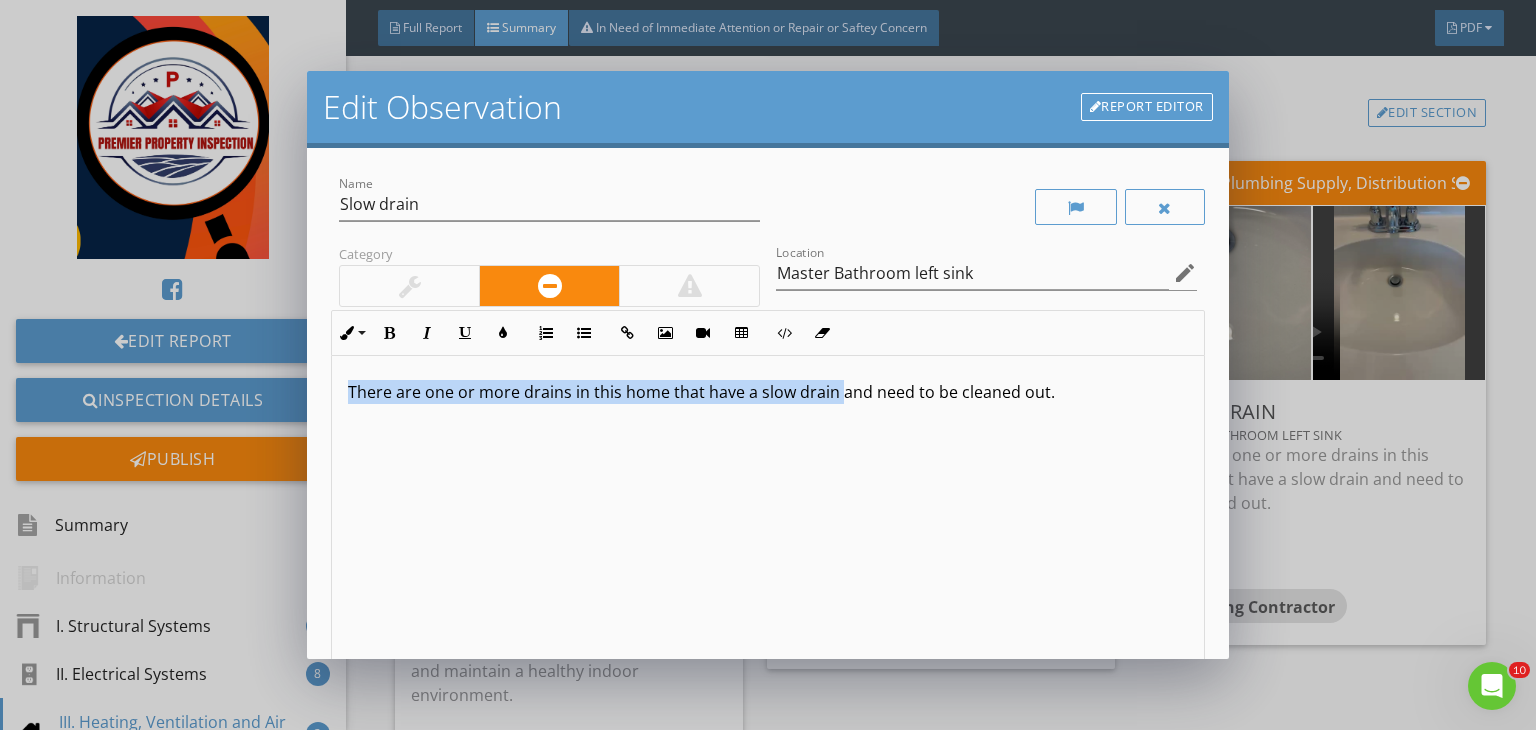 drag, startPoint x: 836, startPoint y: 390, endPoint x: 280, endPoint y: 410, distance: 556.3596 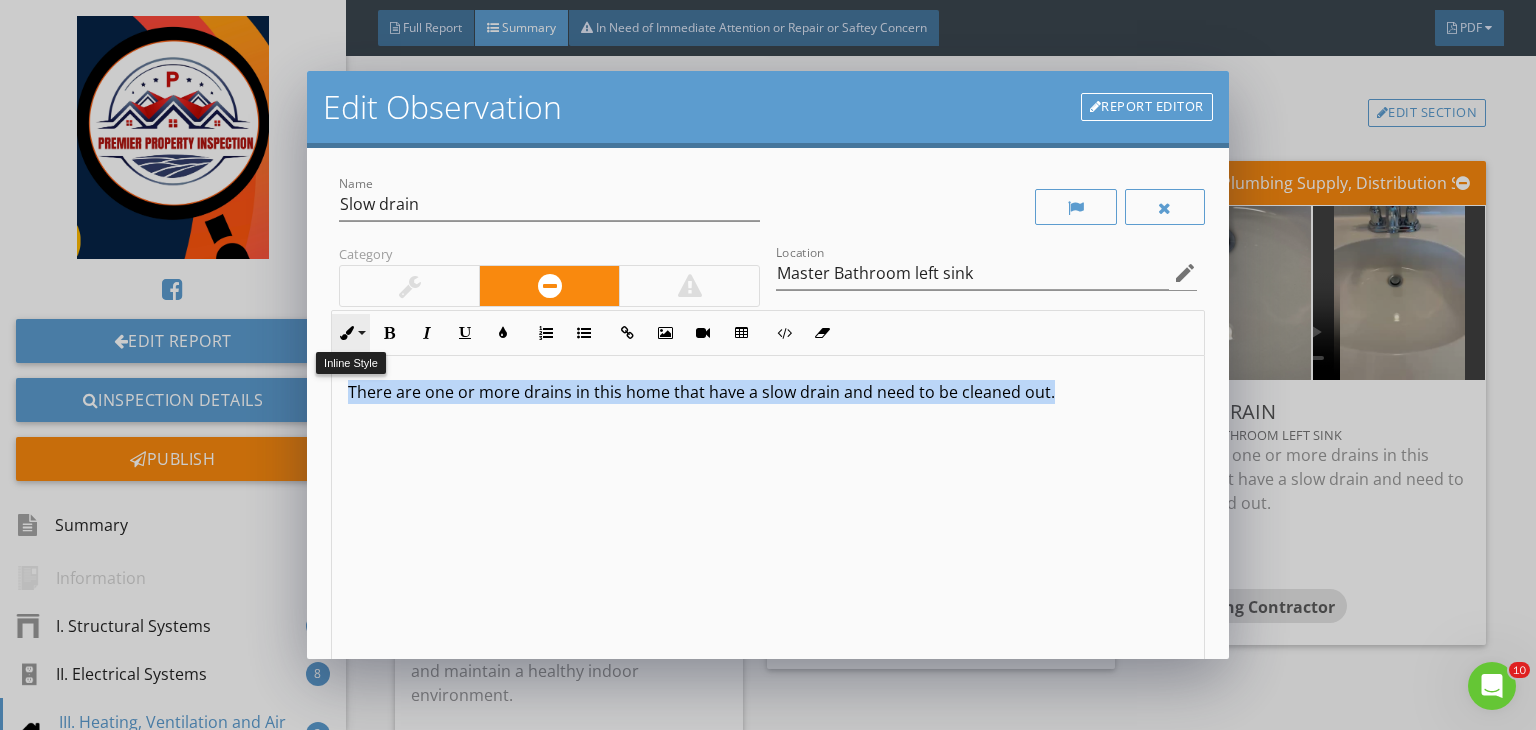 drag, startPoint x: 1046, startPoint y: 397, endPoint x: 339, endPoint y: 333, distance: 709.8908 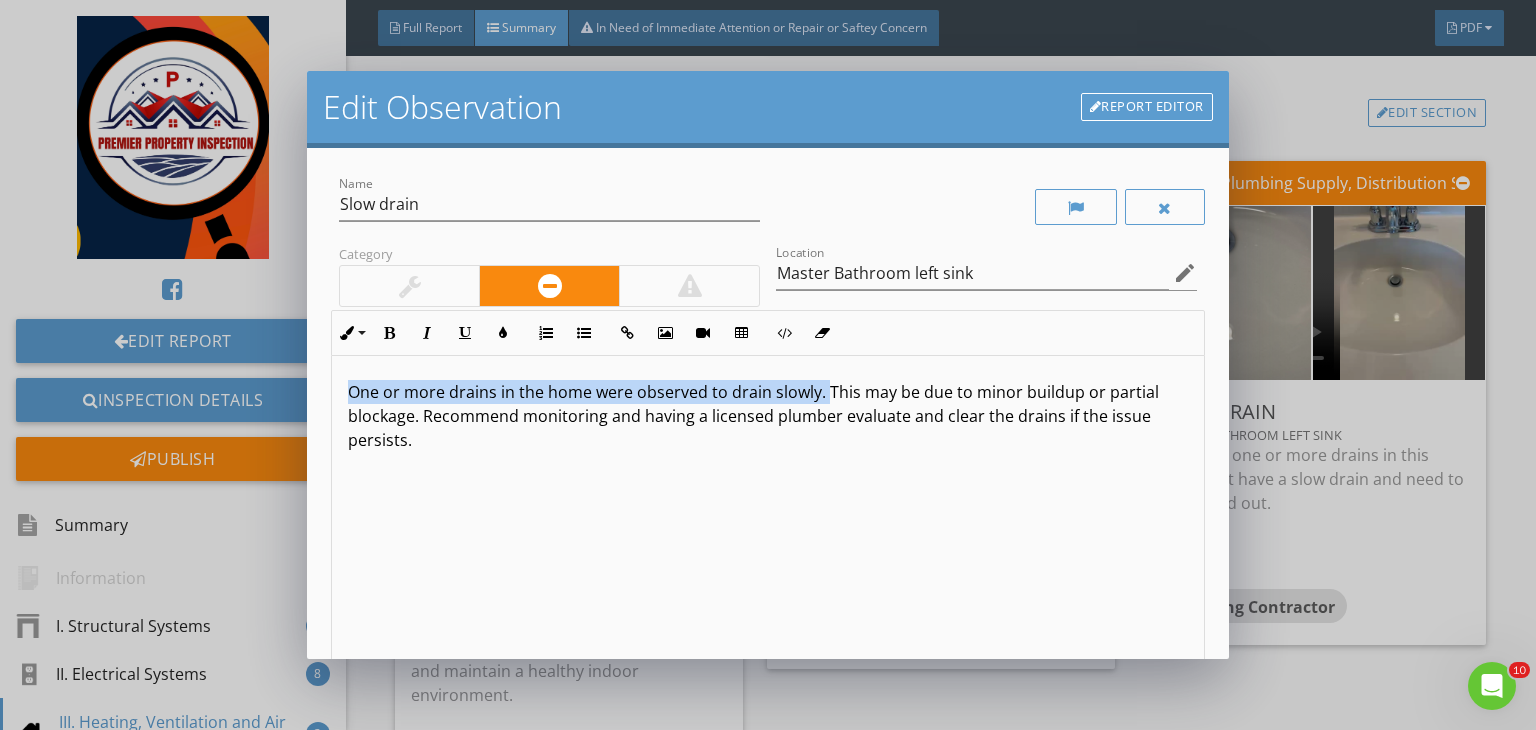 drag, startPoint x: 823, startPoint y: 392, endPoint x: 320, endPoint y: 359, distance: 504.08133 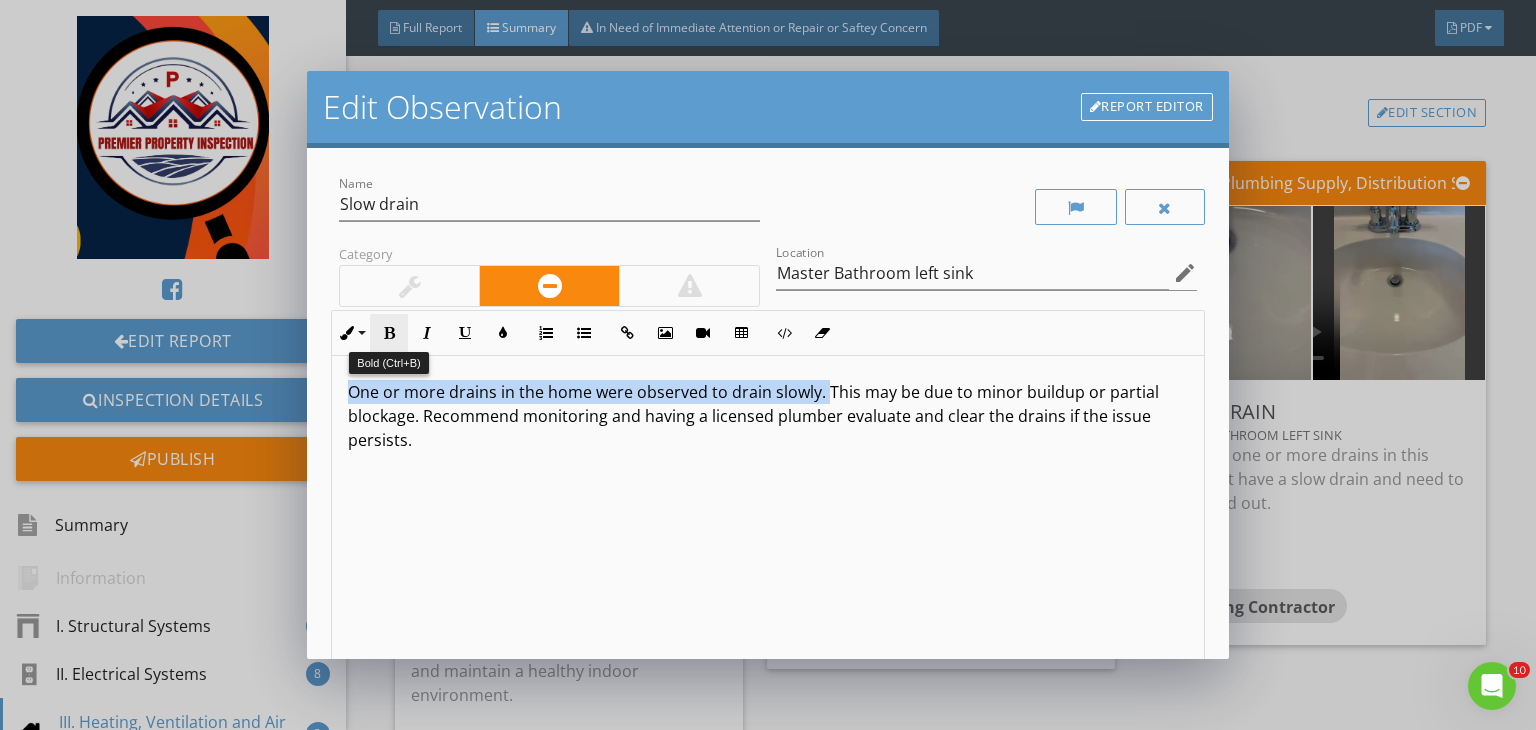 click on "Bold" at bounding box center (389, 333) 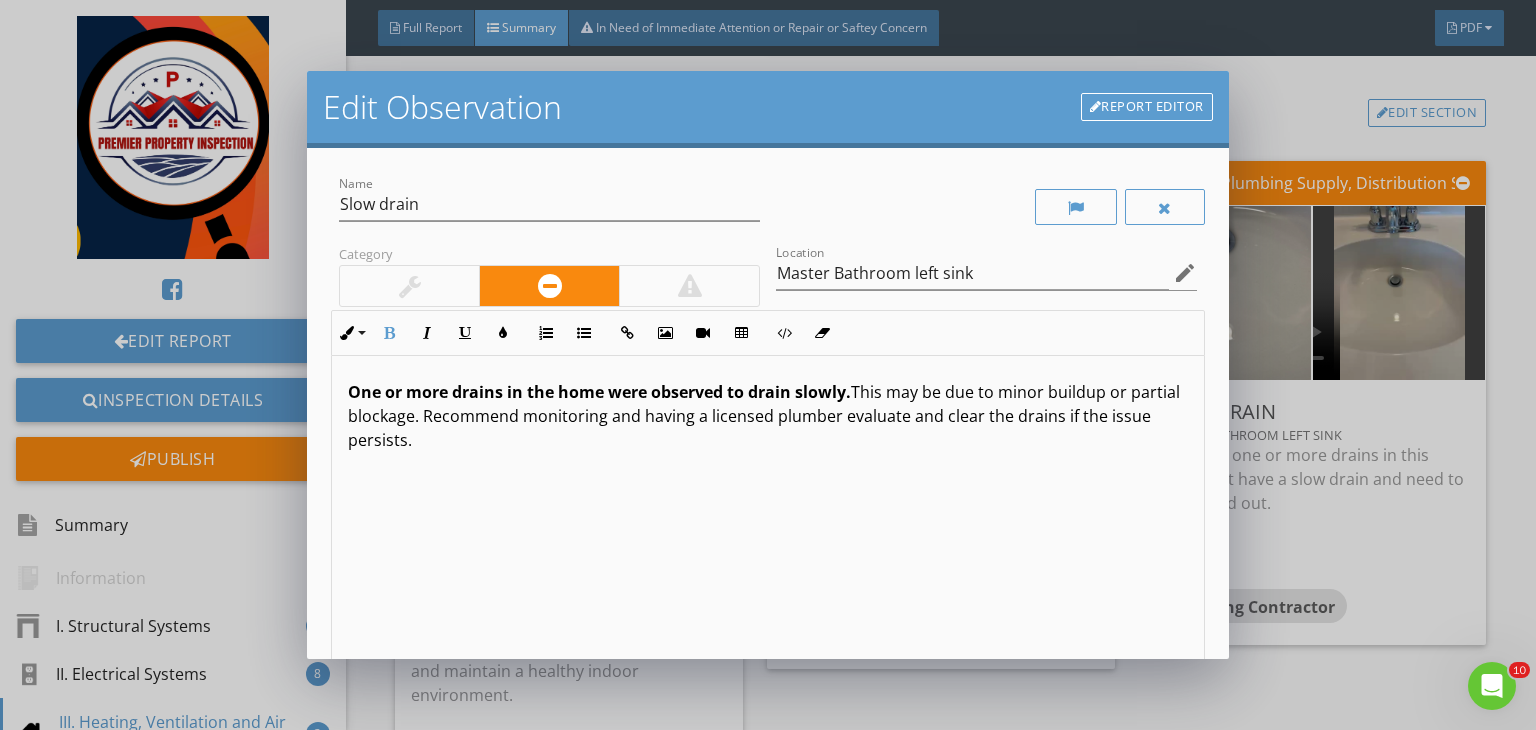 scroll, scrollTop: 0, scrollLeft: 0, axis: both 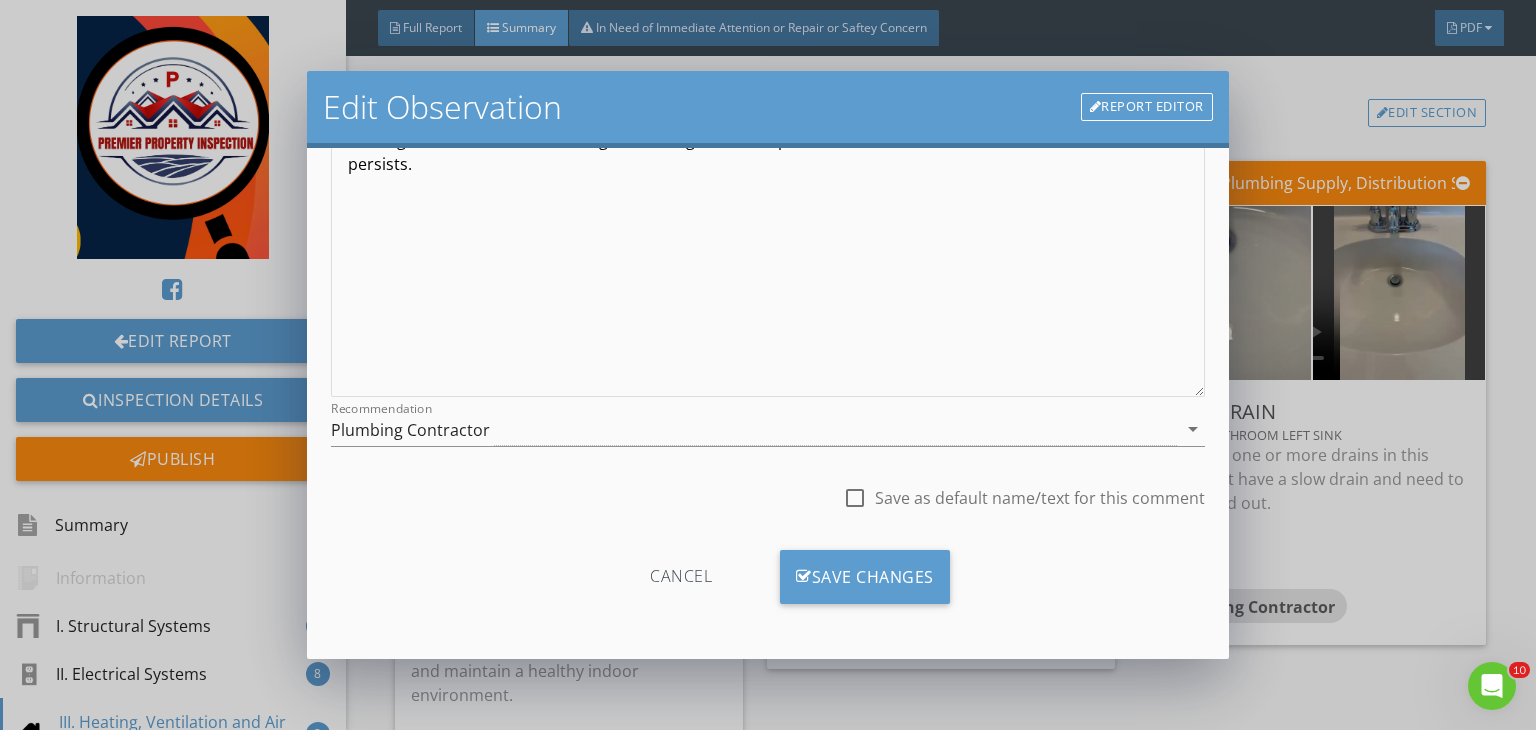 click on "Cancel
Save Changes" at bounding box center [768, 584] 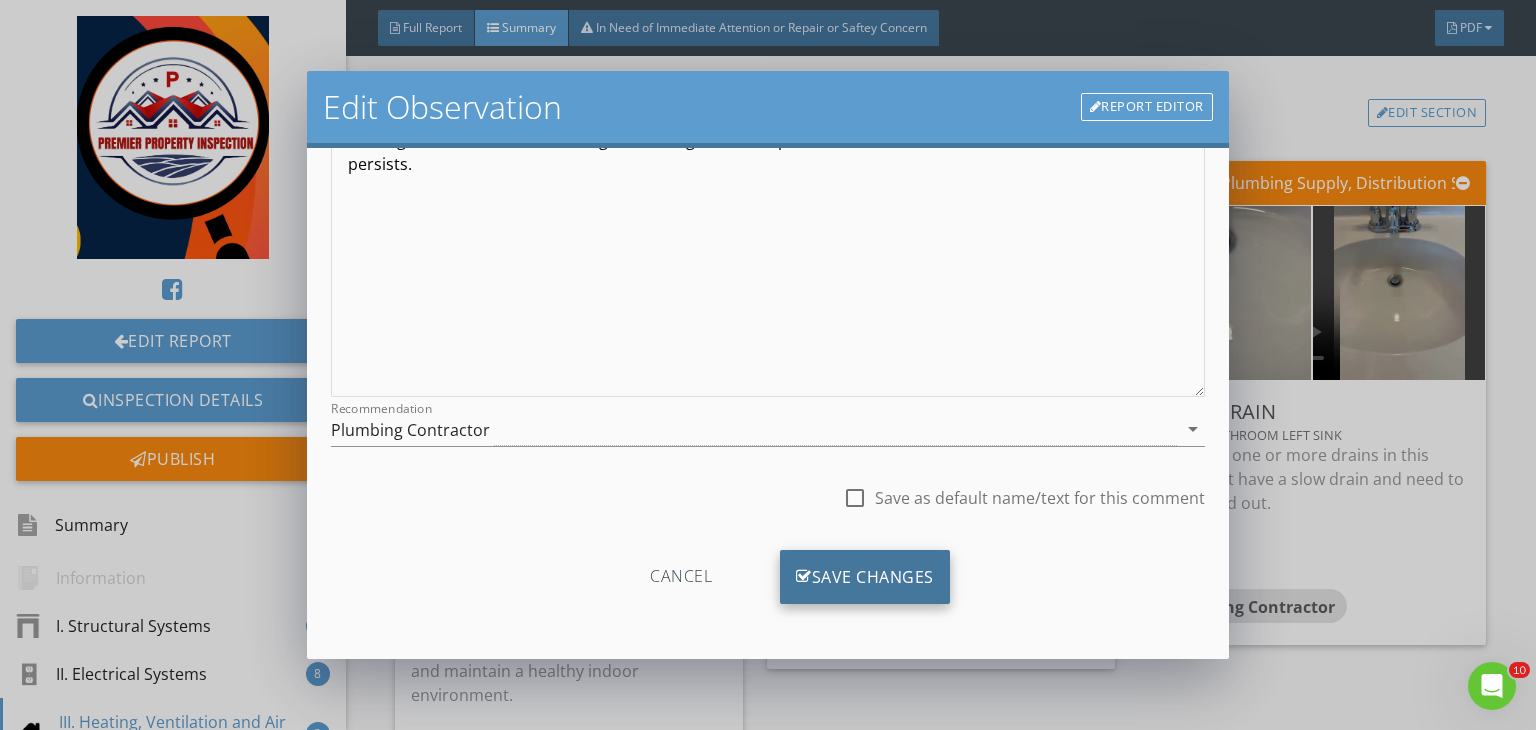 click on "Save Changes" at bounding box center (865, 577) 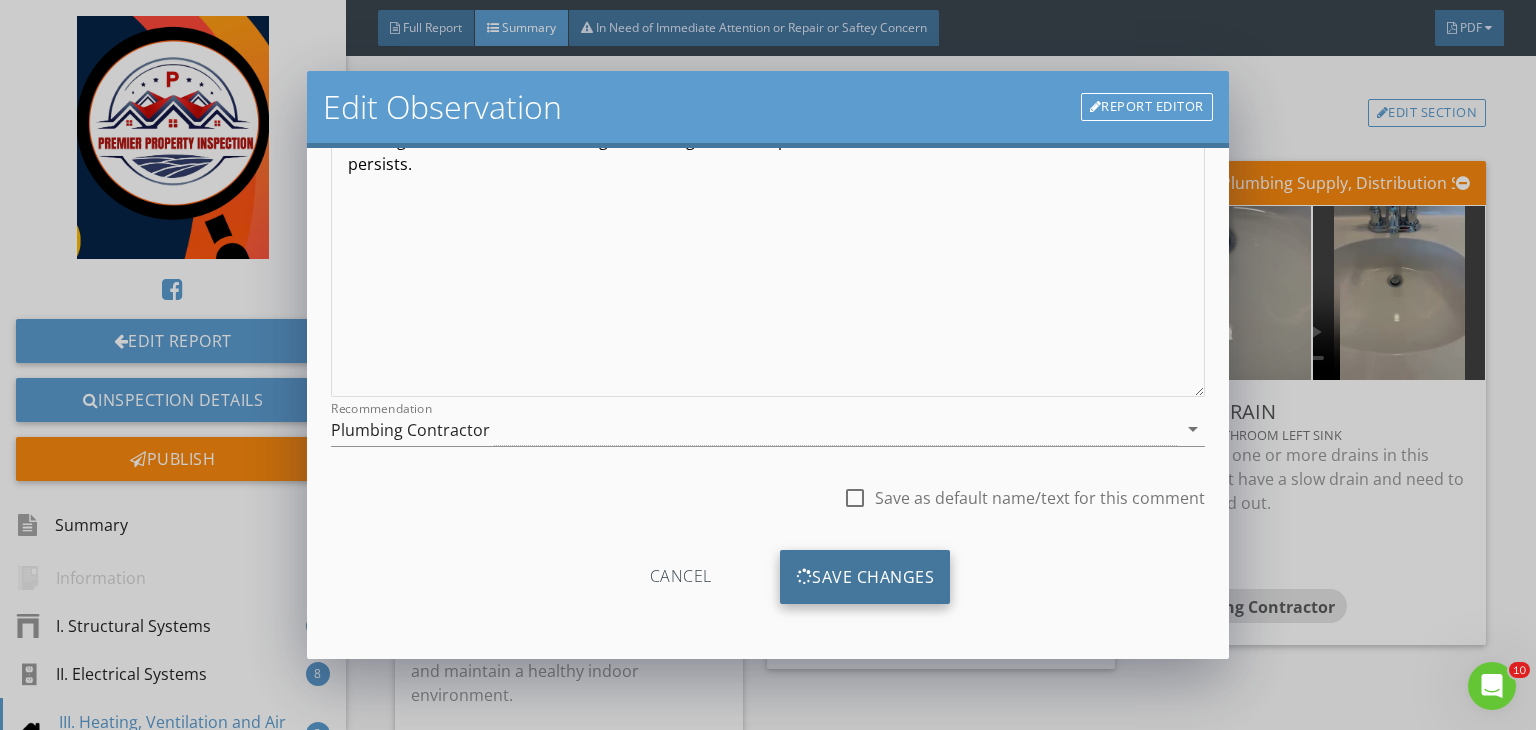 scroll, scrollTop: 39, scrollLeft: 0, axis: vertical 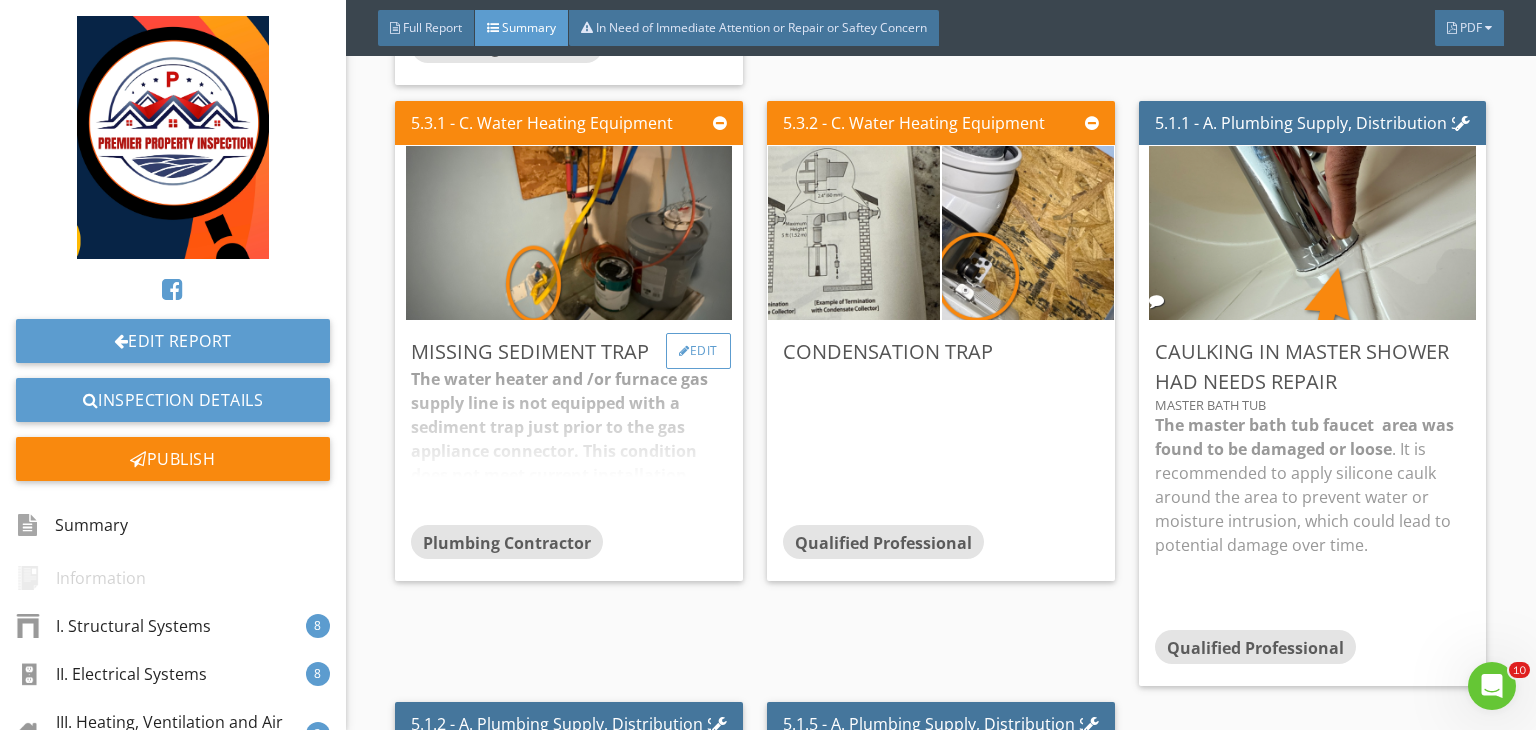 click on "Edit" at bounding box center (698, 351) 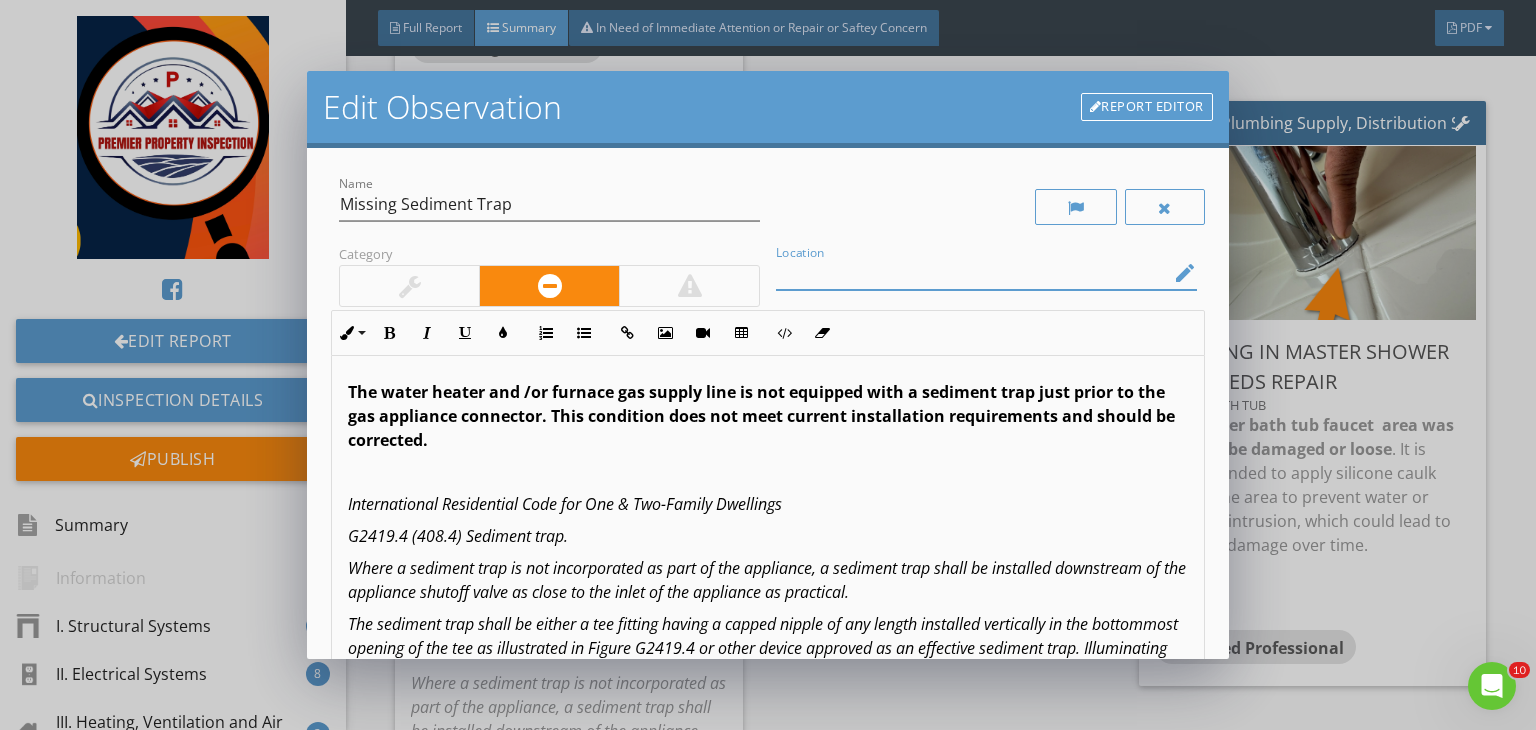 click at bounding box center (972, 273) 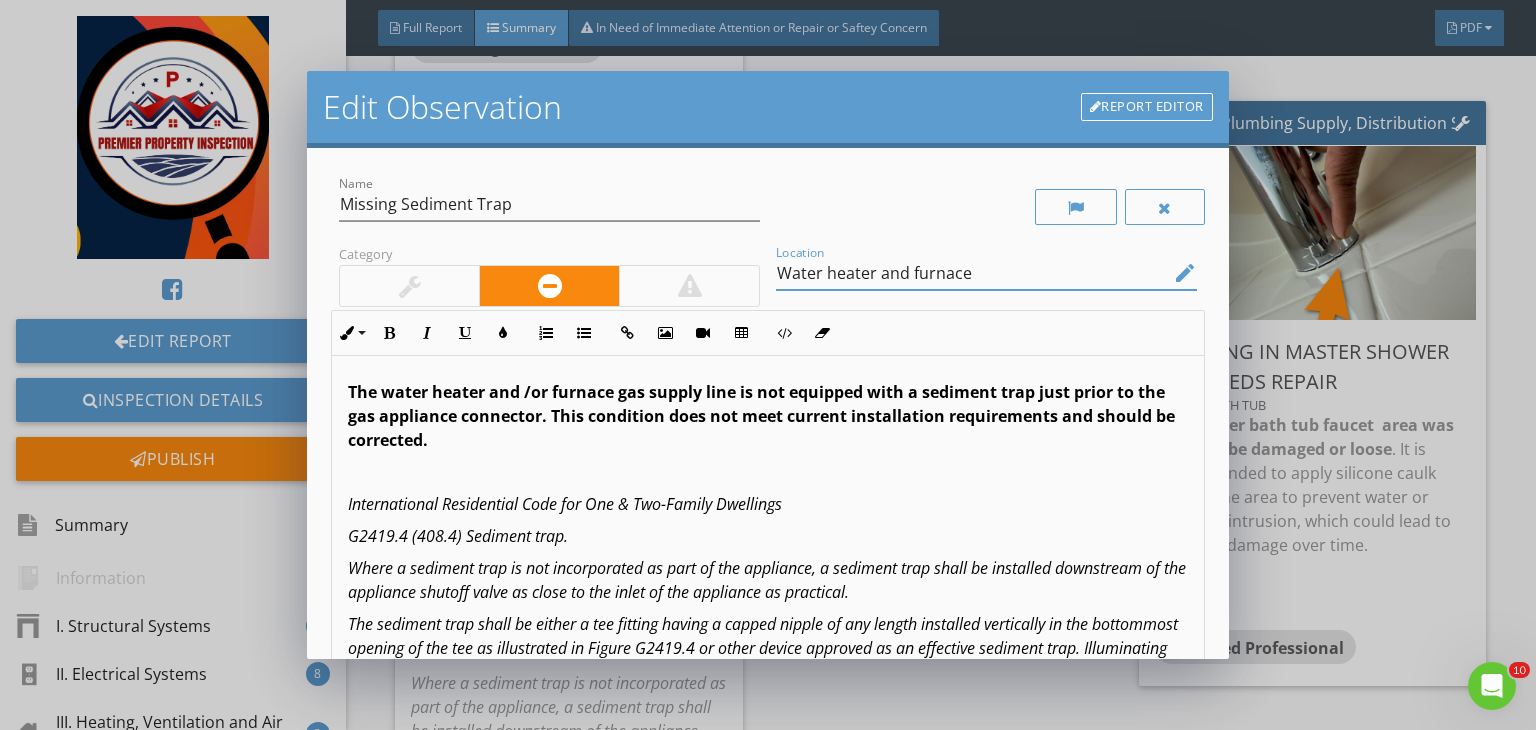 click on "Water heater and furnace" at bounding box center (972, 273) 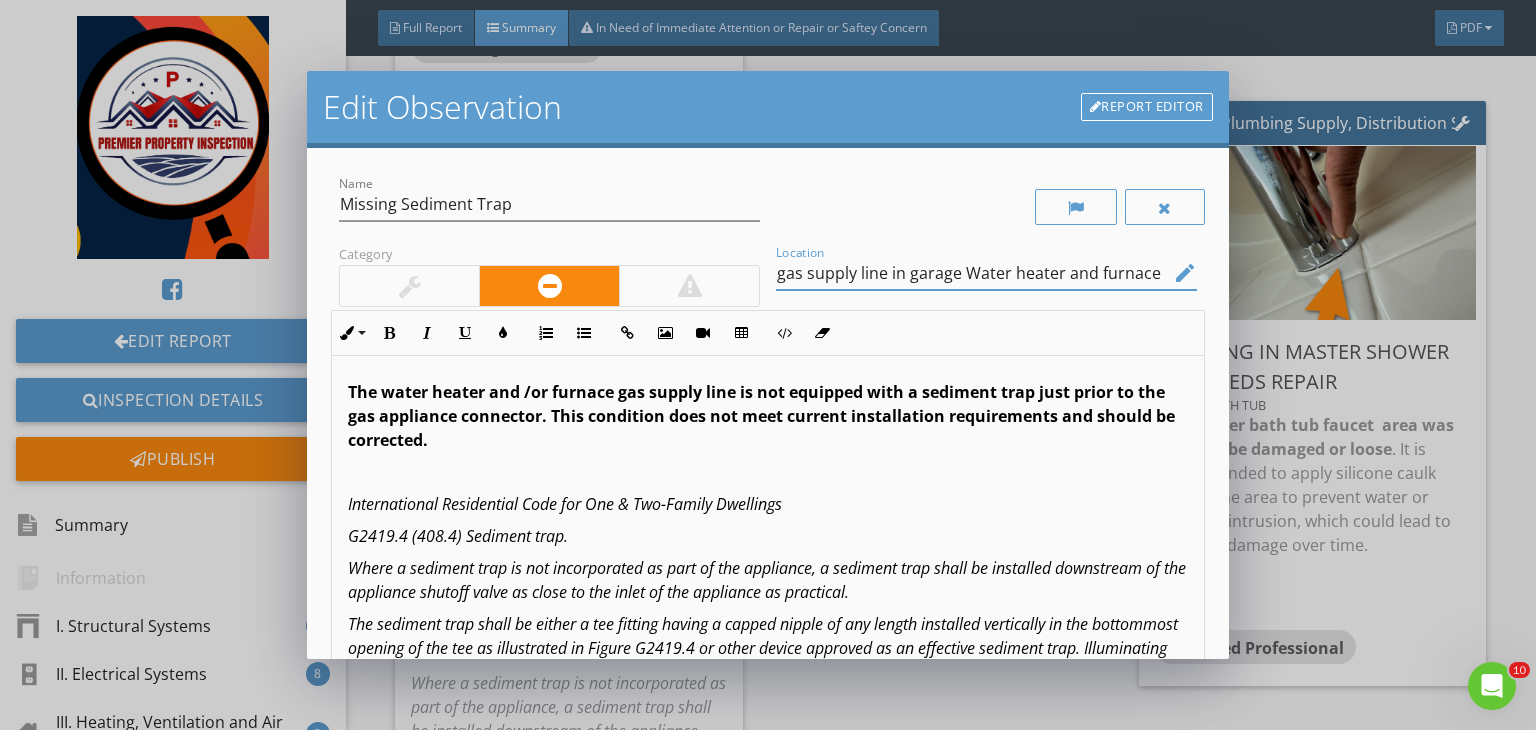 click on "gas supply line in garage Water heater and furnace" at bounding box center (972, 273) 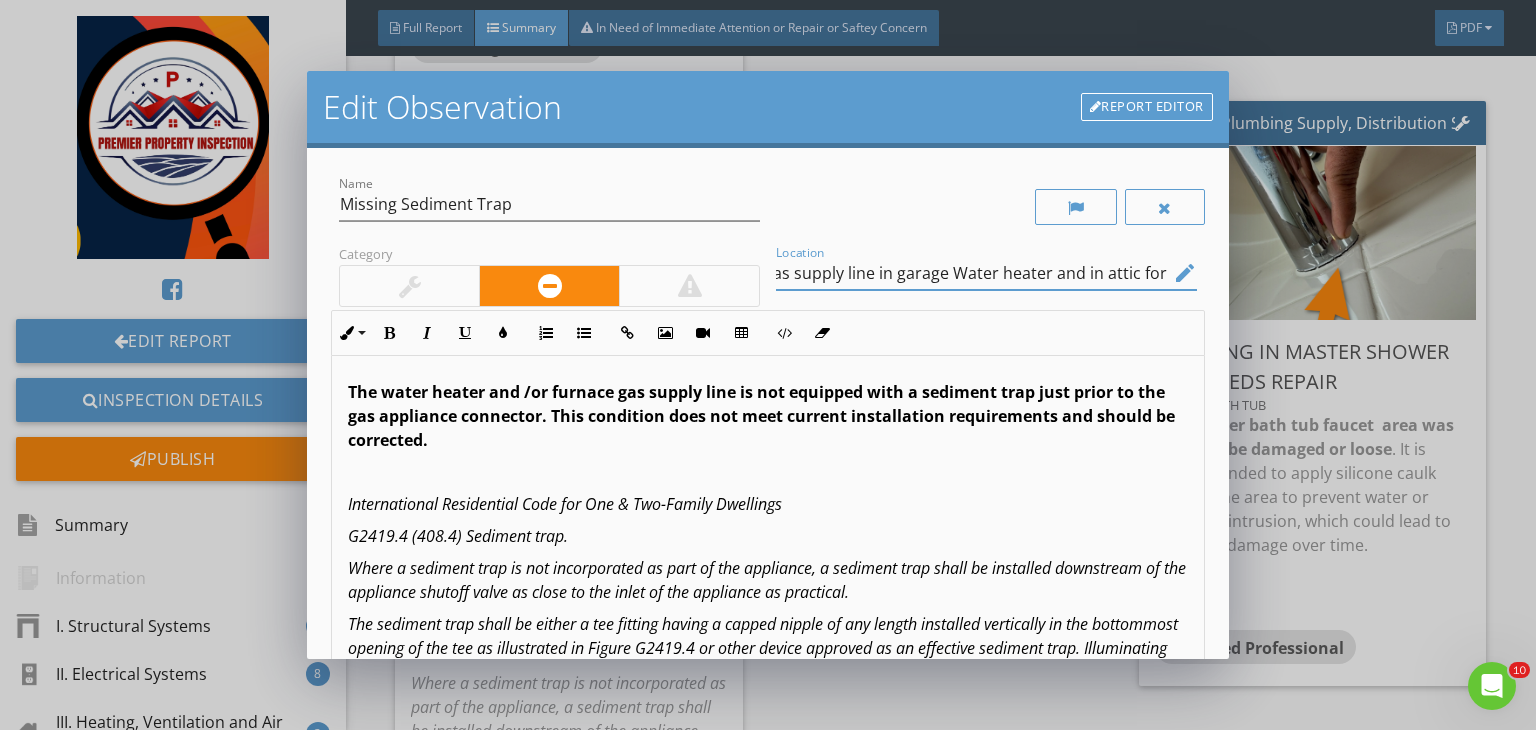 scroll, scrollTop: 0, scrollLeft: 17, axis: horizontal 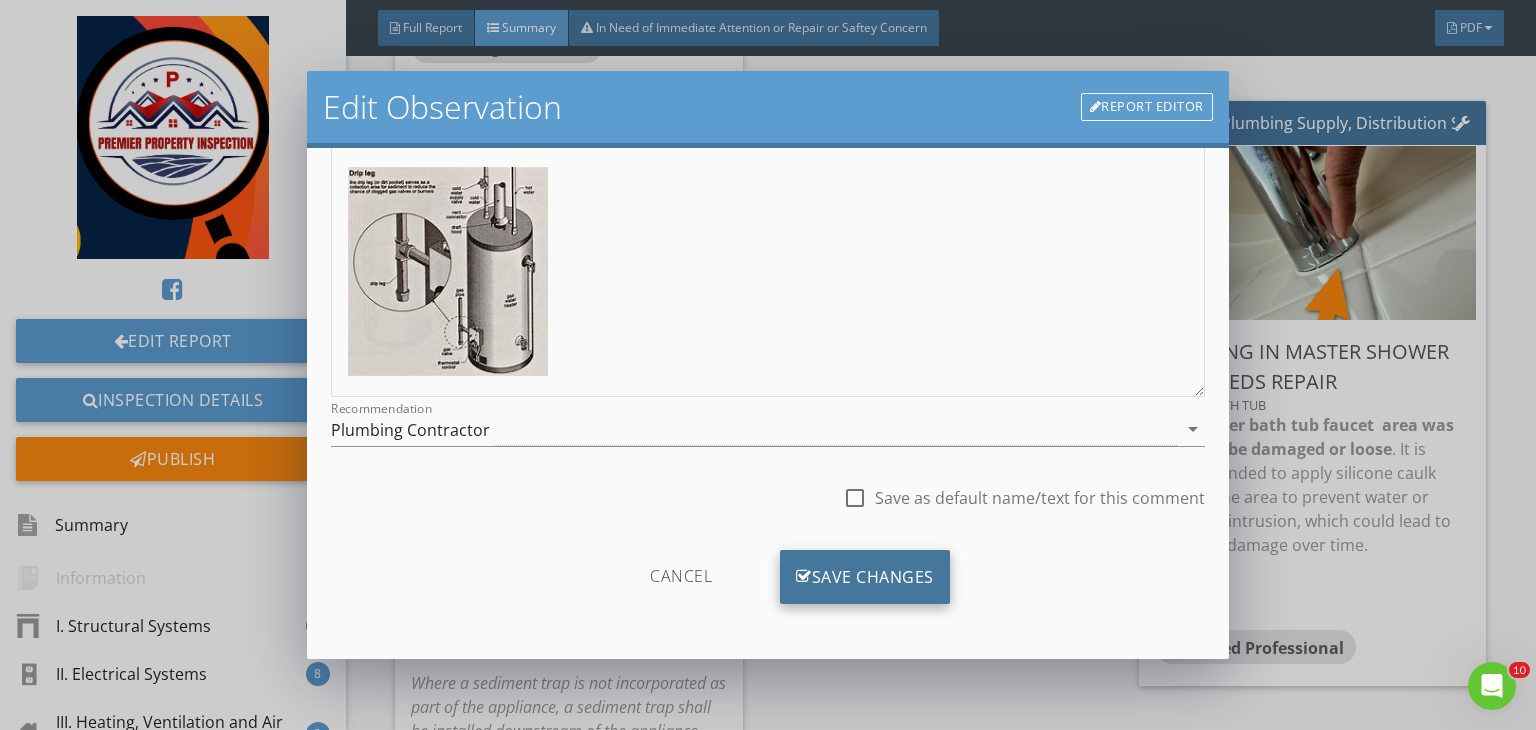 type on "gas supply line in garage Water heater and in attic for furnace" 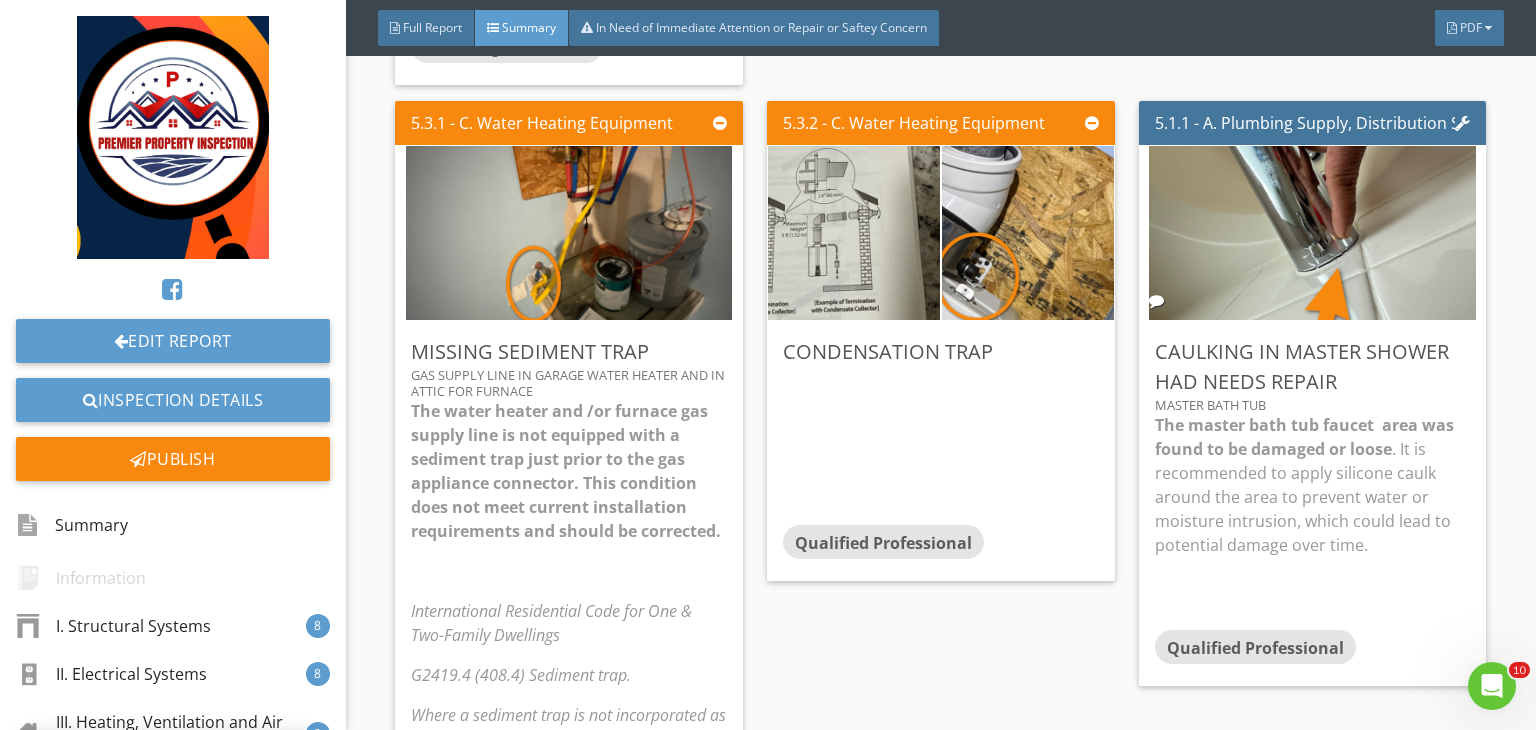 scroll, scrollTop: 39, scrollLeft: 0, axis: vertical 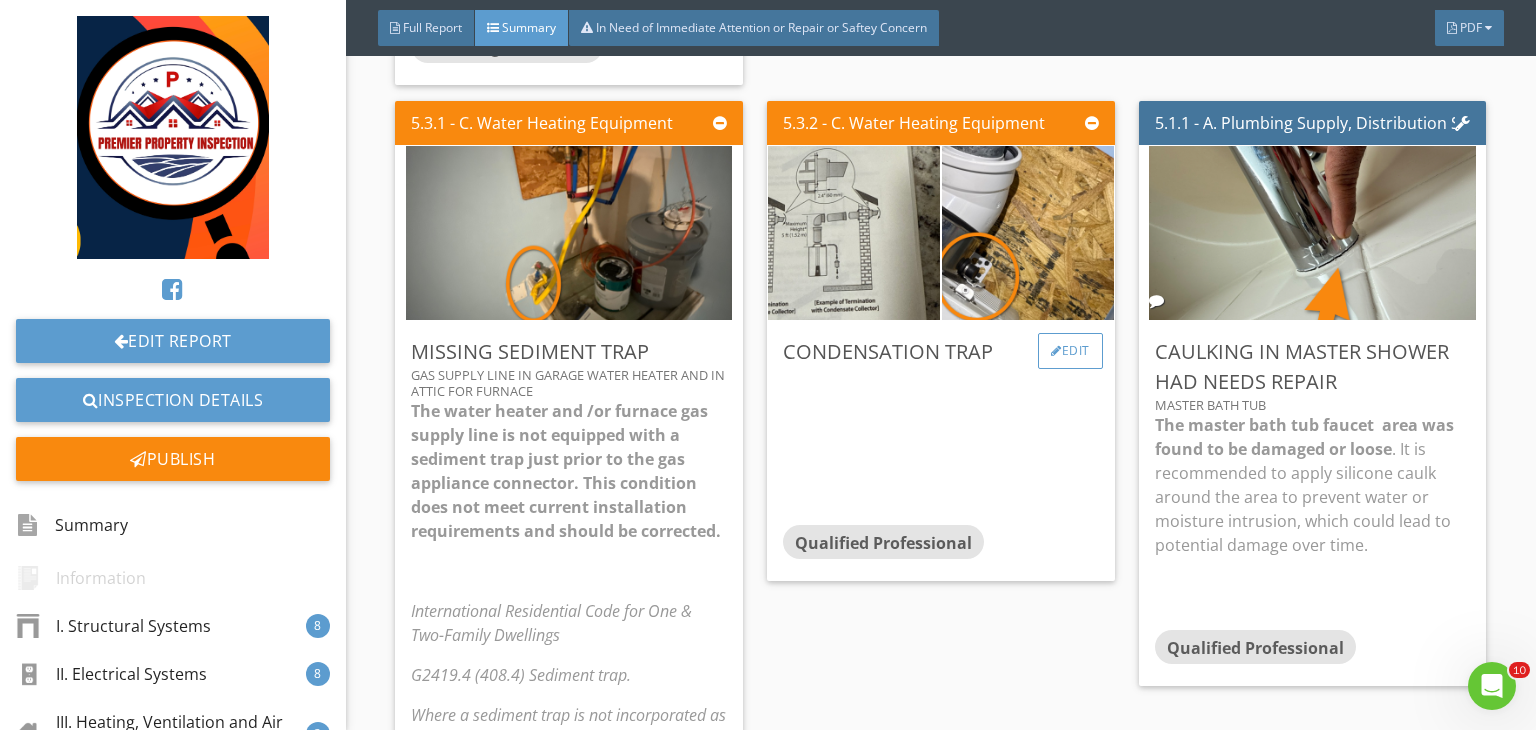 click on "Edit" at bounding box center [1070, 351] 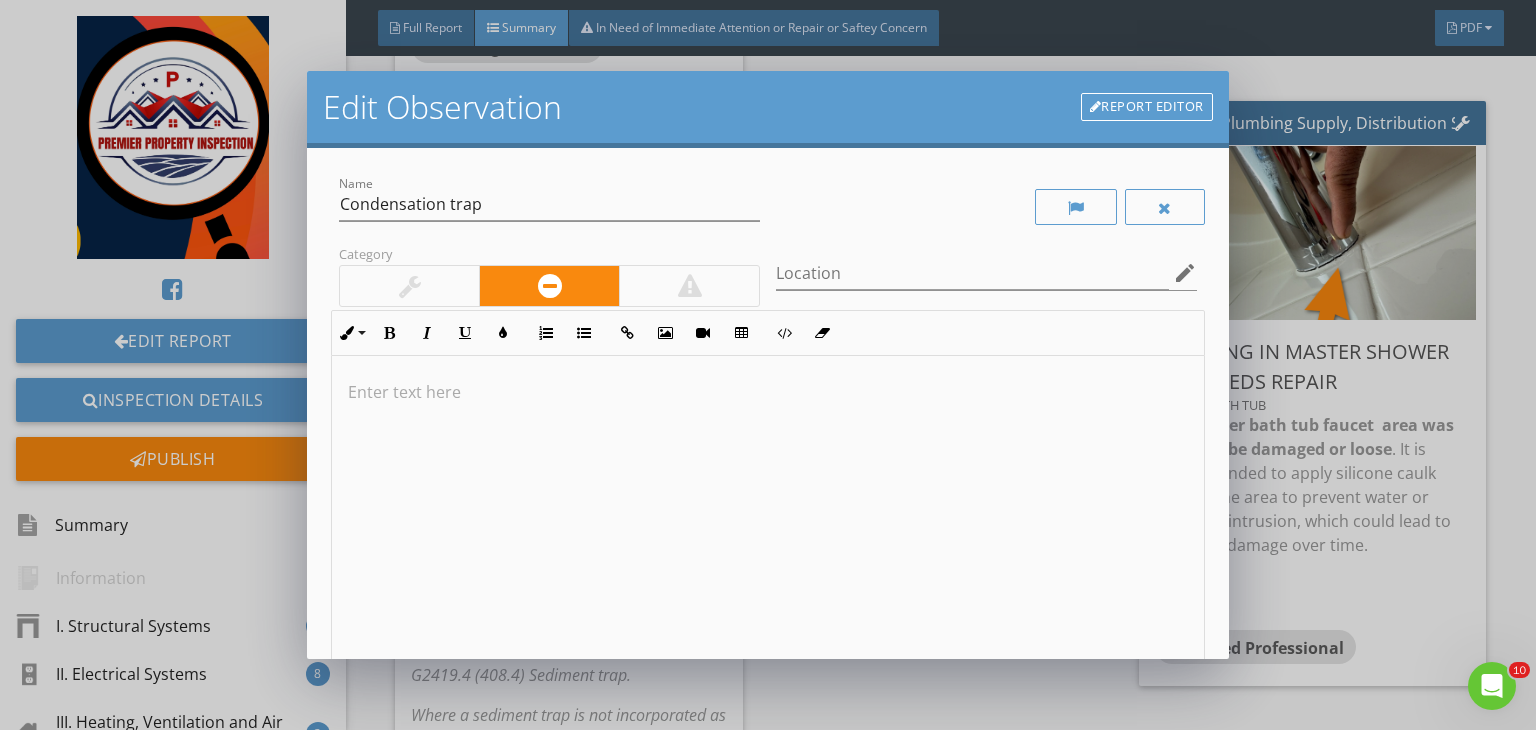 click at bounding box center (768, 514) 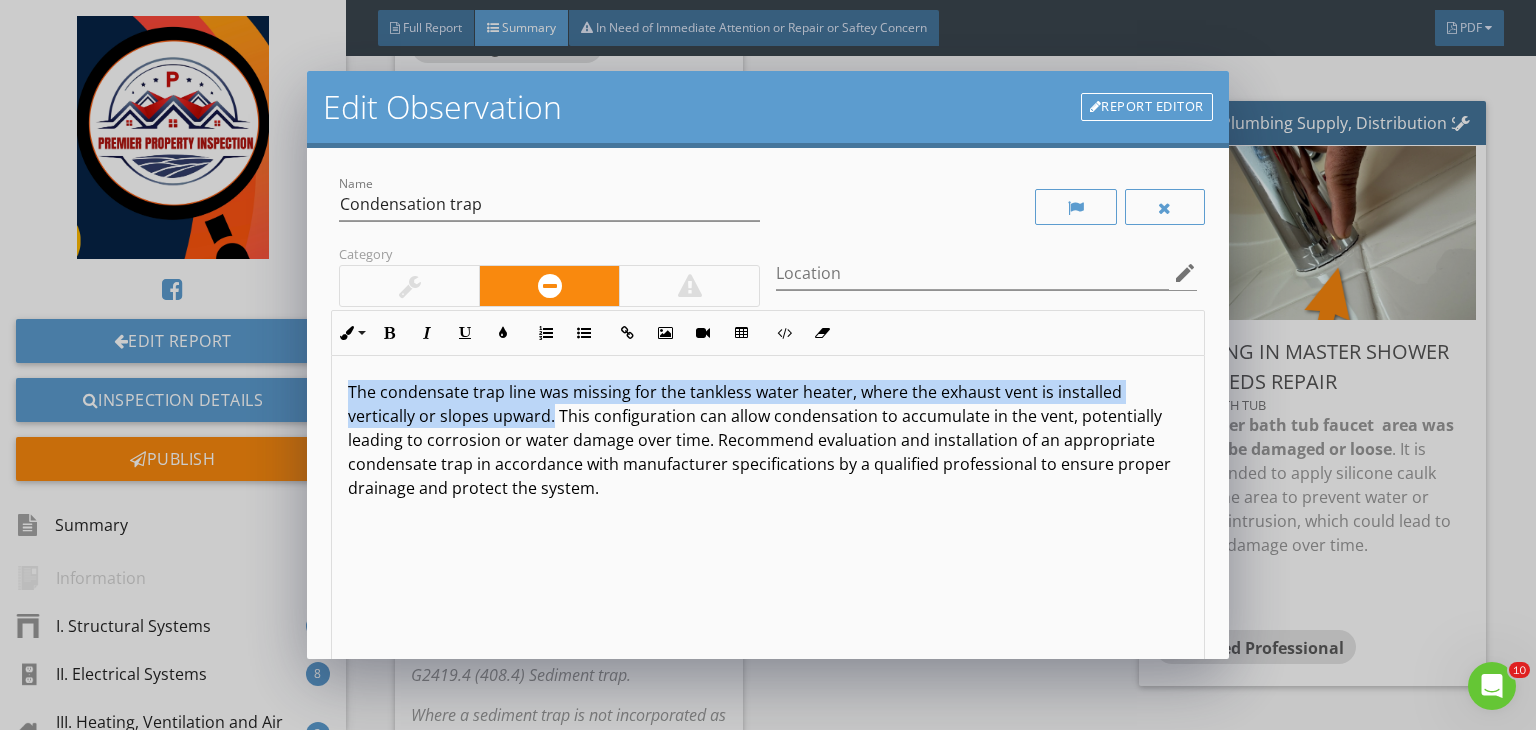 drag, startPoint x: 552, startPoint y: 412, endPoint x: 332, endPoint y: 372, distance: 223.6068 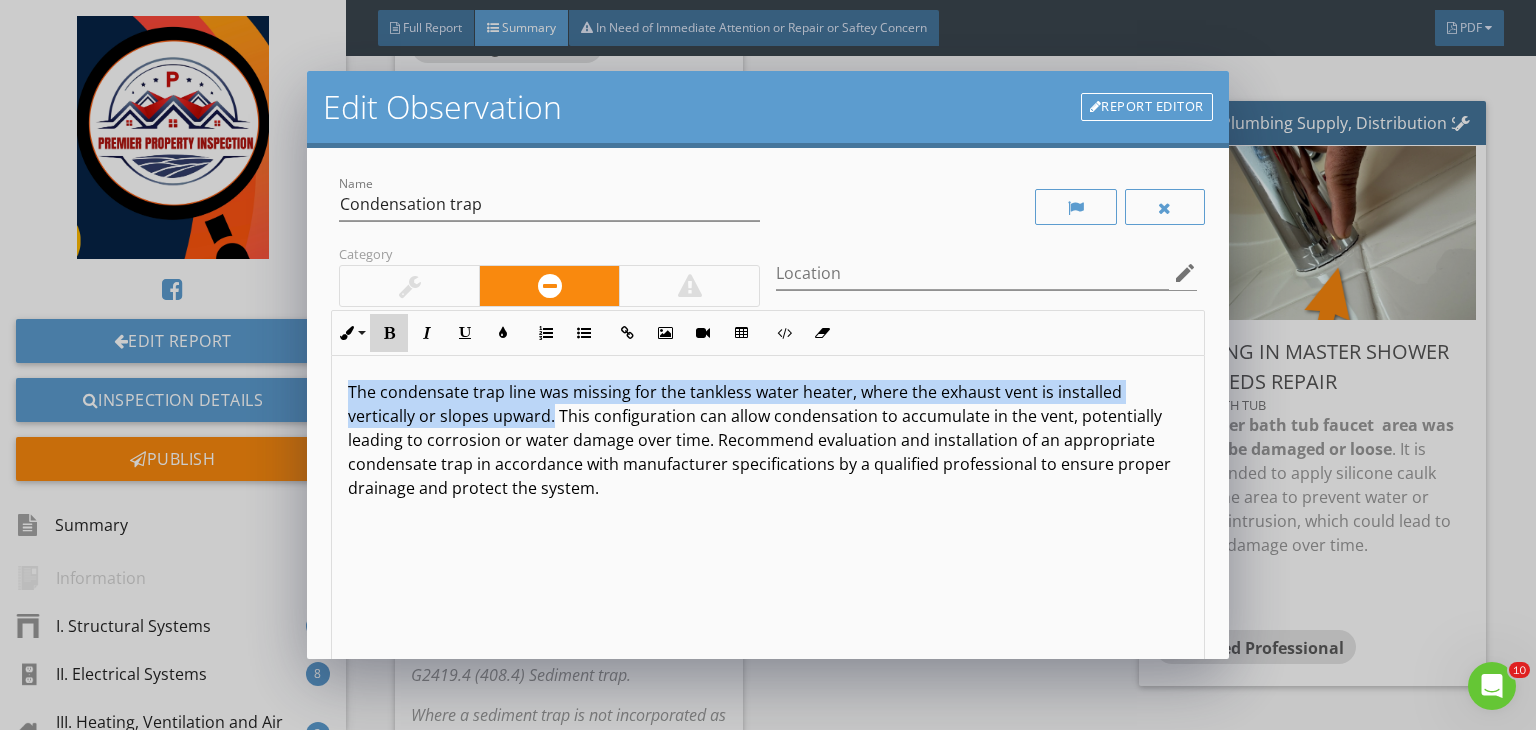 click at bounding box center (389, 333) 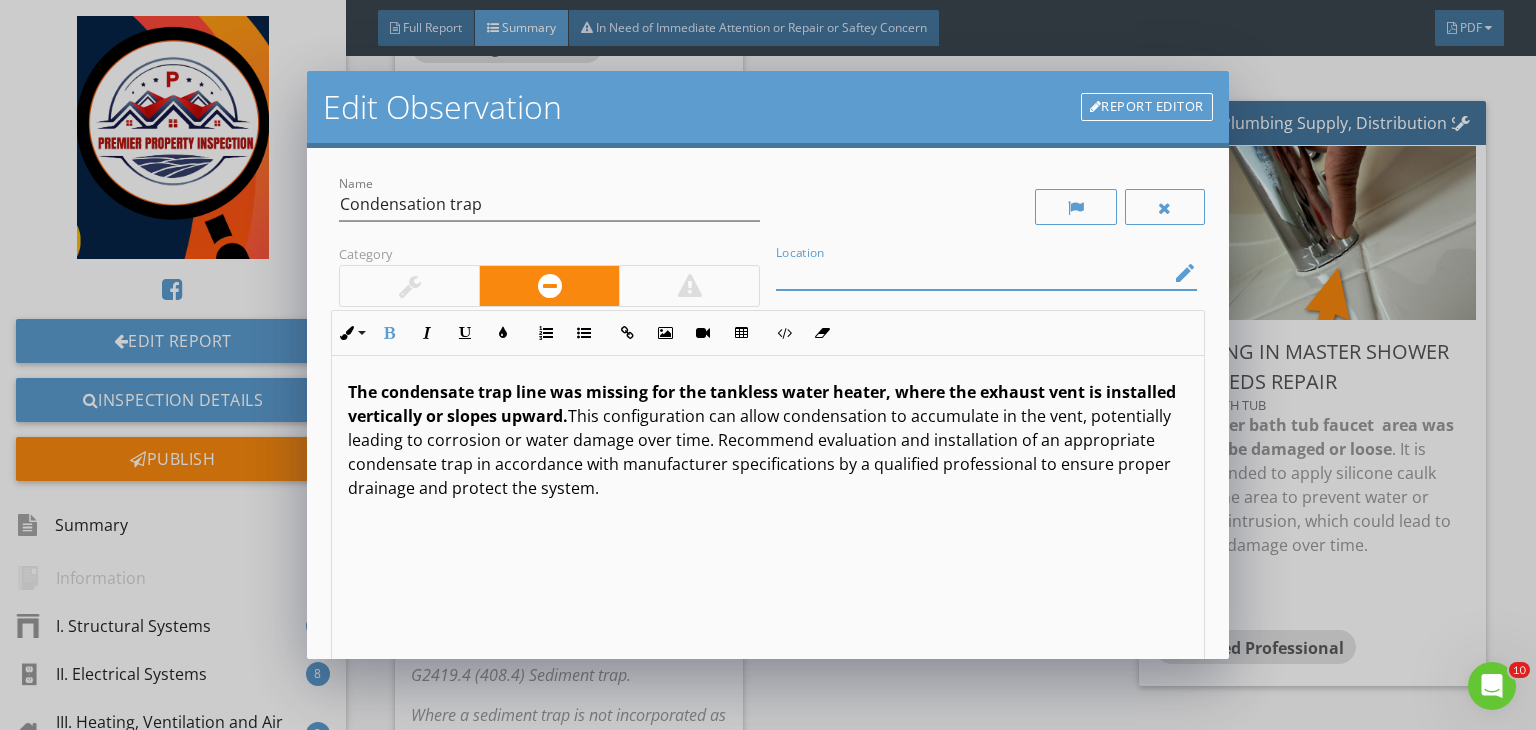 click at bounding box center (972, 273) 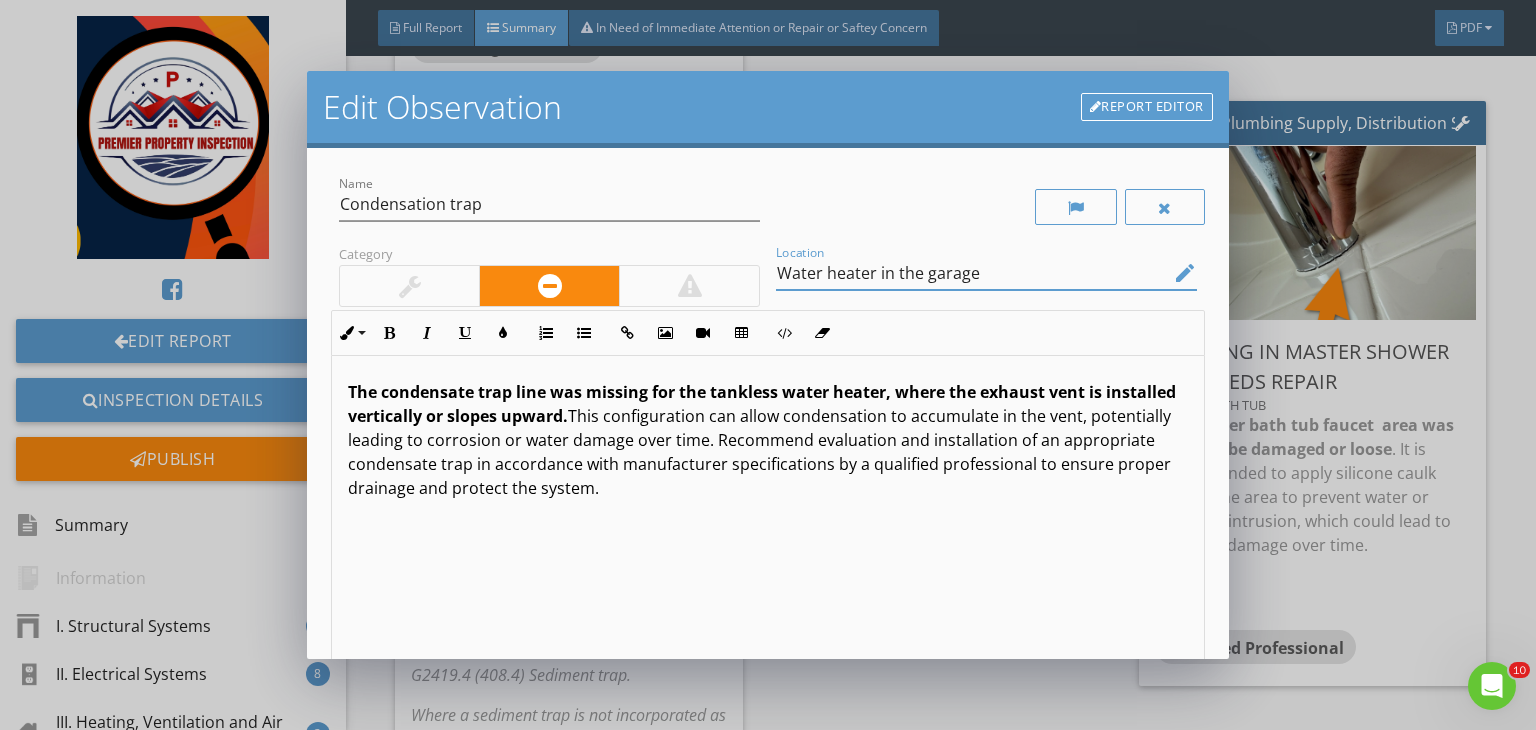 scroll, scrollTop: 0, scrollLeft: 0, axis: both 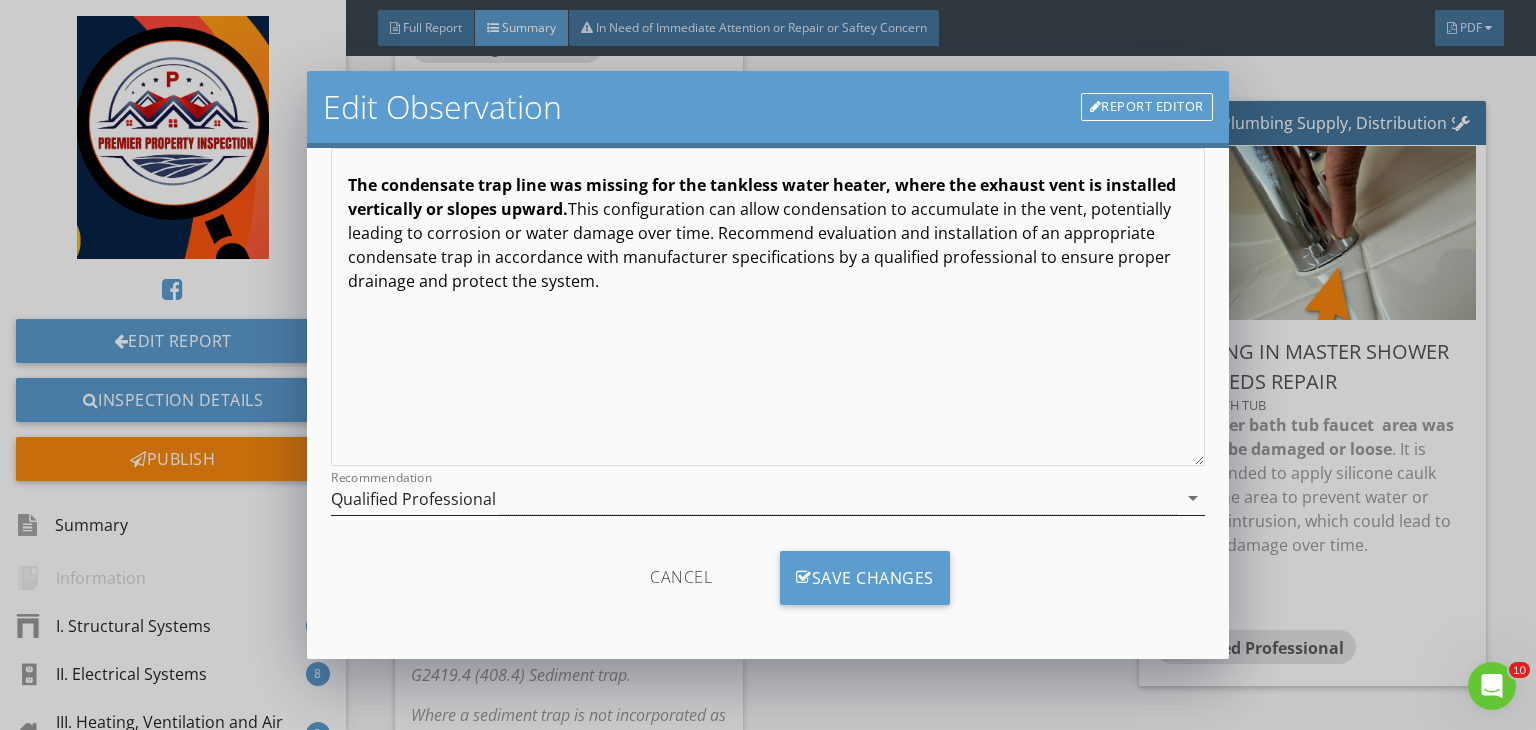 type on "Water heater in the garage" 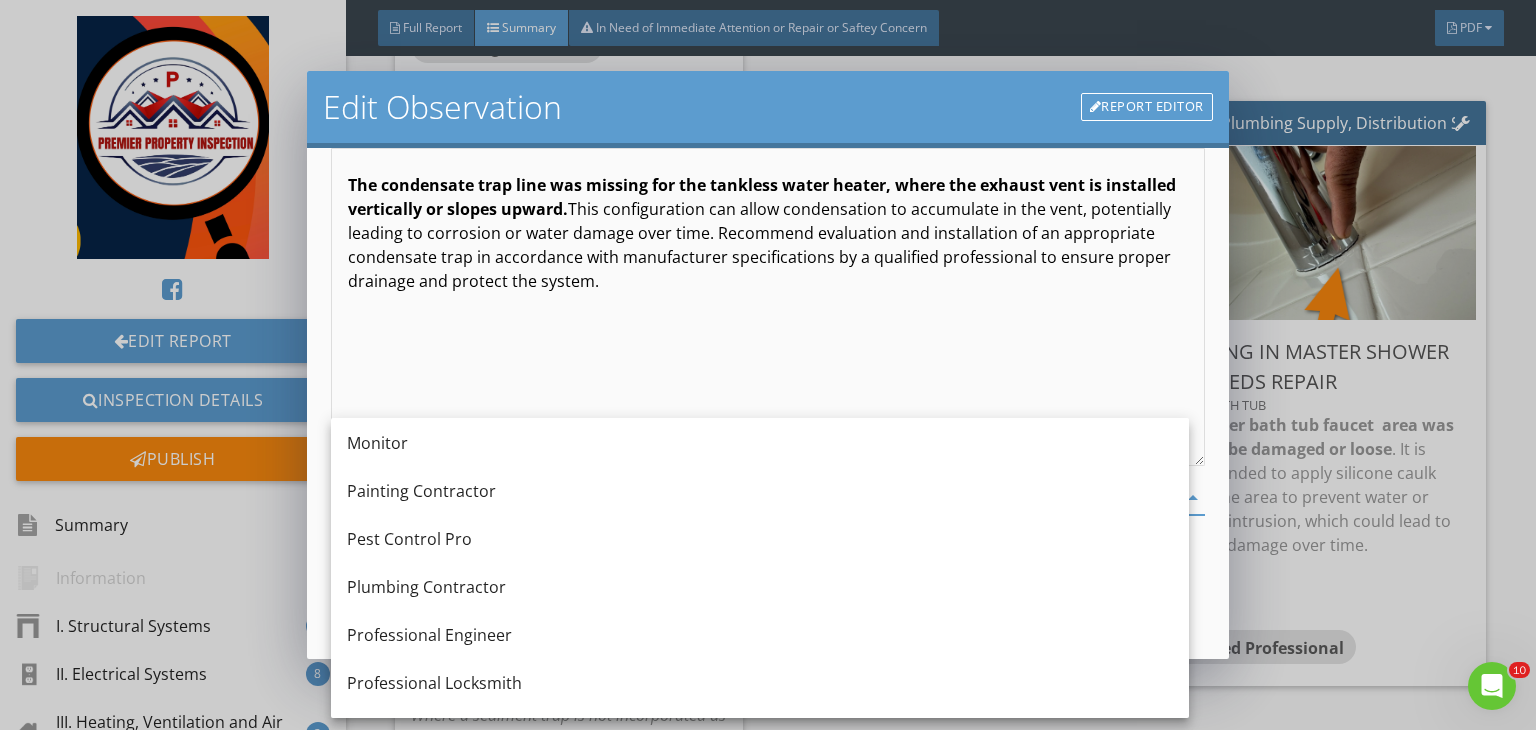scroll, scrollTop: 1890, scrollLeft: 0, axis: vertical 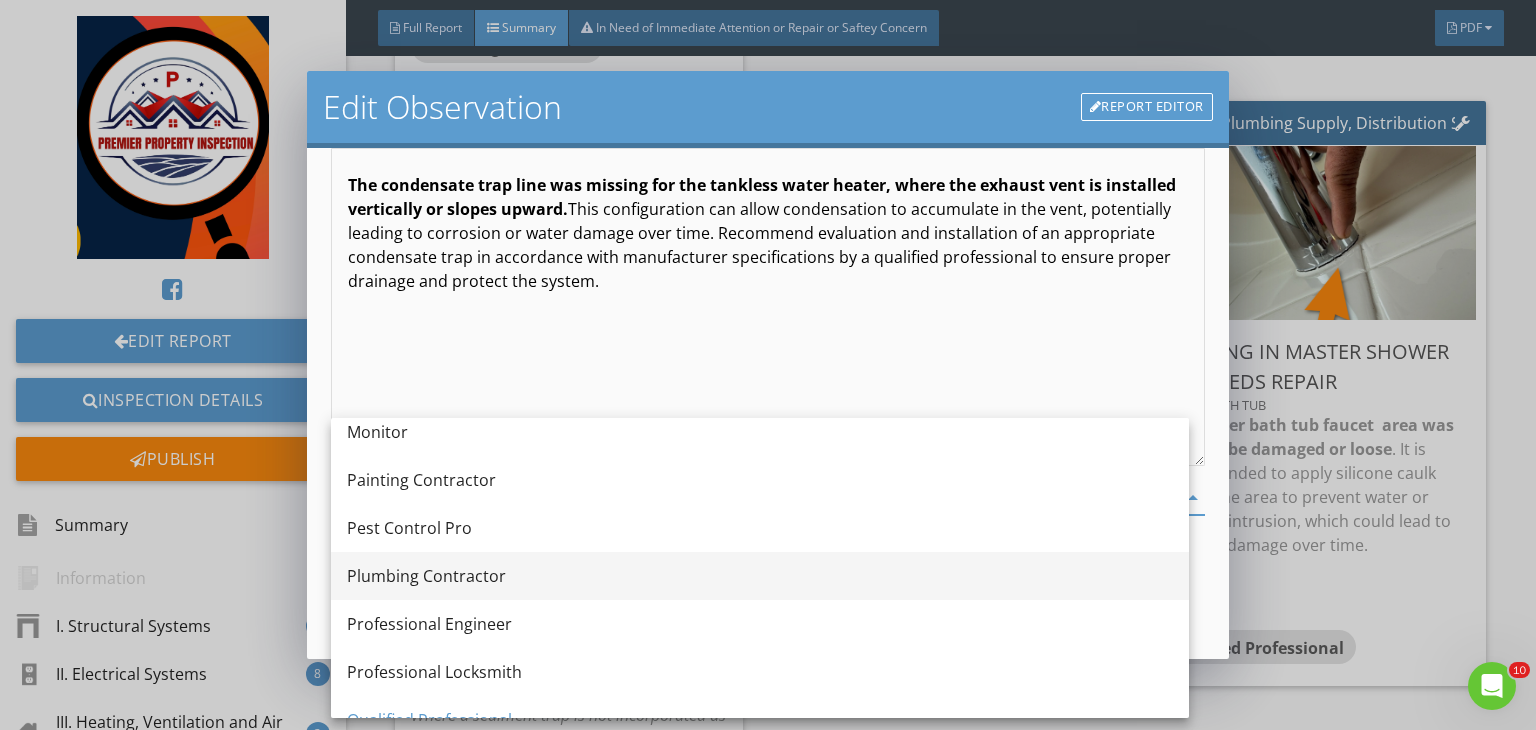 click on "Plumbing Contractor" at bounding box center (760, 576) 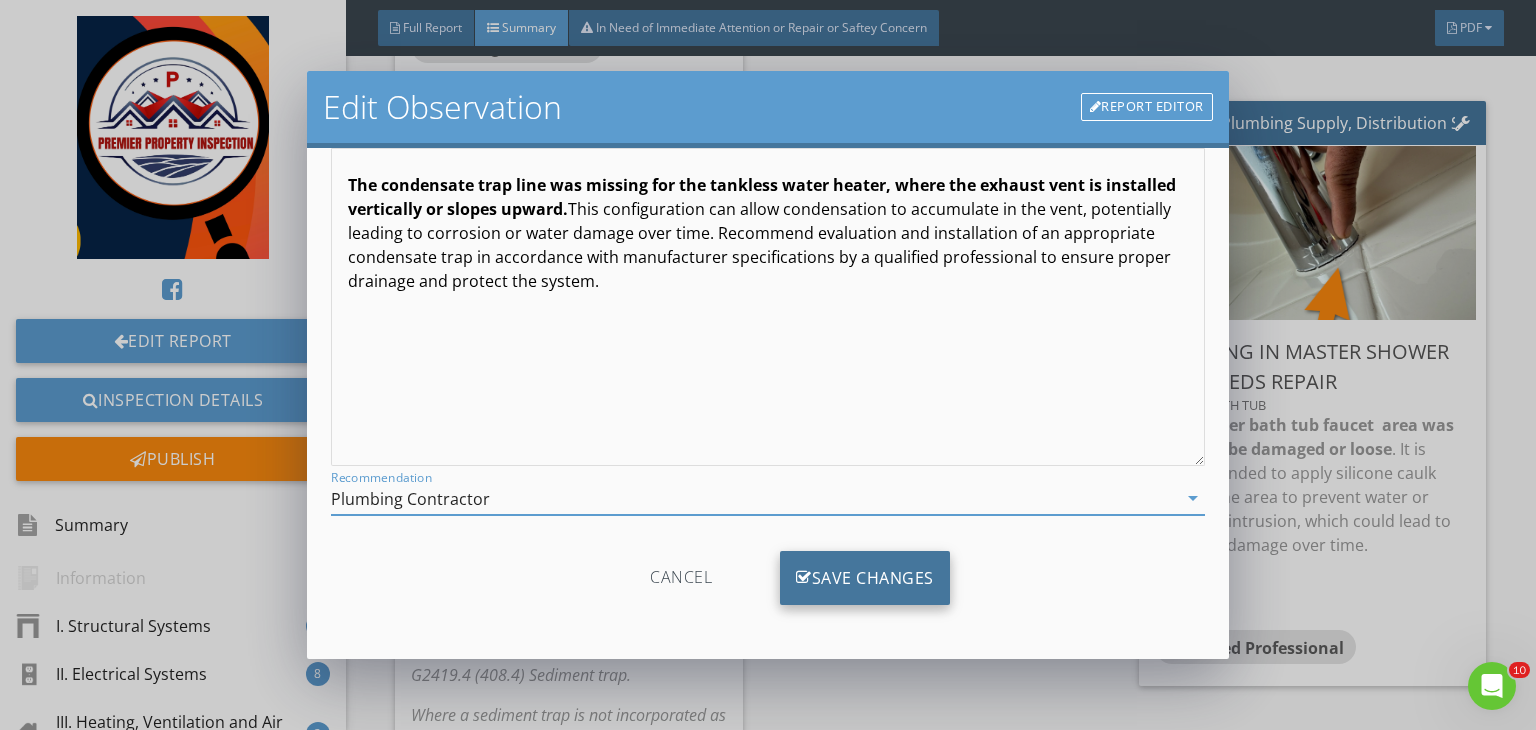click on "Save Changes" at bounding box center [865, 578] 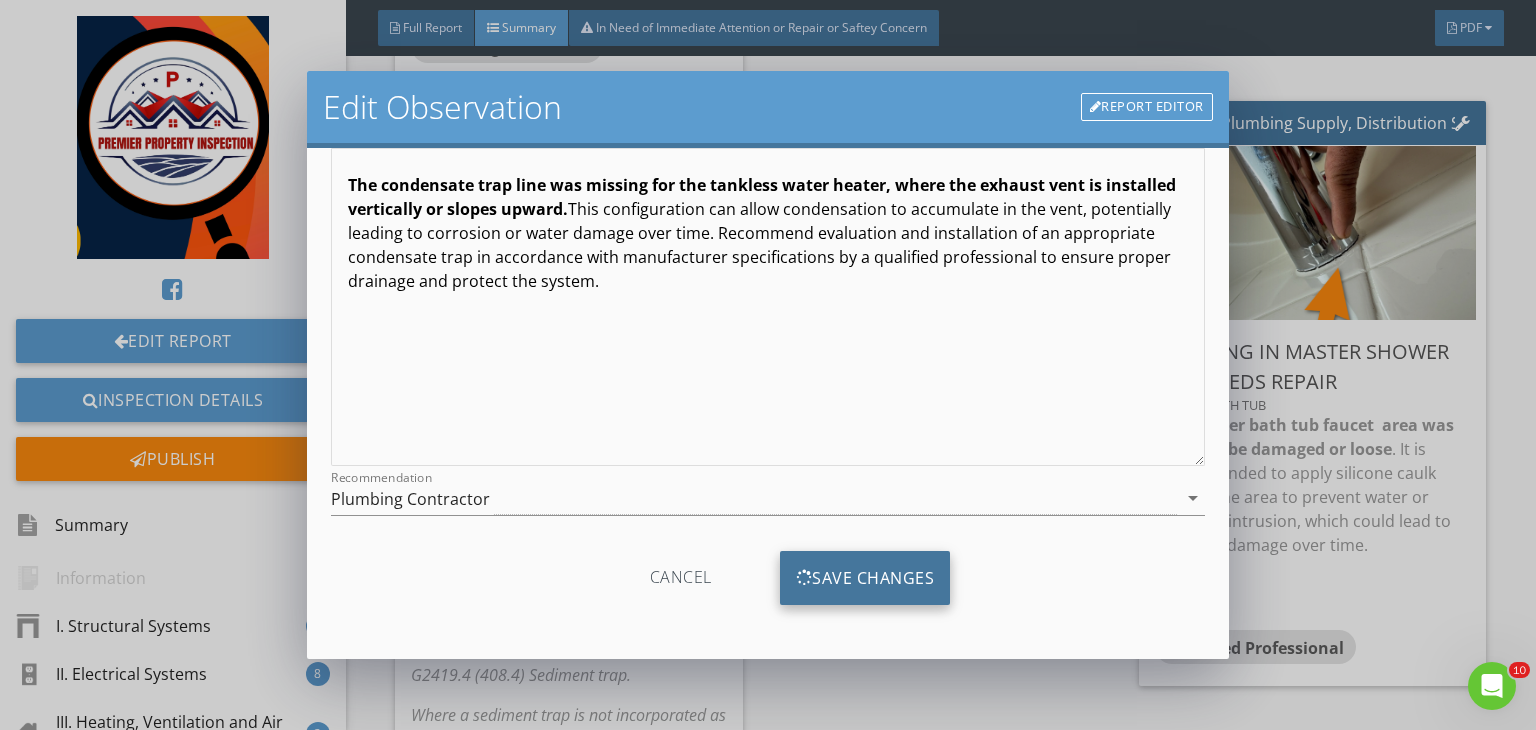 scroll, scrollTop: 0, scrollLeft: 0, axis: both 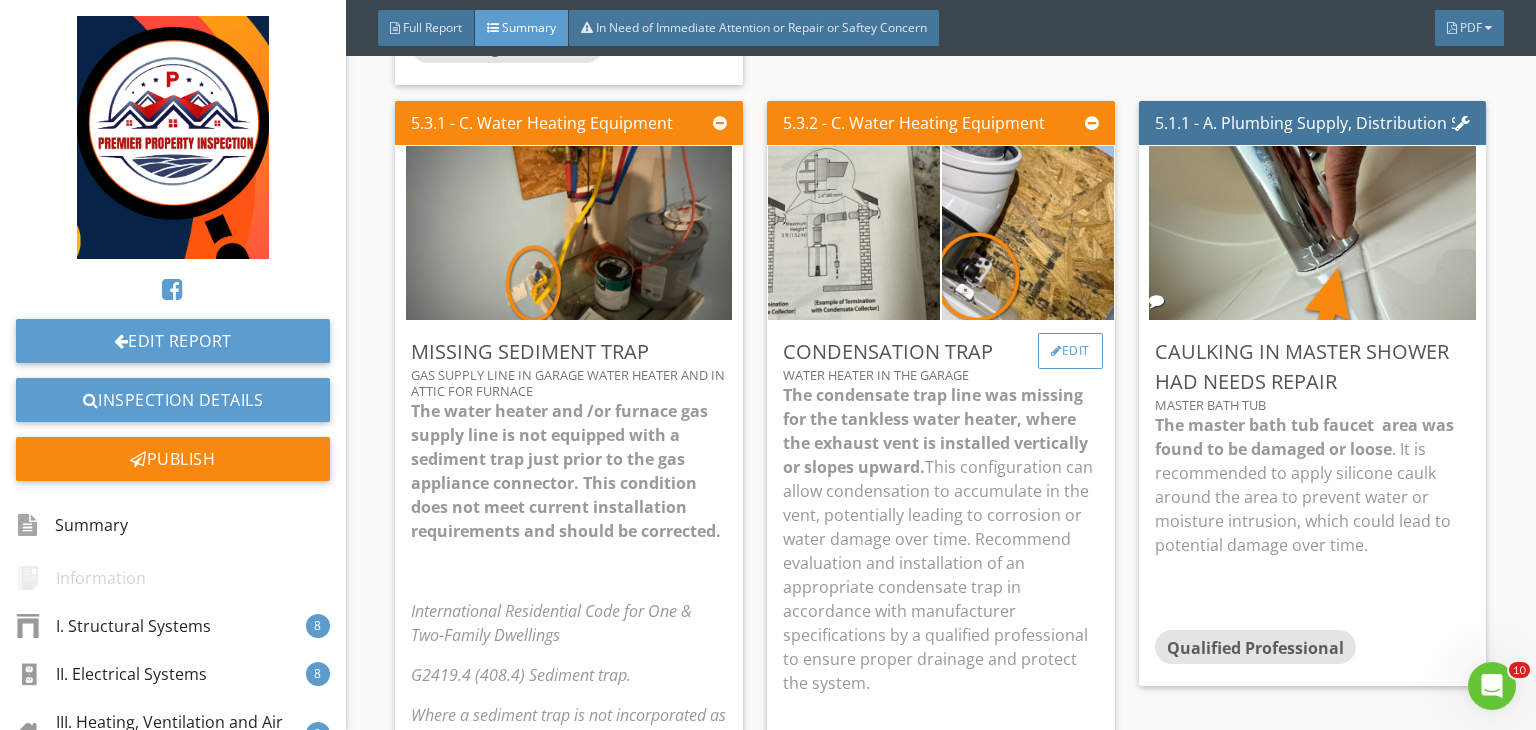 click on "Edit" at bounding box center (1070, 351) 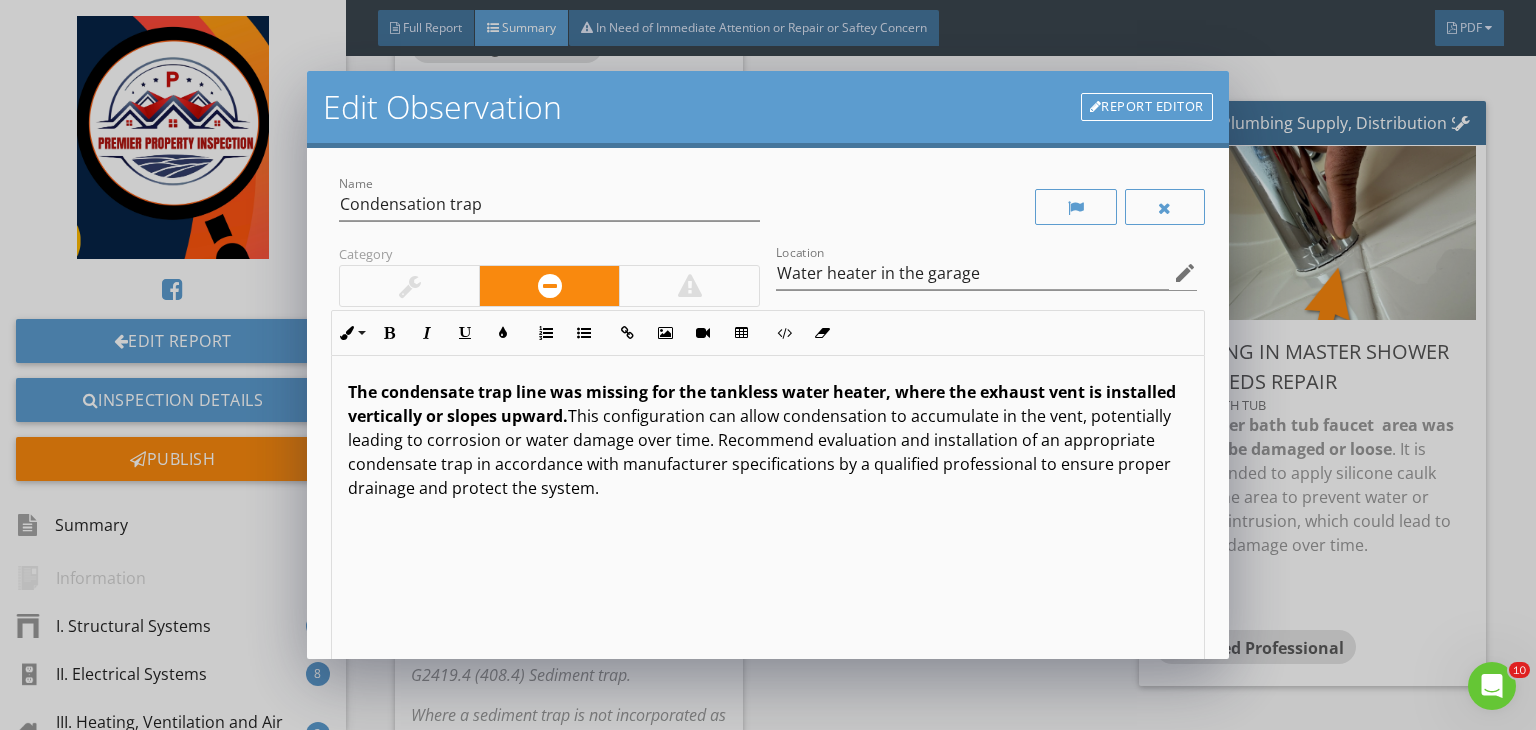 scroll, scrollTop: 0, scrollLeft: 0, axis: both 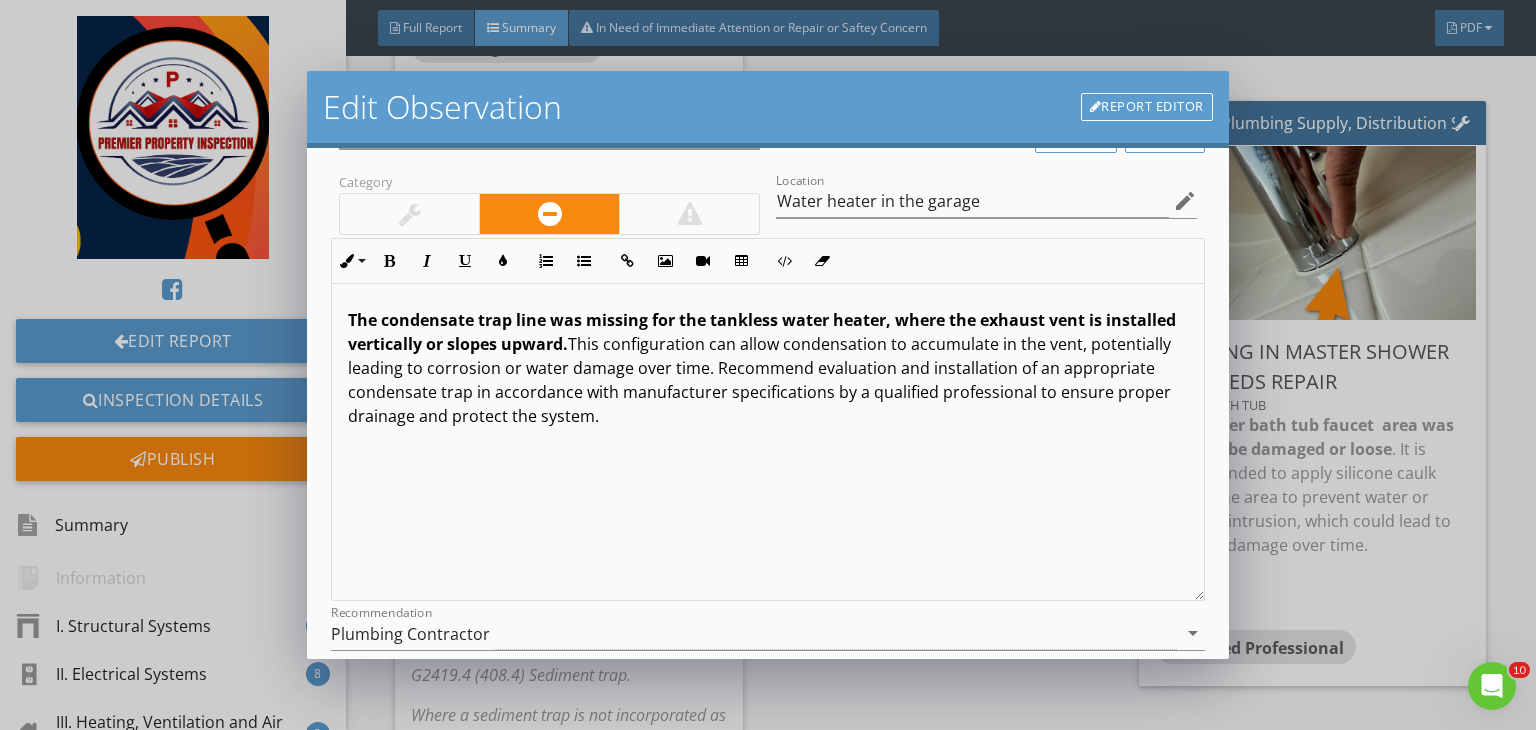 click on "The condensate trap line was missing for the tankless water heater, where the exhaust vent is installed vertically or slopes upward.  This configuration can allow condensation to accumulate in the vent, potentially leading to corrosion or water damage over time. Recommend evaluation and installation of an appropriate condensate trap in accordance with manufacturer specifications by a qualified professional to ensure proper drainage and protect the system." at bounding box center (768, 368) 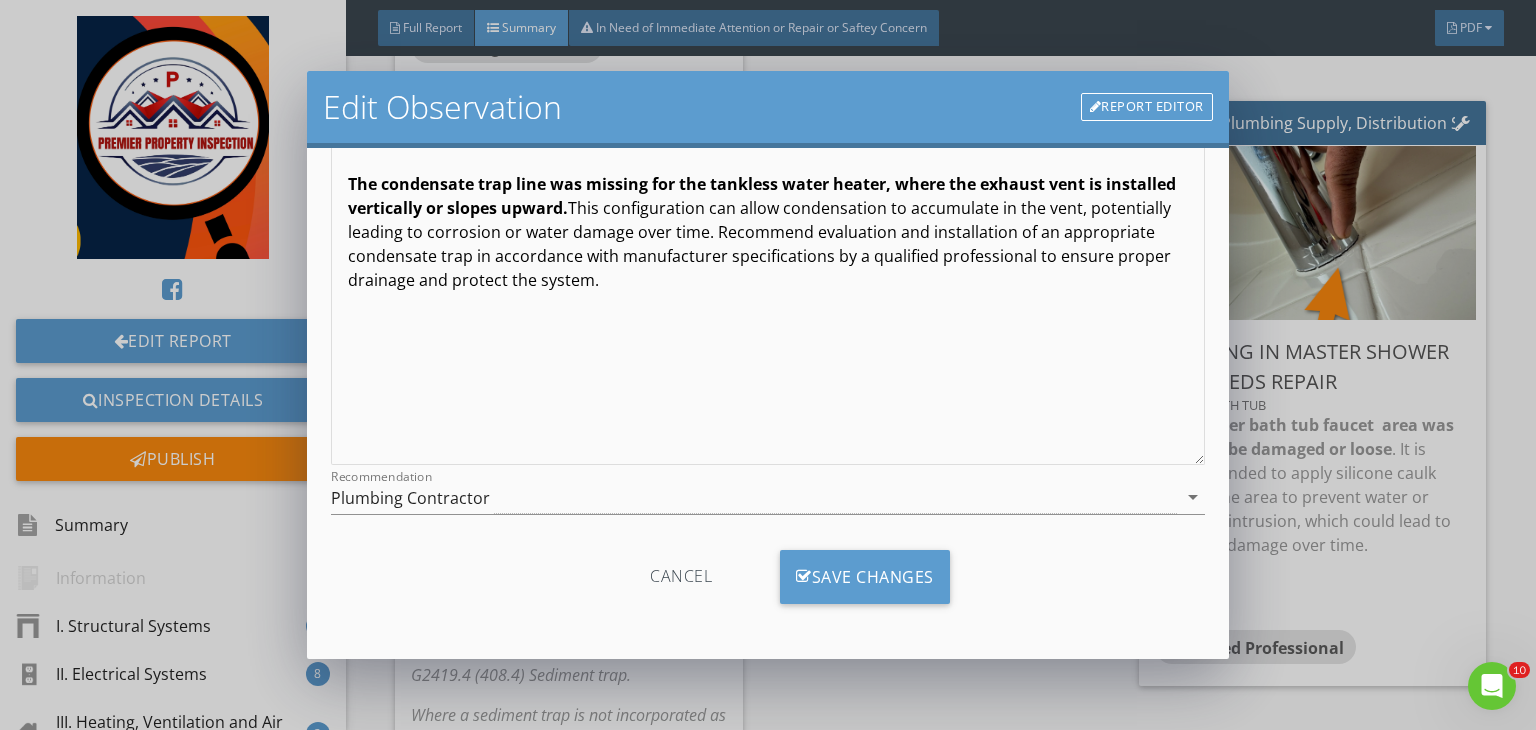scroll, scrollTop: 0, scrollLeft: 0, axis: both 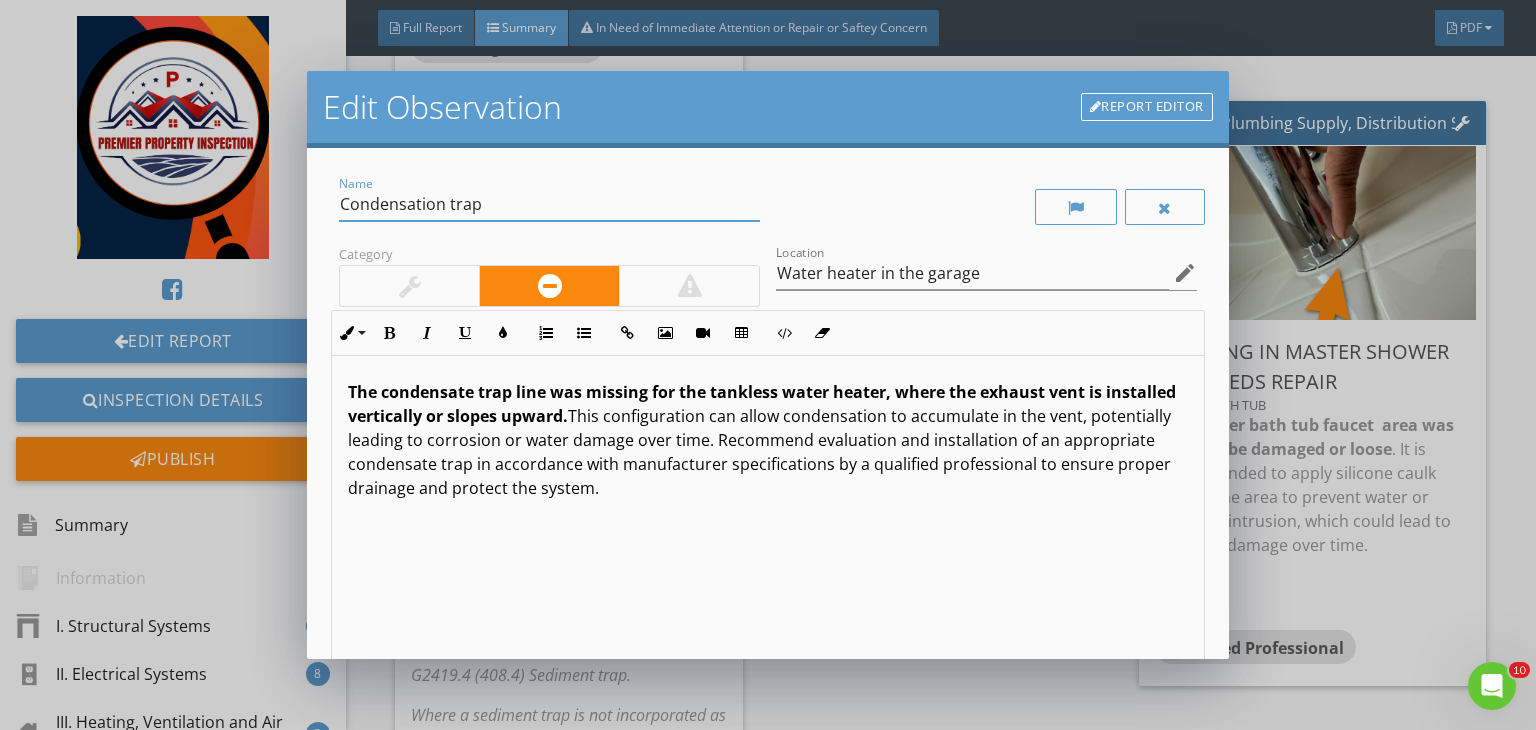 click on "Condensation trap" at bounding box center [549, 204] 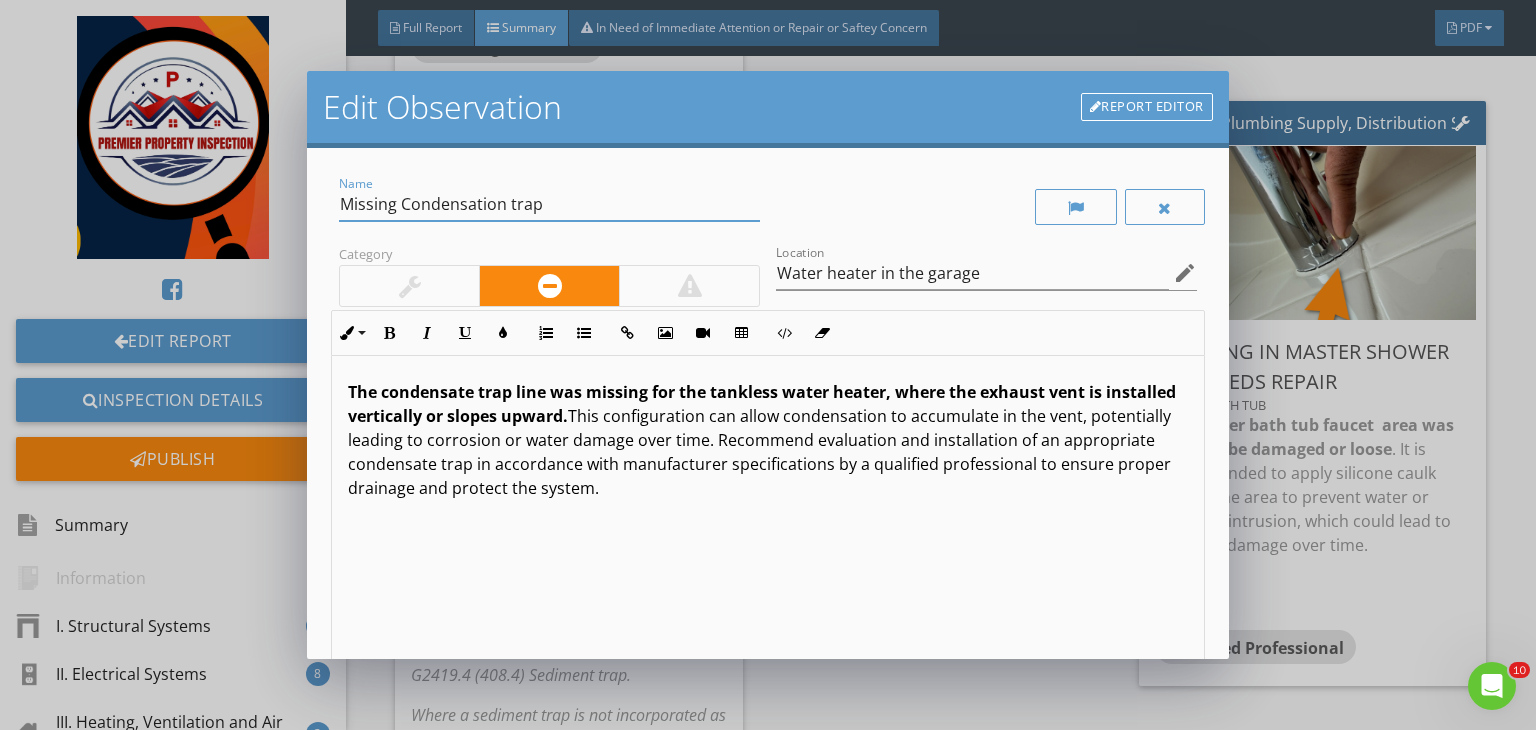 click on "Missing Condensation trap" at bounding box center (549, 204) 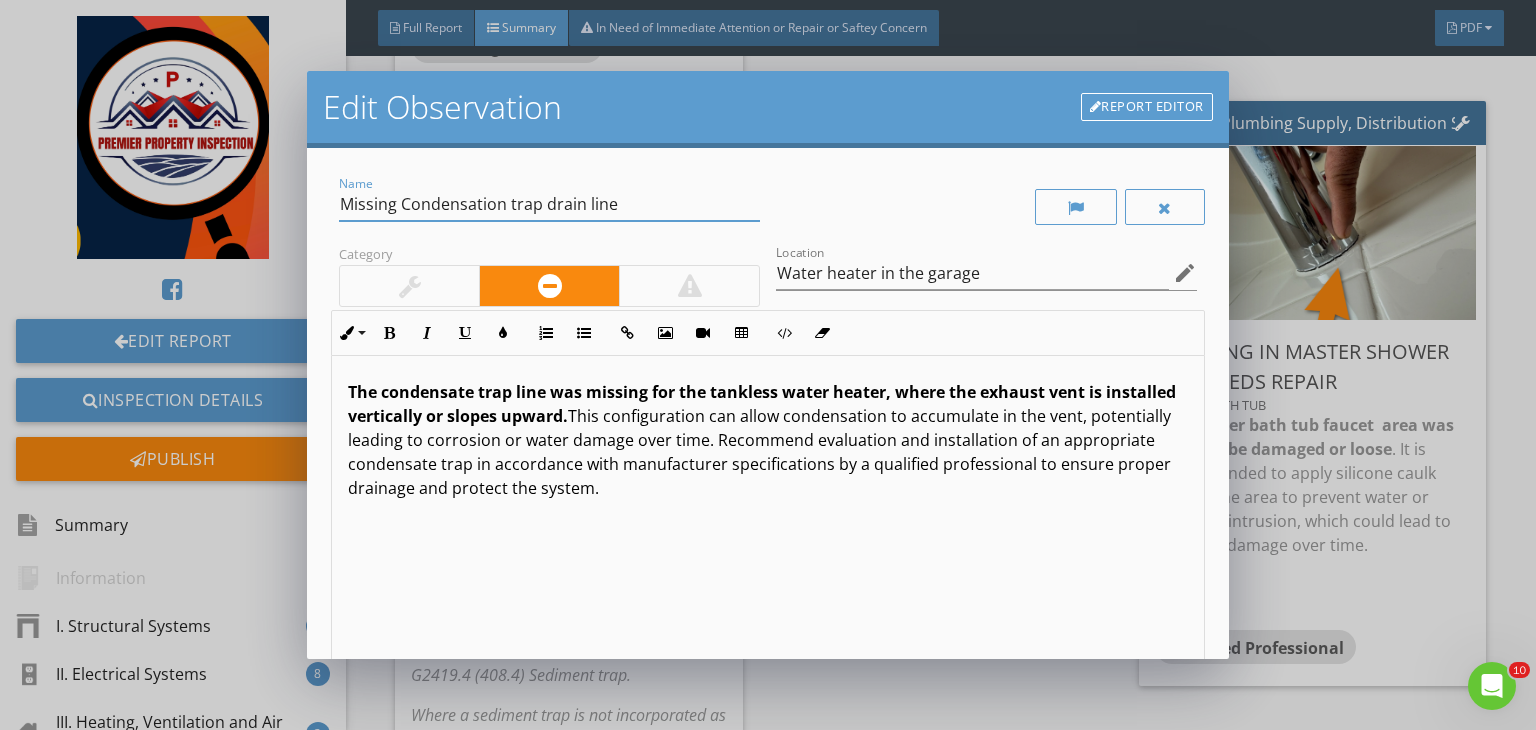 scroll, scrollTop: 208, scrollLeft: 0, axis: vertical 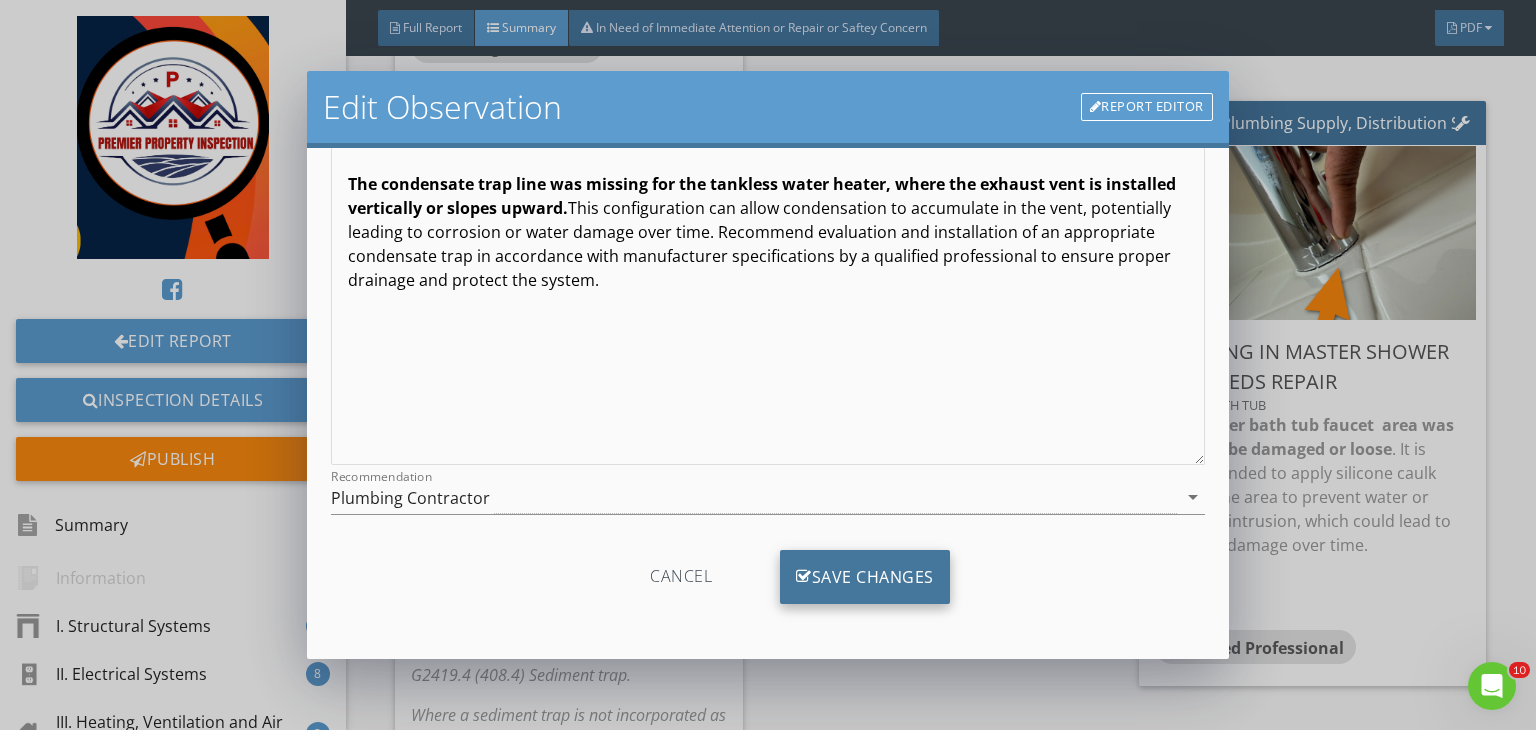 type on "Missing Condensation trap drain line" 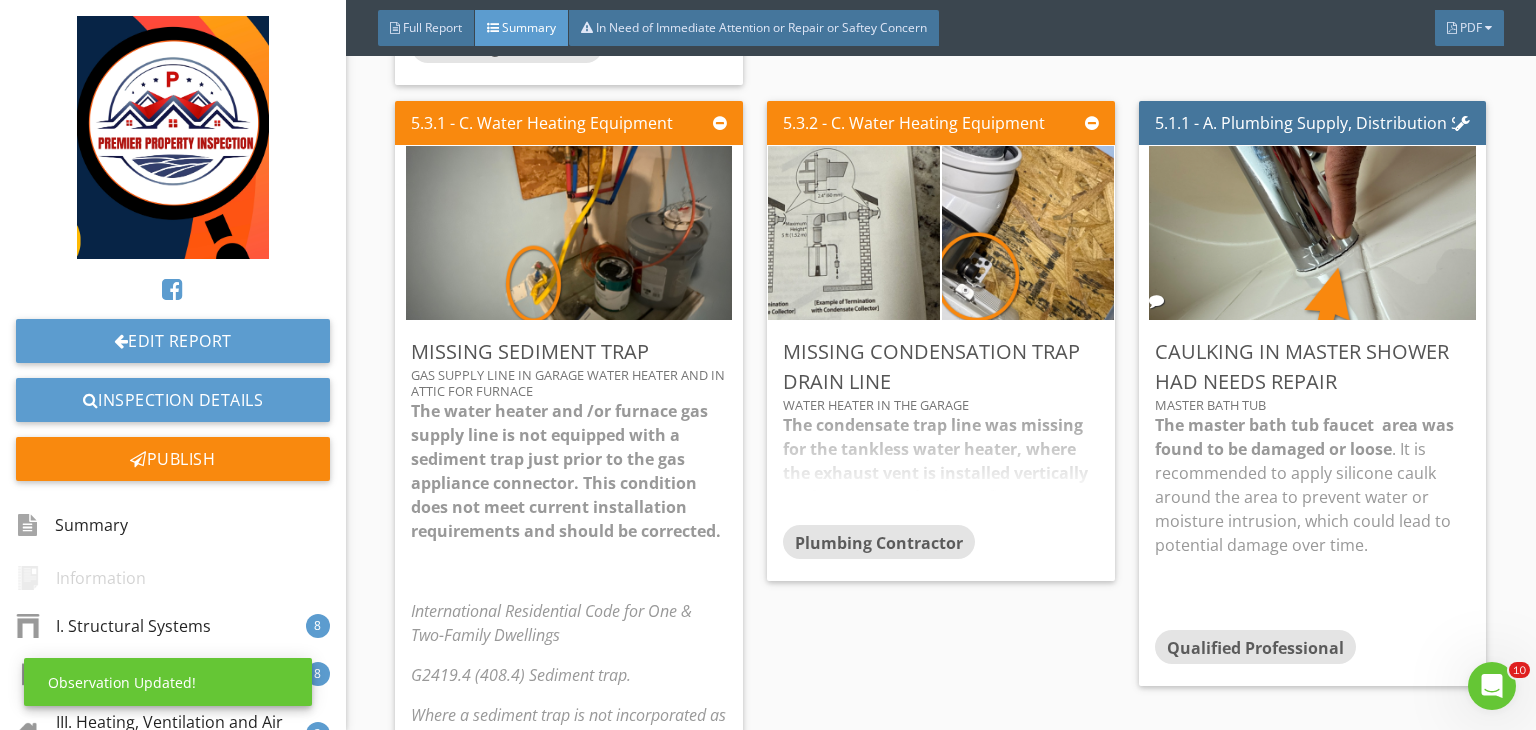 scroll, scrollTop: 0, scrollLeft: 0, axis: both 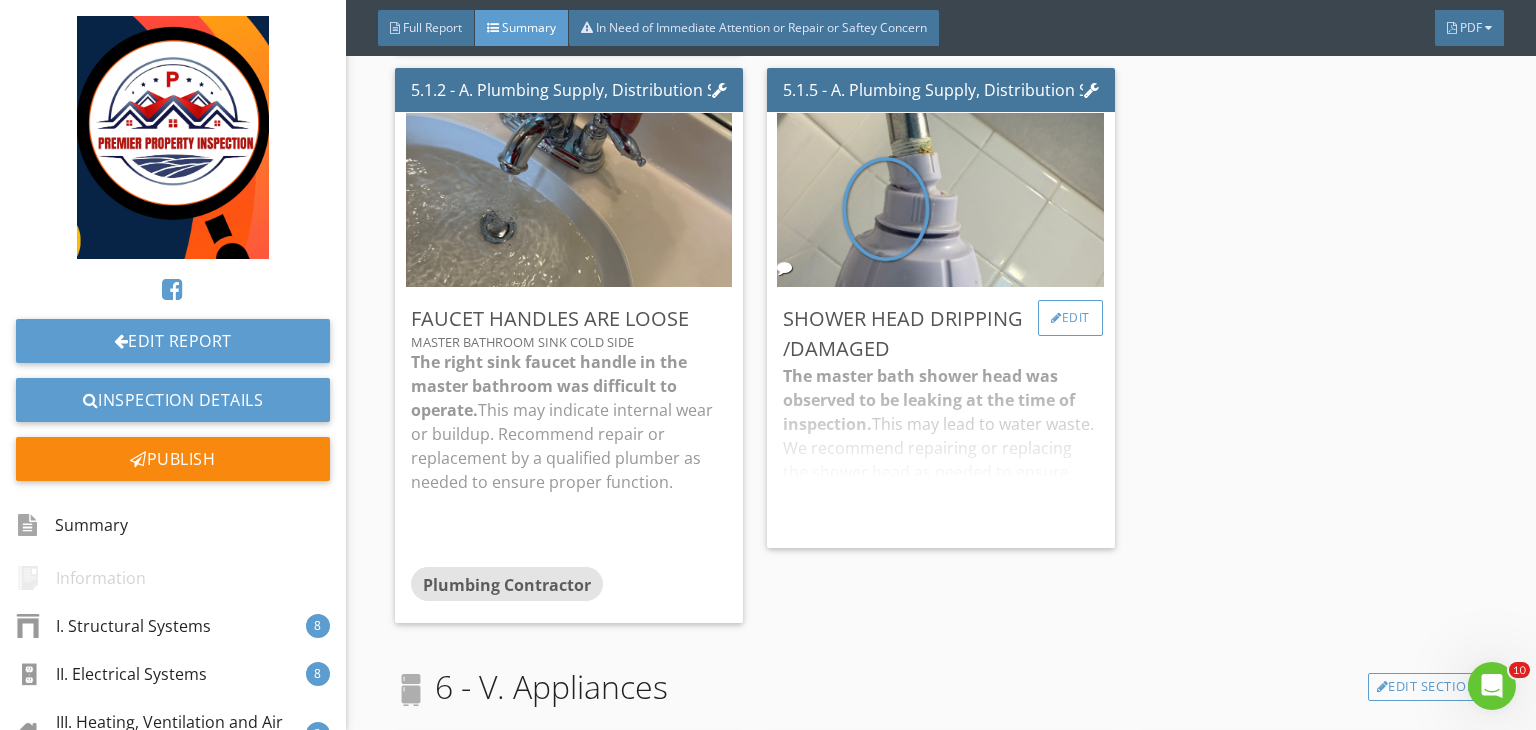 click on "Edit" at bounding box center [1070, 318] 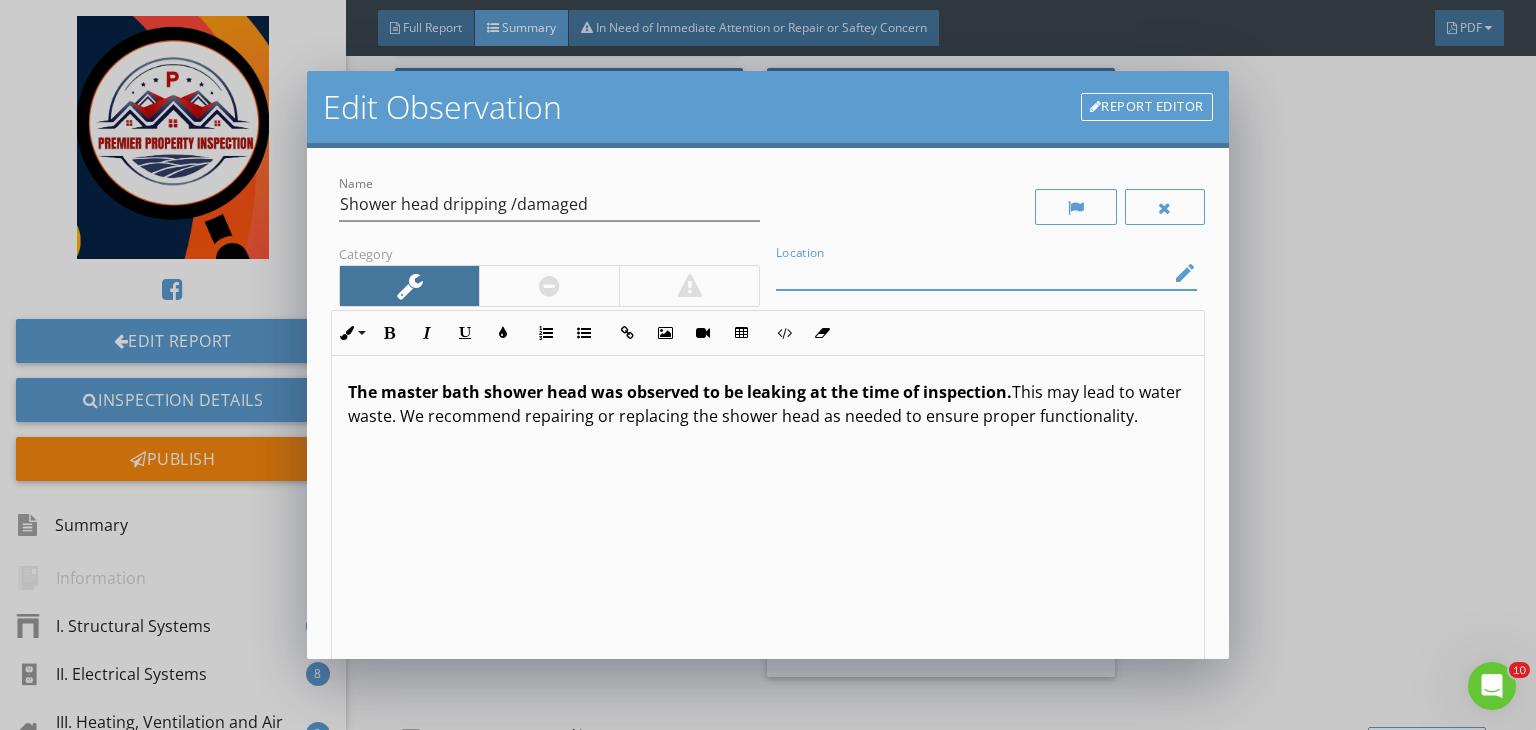 click at bounding box center (972, 273) 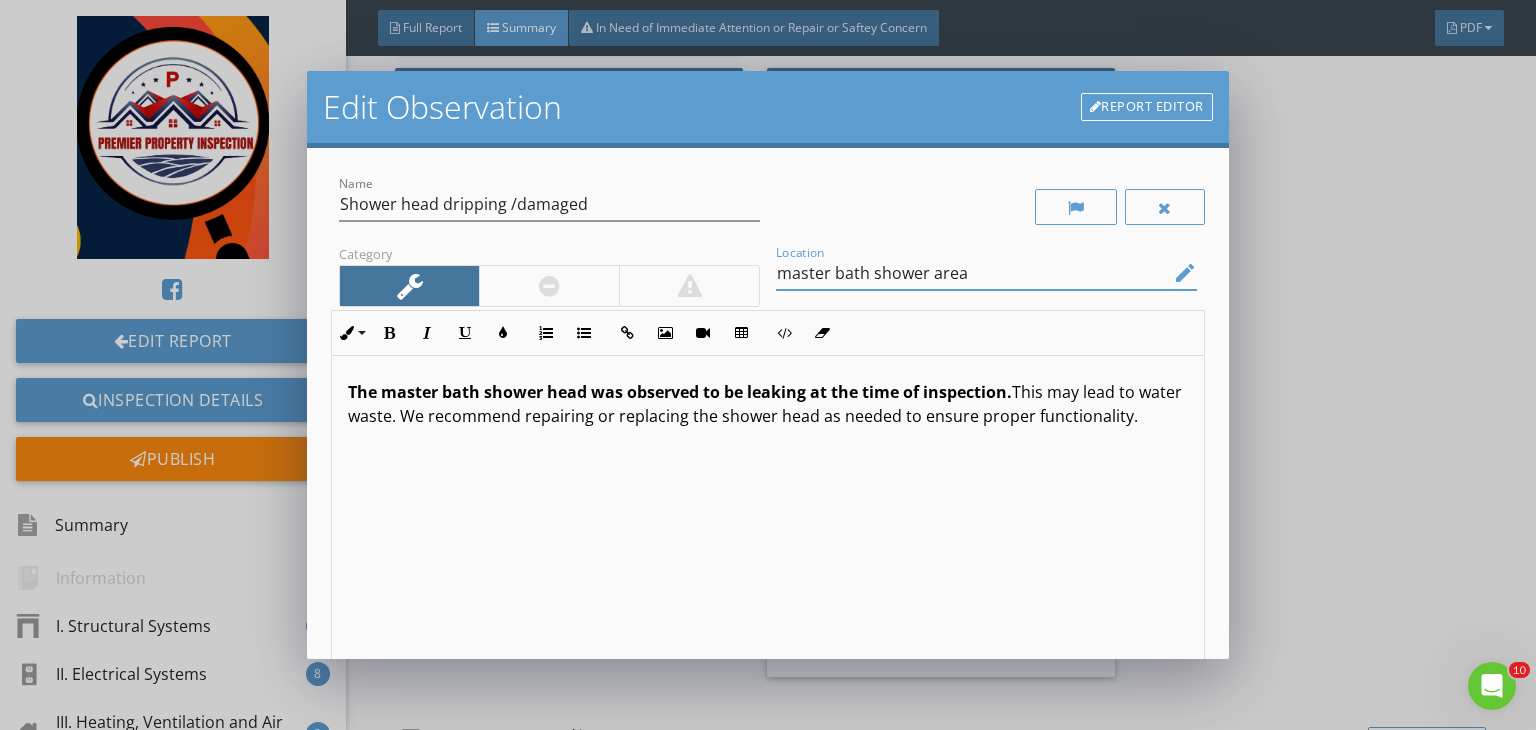 scroll, scrollTop: 0, scrollLeft: 0, axis: both 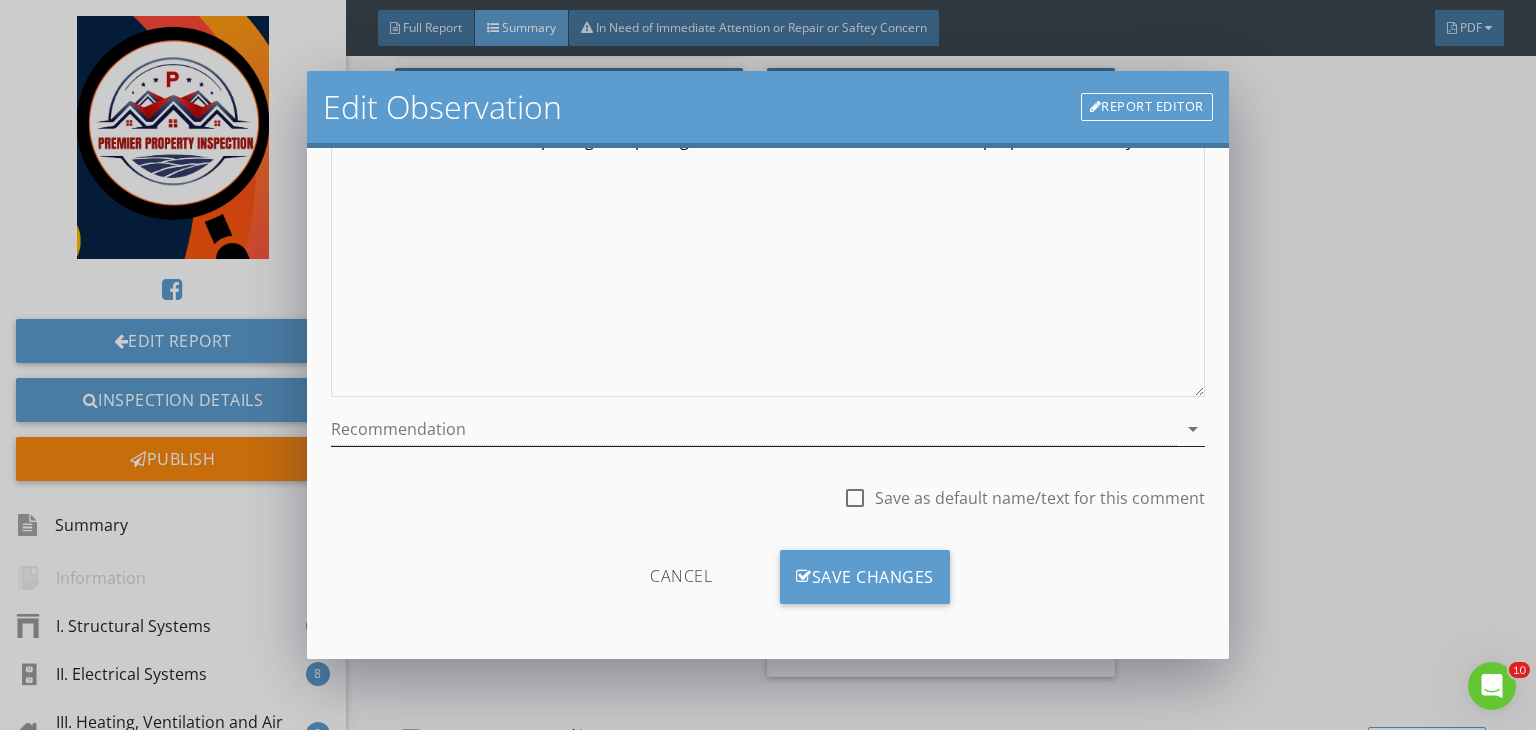 type on "master bath shower area" 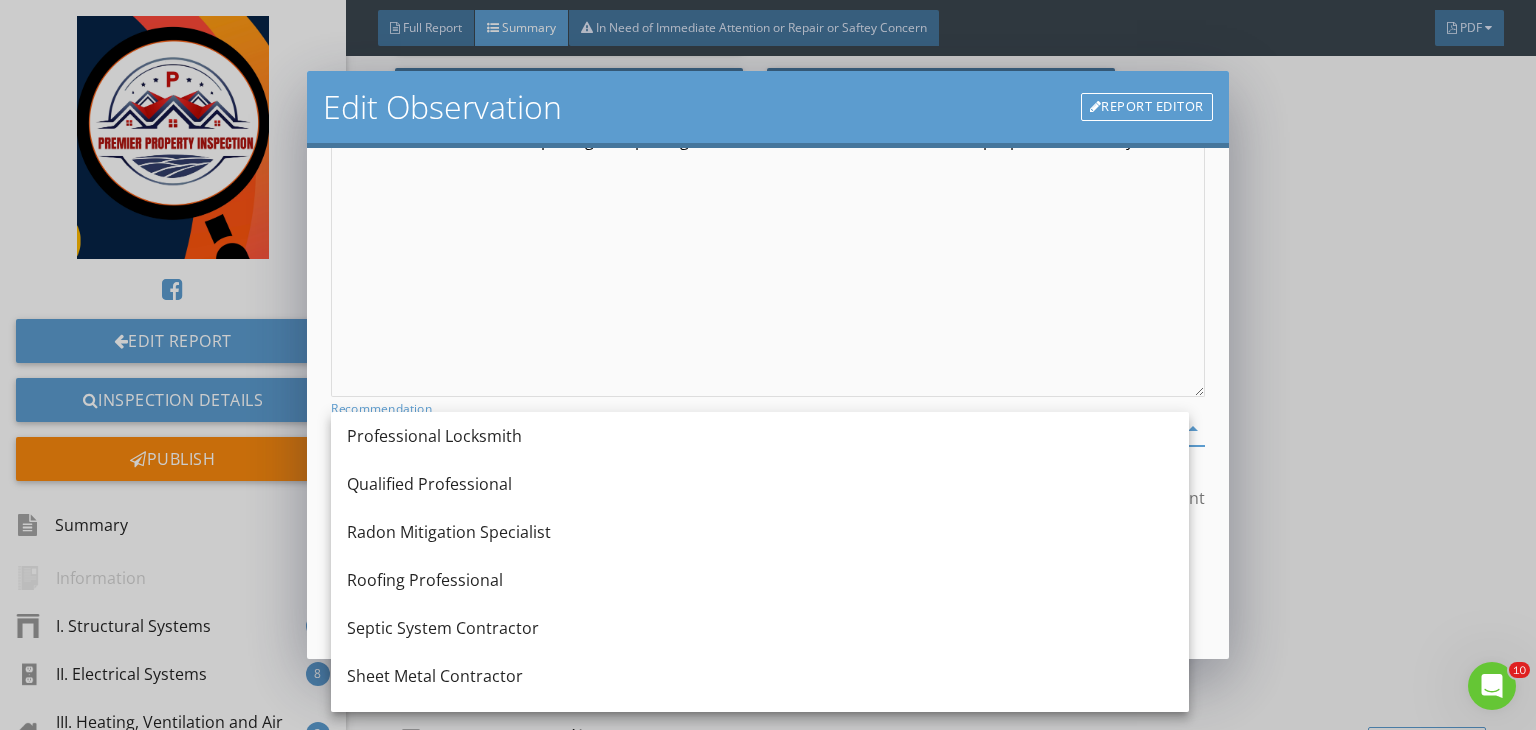 scroll, scrollTop: 2124, scrollLeft: 0, axis: vertical 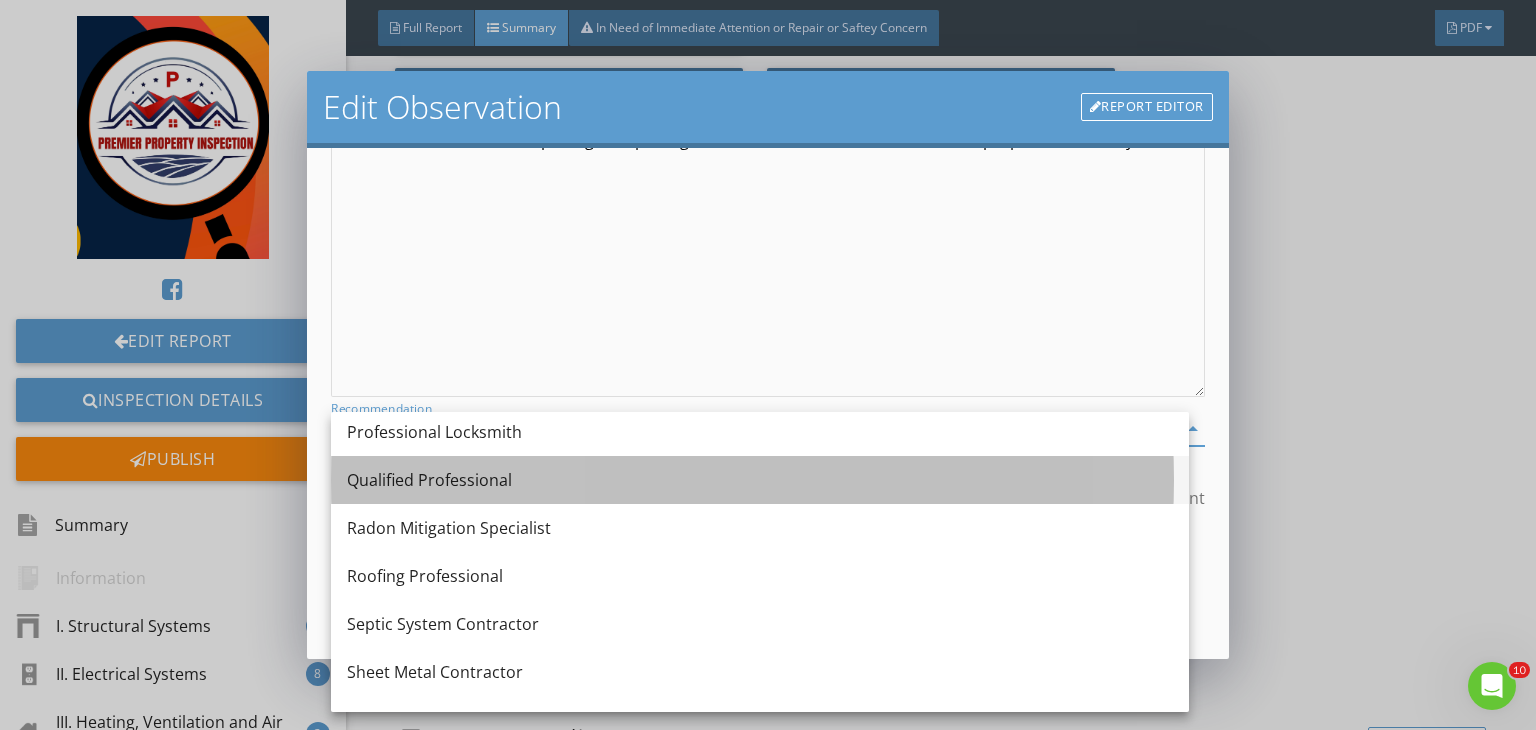 click on "Qualified Professional" at bounding box center [760, 480] 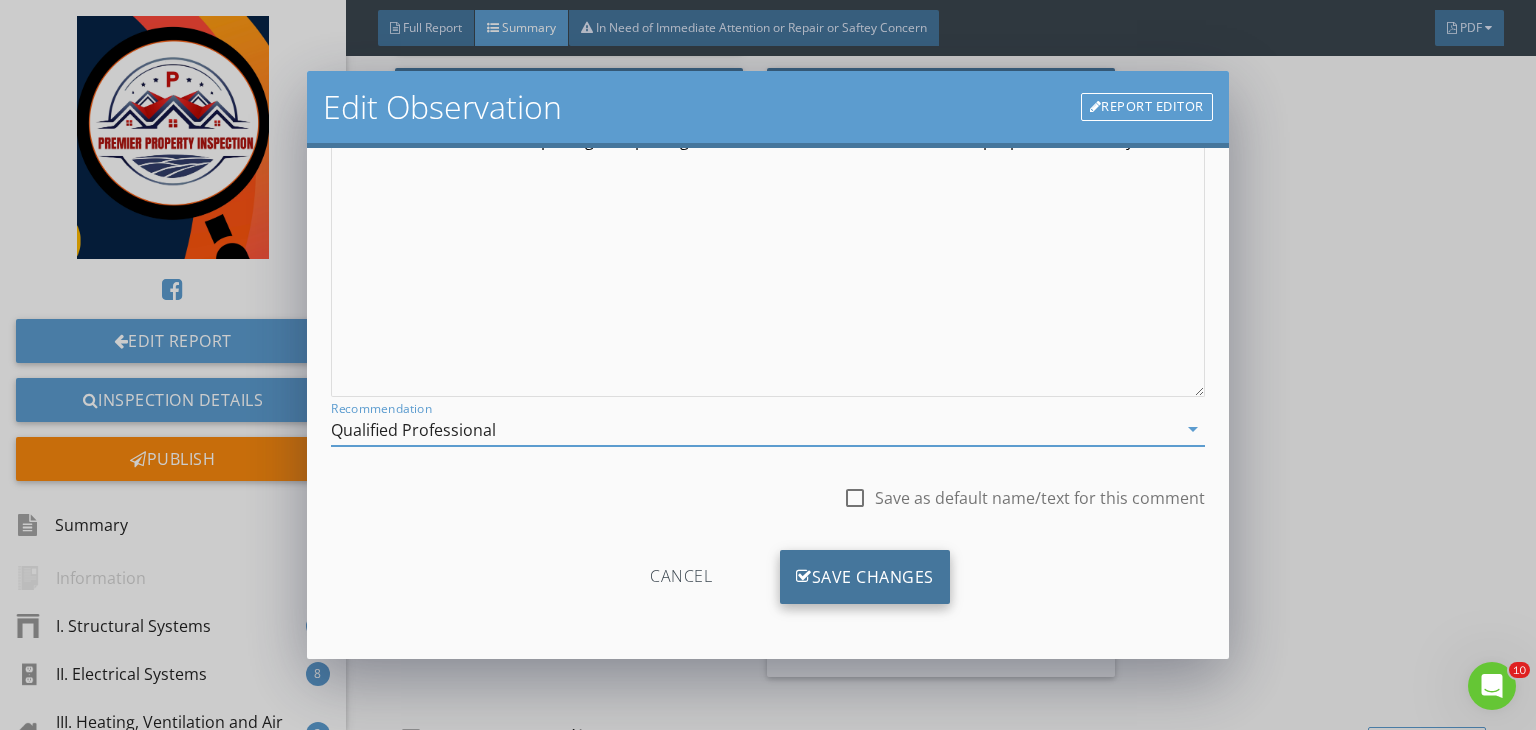 click on "Save Changes" at bounding box center (865, 577) 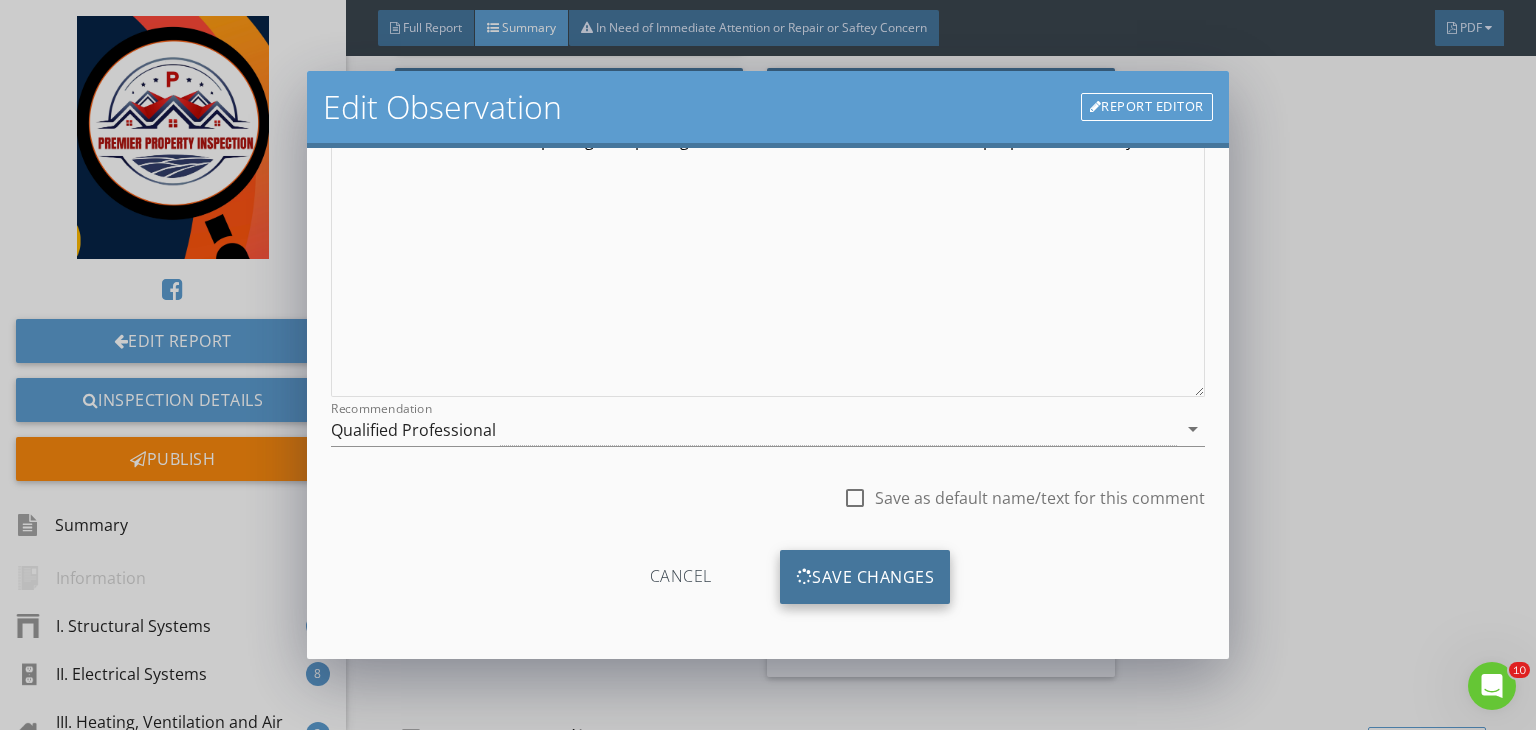 scroll, scrollTop: 39, scrollLeft: 0, axis: vertical 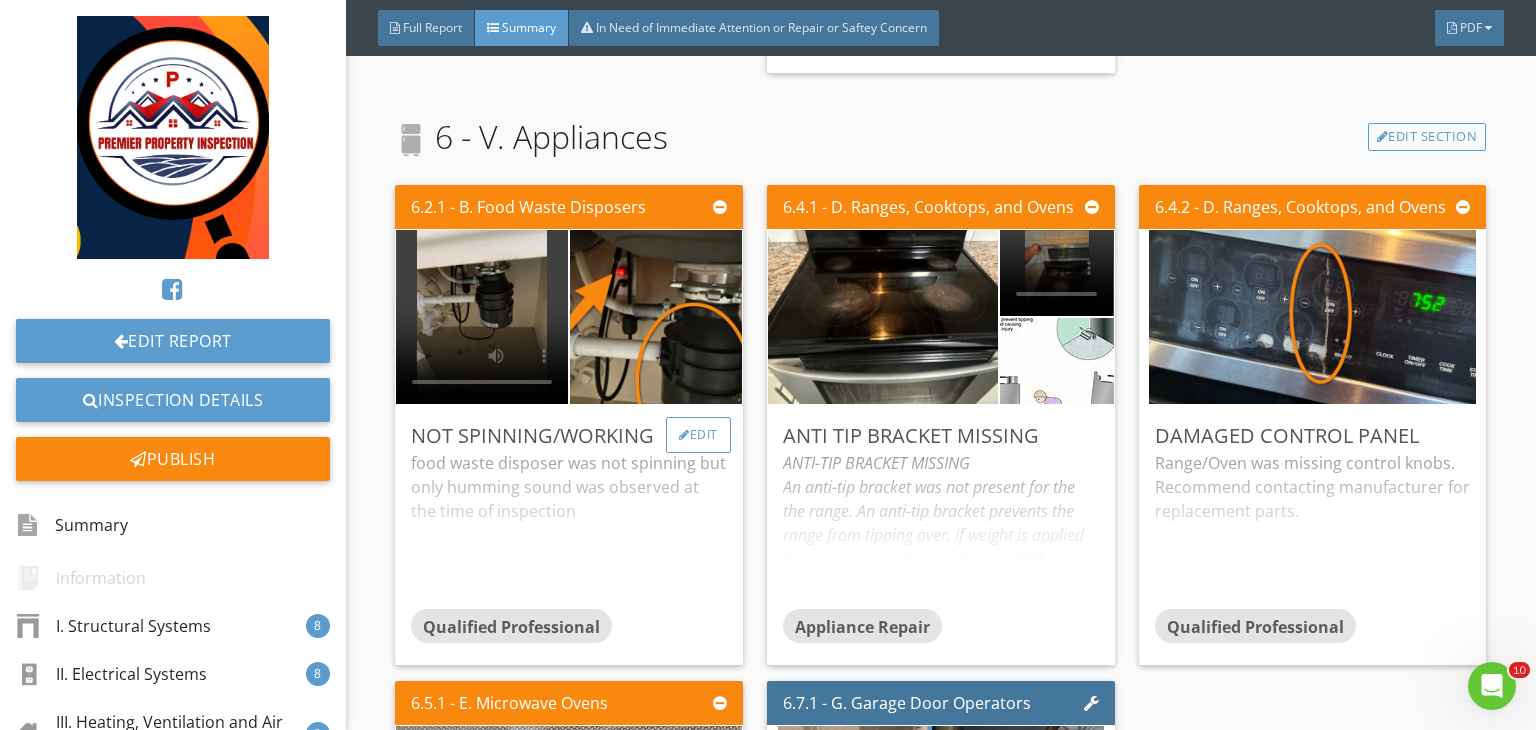 click on "Edit" at bounding box center (698, 435) 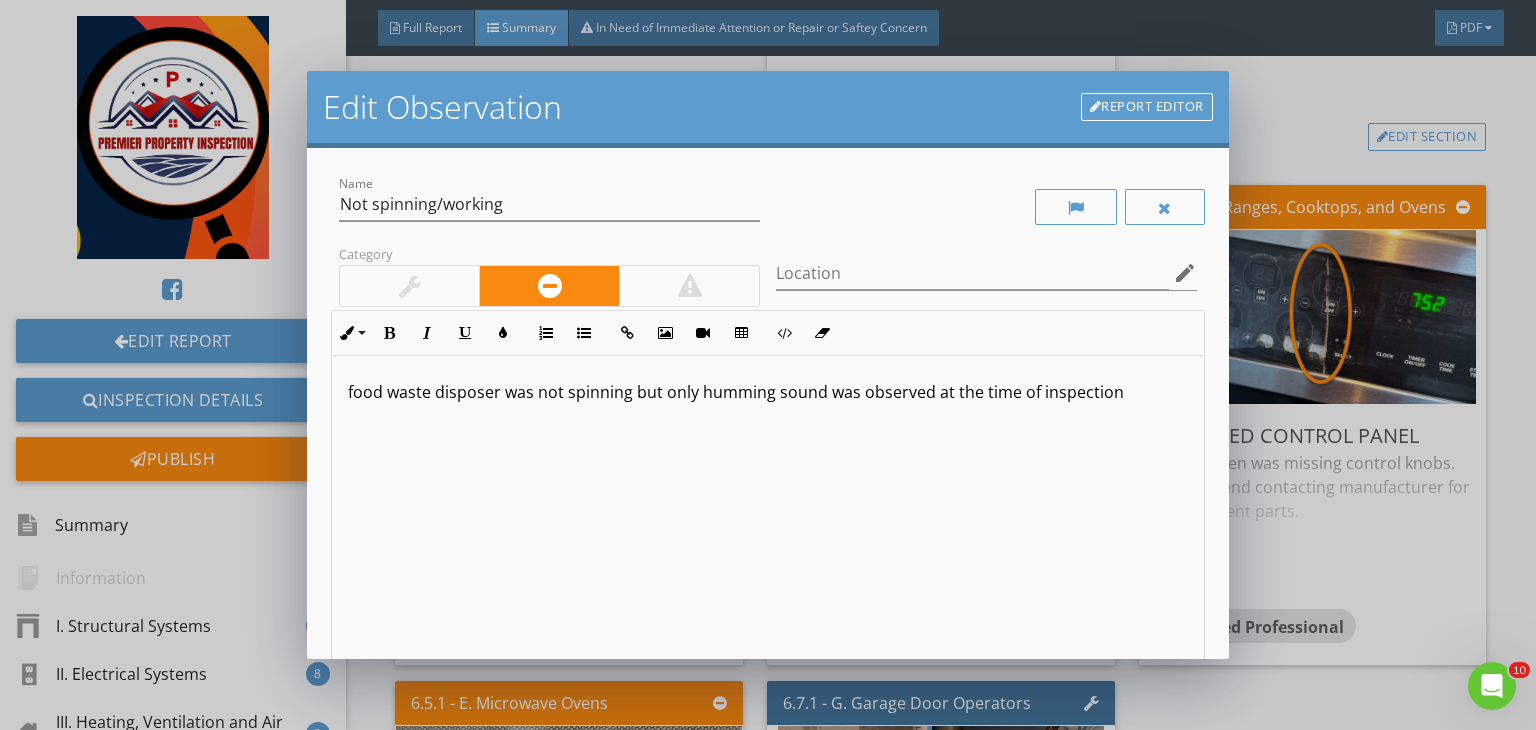 click on "food waste disposer was not spinning but only humming sound was observed at the time of inspection" at bounding box center [768, 392] 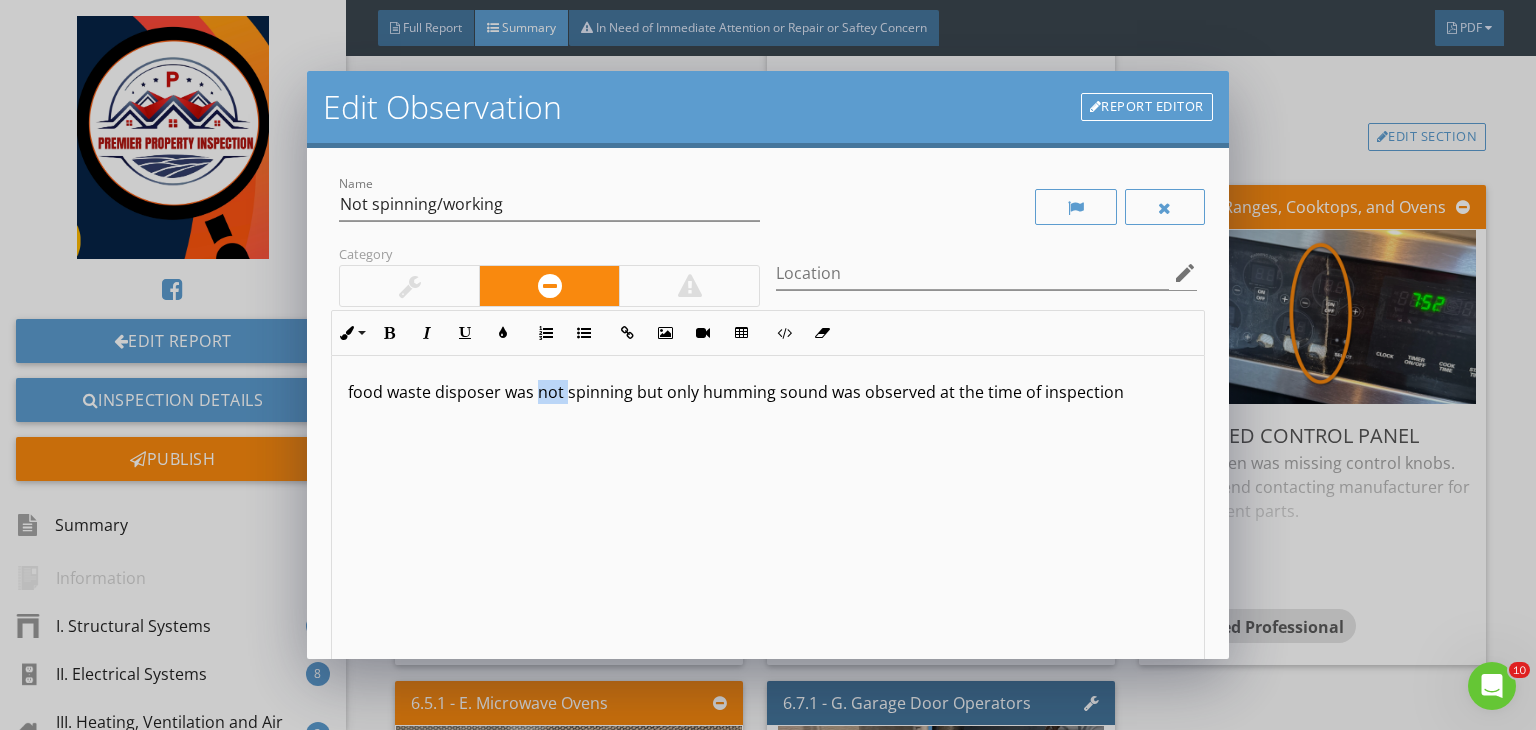 click on "food waste disposer was not spinning but only humming sound was observed at the time of inspection" at bounding box center (768, 392) 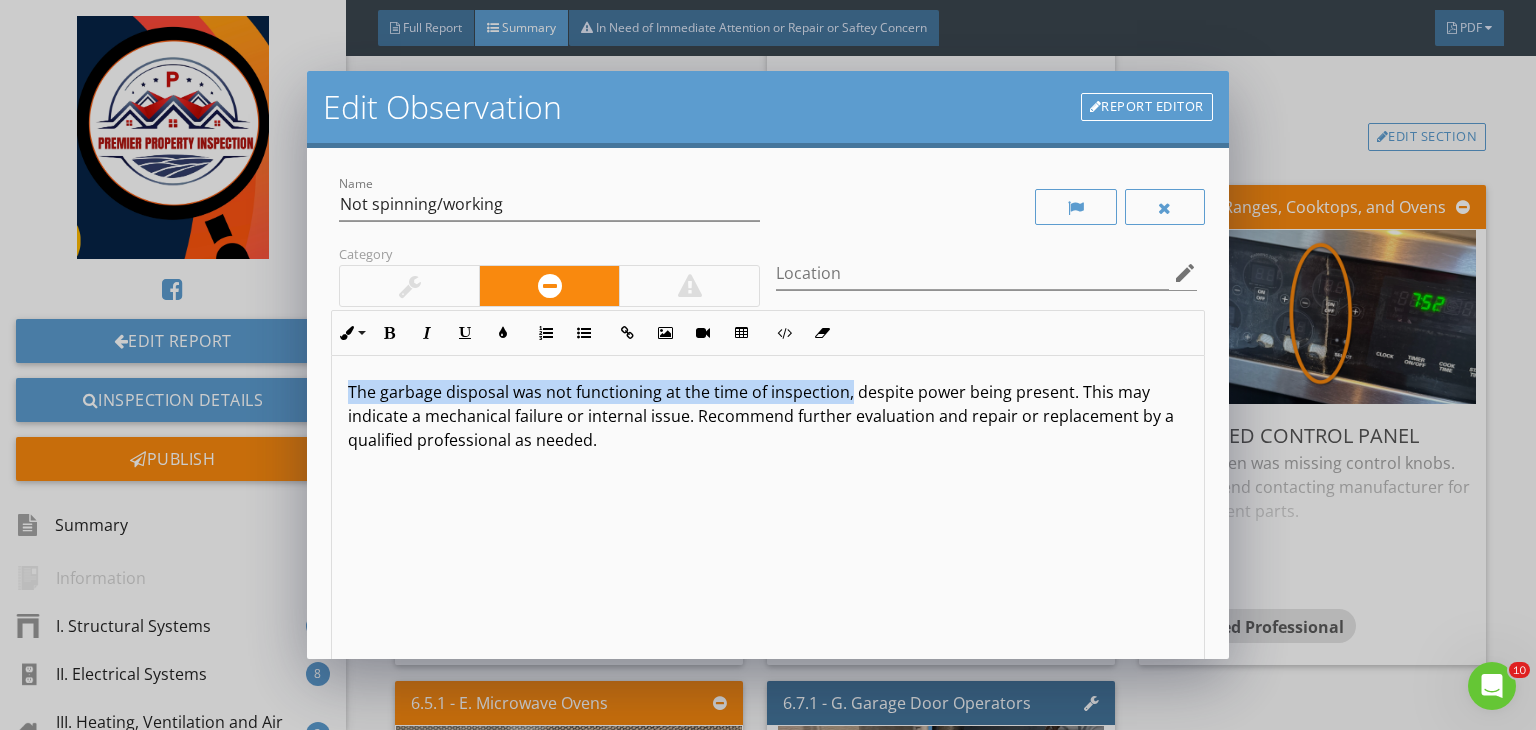 drag, startPoint x: 847, startPoint y: 392, endPoint x: 327, endPoint y: 357, distance: 521.1766 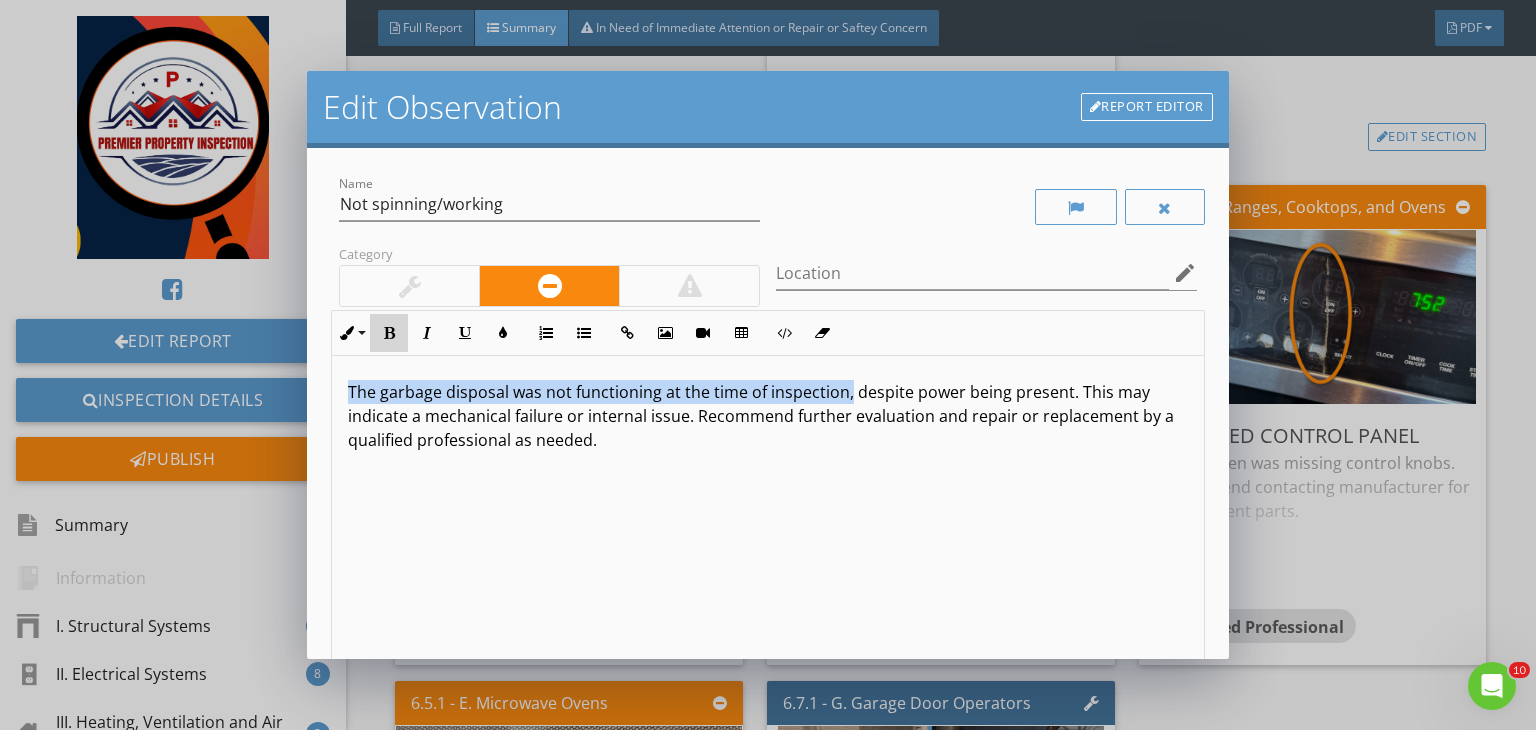 click at bounding box center (389, 333) 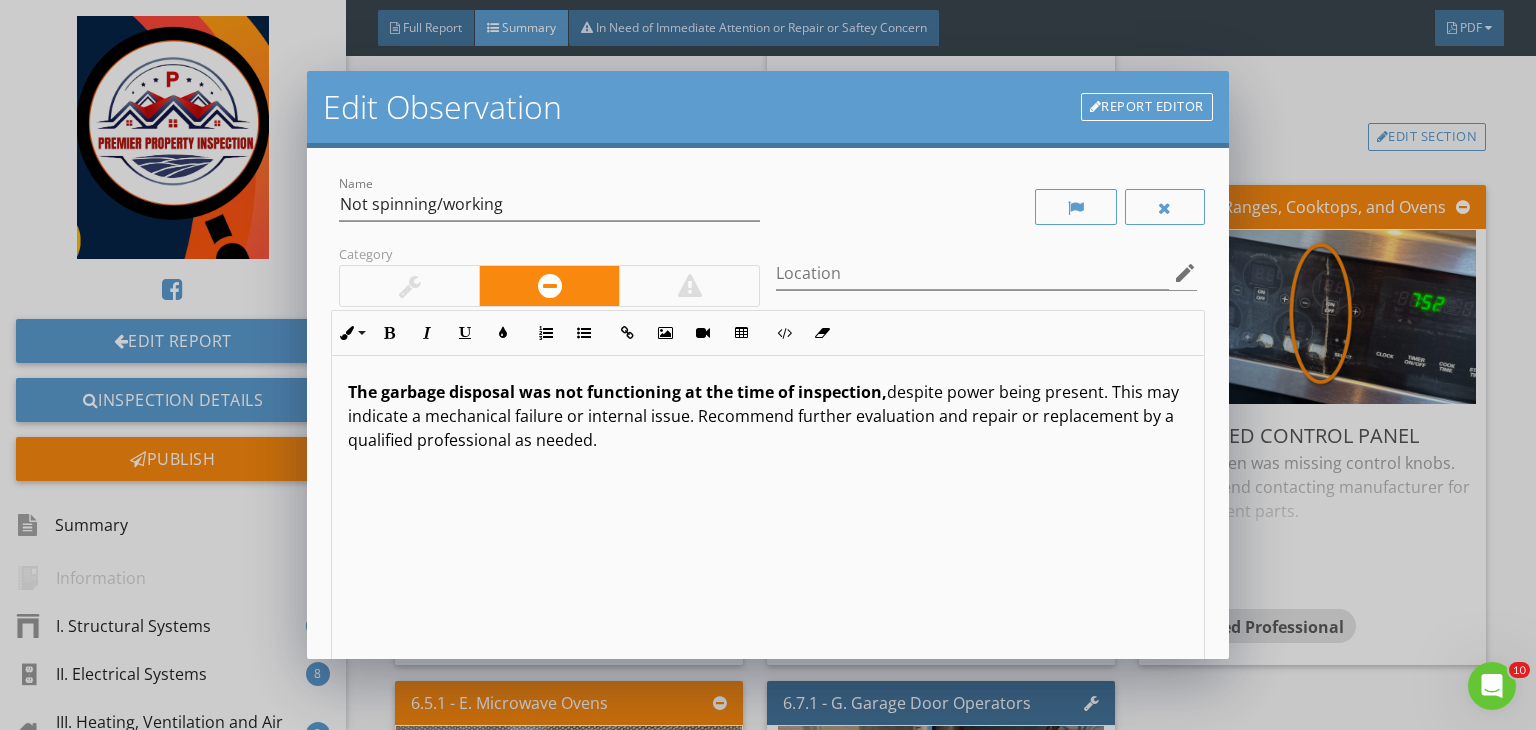 click on "Location edit" at bounding box center (986, 283) 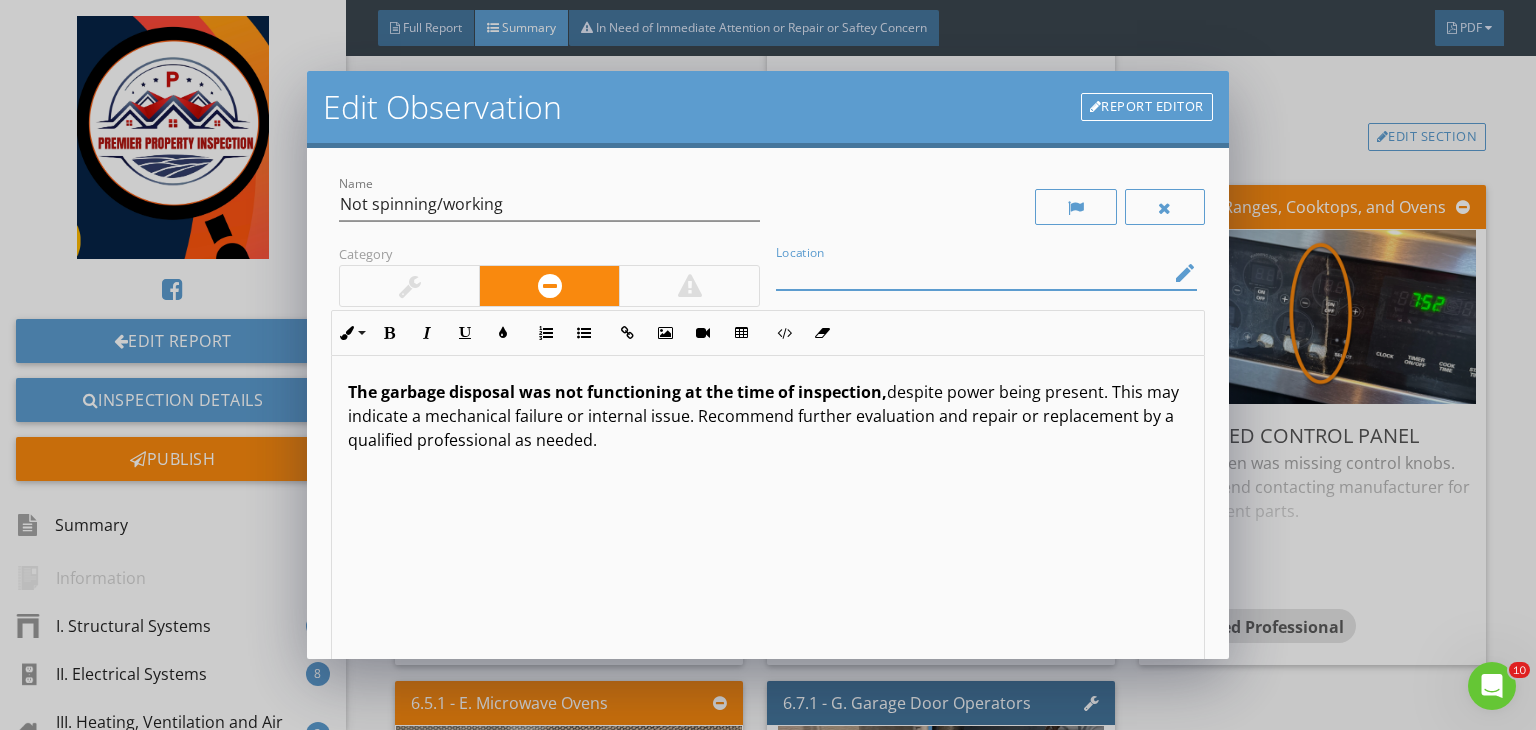 click at bounding box center (972, 273) 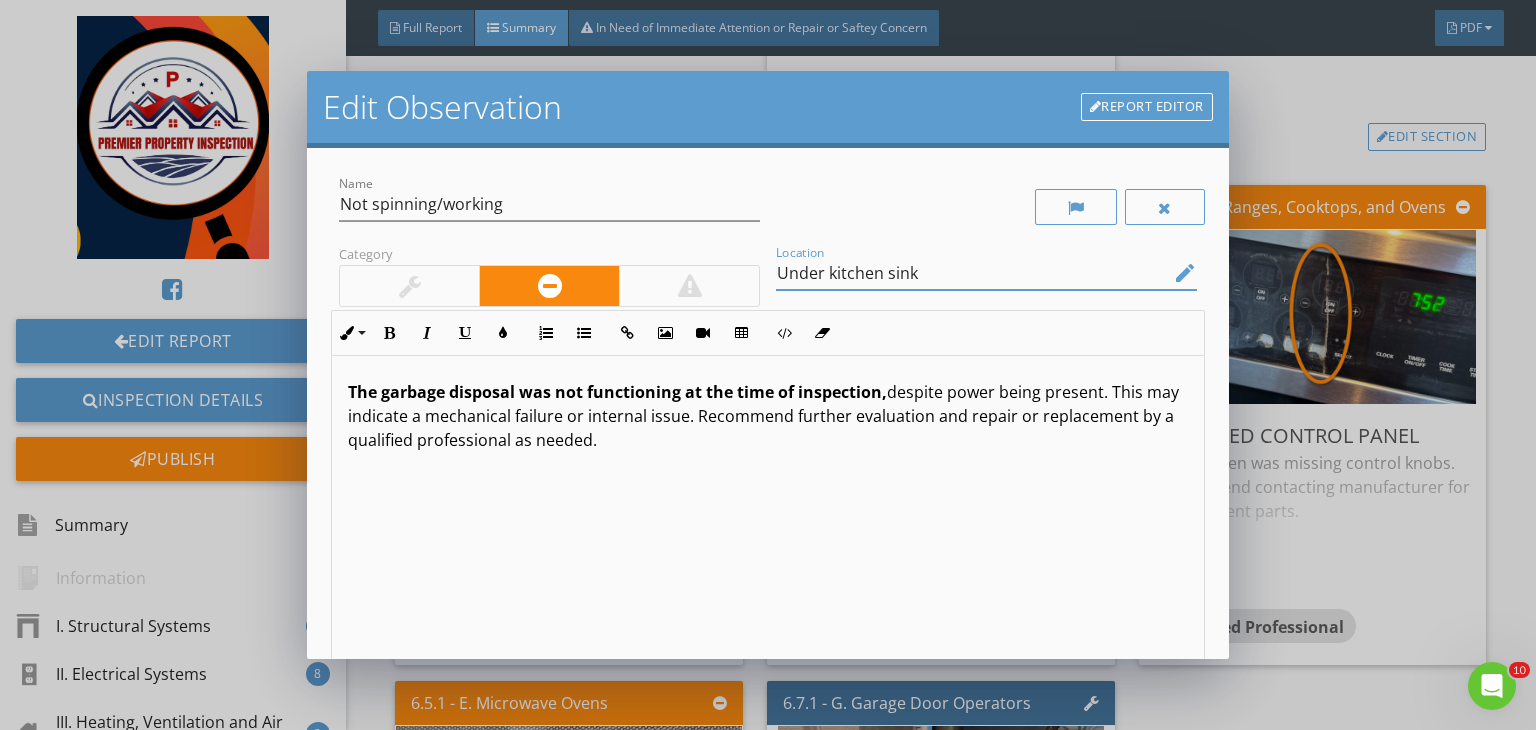 scroll, scrollTop: 0, scrollLeft: 0, axis: both 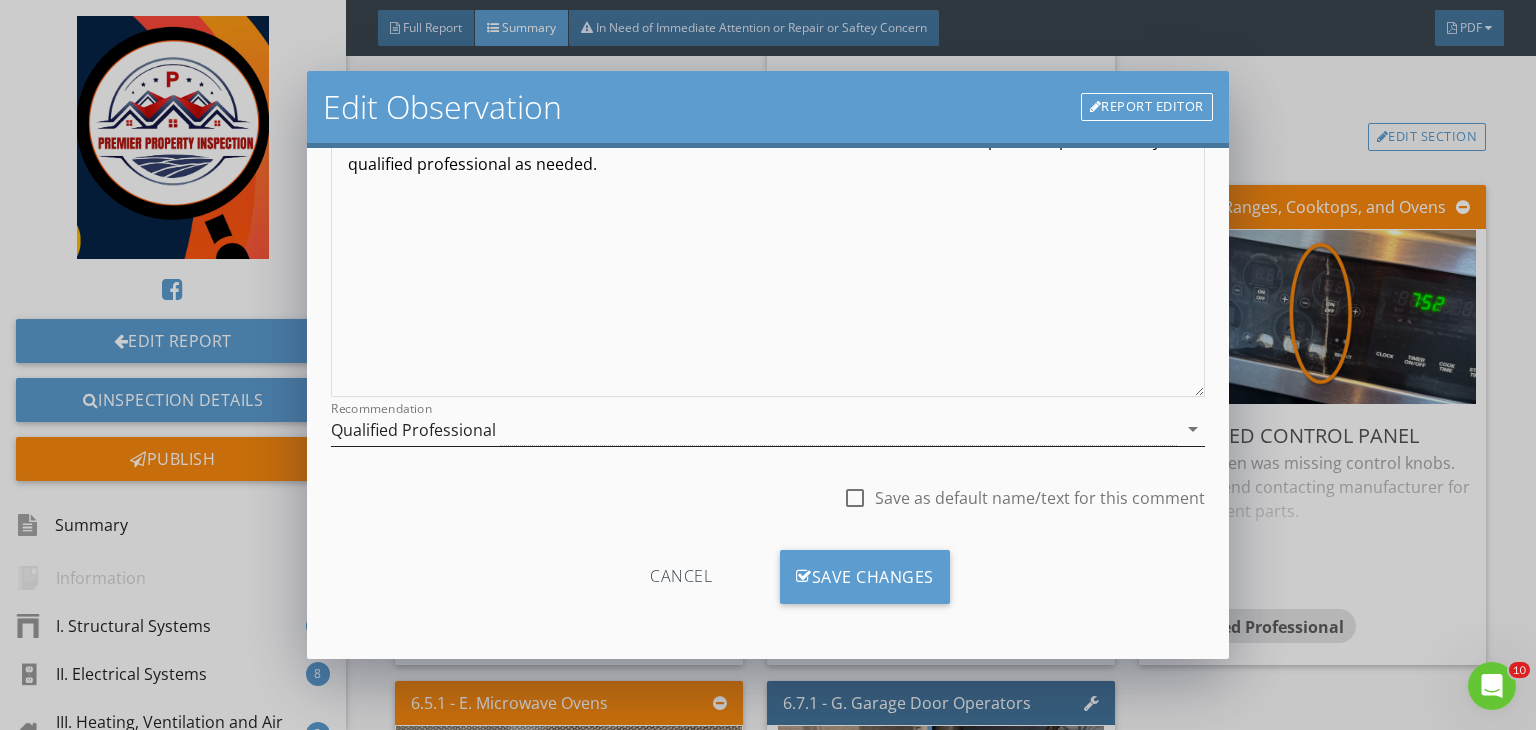 type on "Under kitchen sink" 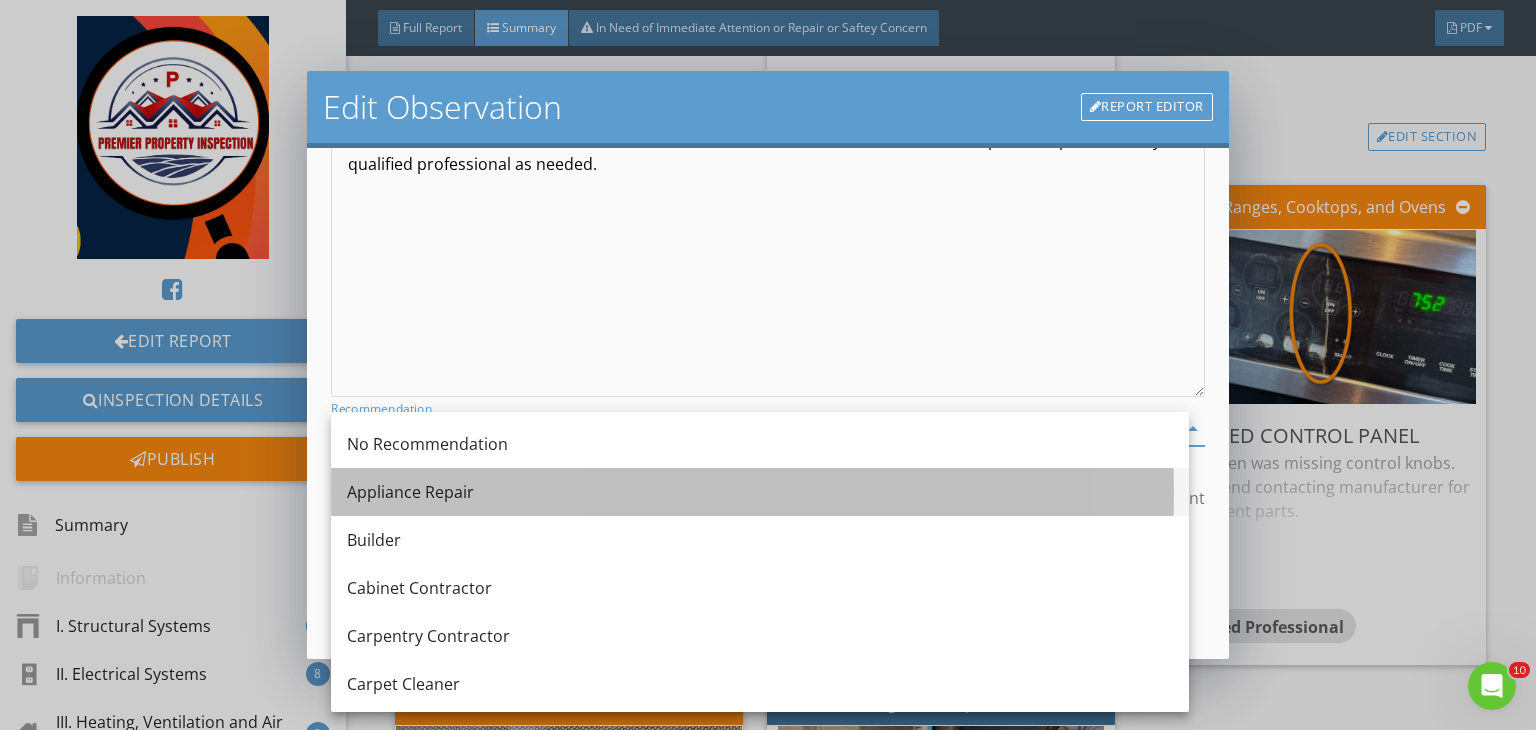 click on "Appliance Repair" at bounding box center [760, 492] 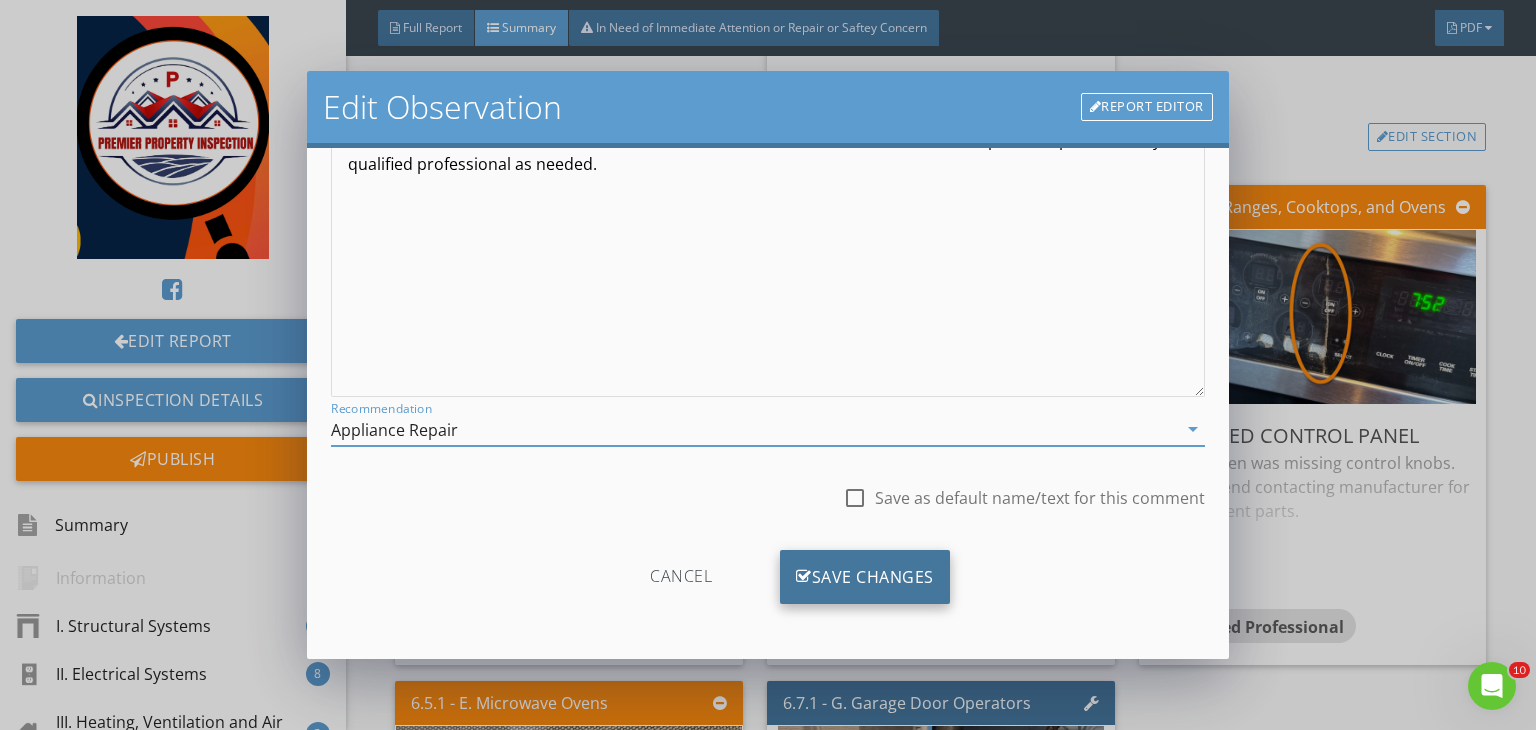 click on "Save Changes" at bounding box center [865, 577] 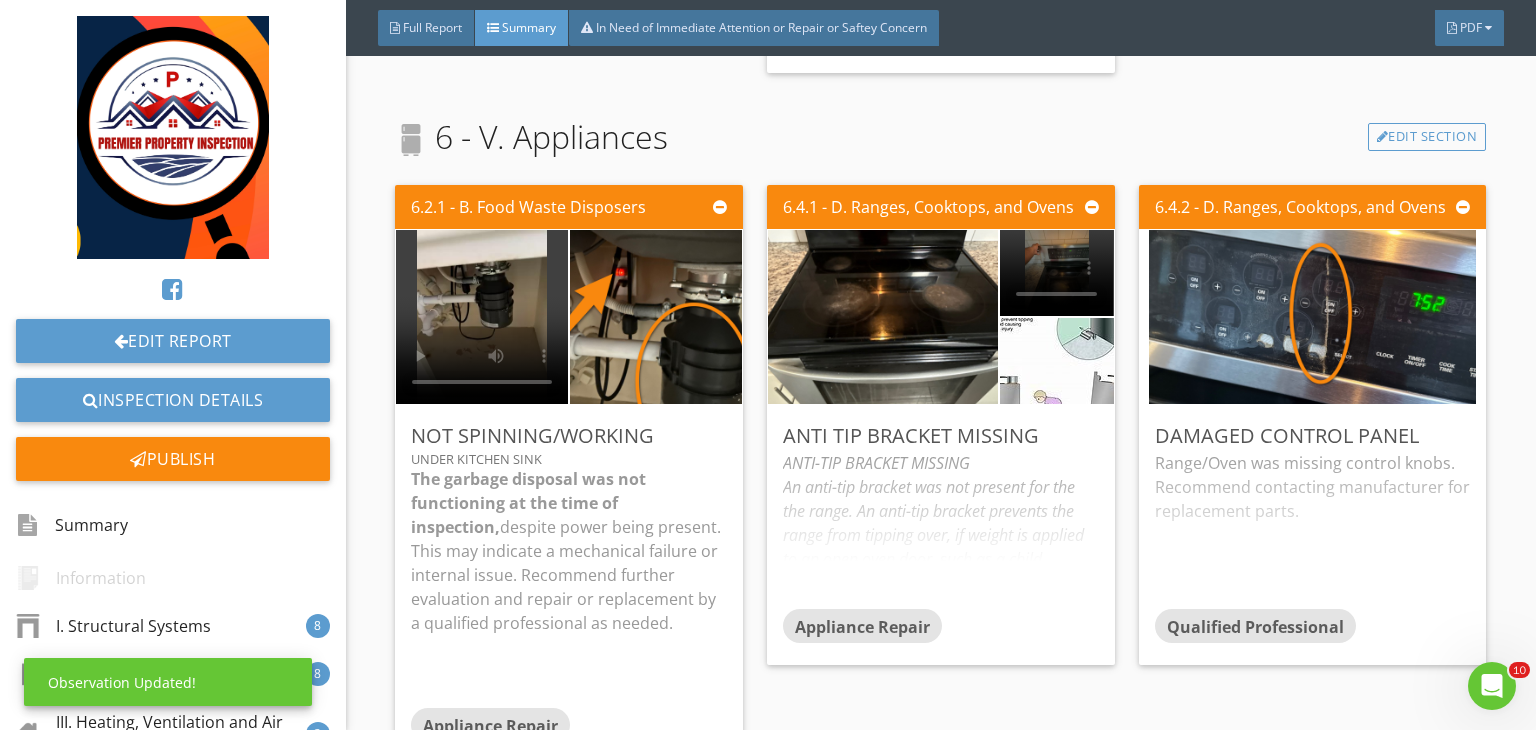 scroll, scrollTop: 39, scrollLeft: 0, axis: vertical 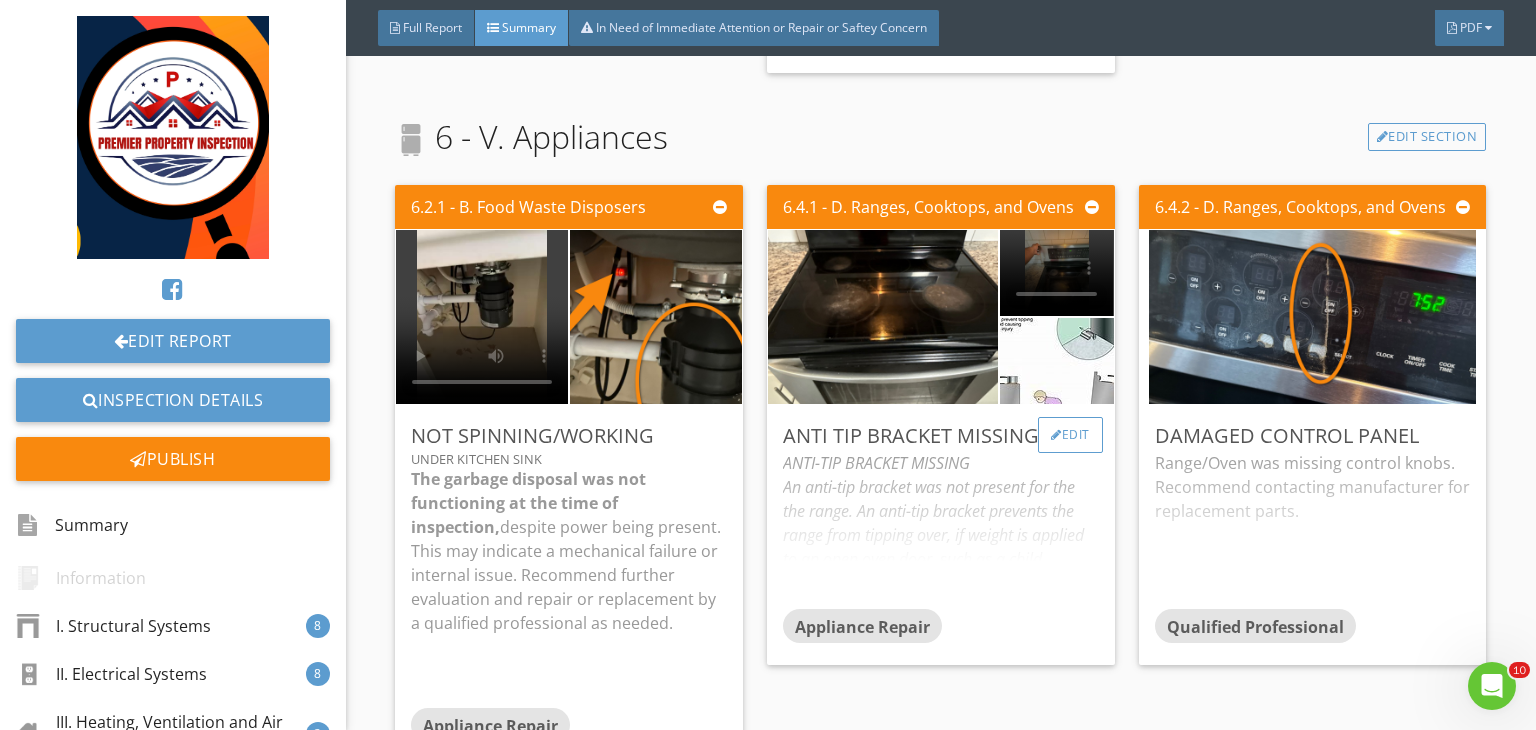 click on "Edit" at bounding box center (1070, 435) 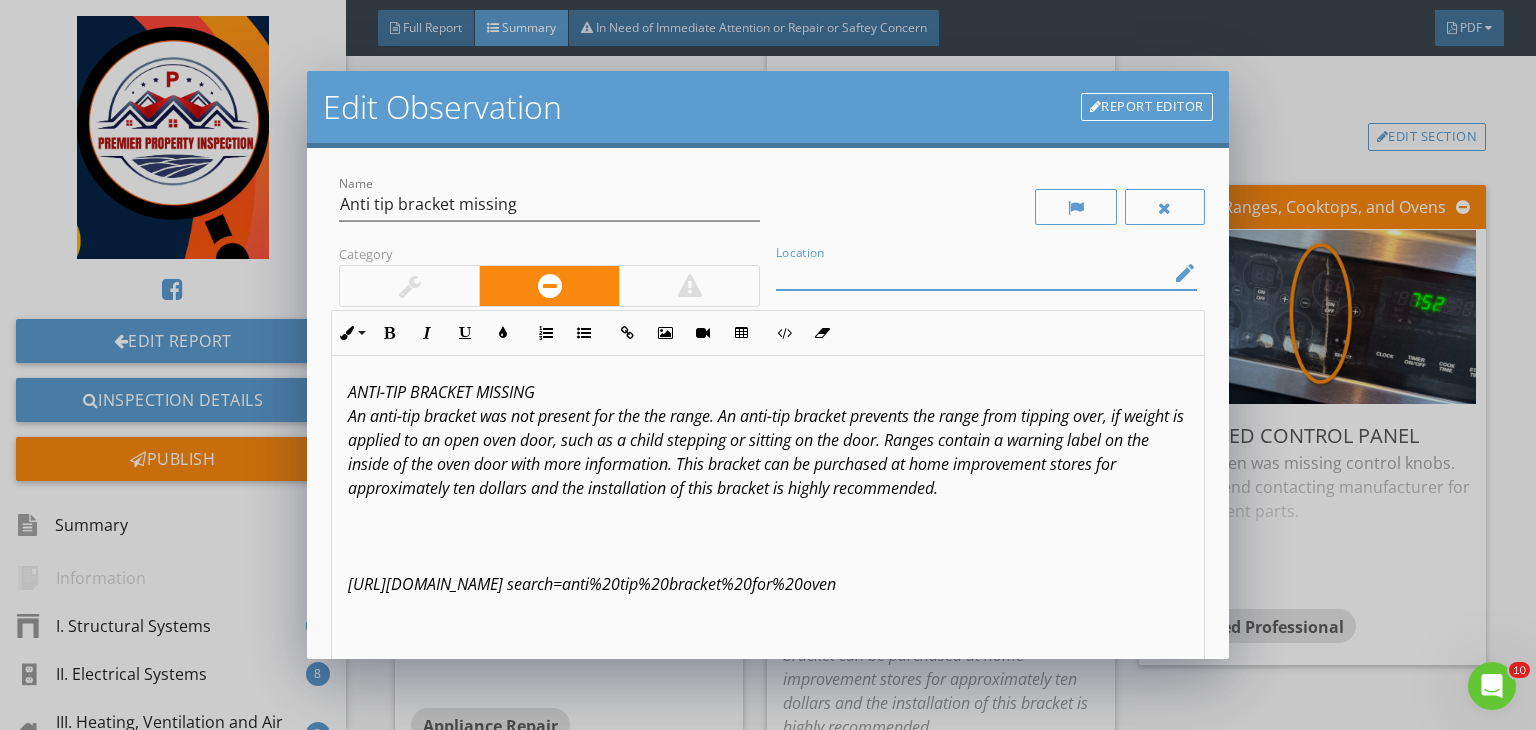 click at bounding box center [972, 273] 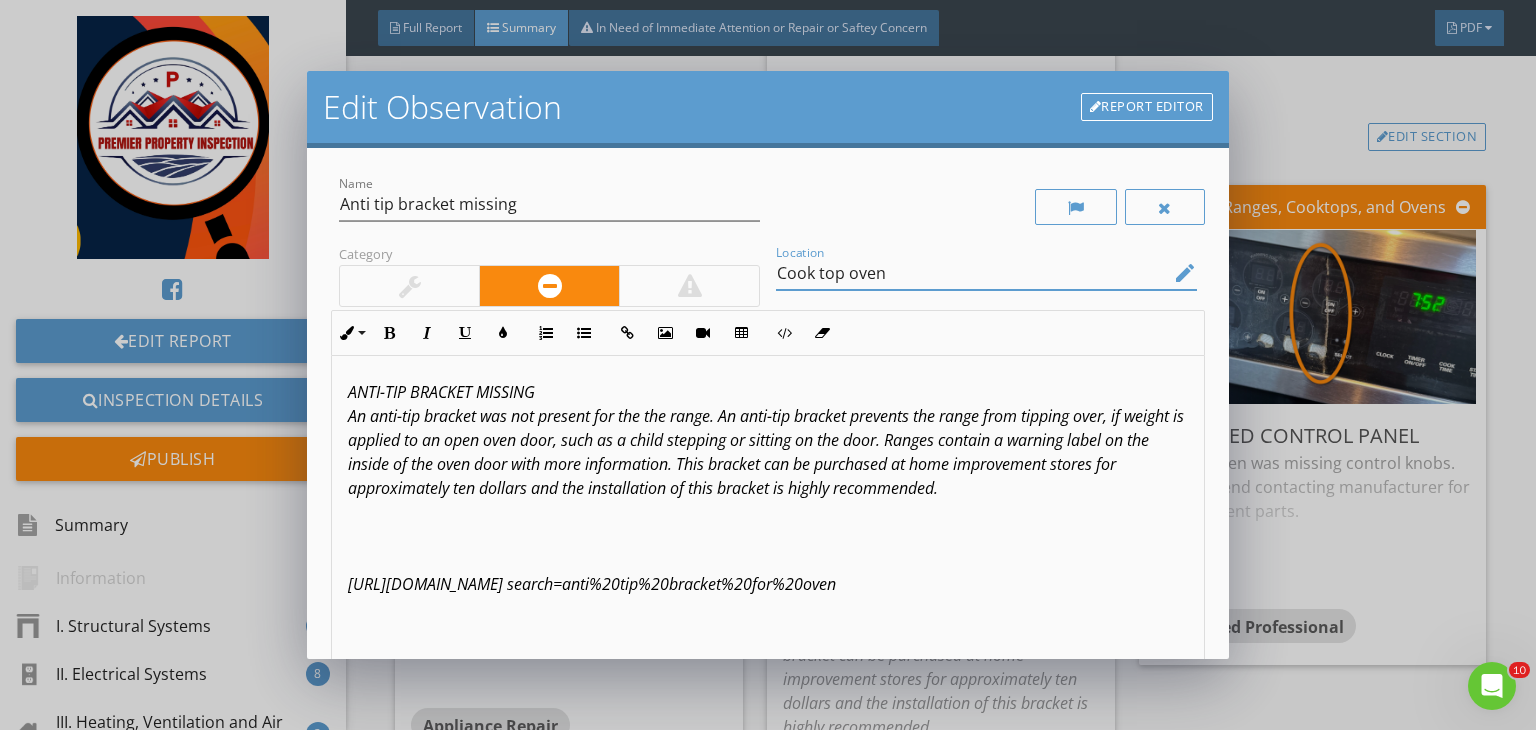 scroll, scrollTop: 0, scrollLeft: 0, axis: both 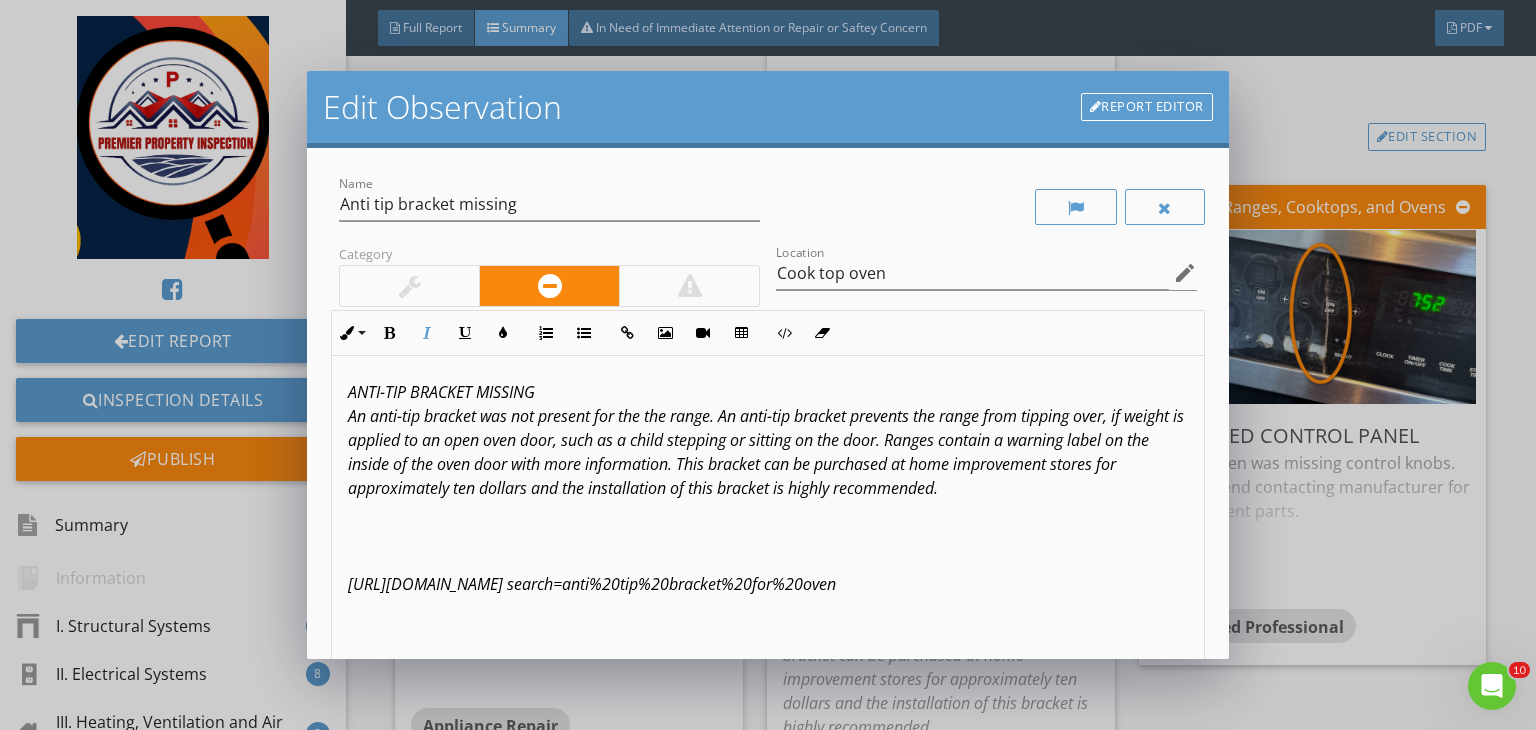 click on "ANTI-TIP BRACKET MISSING An anti-tip bracket was not present for the the range. An anti-tip bracket prevents the range from tipping over, if weight is applied to an open oven door, such as a child stepping or sitting on the door. Ranges contain a warning label on the inside of the oven door with more information. This bracket can be purchased at home improvement stores for approximately ten dollars and the installation of this bracket is highly recommended. [URL][DOMAIN_NAME] search=anti%20tip%20bracket%20for%20oven" at bounding box center [766, 488] 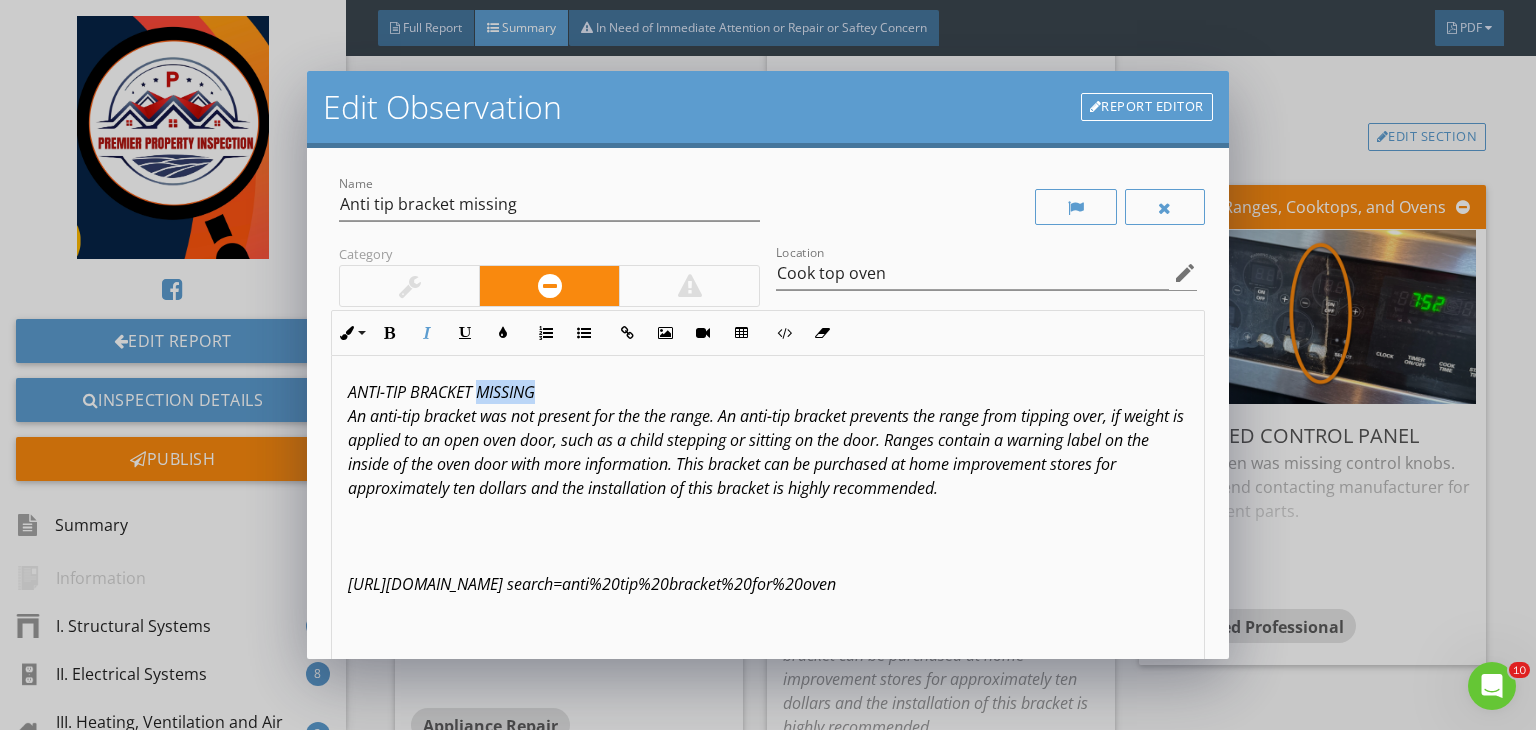 click on "ANTI-TIP BRACKET MISSING An anti-tip bracket was not present for the the range. An anti-tip bracket prevents the range from tipping over, if weight is applied to an open oven door, such as a child stepping or sitting on the door. Ranges contain a warning label on the inside of the oven door with more information. This bracket can be purchased at home improvement stores for approximately ten dollars and the installation of this bracket is highly recommended. [URL][DOMAIN_NAME] search=anti%20tip%20bracket%20for%20oven" at bounding box center [766, 488] 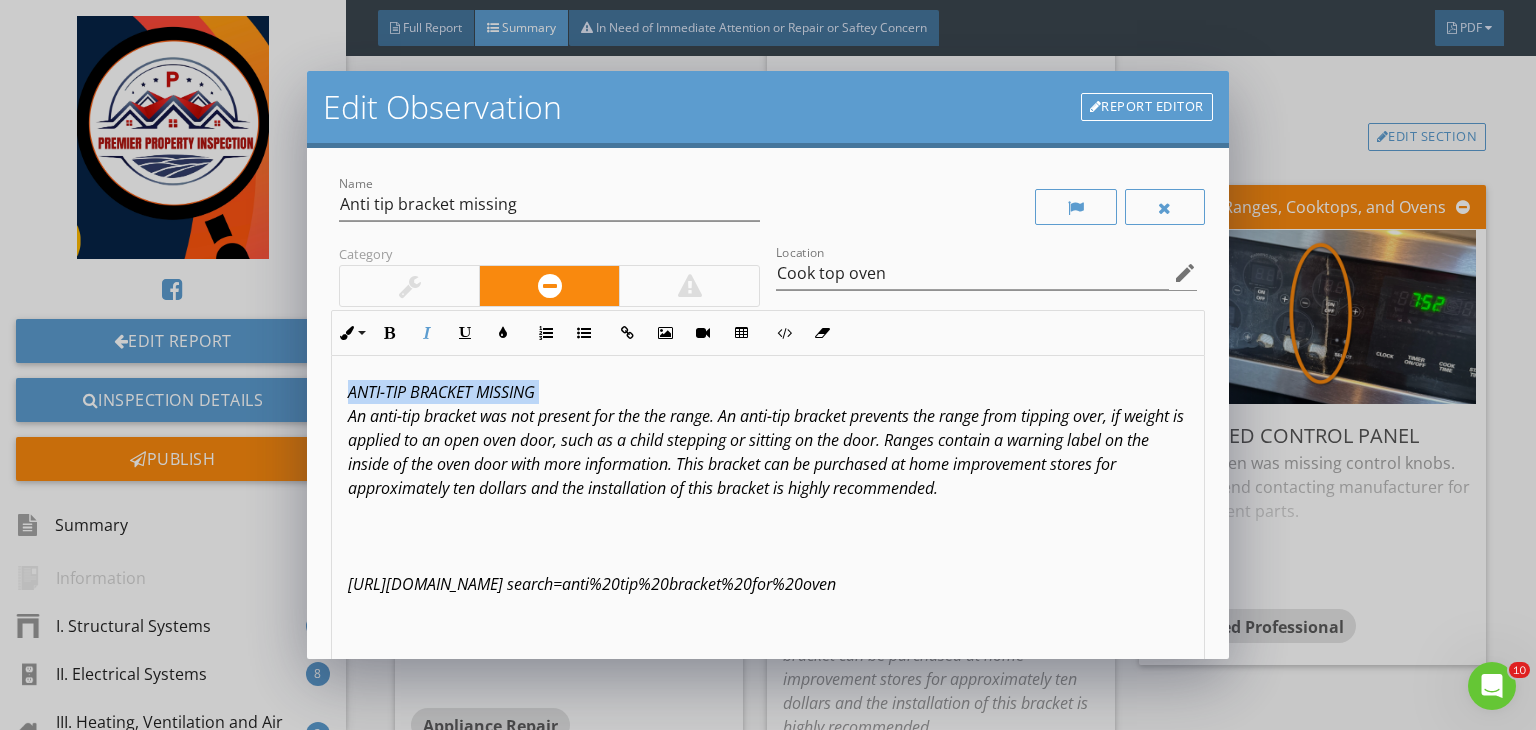 click on "ANTI-TIP BRACKET MISSING An anti-tip bracket was not present for the the range. An anti-tip bracket prevents the range from tipping over, if weight is applied to an open oven door, such as a child stepping or sitting on the door. Ranges contain a warning label on the inside of the oven door with more information. This bracket can be purchased at home improvement stores for approximately ten dollars and the installation of this bracket is highly recommended. [URL][DOMAIN_NAME] search=anti%20tip%20bracket%20for%20oven" at bounding box center [766, 488] 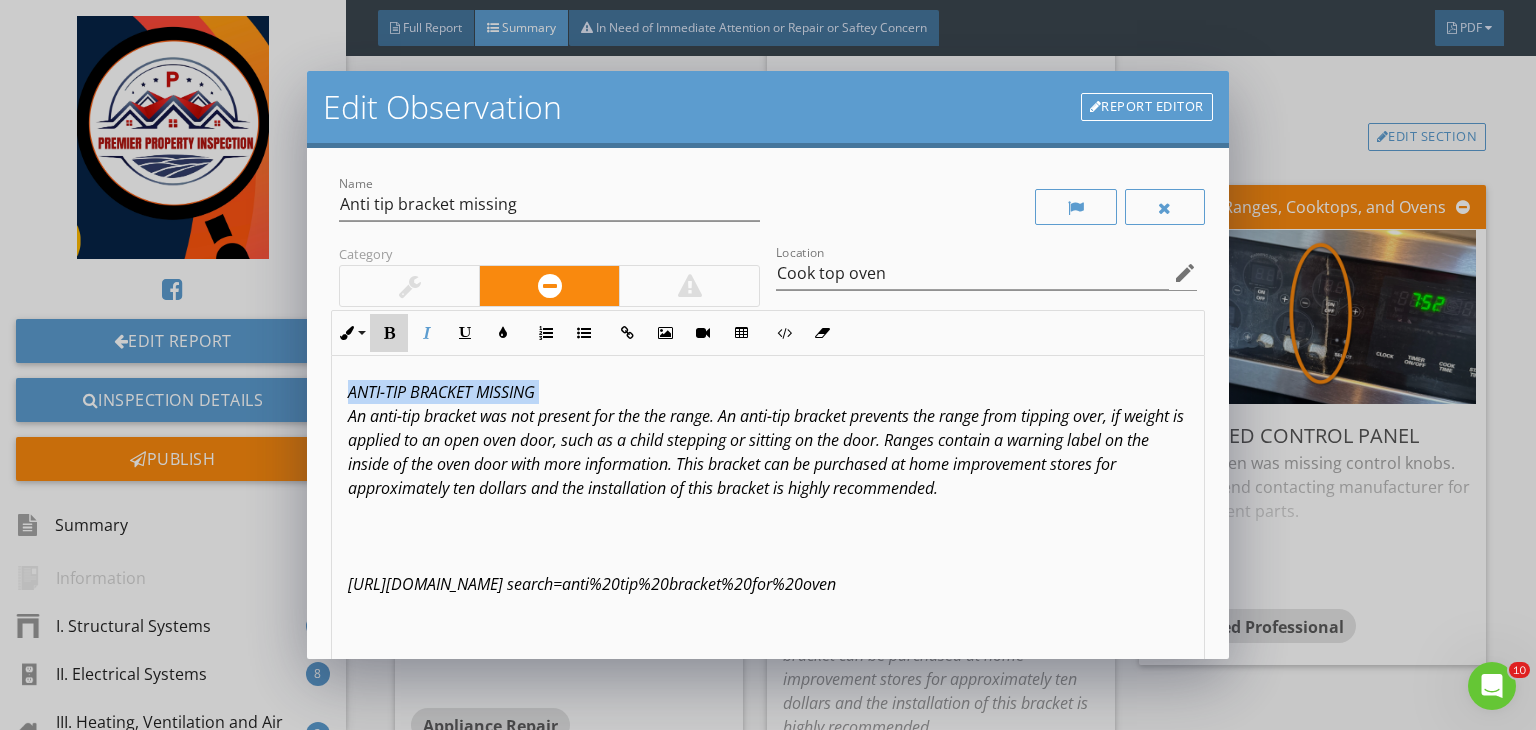 click on "Bold" at bounding box center (389, 333) 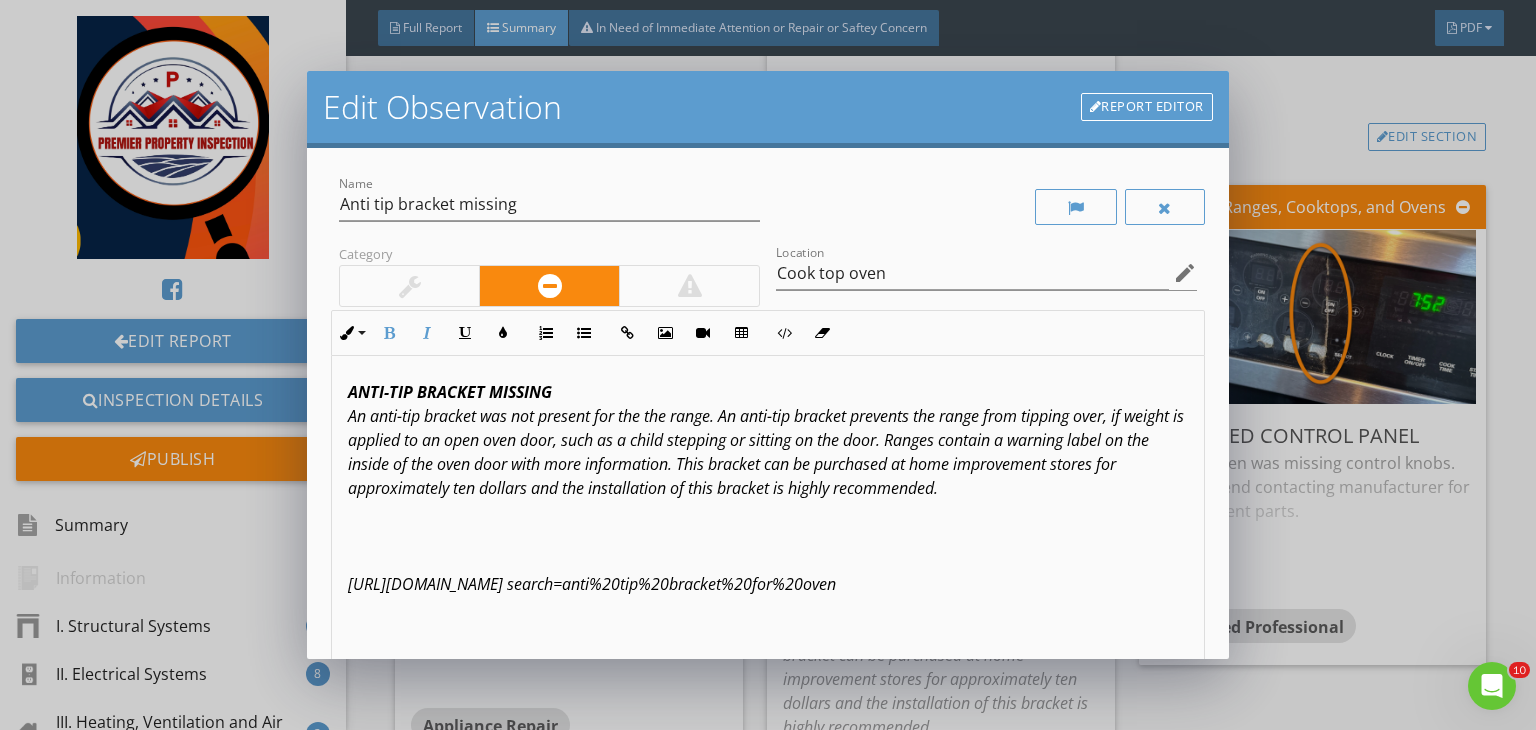 scroll, scrollTop: 276, scrollLeft: 0, axis: vertical 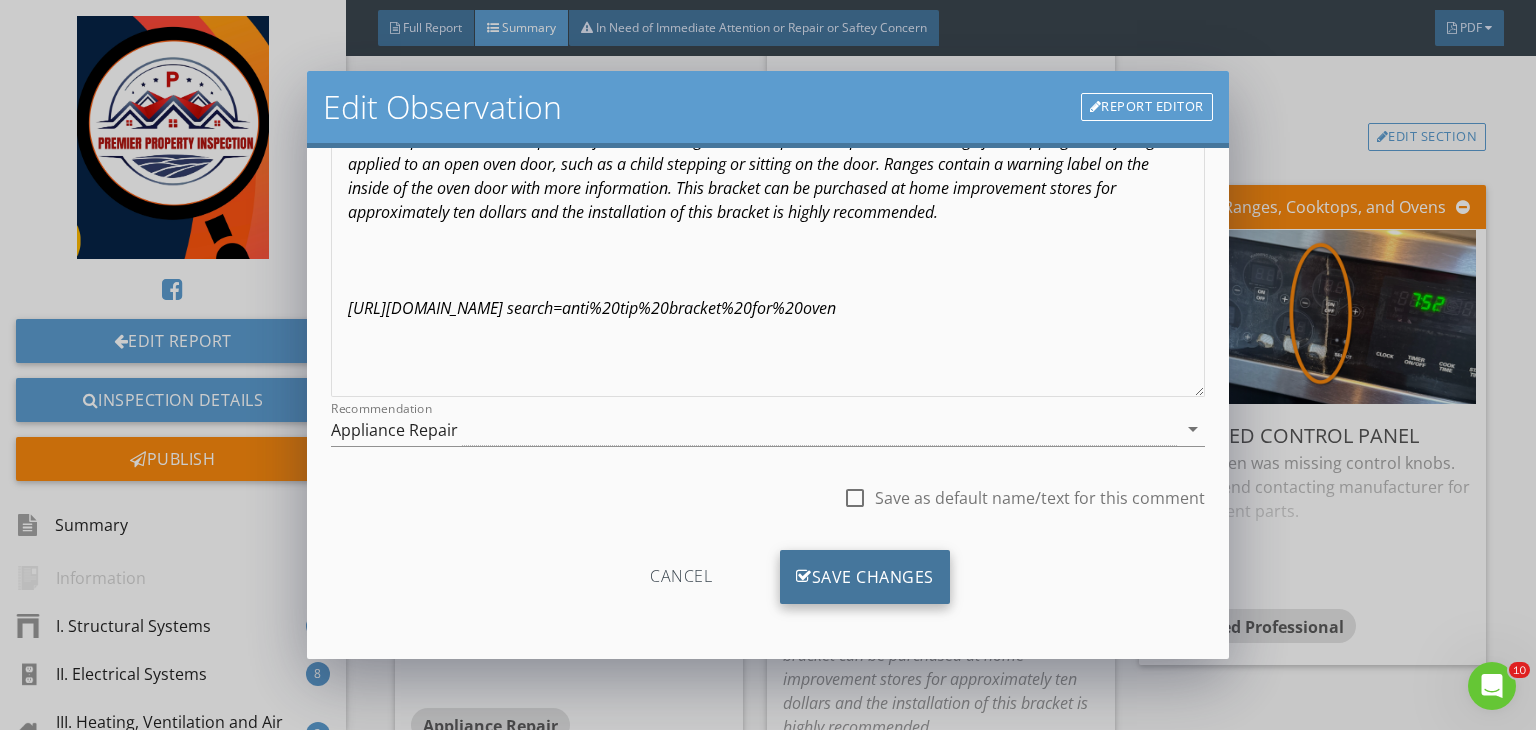 click on "Save Changes" at bounding box center (865, 577) 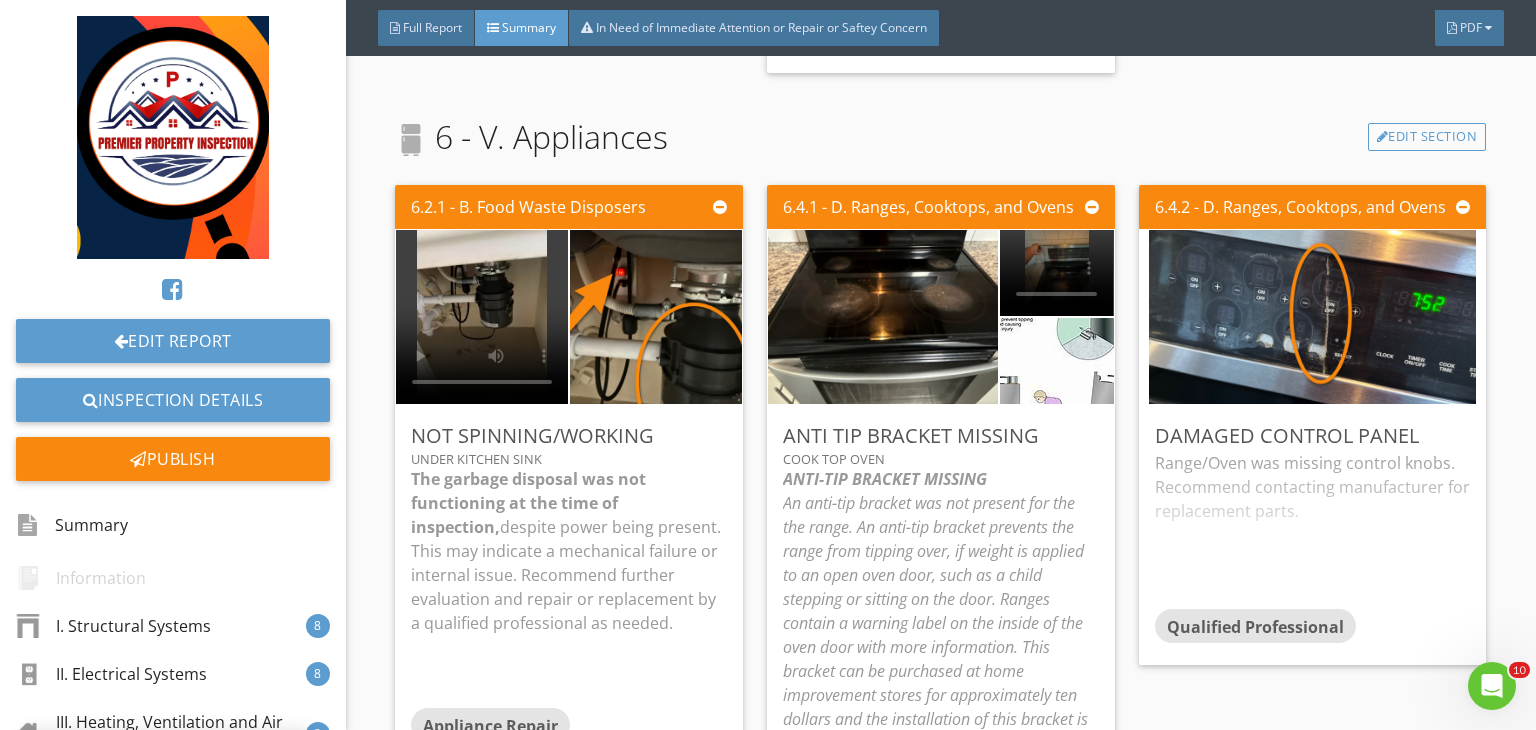 scroll, scrollTop: 39, scrollLeft: 0, axis: vertical 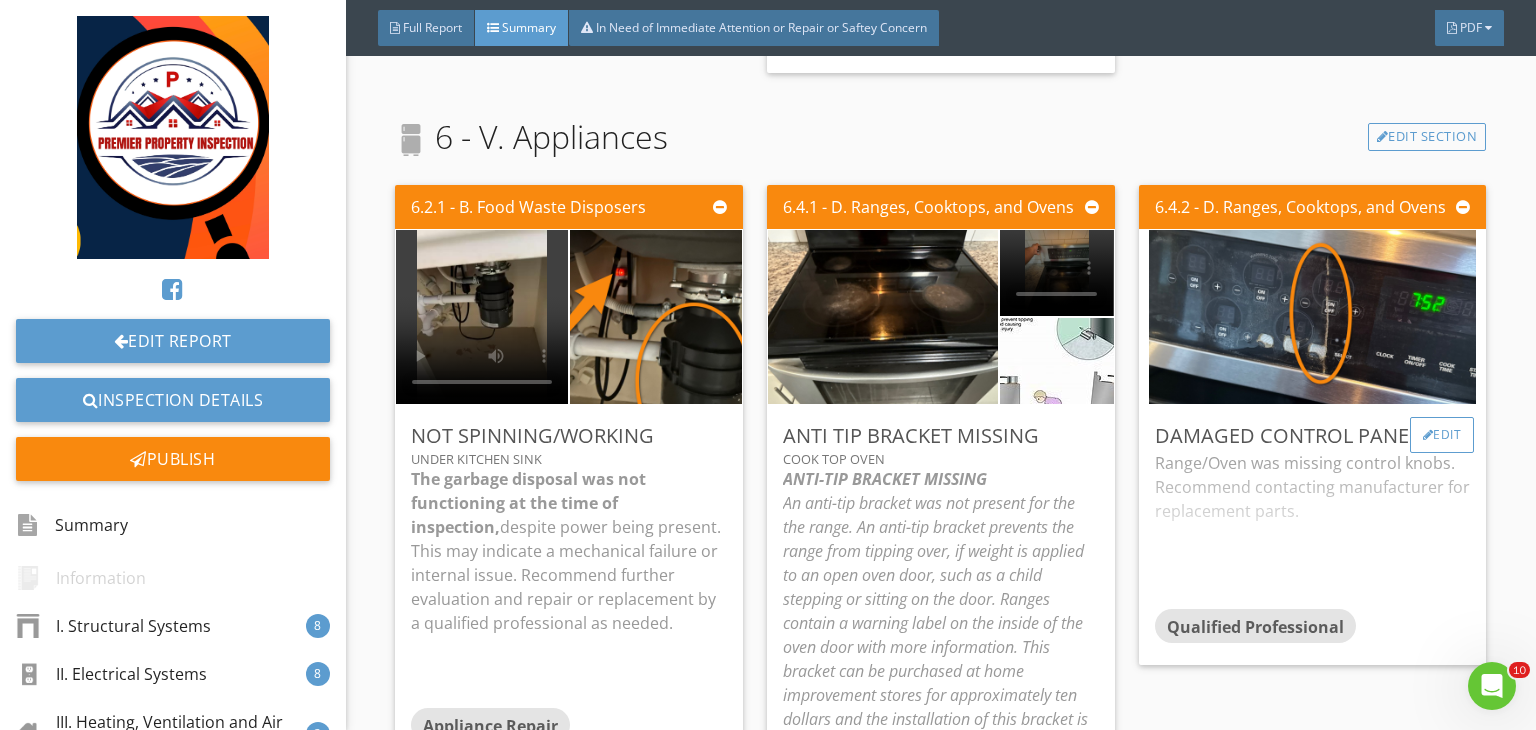 click on "Edit" at bounding box center (1442, 435) 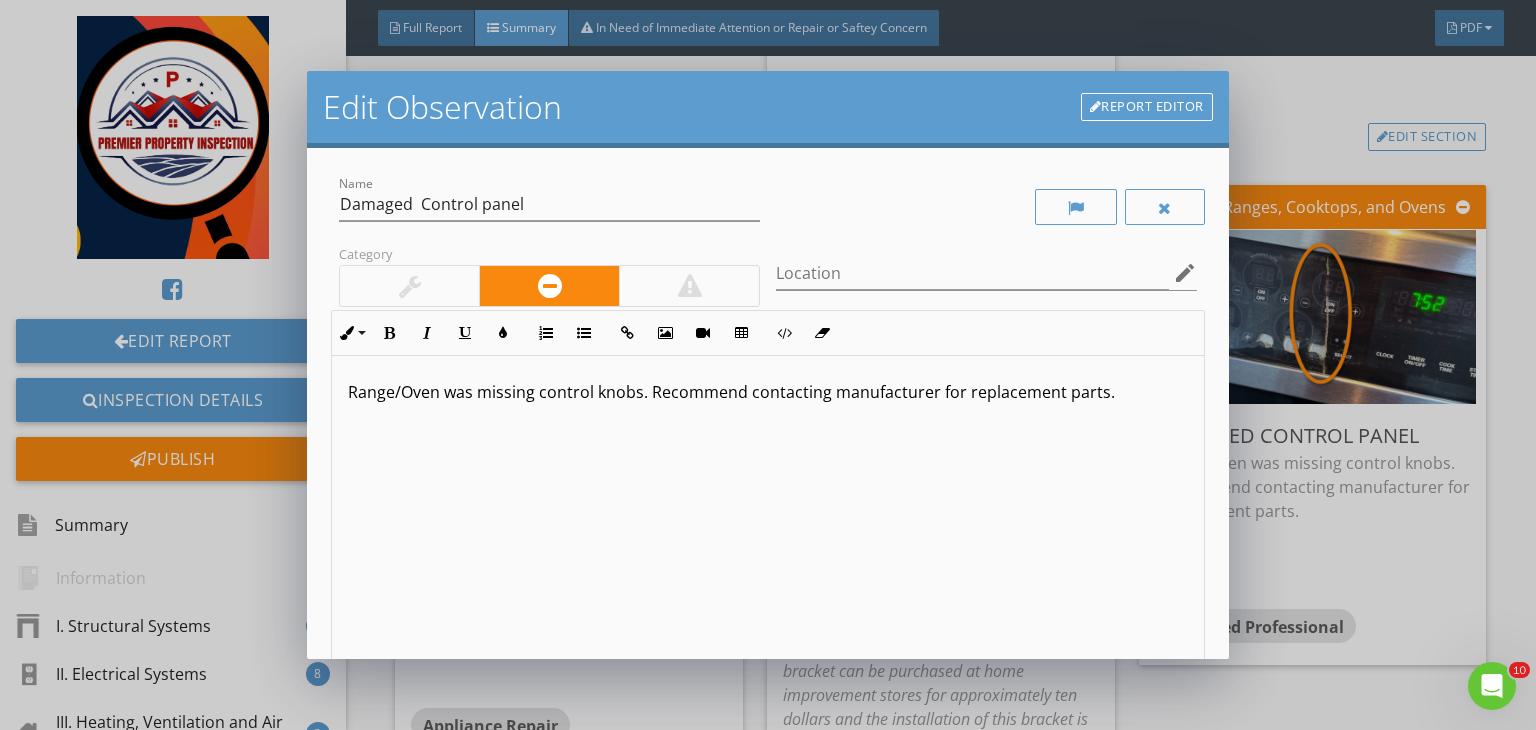 click on "Range/Oven was missing control knobs. Recommend contacting manufacturer for replacement parts." at bounding box center [768, 392] 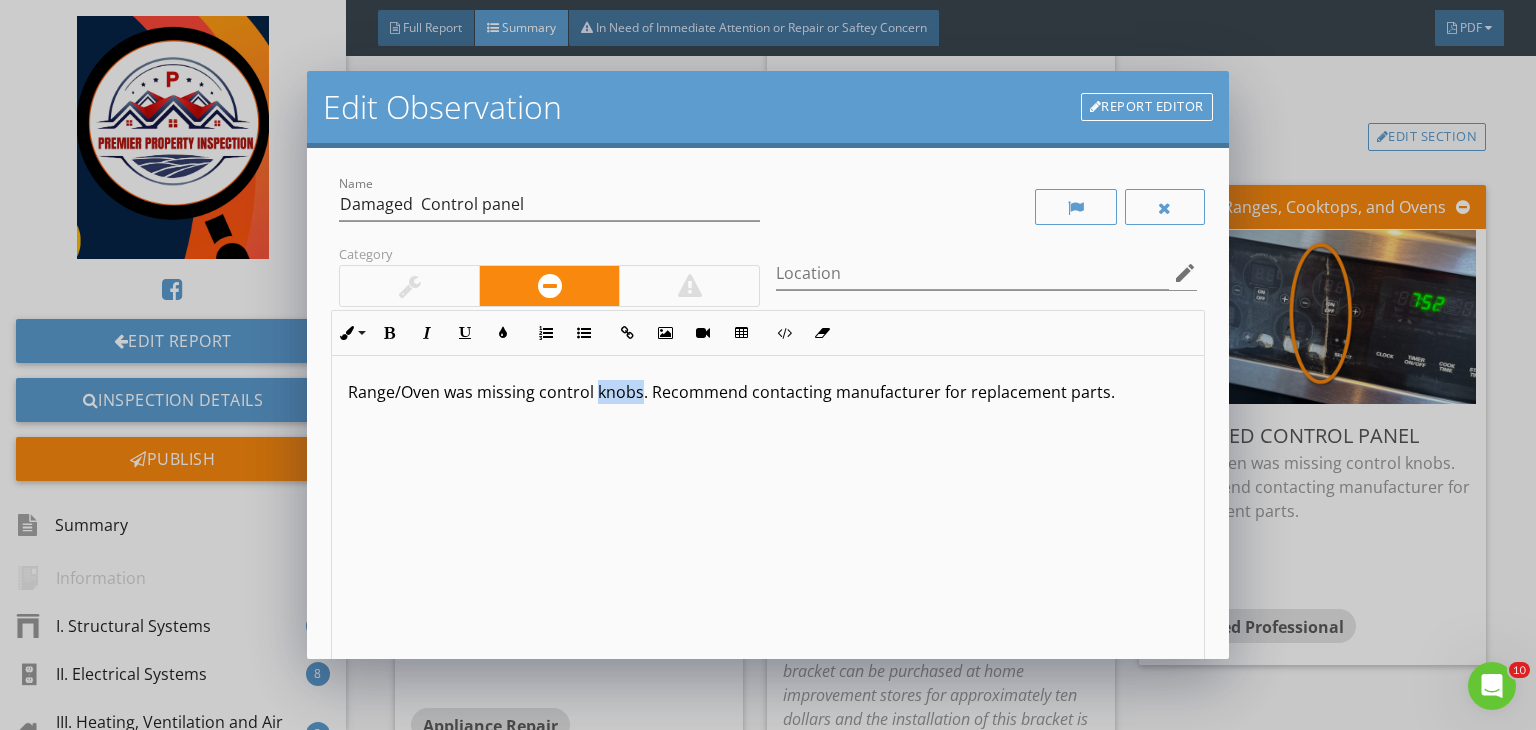 click on "Range/Oven was missing control knobs. Recommend contacting manufacturer for replacement parts." at bounding box center [768, 392] 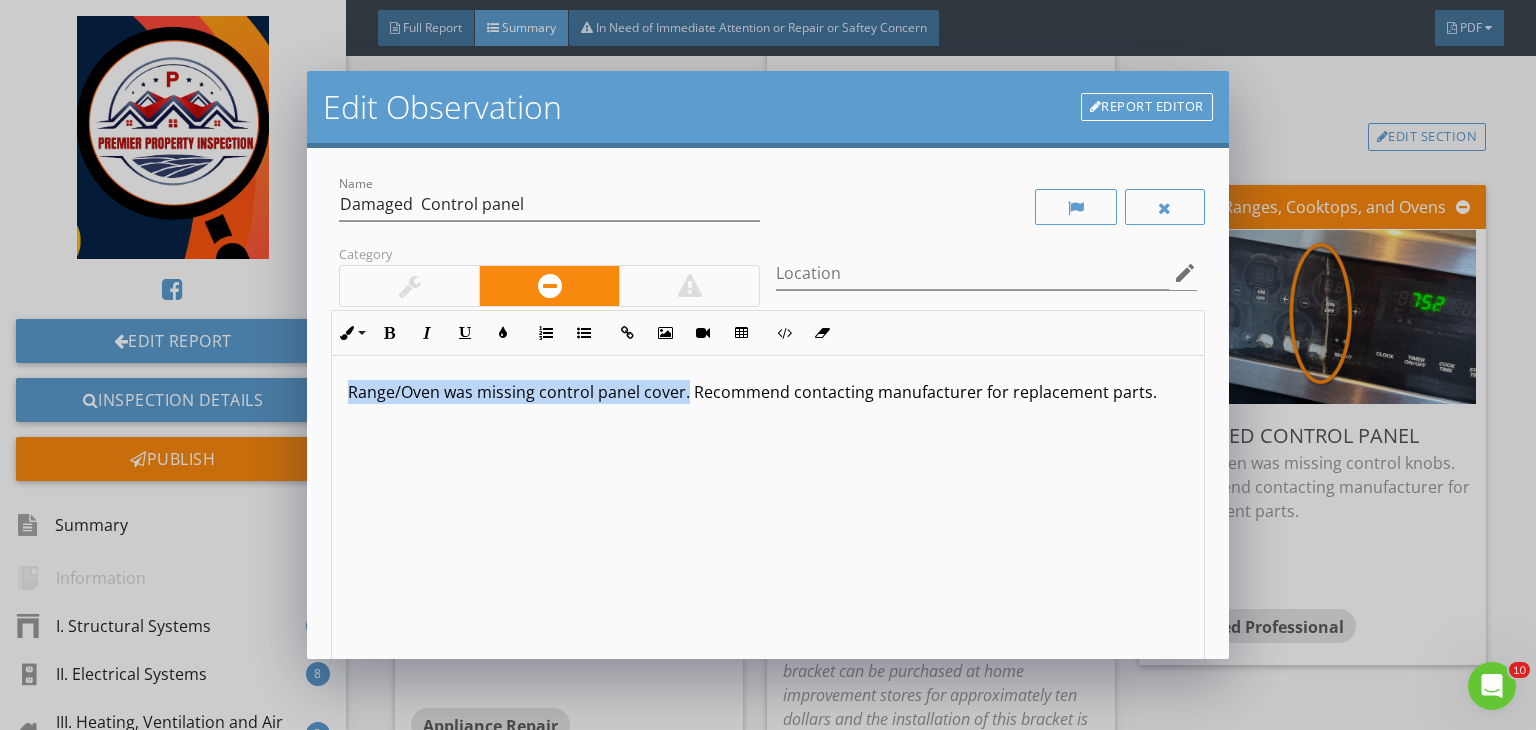 drag, startPoint x: 687, startPoint y: 395, endPoint x: 275, endPoint y: 380, distance: 412.27298 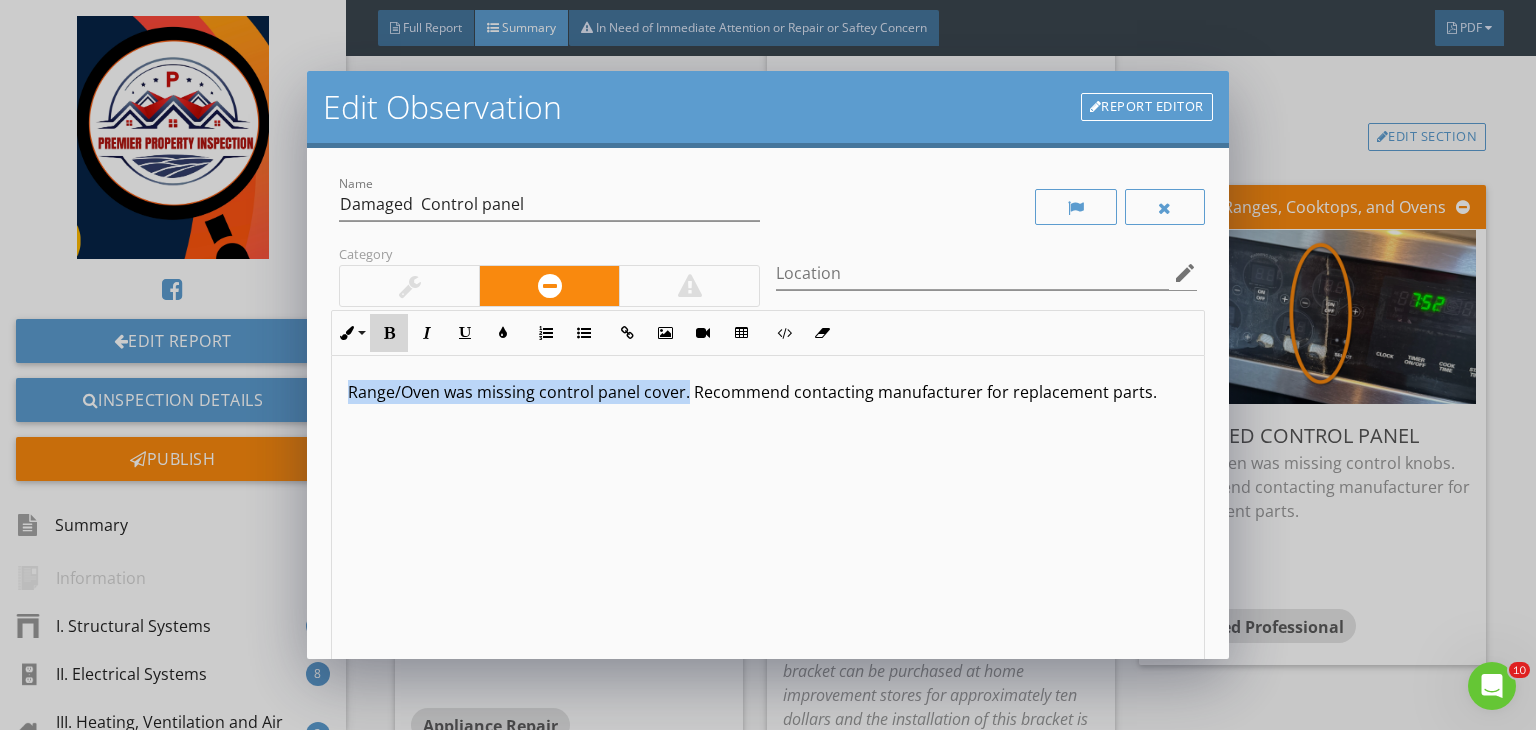 click on "Bold" at bounding box center (389, 333) 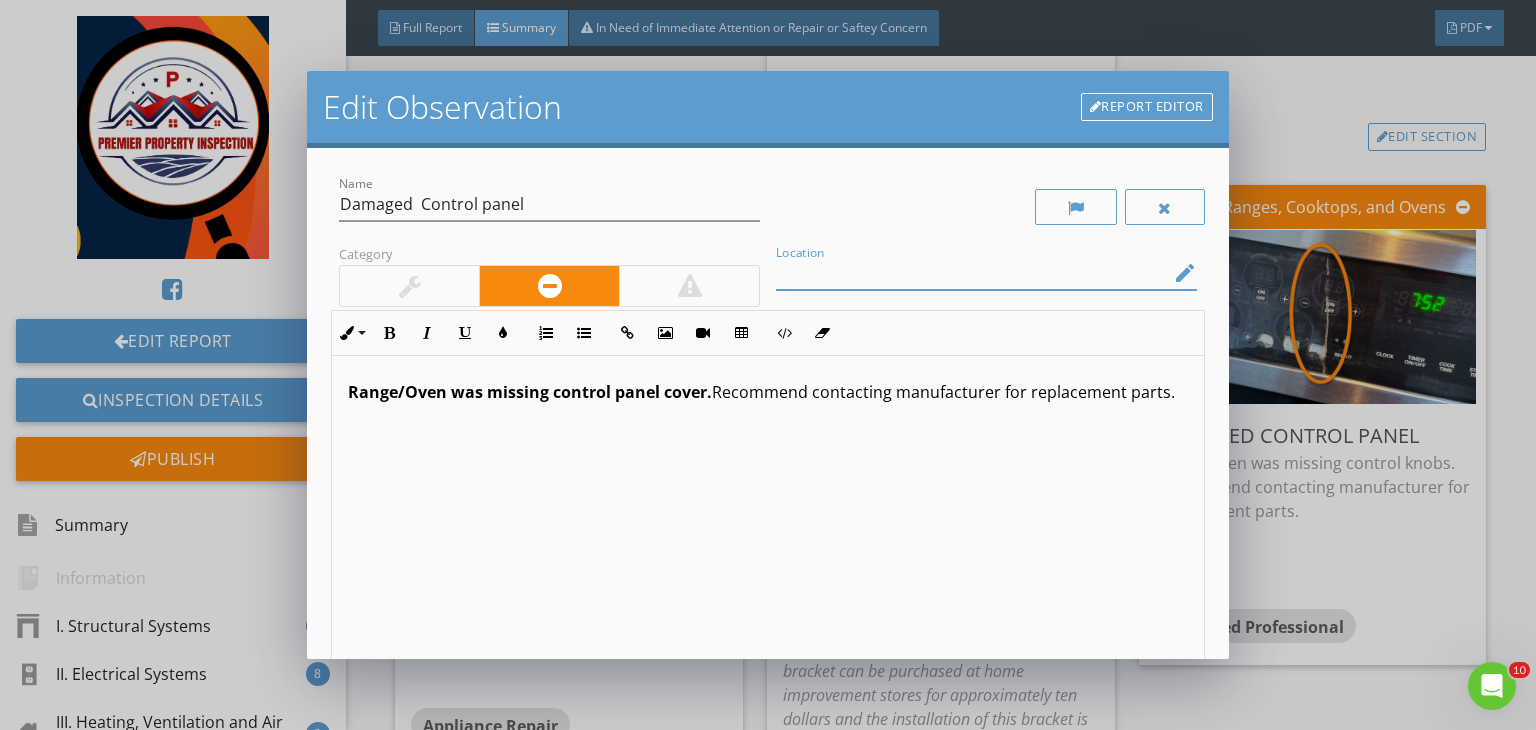 click at bounding box center [972, 273] 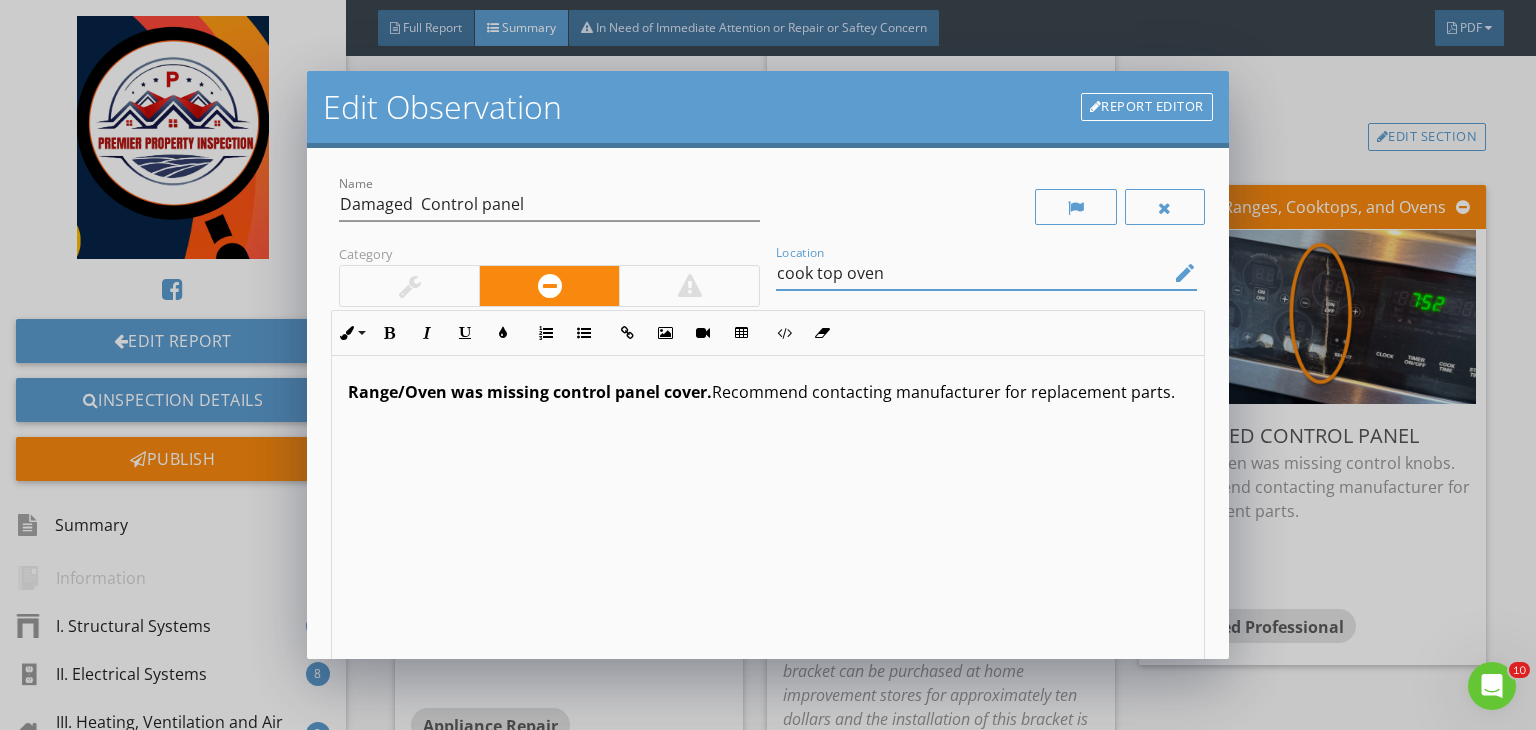 type on "cook top oven" 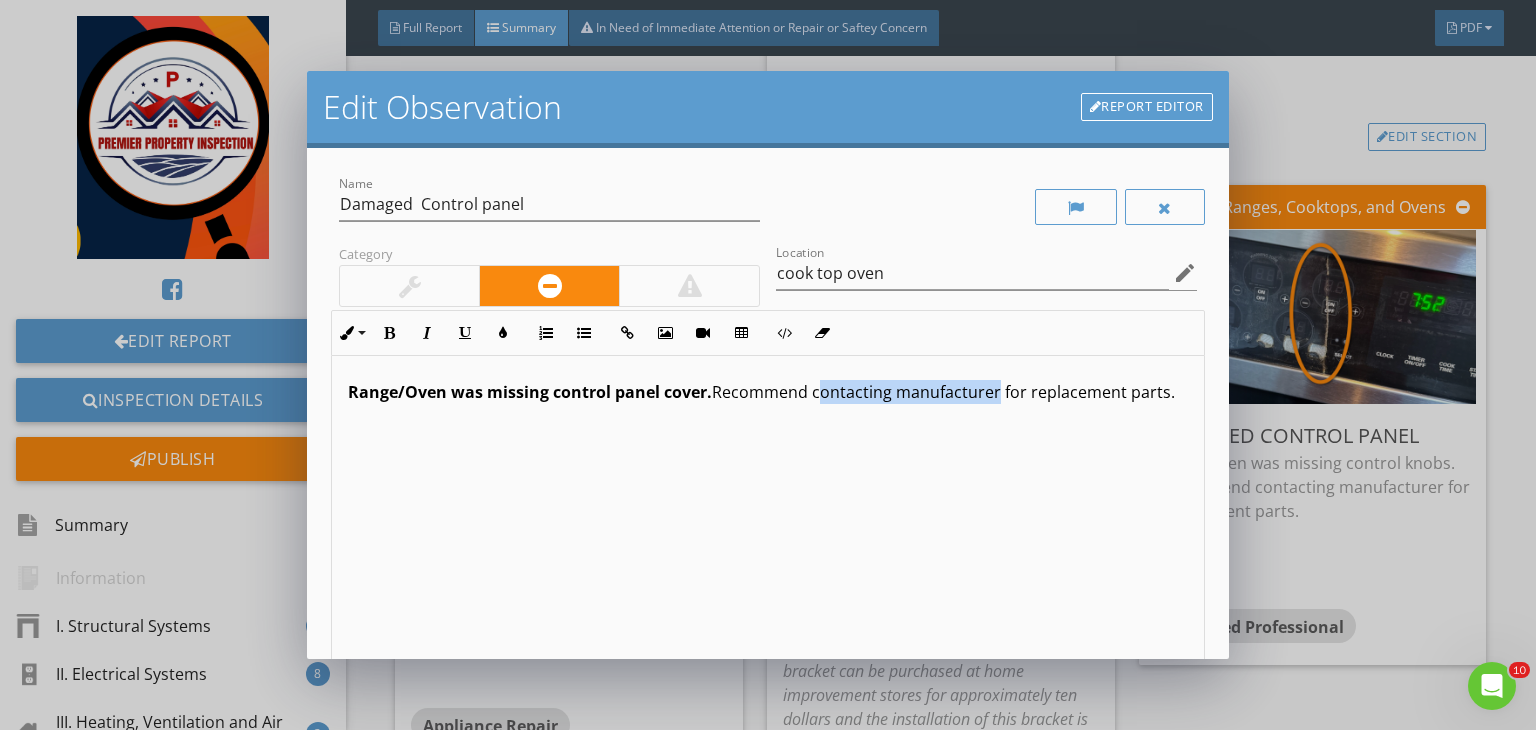 drag, startPoint x: 815, startPoint y: 388, endPoint x: 989, endPoint y: 395, distance: 174.14075 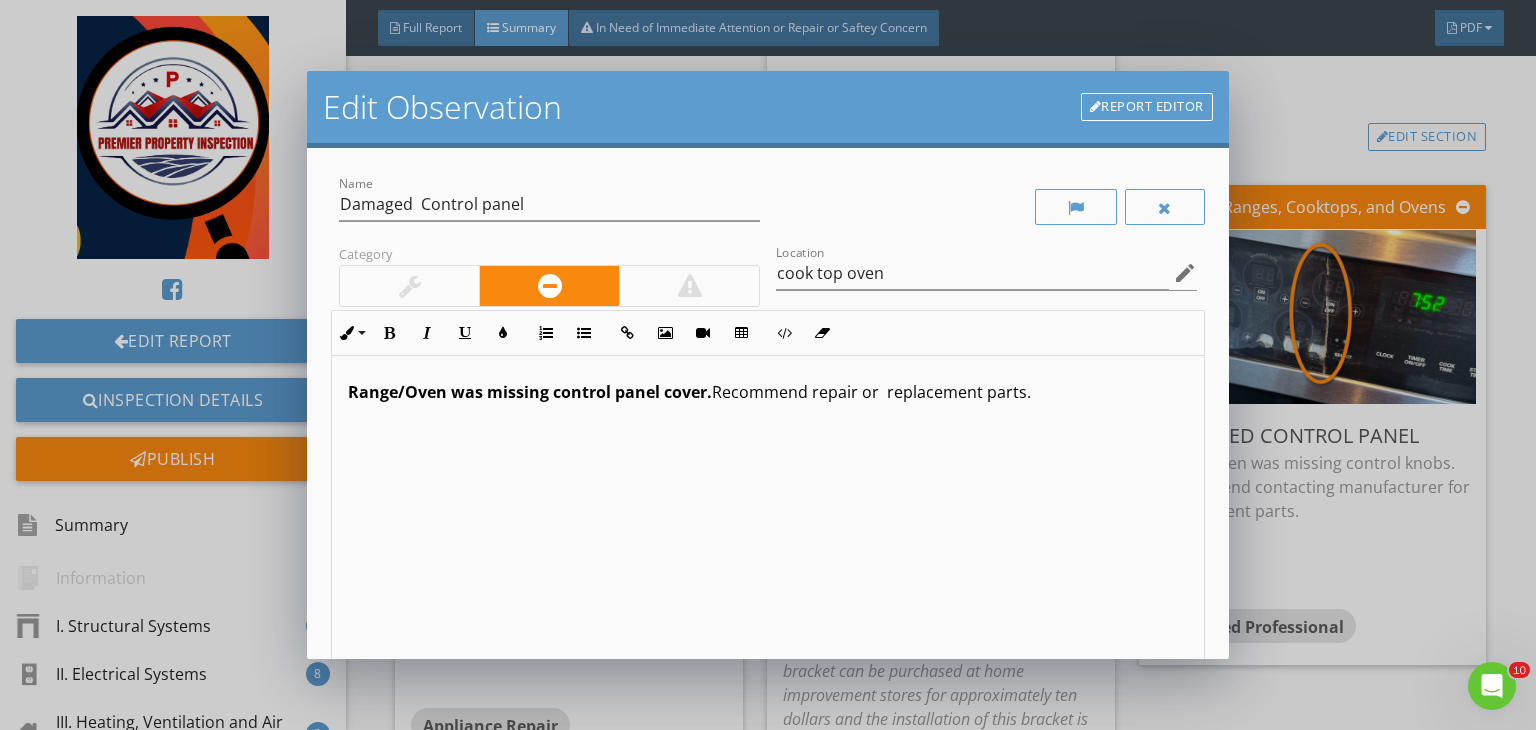 click on "Range/Oven was missing control panel cover.  Recommend repair or  replacement parts." at bounding box center [768, 392] 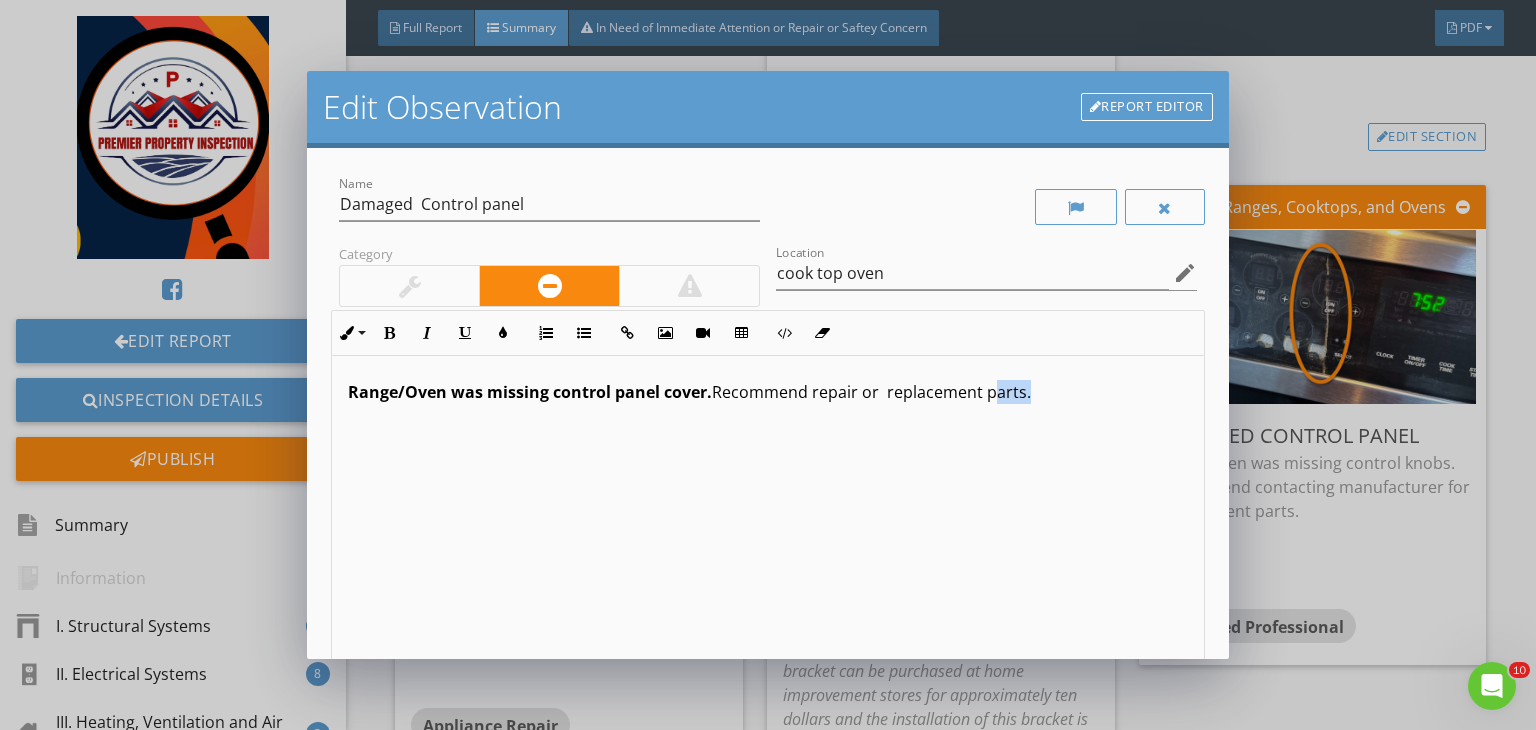click on "Range/Oven was missing control panel cover.  Recommend repair or  replacement parts." at bounding box center (768, 392) 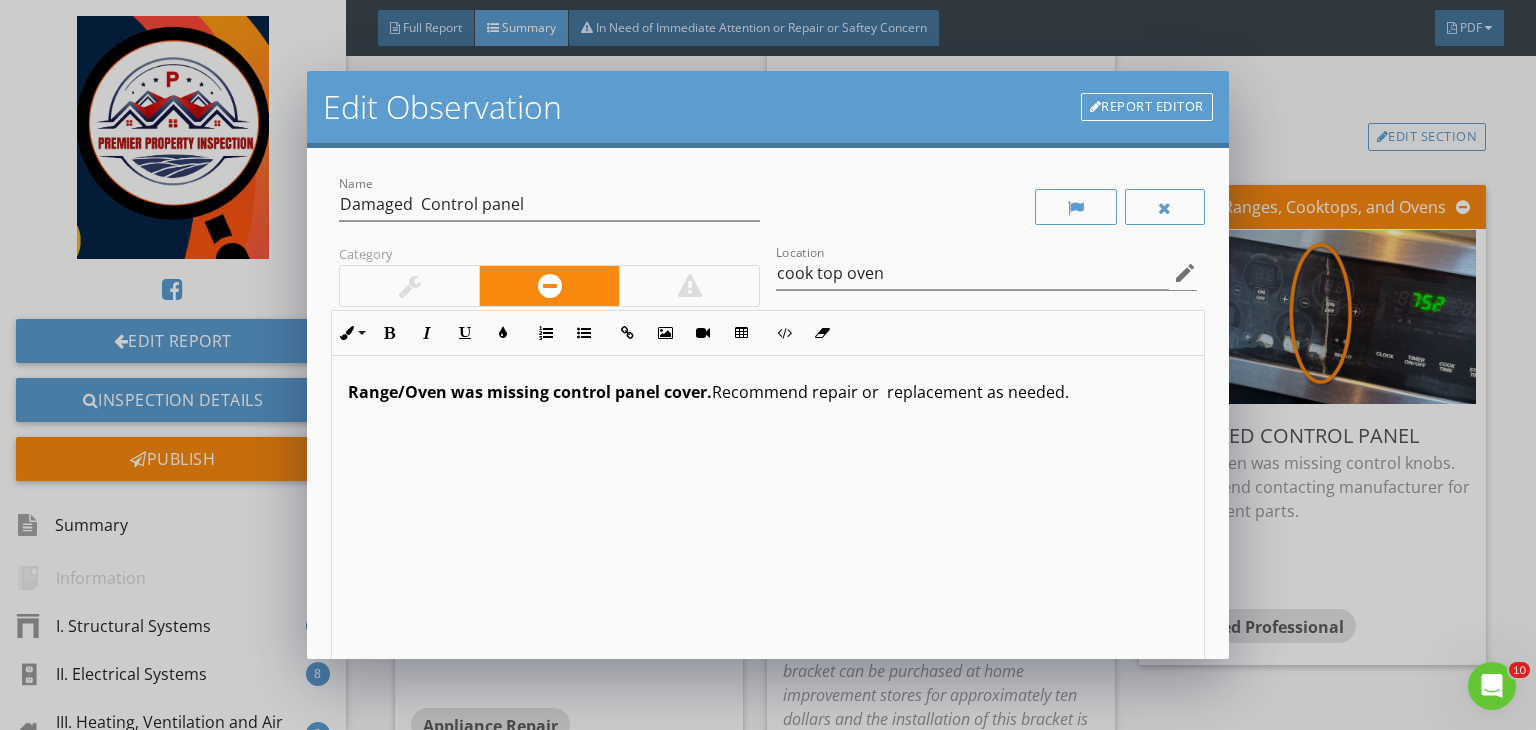 scroll, scrollTop: 0, scrollLeft: 0, axis: both 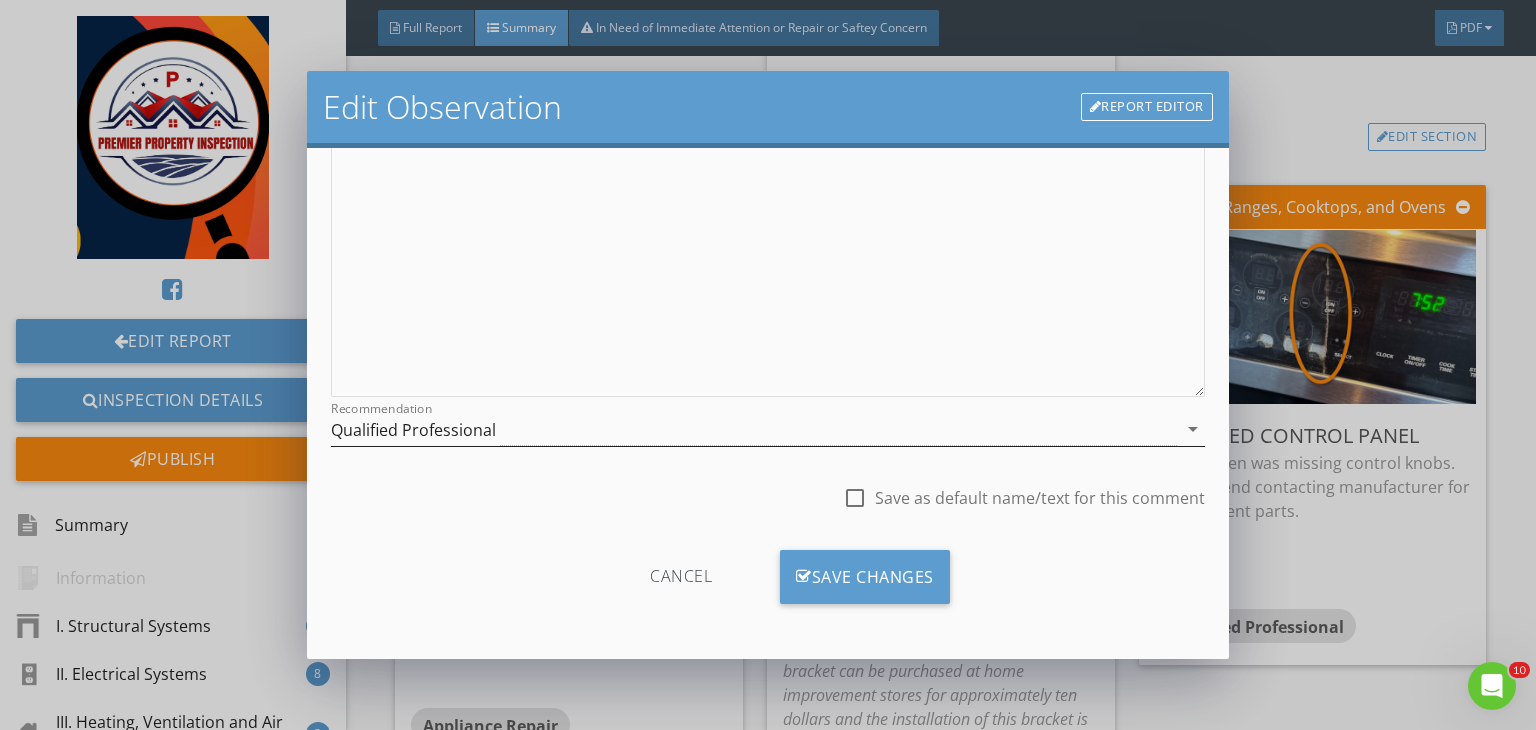 click on "Qualified Professional" at bounding box center (754, 429) 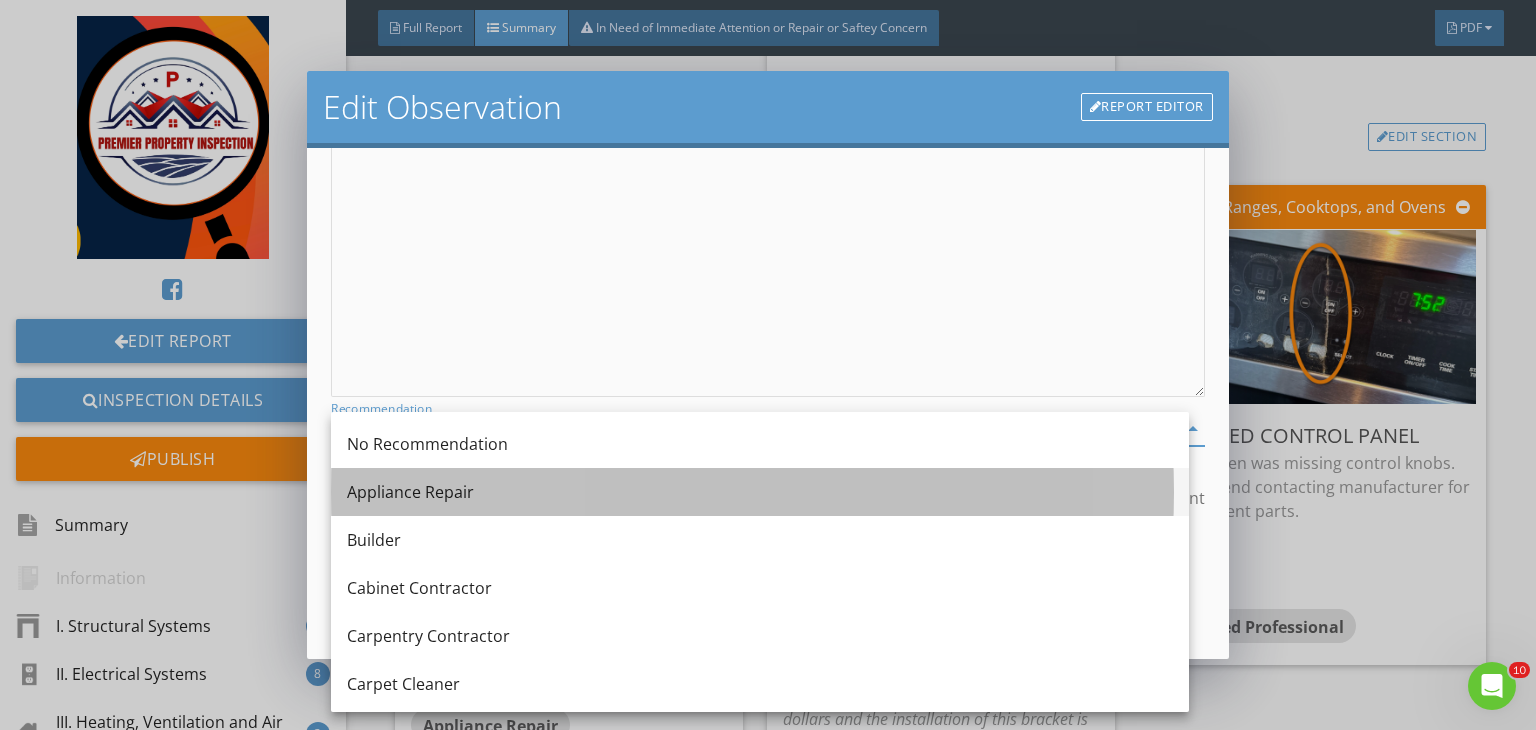 click on "Appliance Repair" at bounding box center [760, 492] 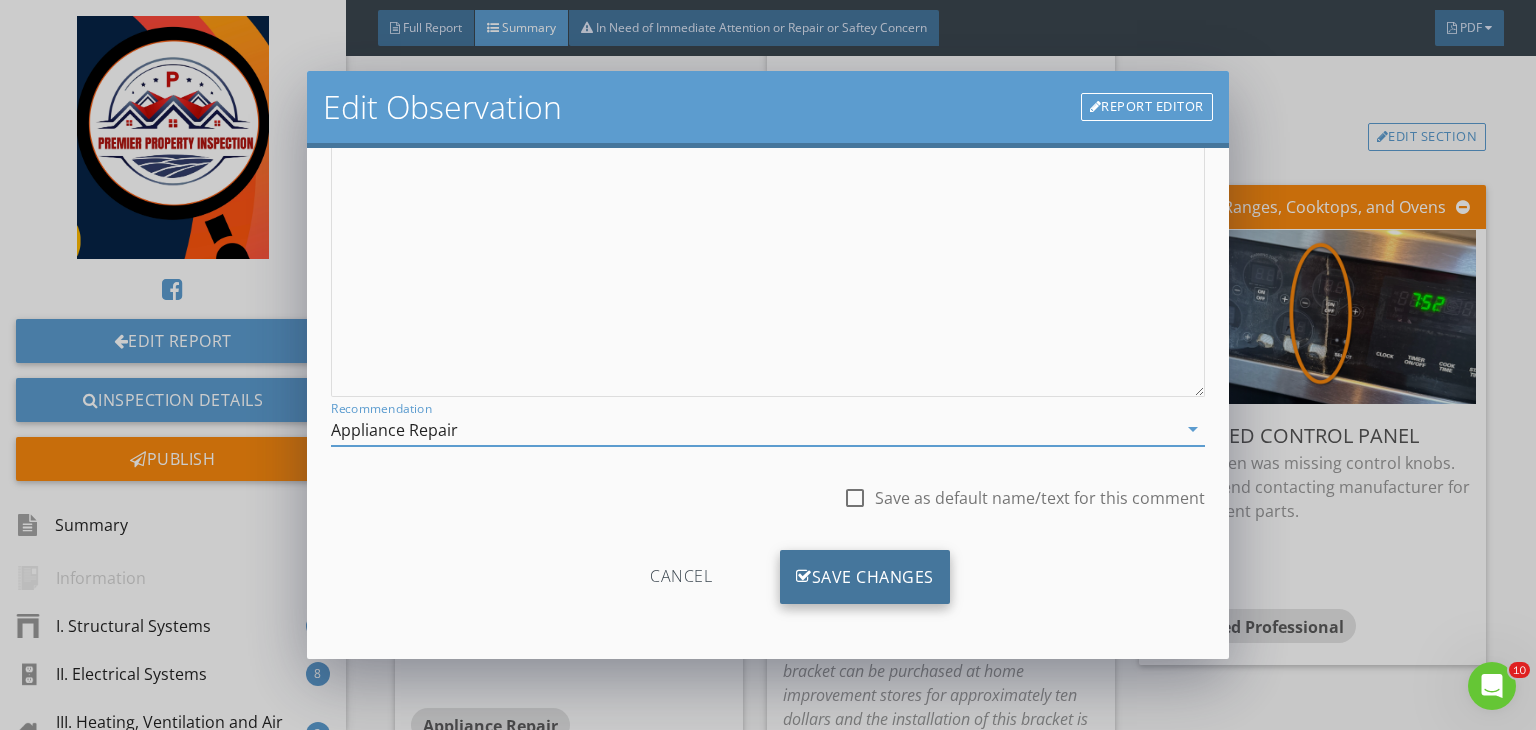 click on "Save Changes" at bounding box center [865, 577] 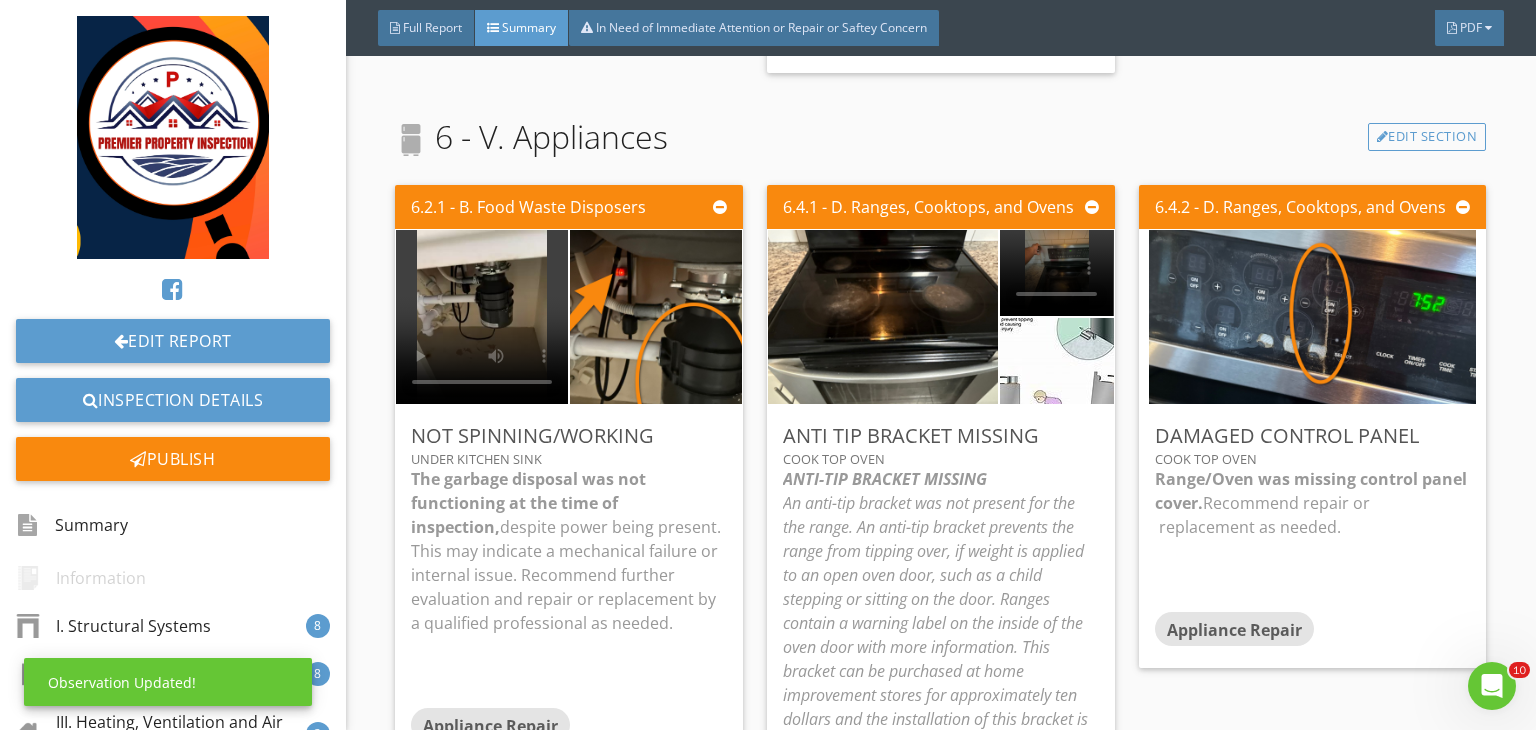 scroll, scrollTop: 39, scrollLeft: 0, axis: vertical 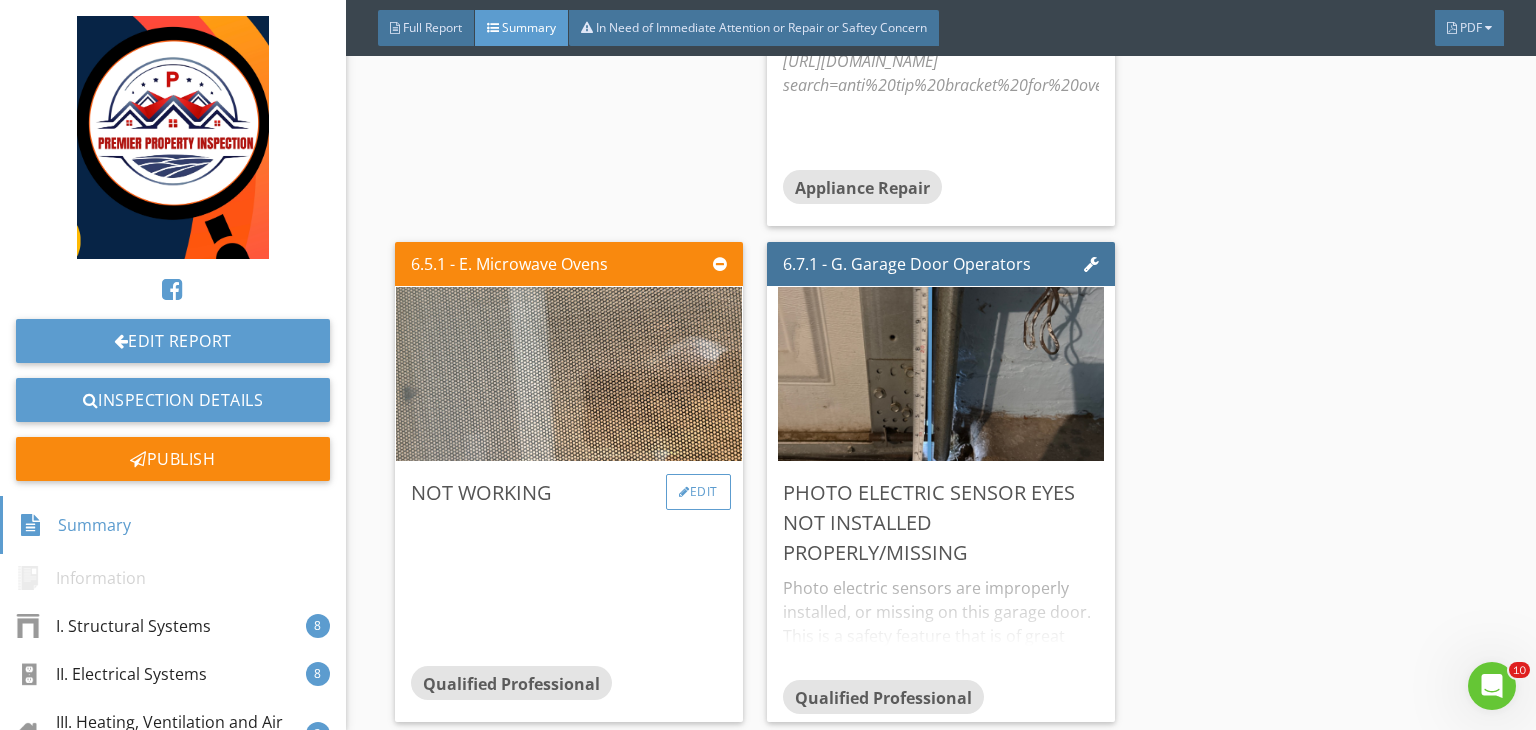 click on "Edit" at bounding box center [698, 492] 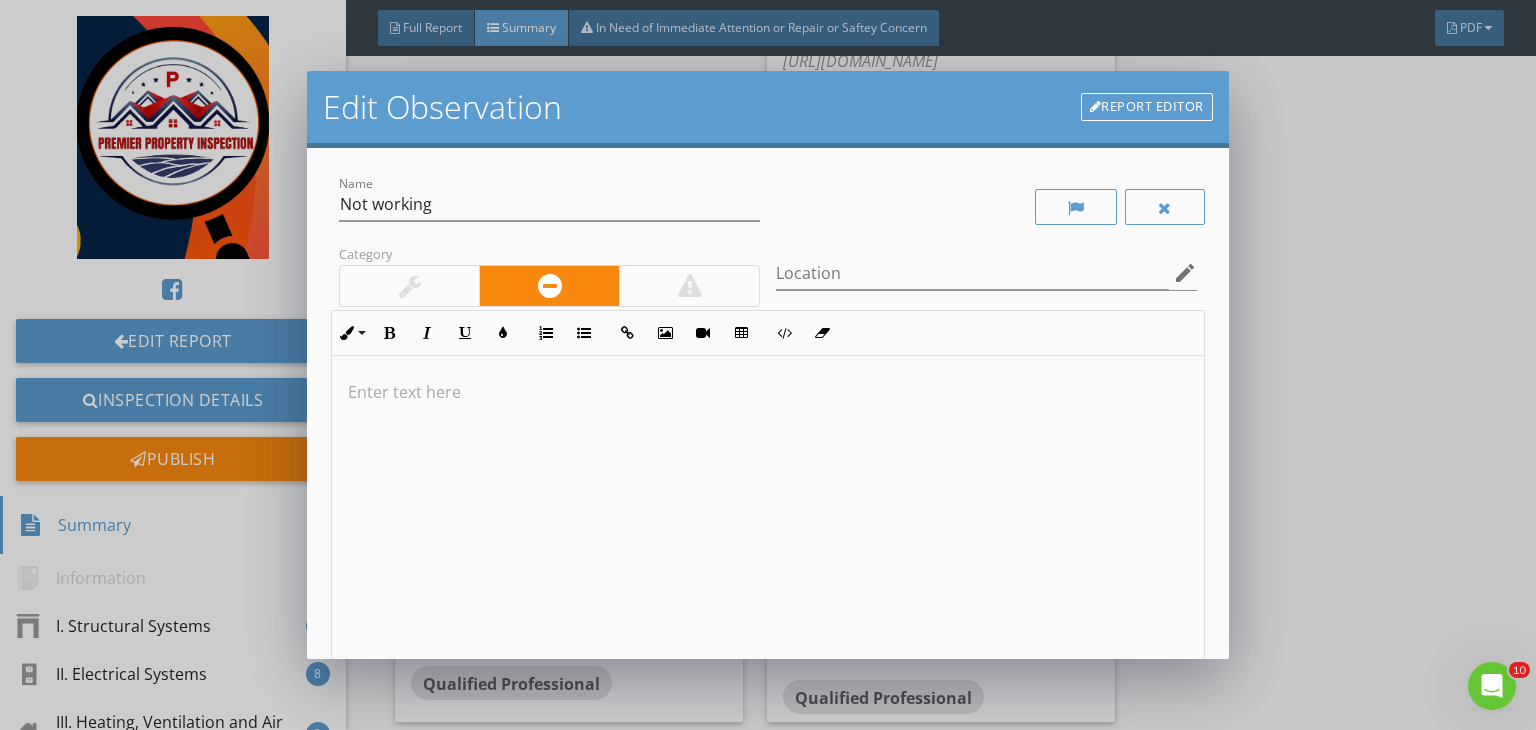 click at bounding box center (768, 514) 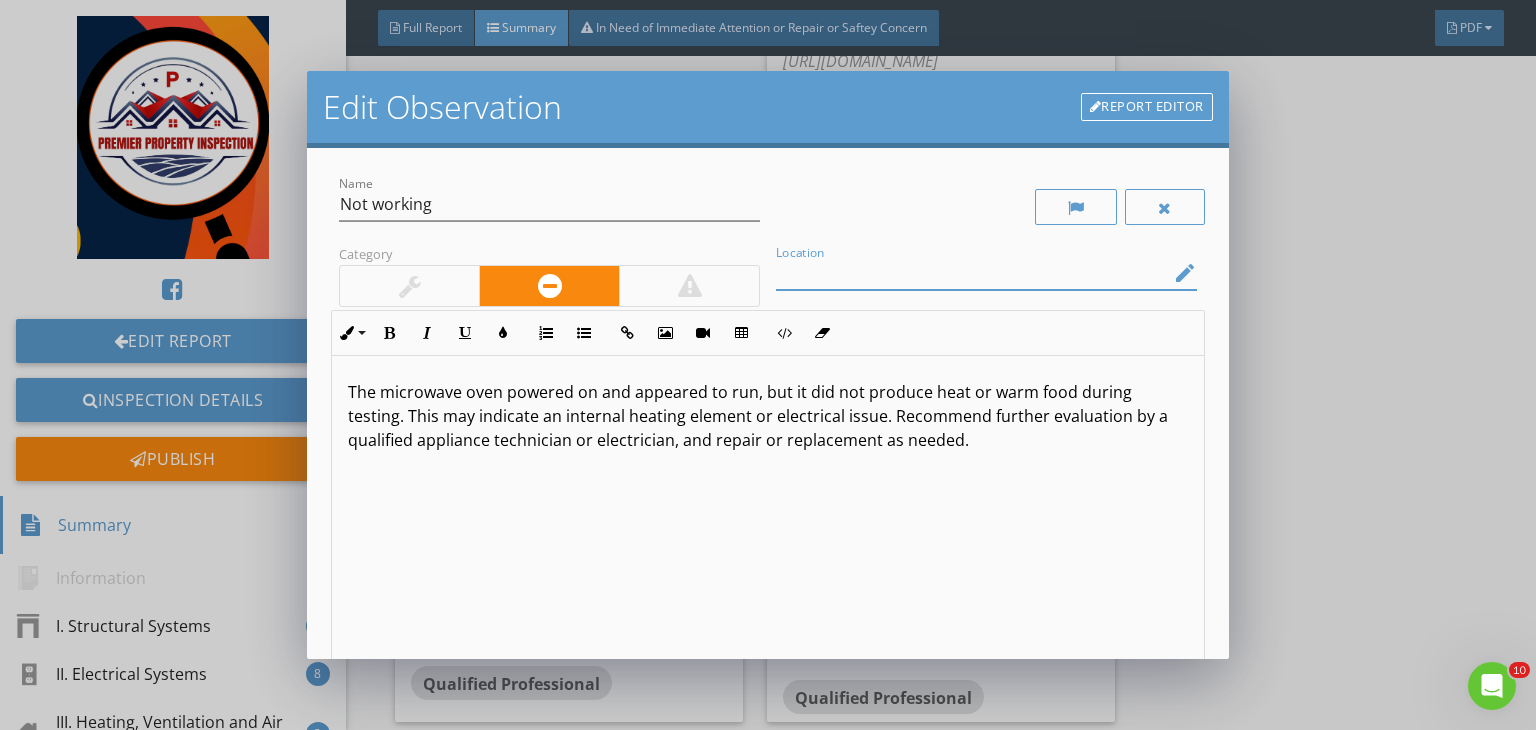 click at bounding box center [972, 273] 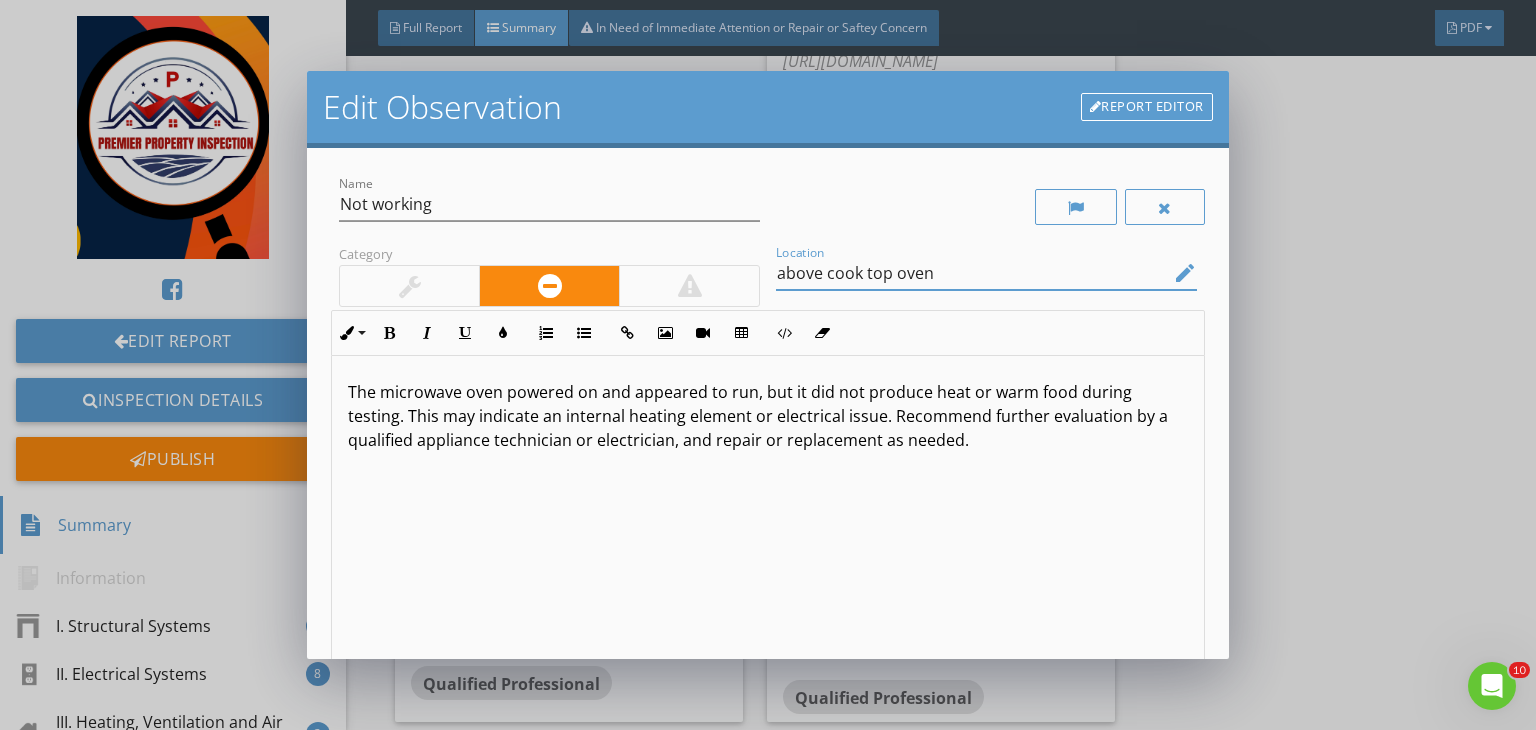 type on "above cook top oven" 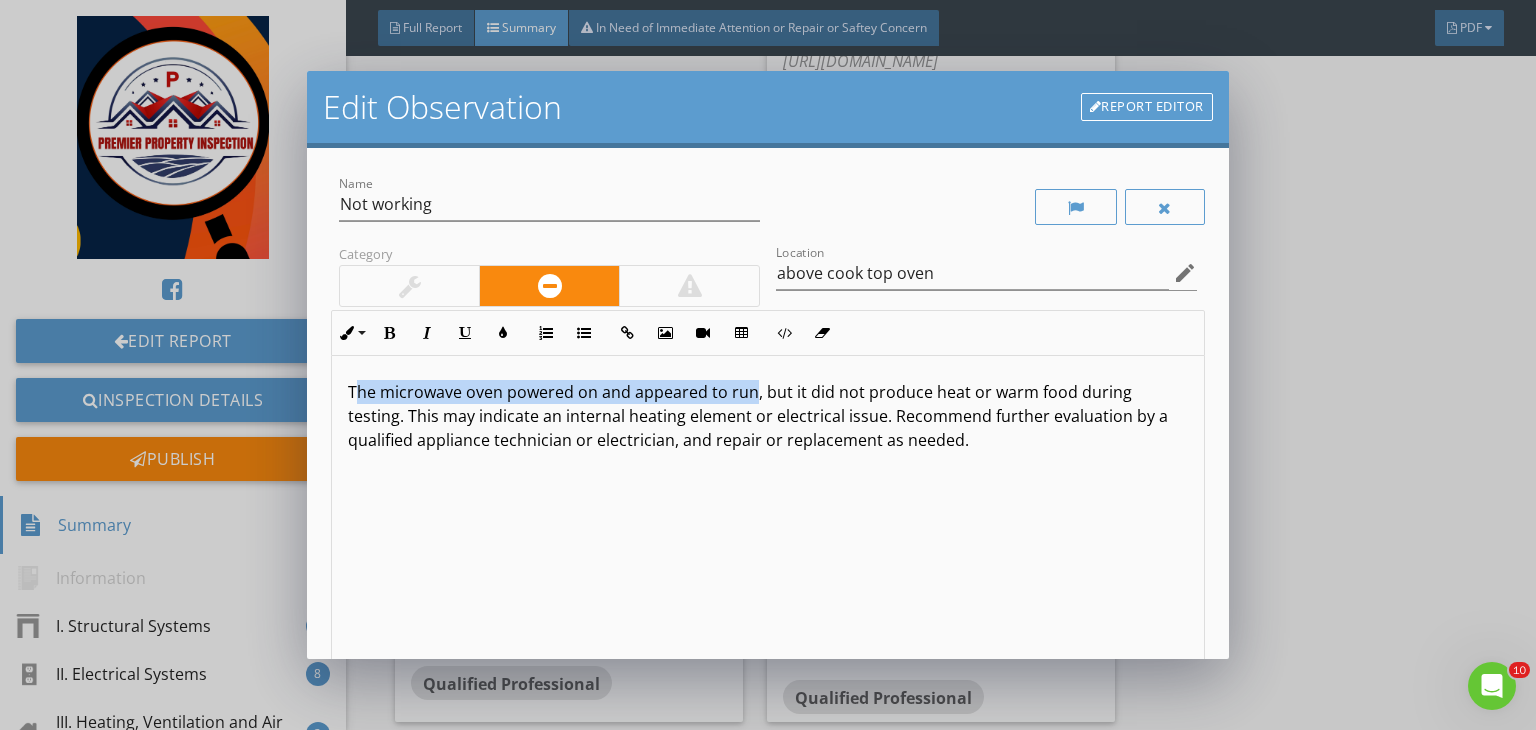 drag, startPoint x: 754, startPoint y: 389, endPoint x: 348, endPoint y: 385, distance: 406.0197 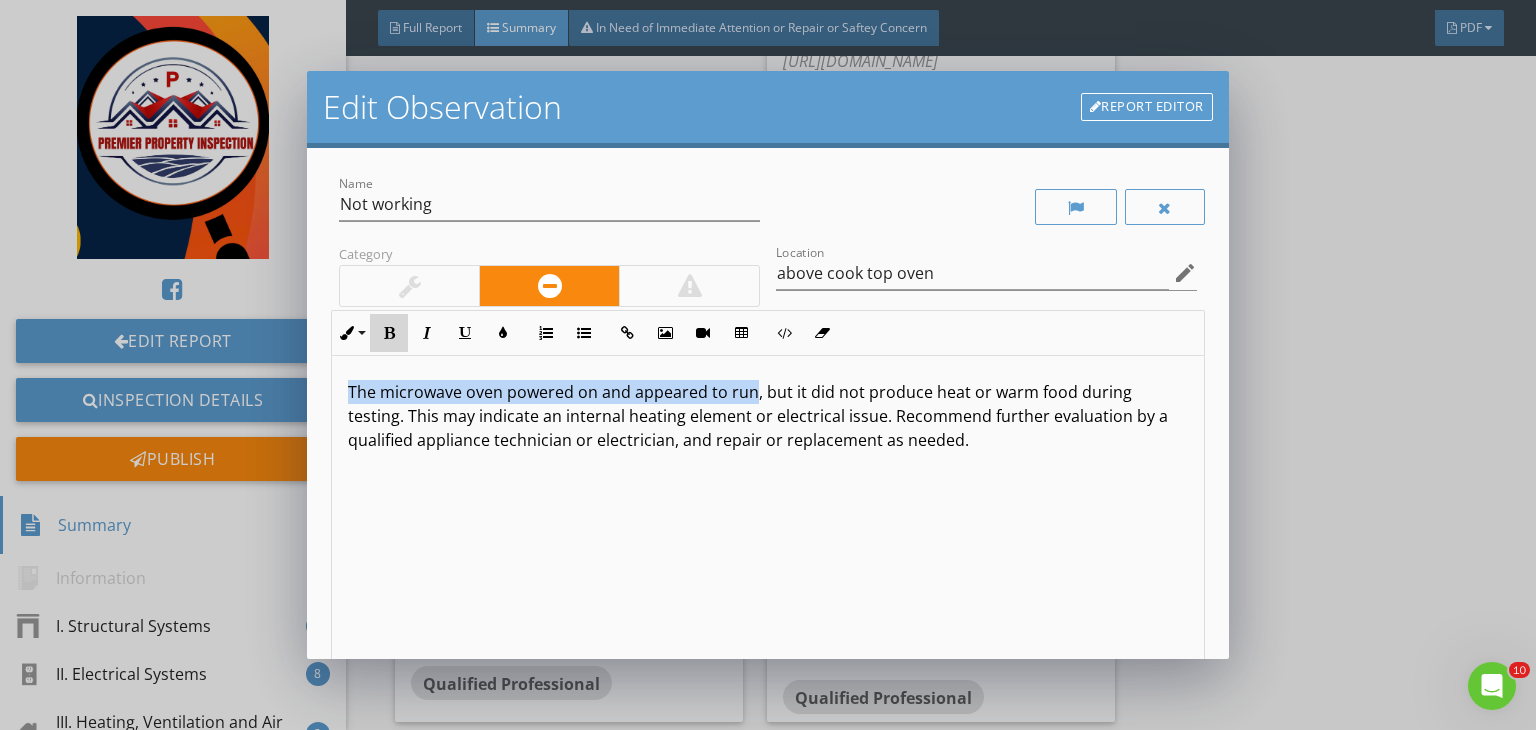 click on "Bold" at bounding box center [389, 333] 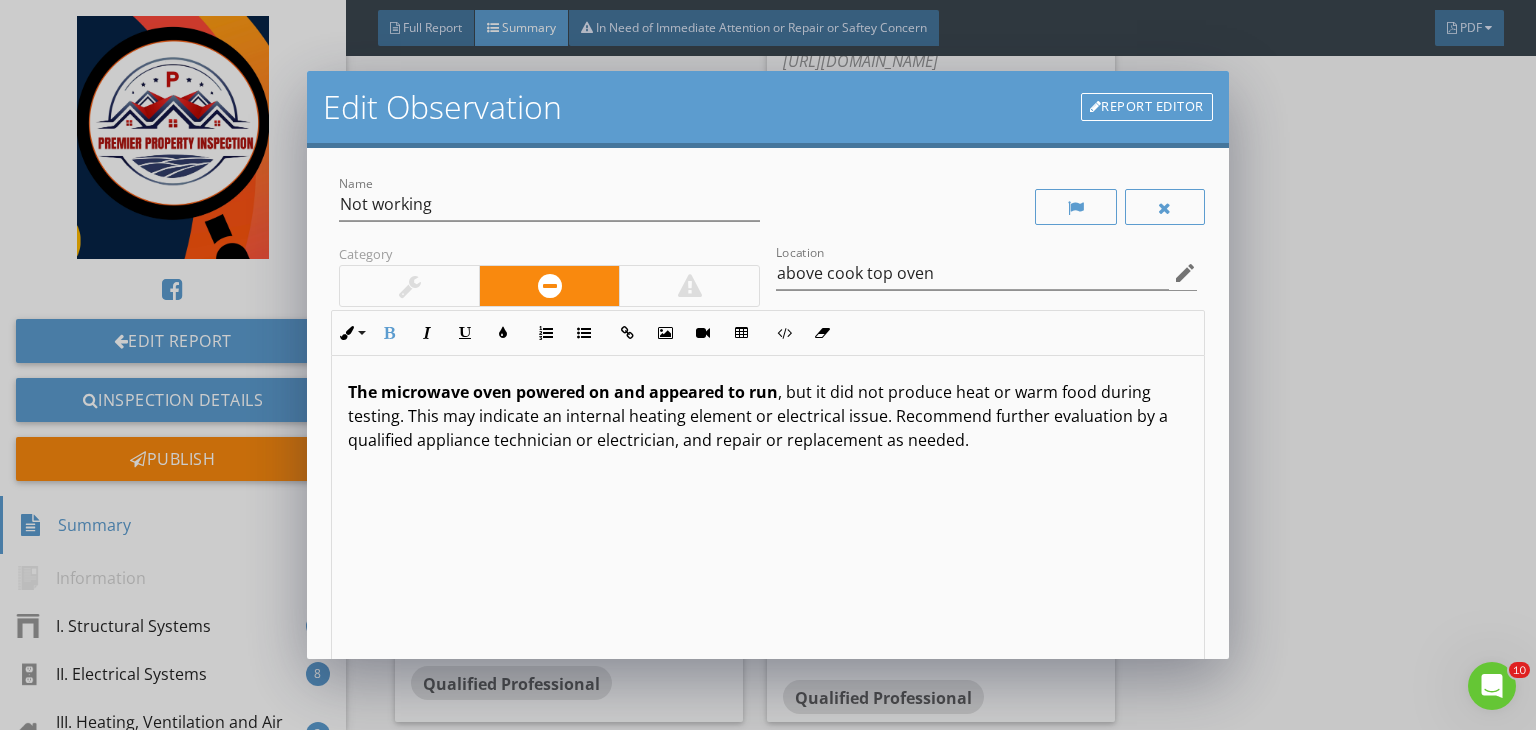 scroll, scrollTop: 0, scrollLeft: 0, axis: both 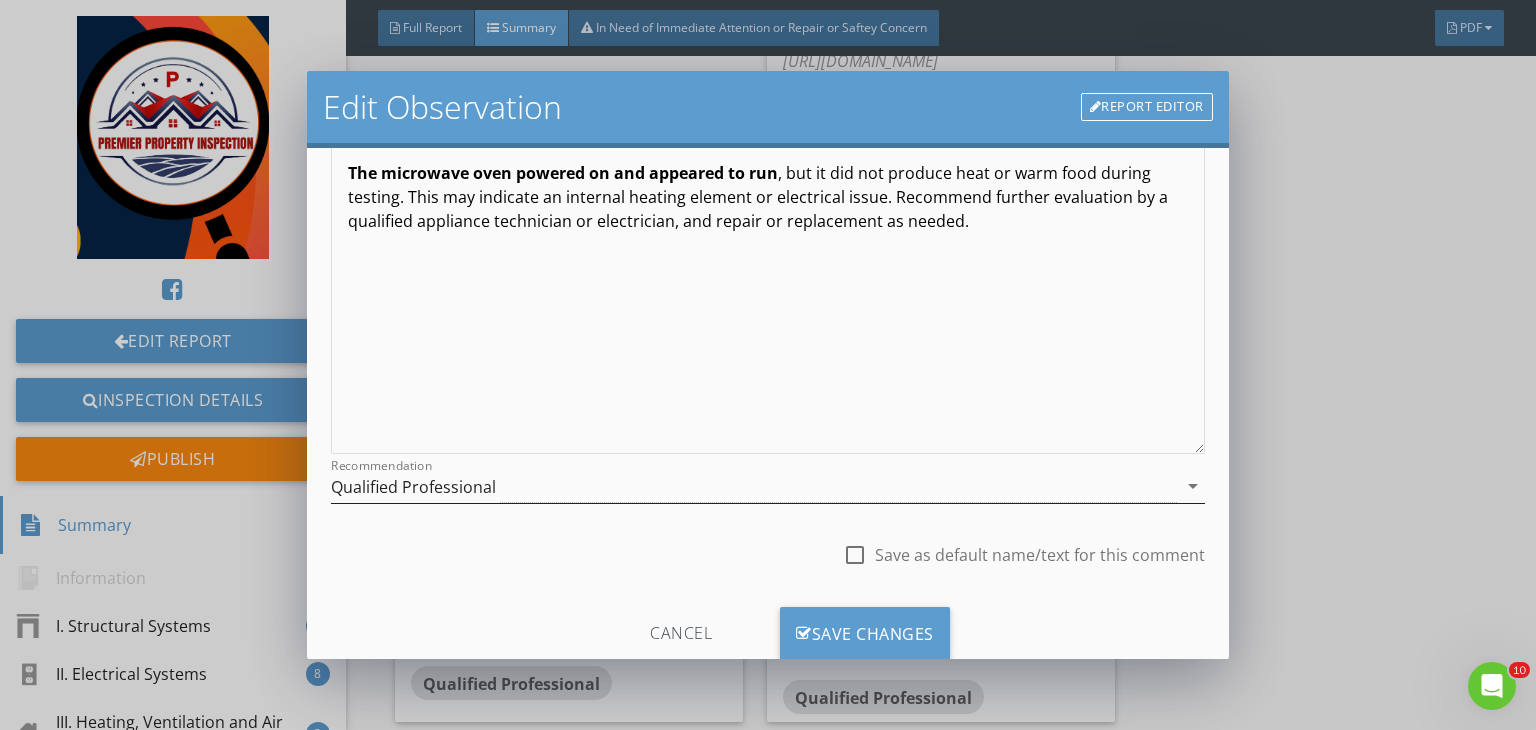 click on "Qualified Professional" at bounding box center (754, 486) 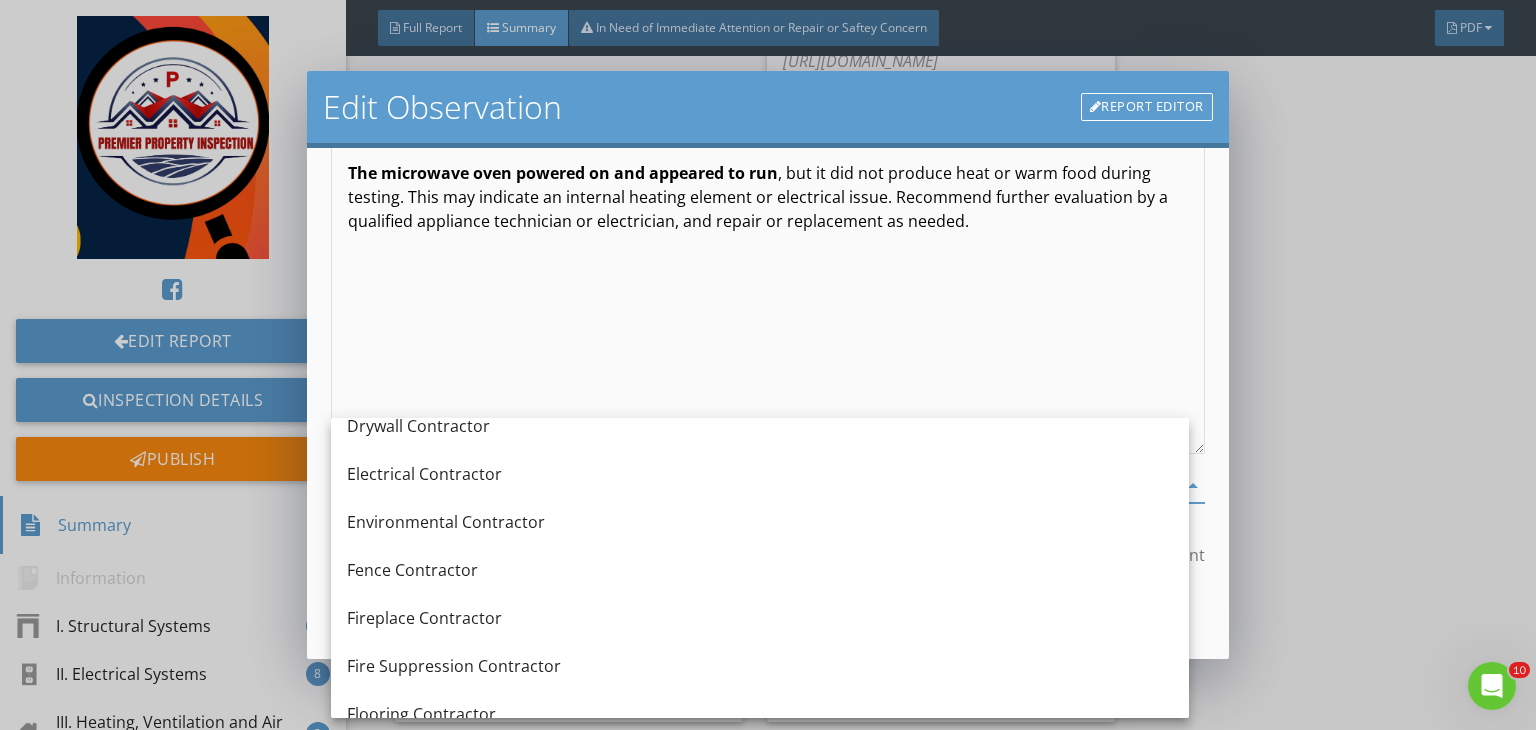 scroll, scrollTop: 695, scrollLeft: 0, axis: vertical 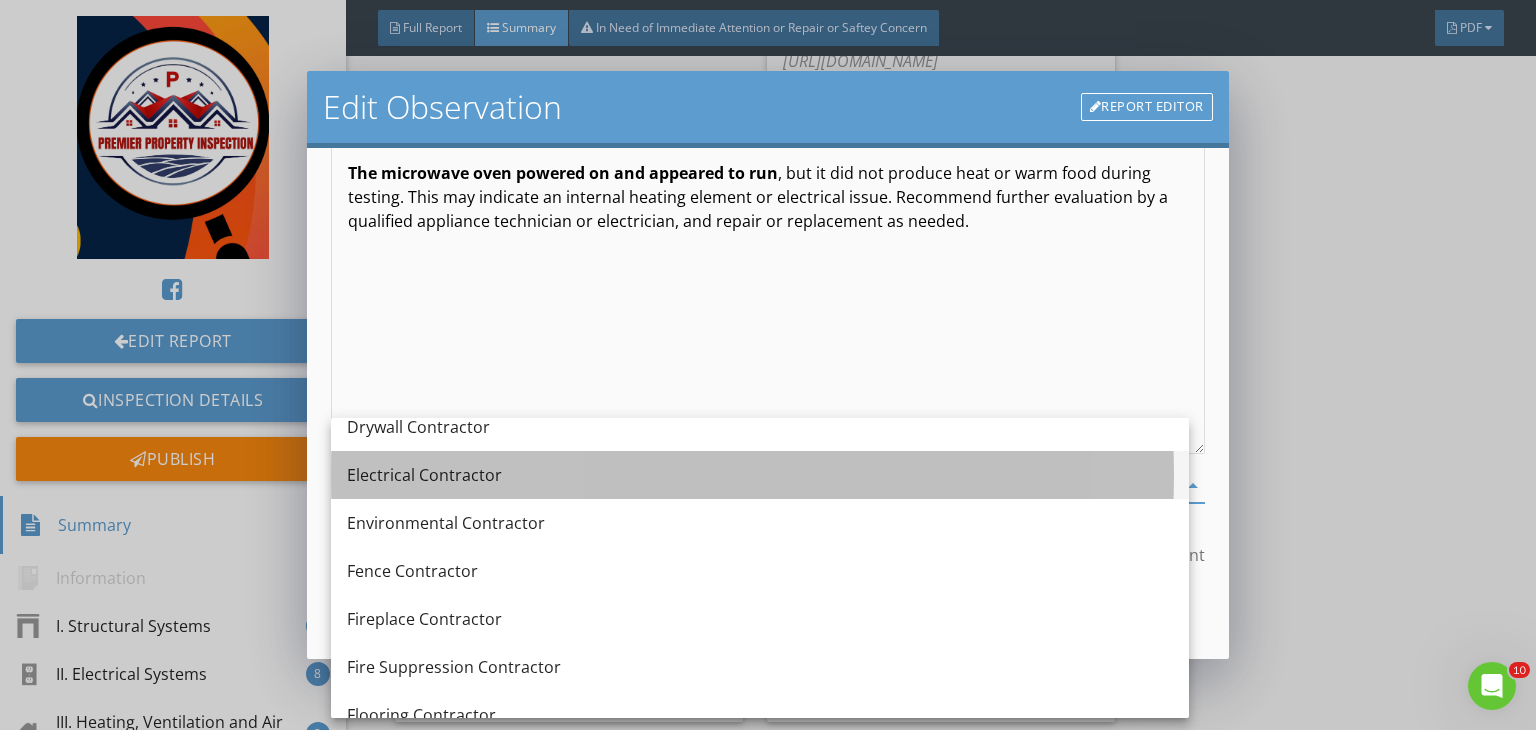 click on "Electrical Contractor" at bounding box center (760, 475) 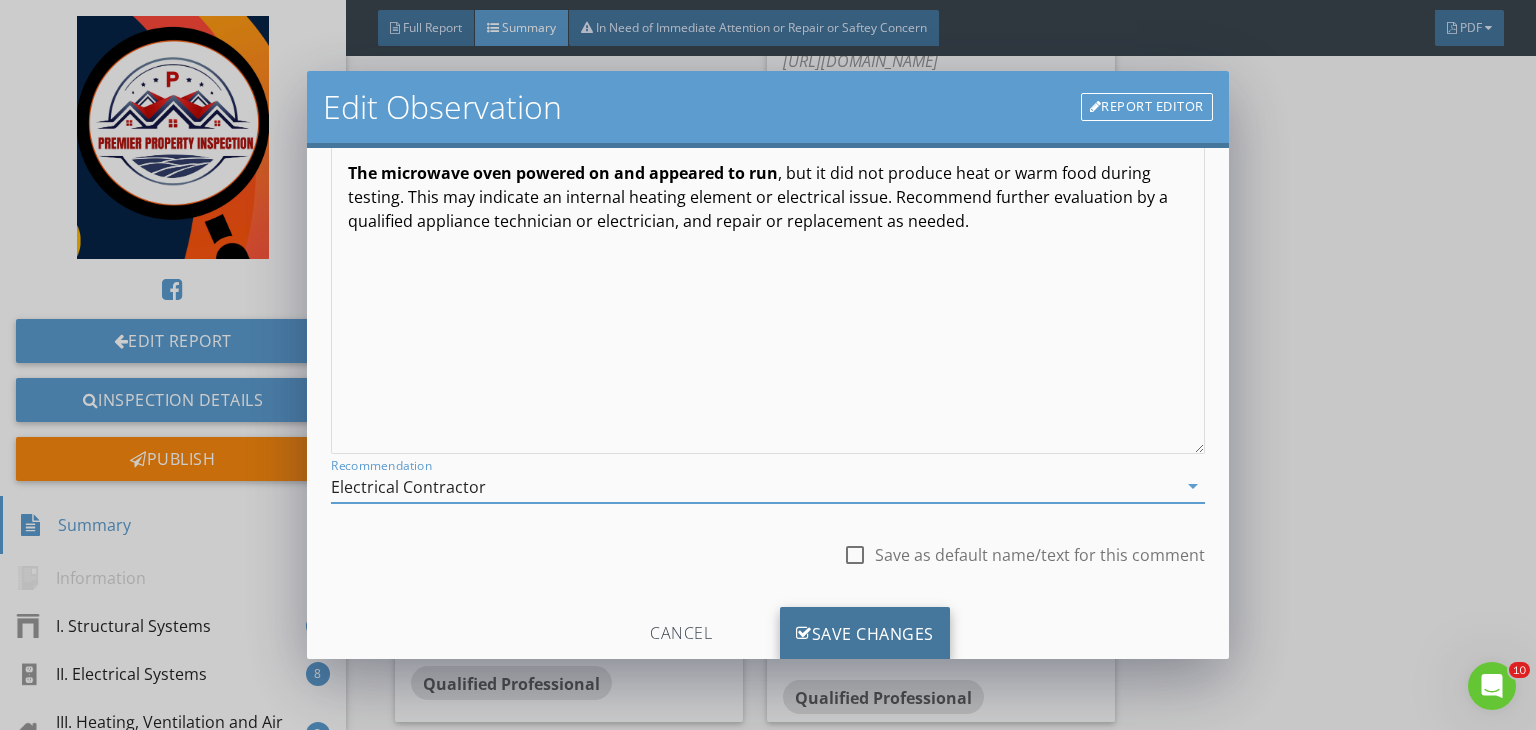 click on "Save Changes" at bounding box center [865, 634] 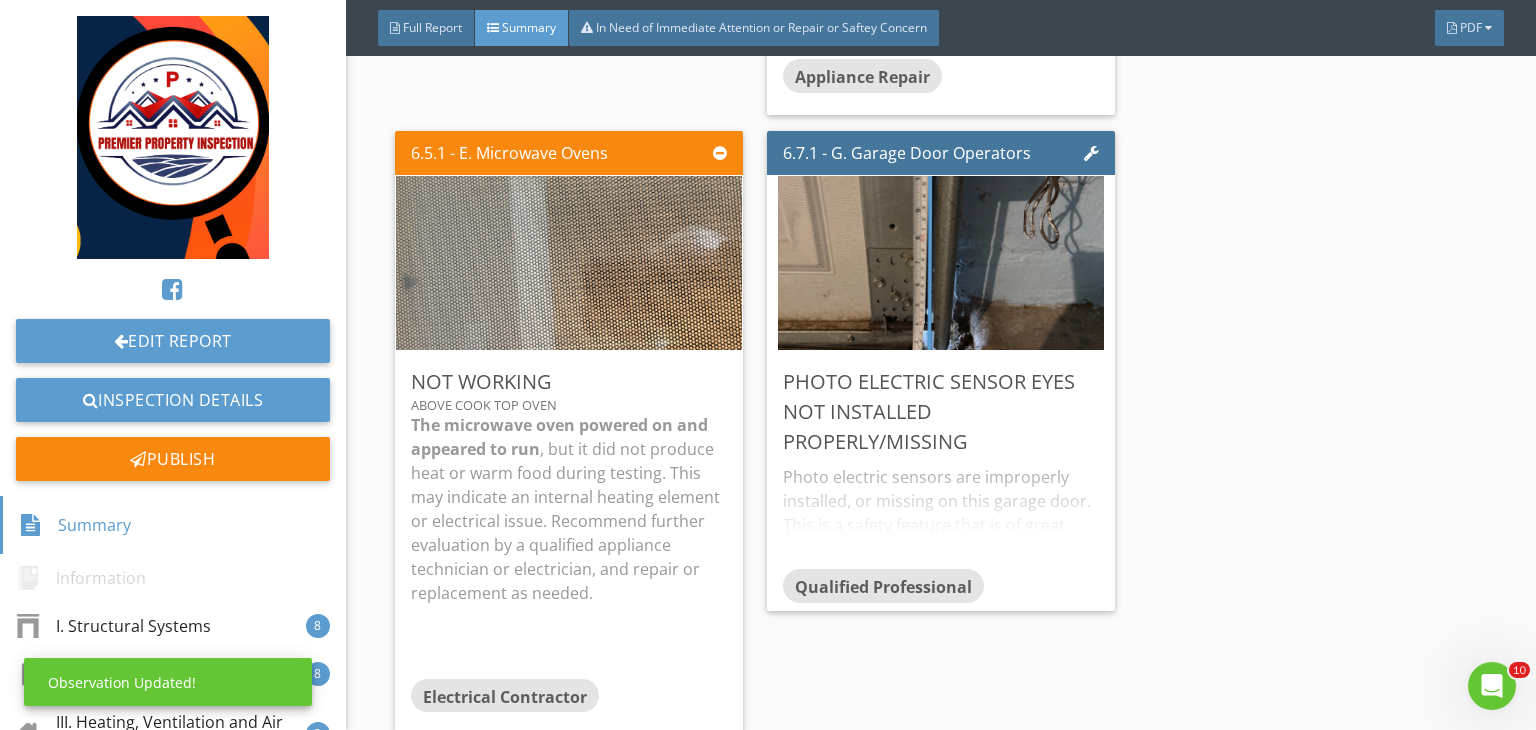 scroll, scrollTop: 39, scrollLeft: 0, axis: vertical 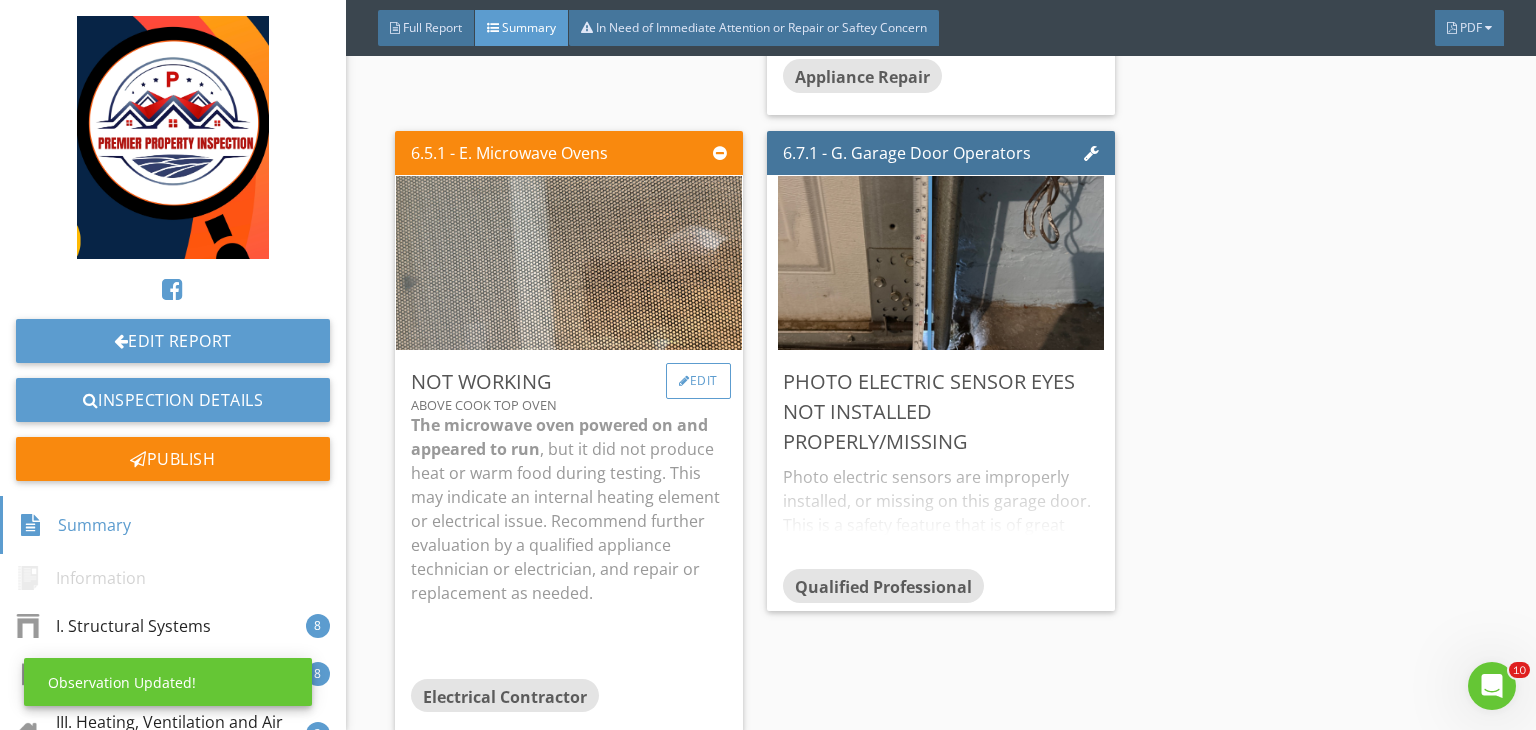 click on "Edit" at bounding box center [698, 381] 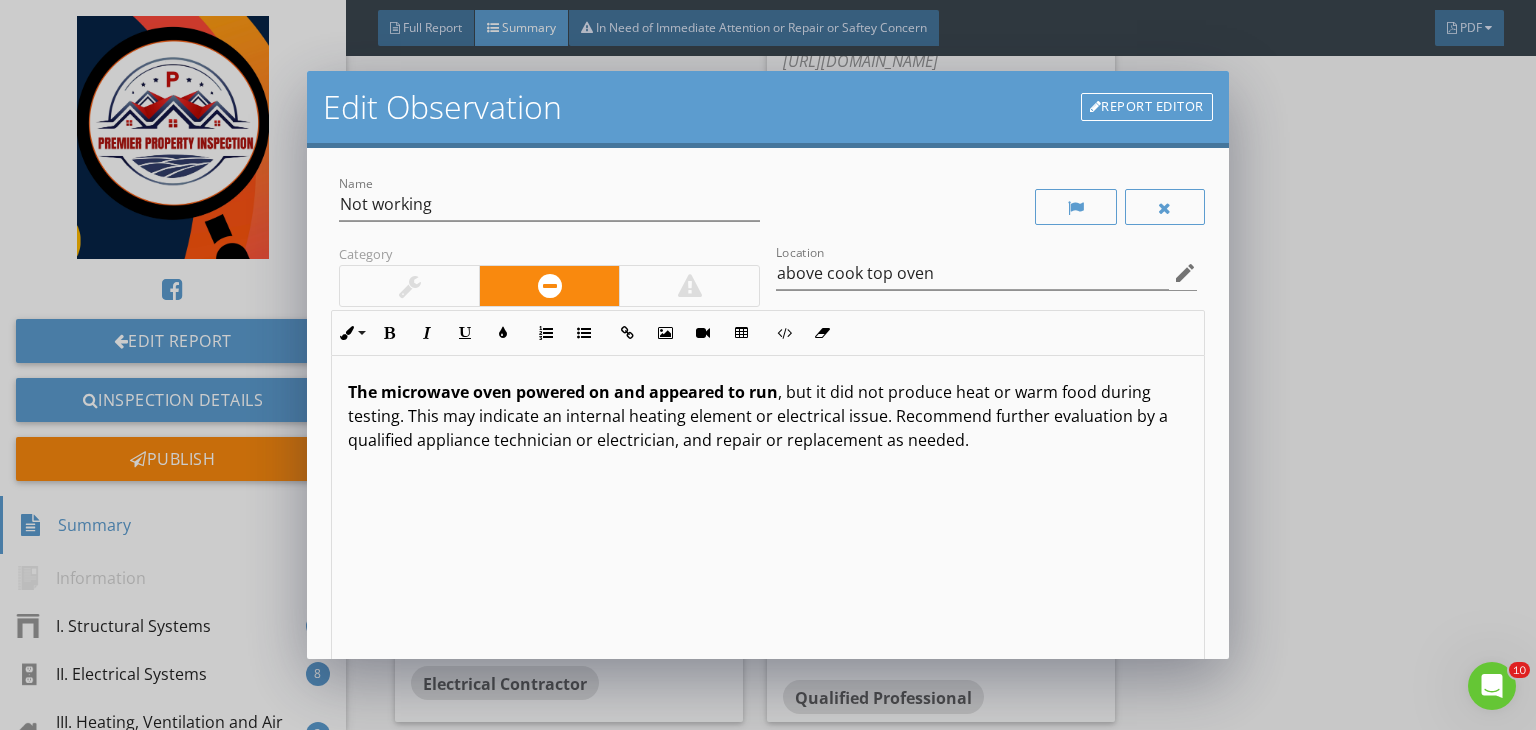 scroll, scrollTop: 0, scrollLeft: 0, axis: both 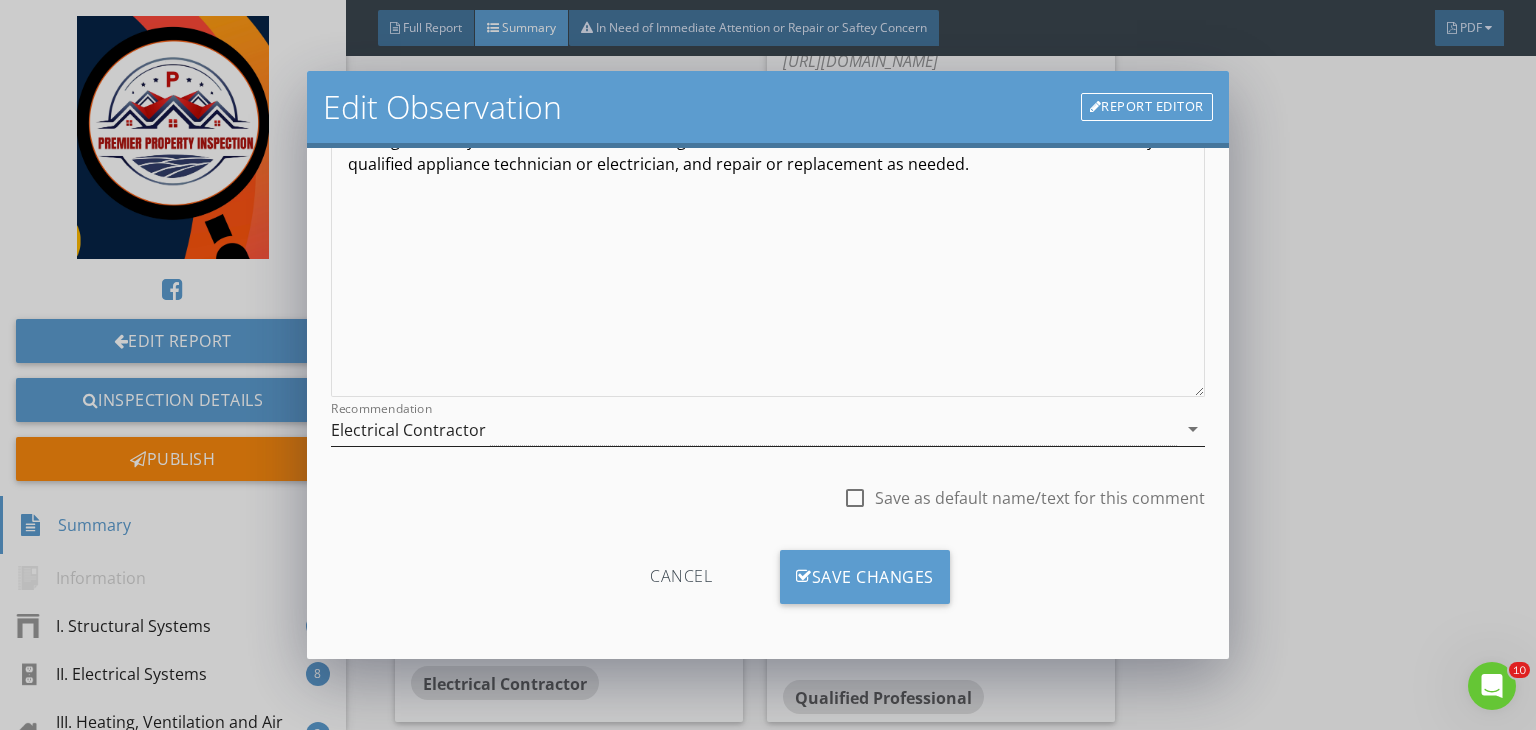 click on "Electrical Contractor" at bounding box center (754, 429) 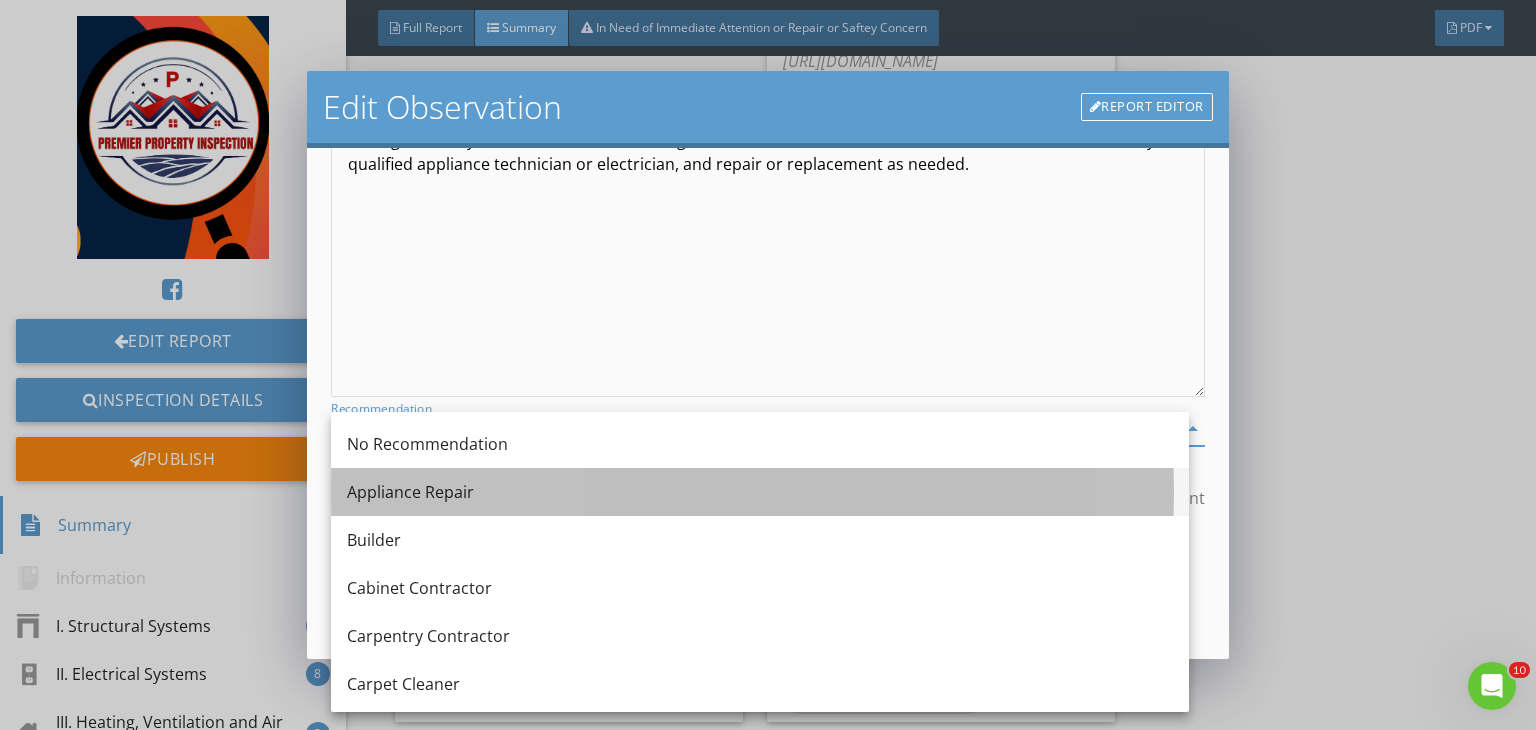 click on "Appliance Repair" at bounding box center (760, 492) 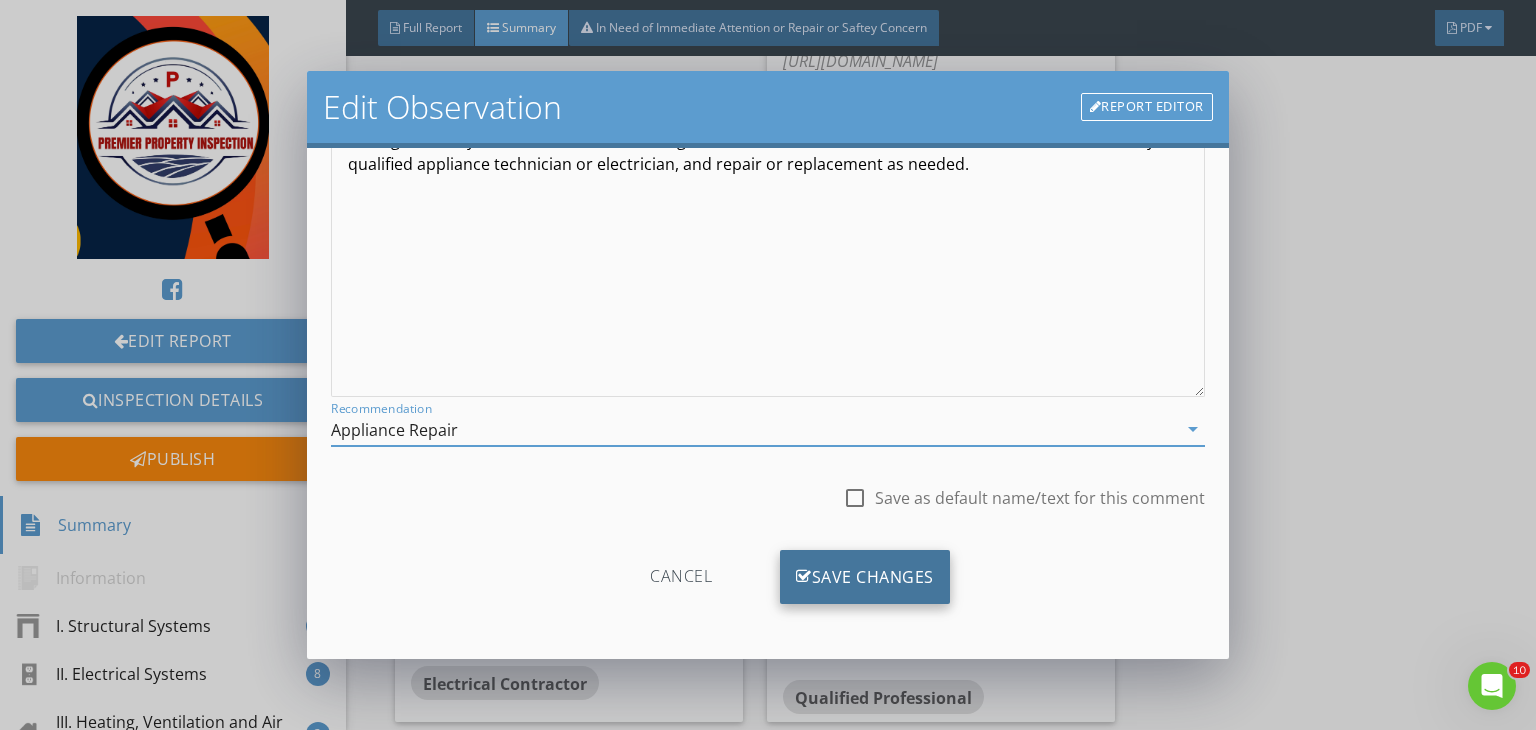 click on "Save Changes" at bounding box center (865, 577) 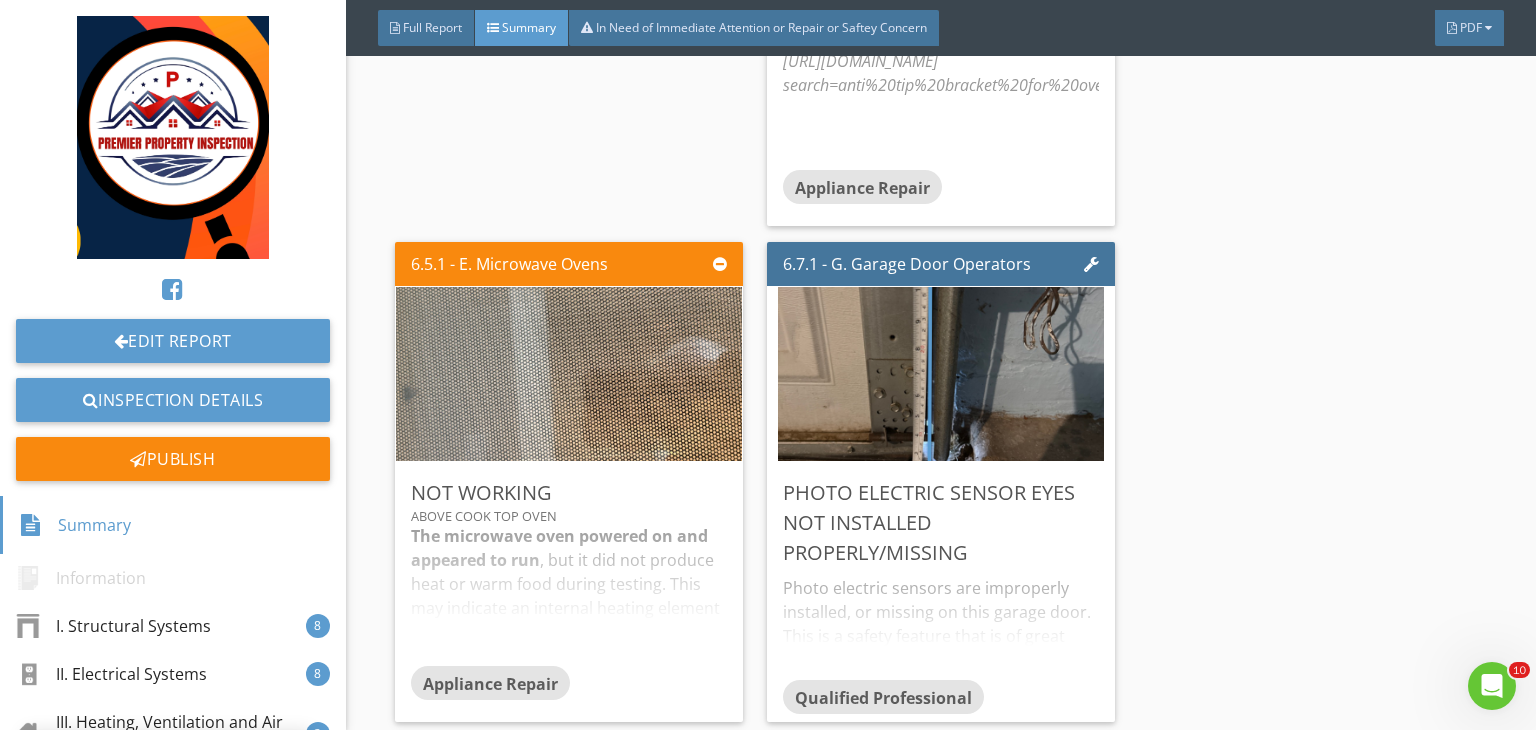 scroll, scrollTop: 39, scrollLeft: 0, axis: vertical 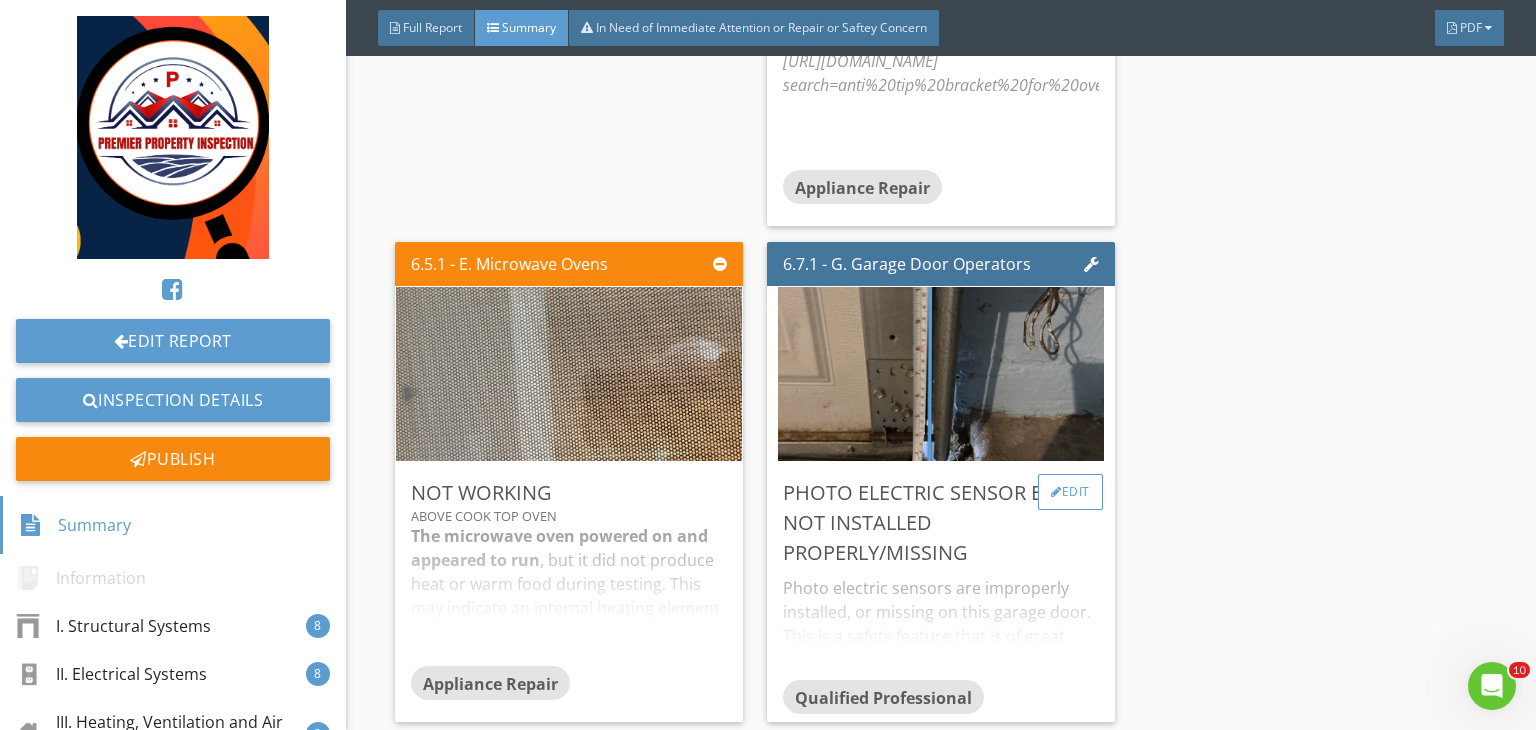 click on "Edit" at bounding box center (1070, 492) 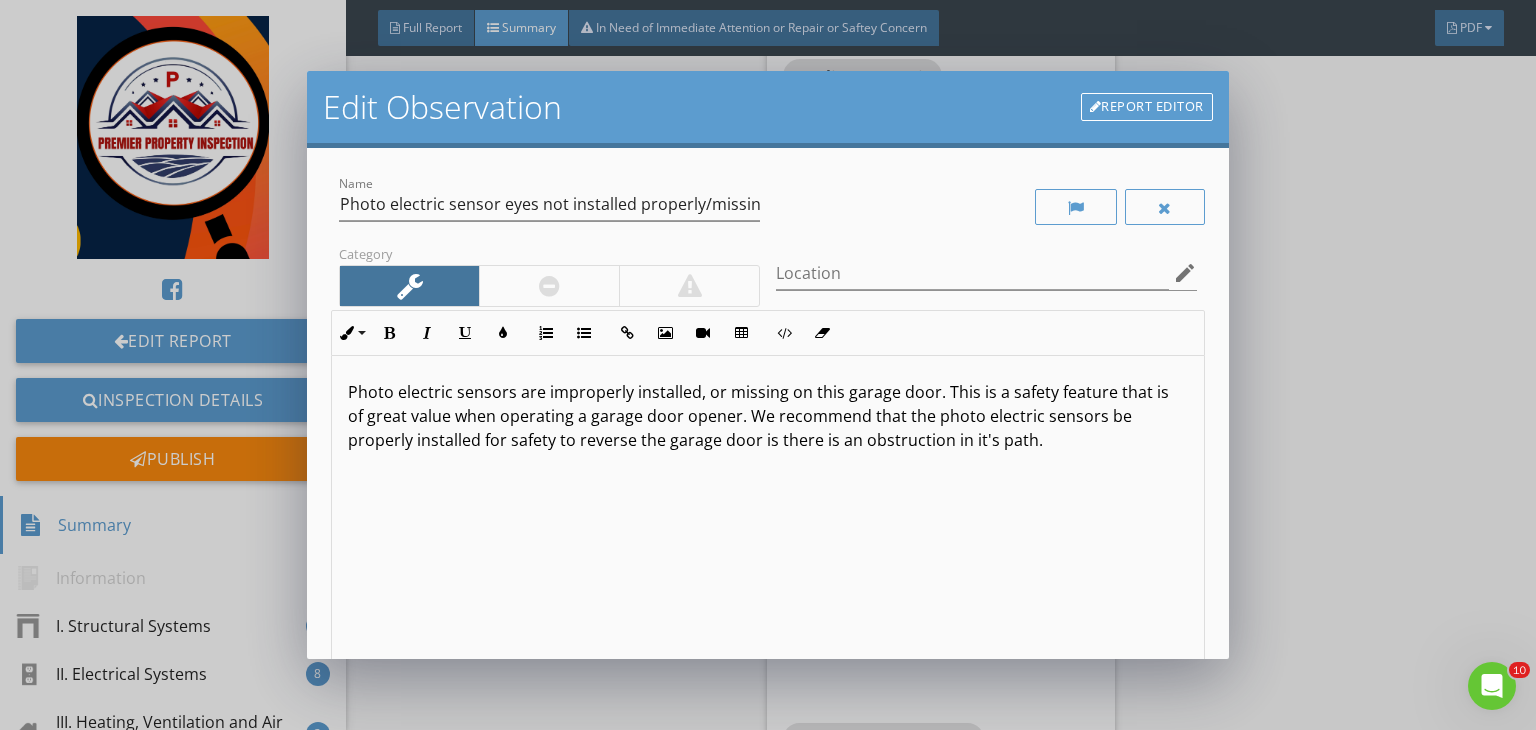 click on "Photo electric sensors are improperly installed, or missing on this garage door. This is a safety feature that is of great value when operating a garage door opener. We recommend that the photo electric sensors be properly installed for safety to reverse the garage door is there is an obstruction in it's path." at bounding box center (768, 416) 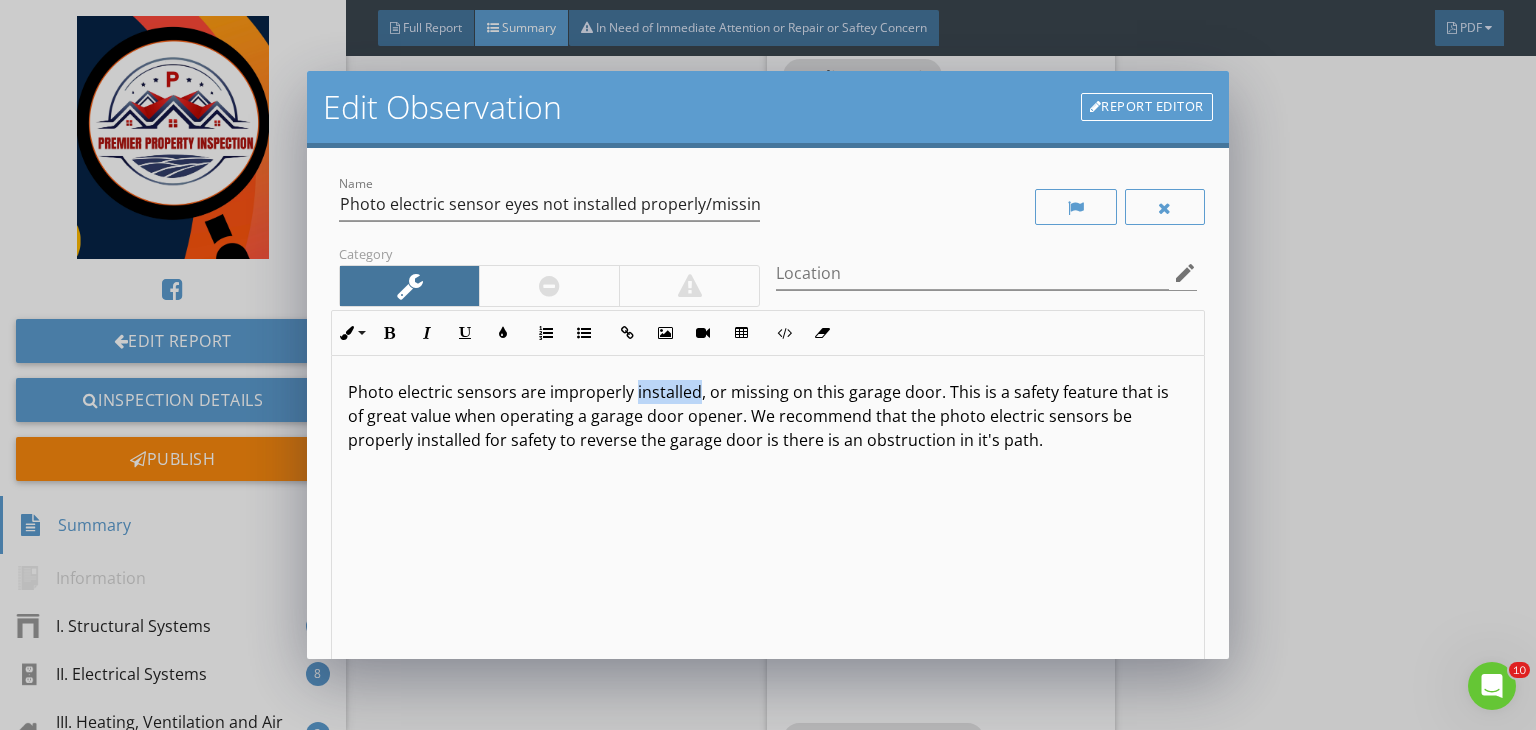 click on "Photo electric sensors are improperly installed, or missing on this garage door. This is a safety feature that is of great value when operating a garage door opener. We recommend that the photo electric sensors be properly installed for safety to reverse the garage door is there is an obstruction in it's path." at bounding box center [768, 416] 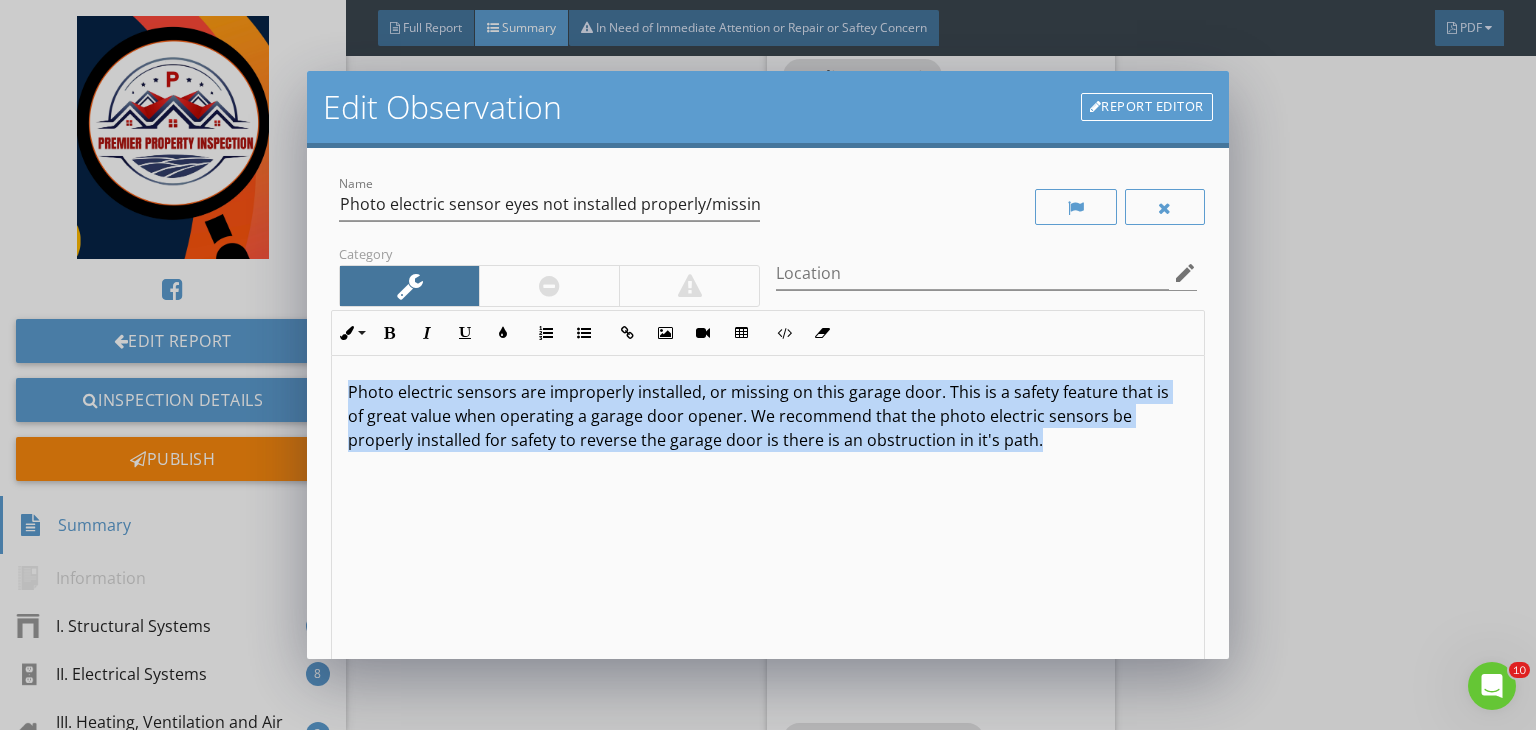 click on "Photo electric sensors are improperly installed, or missing on this garage door. This is a safety feature that is of great value when operating a garage door opener. We recommend that the photo electric sensors be properly installed for safety to reverse the garage door is there is an obstruction in it's path." at bounding box center [768, 416] 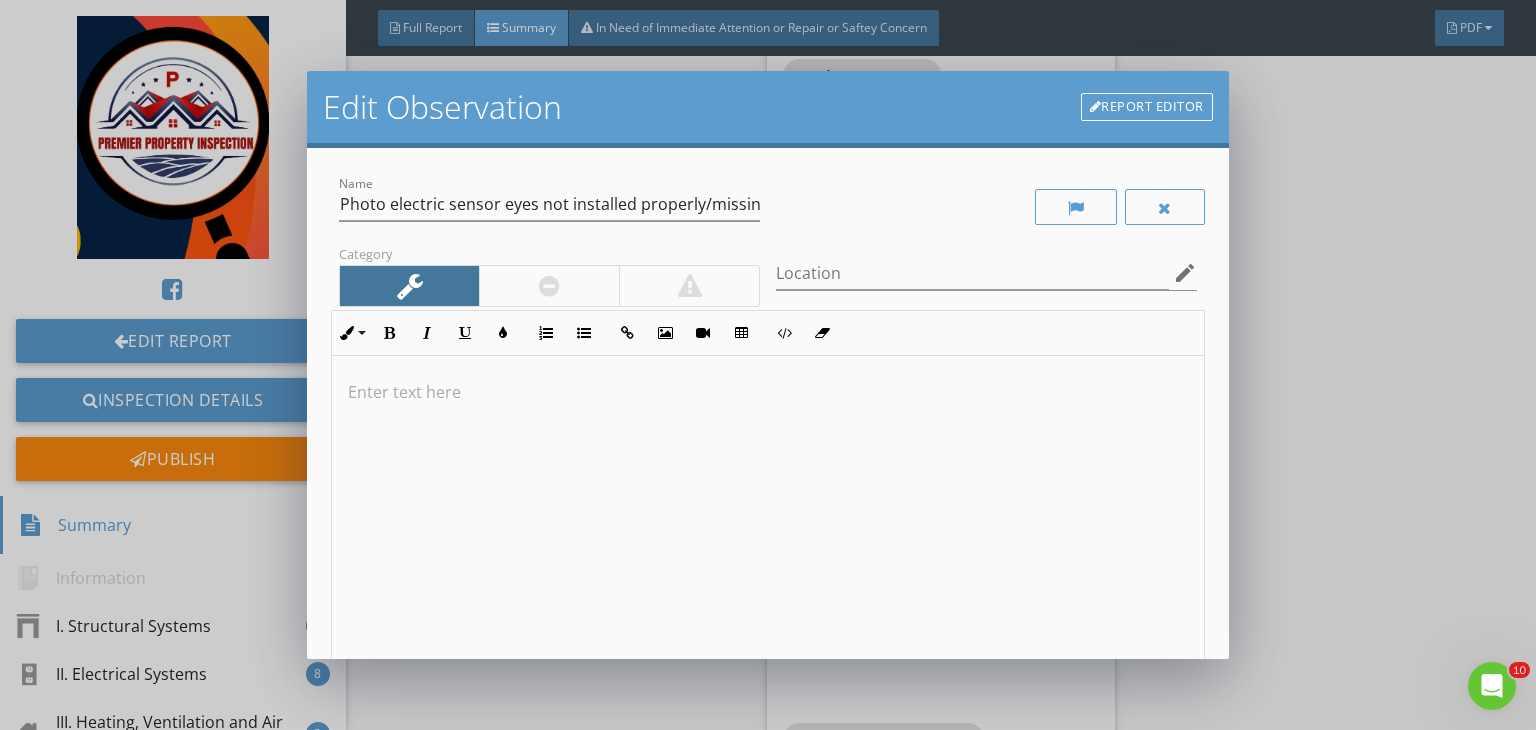 click at bounding box center (768, 392) 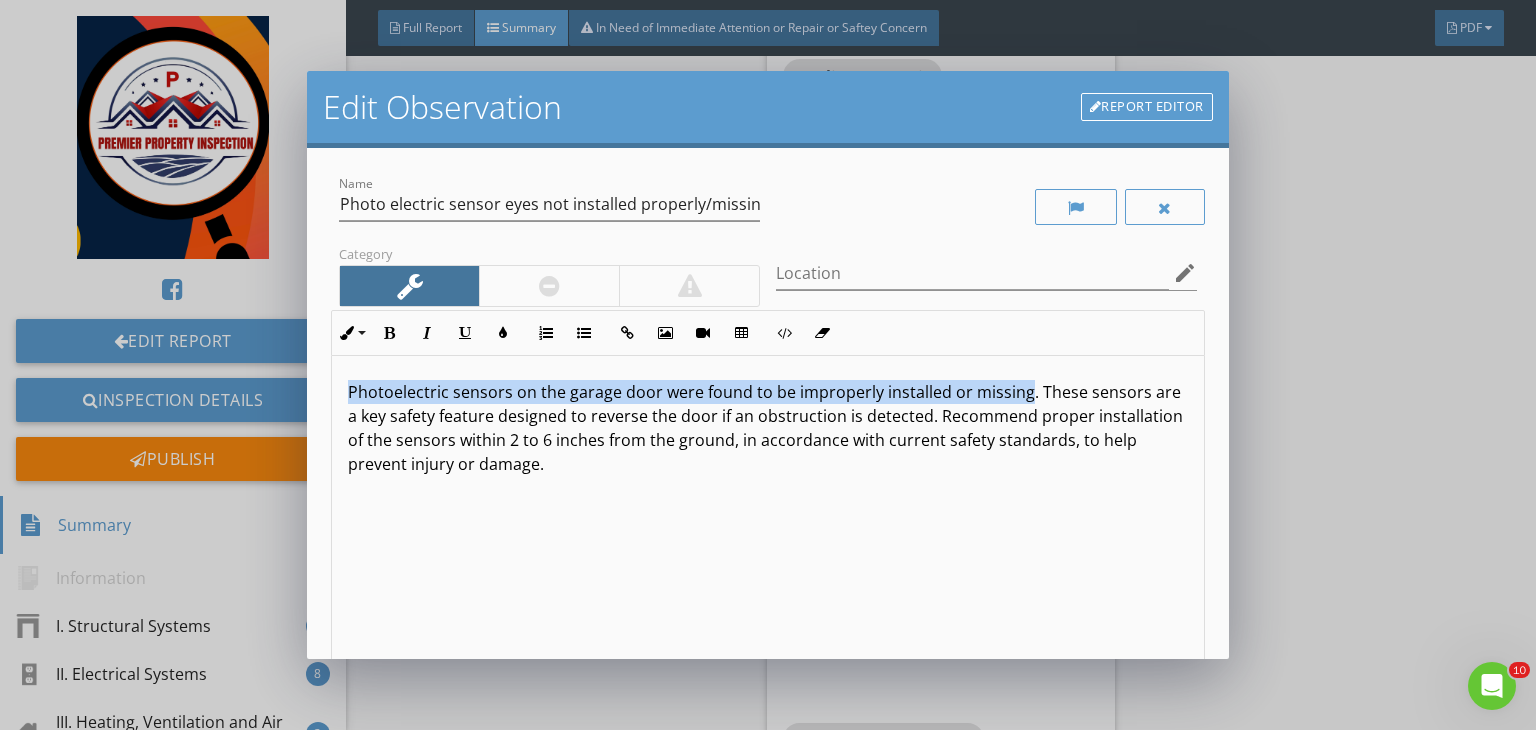 drag, startPoint x: 1022, startPoint y: 388, endPoint x: 318, endPoint y: 333, distance: 706.14514 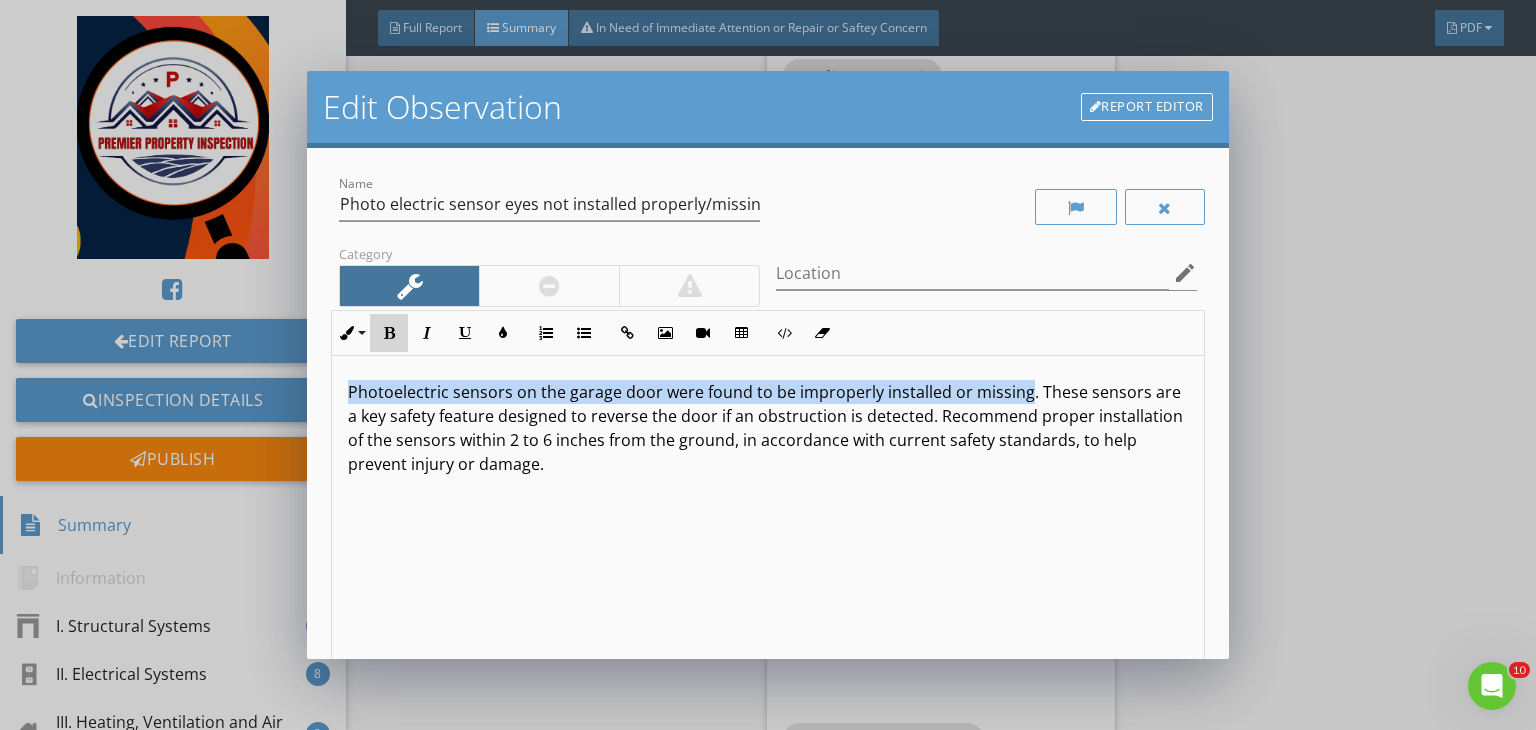 click at bounding box center [389, 333] 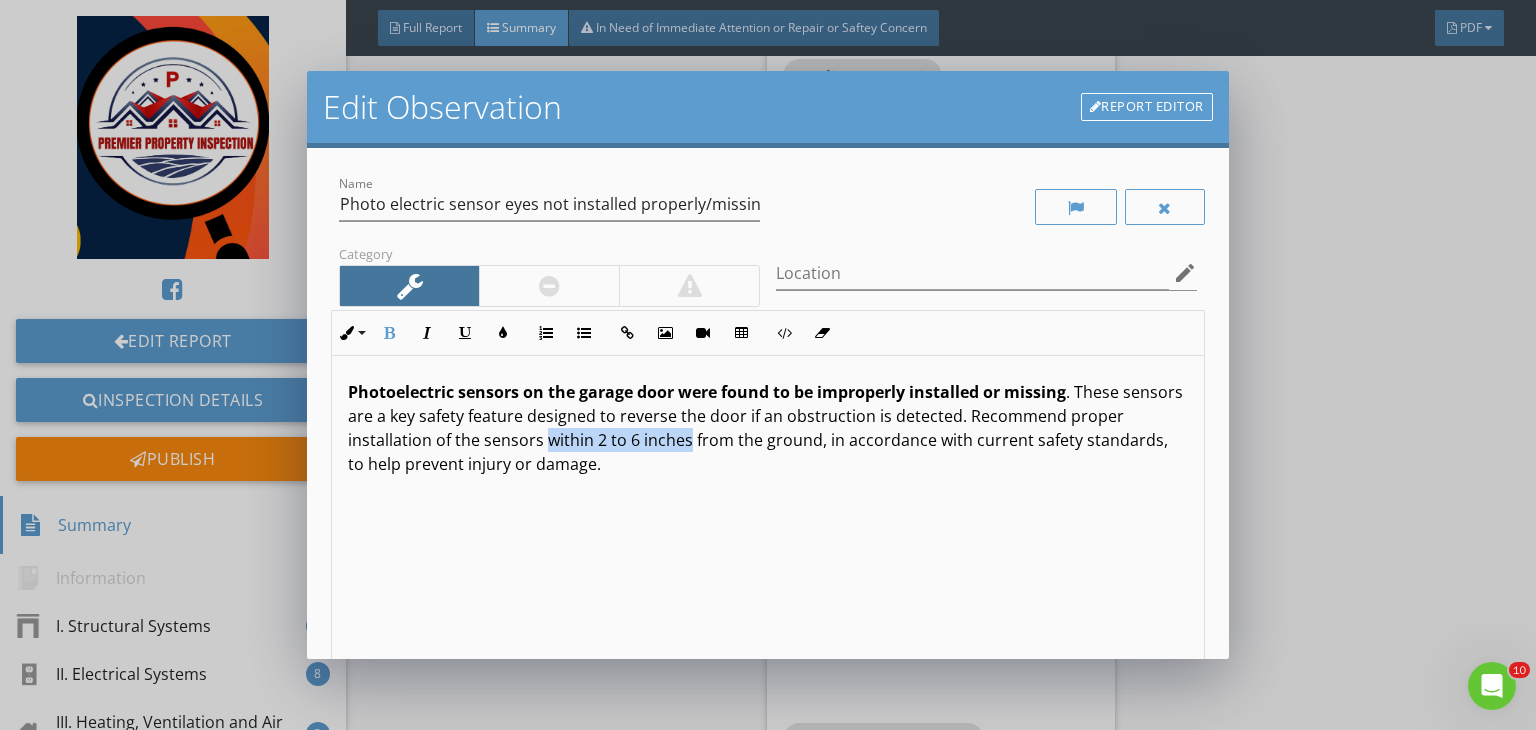 drag, startPoint x: 599, startPoint y: 438, endPoint x: 740, endPoint y: 441, distance: 141.0319 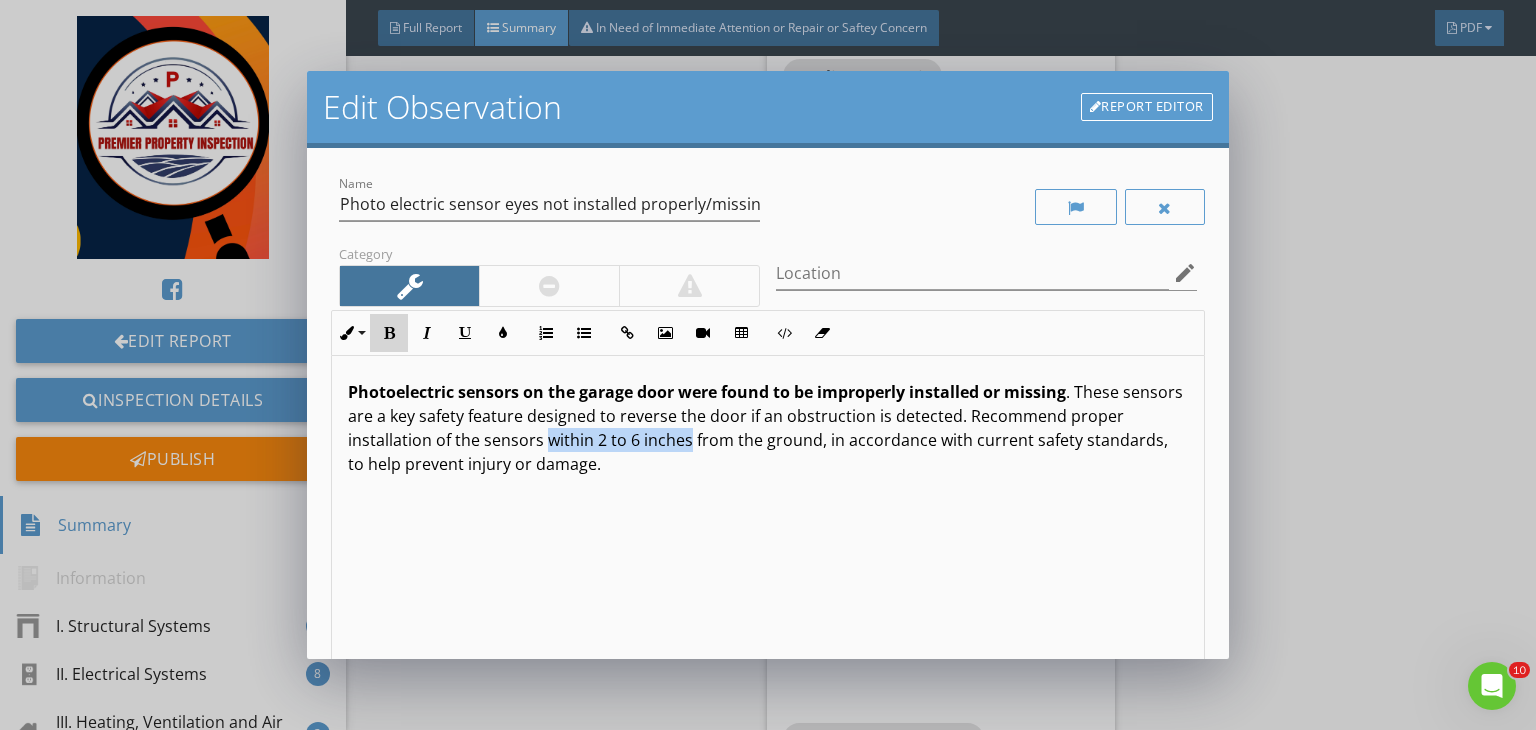 click at bounding box center [389, 333] 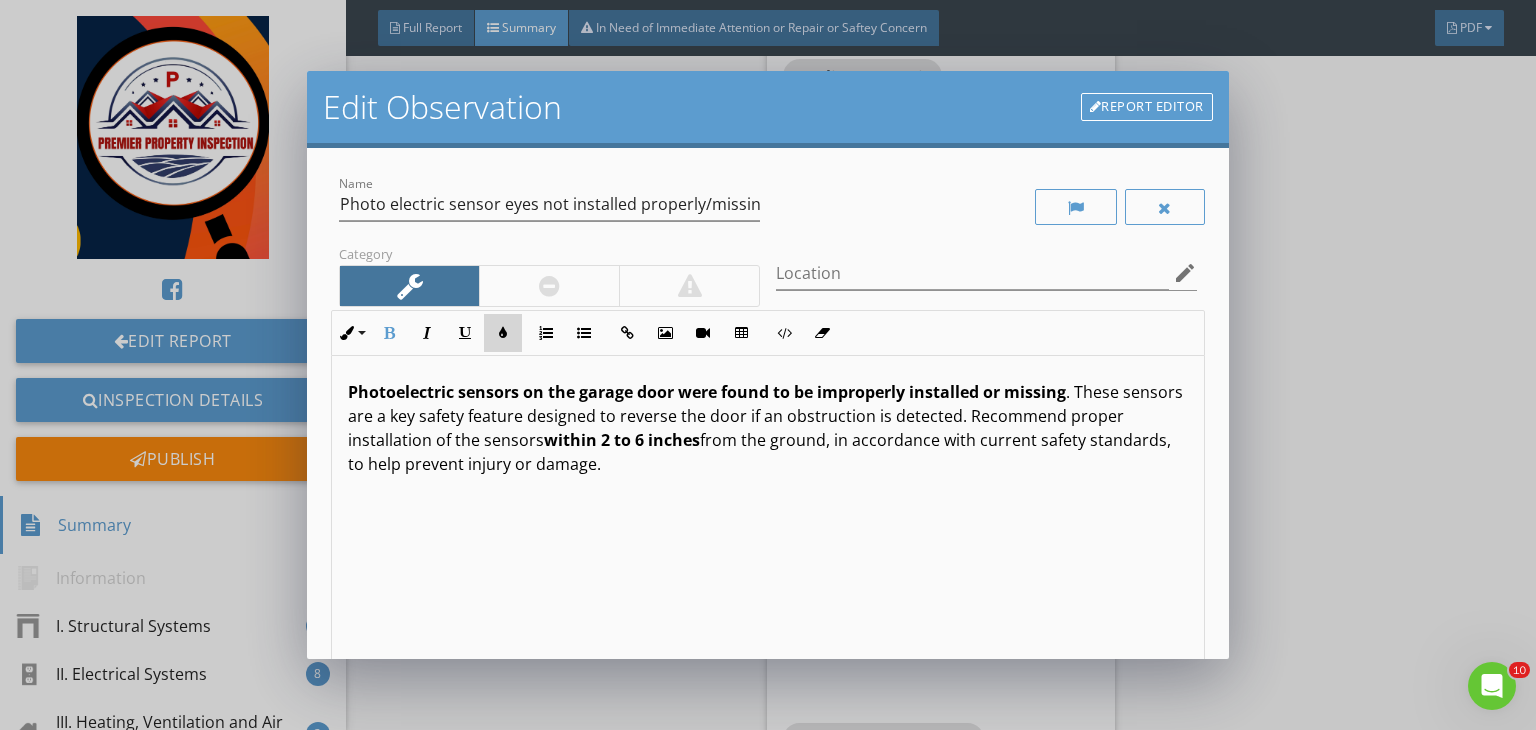 click at bounding box center [503, 333] 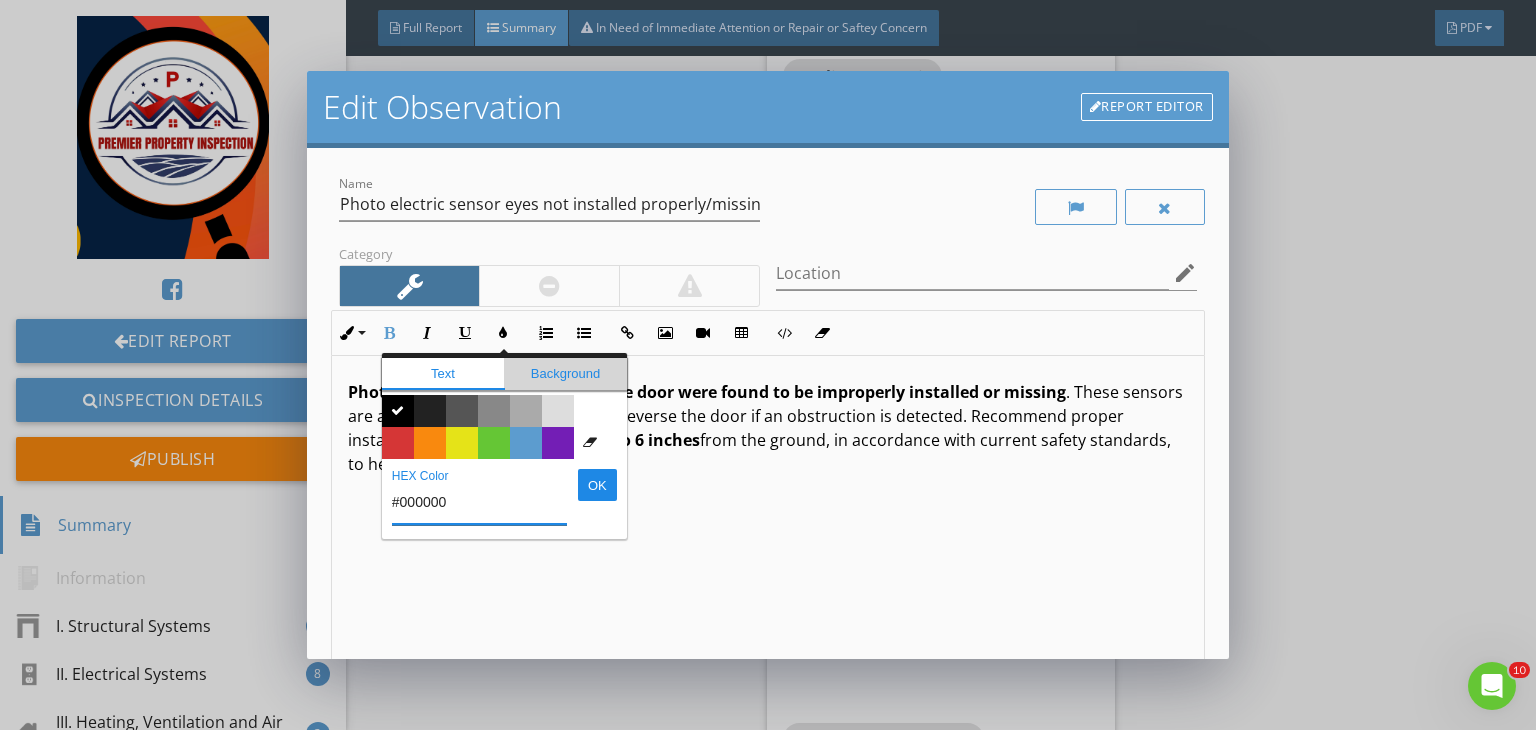 click on "Background" at bounding box center (565, 374) 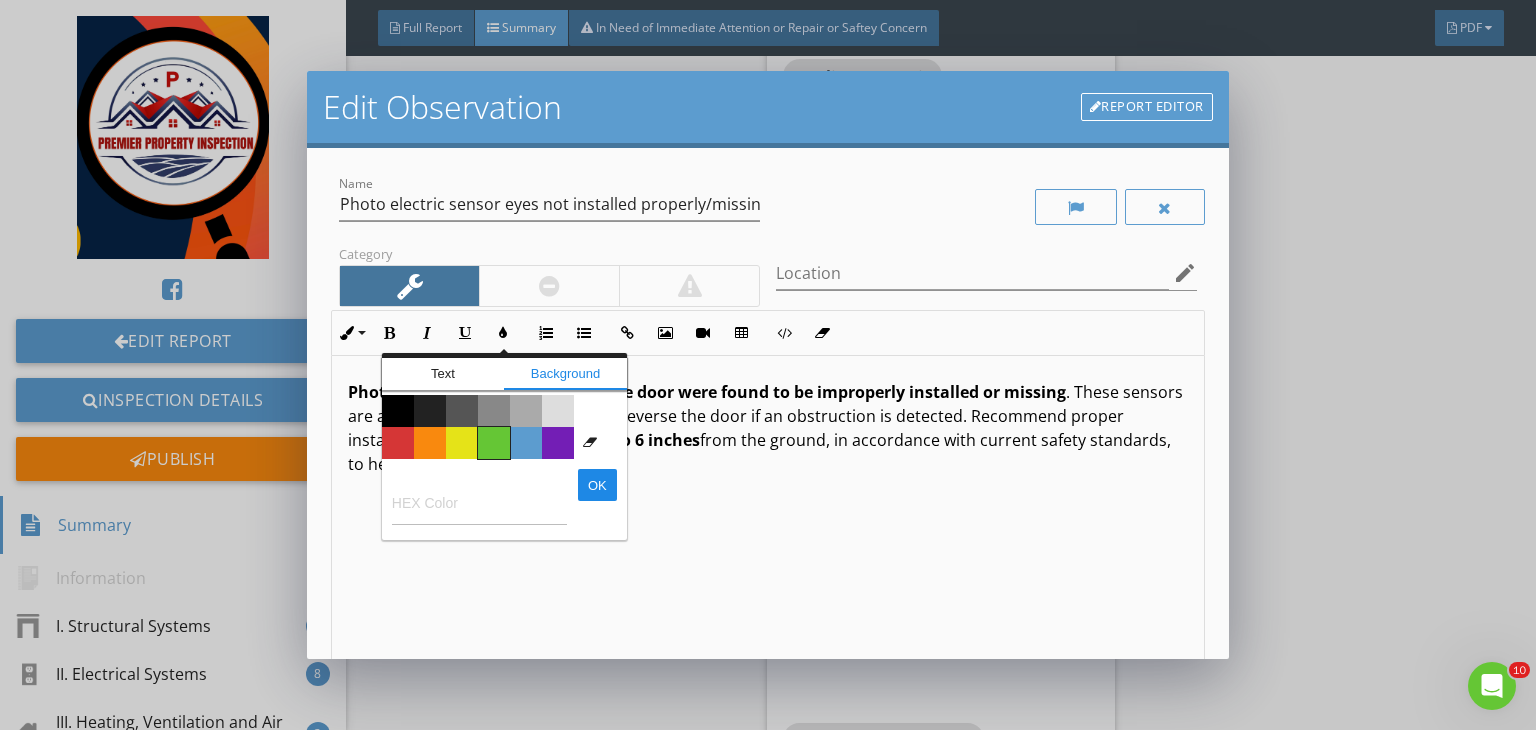 click on "Color #65c635" at bounding box center (494, 443) 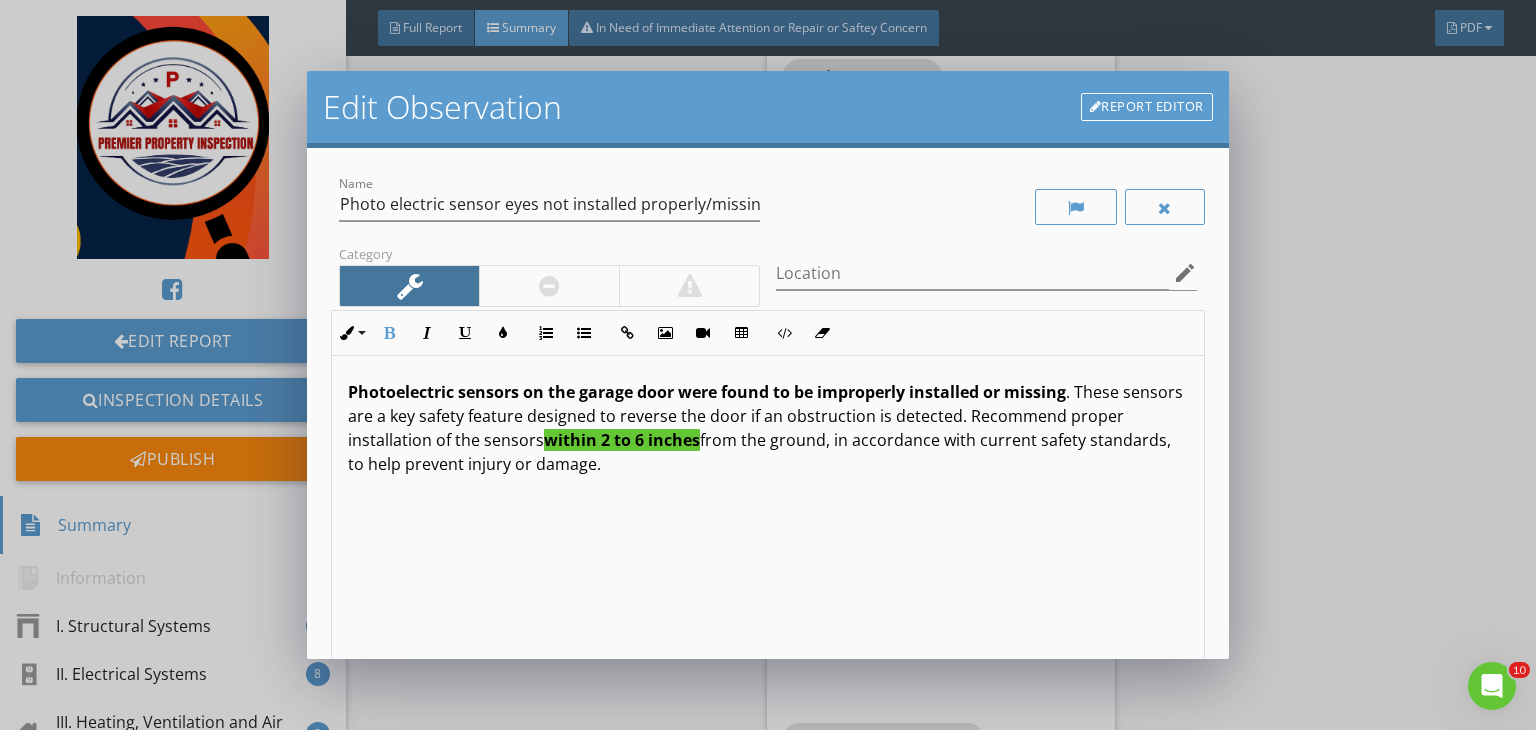 click on "Photoelectric sensors on the garage door were found to be improperly installed or missing . These sensors are a key safety feature designed to reverse the door if an obstruction is detected. Recommend proper installation of the sensors  within 2 to 6 inches  from the ground, in accordance with current safety standards, to help prevent injury or damage." at bounding box center (768, 514) 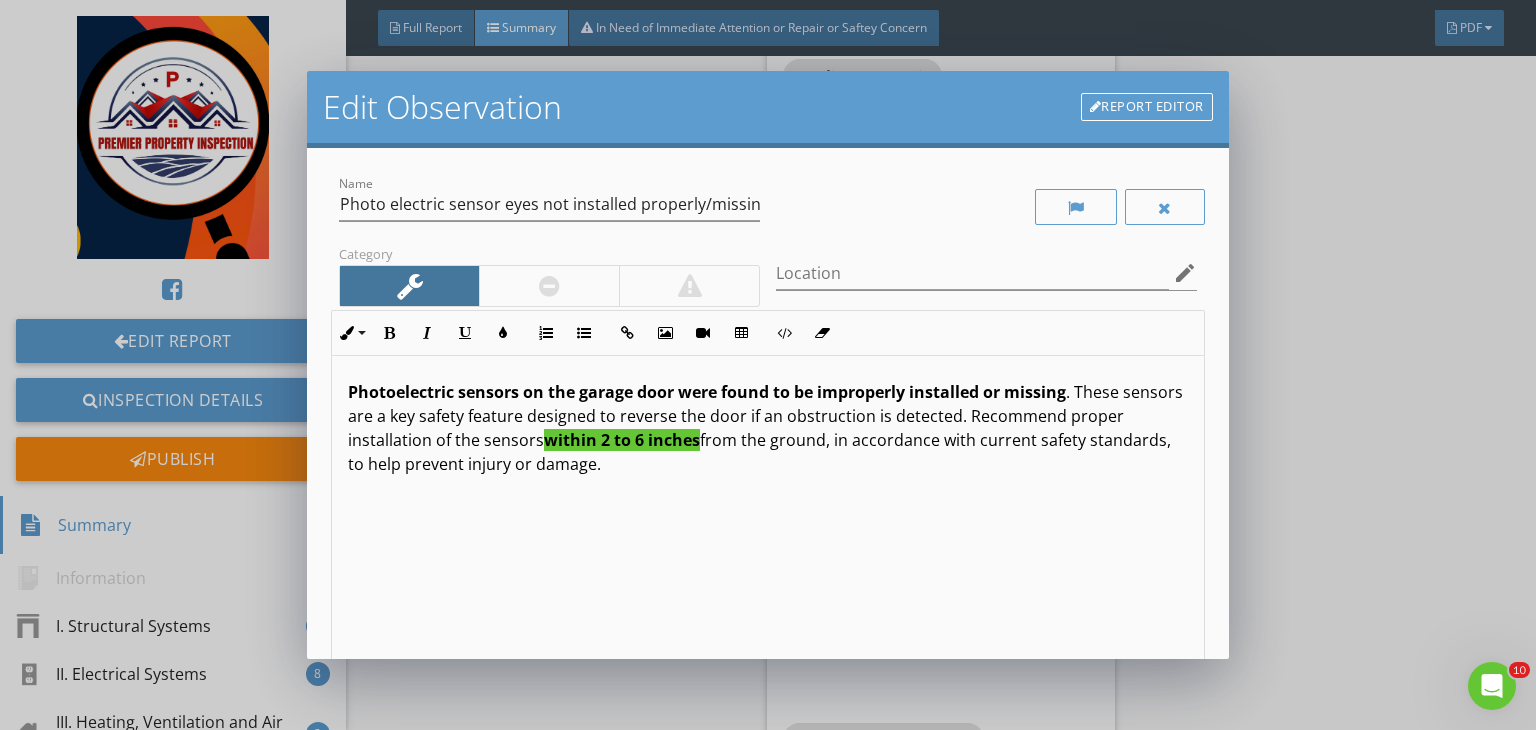 scroll, scrollTop: 0, scrollLeft: 0, axis: both 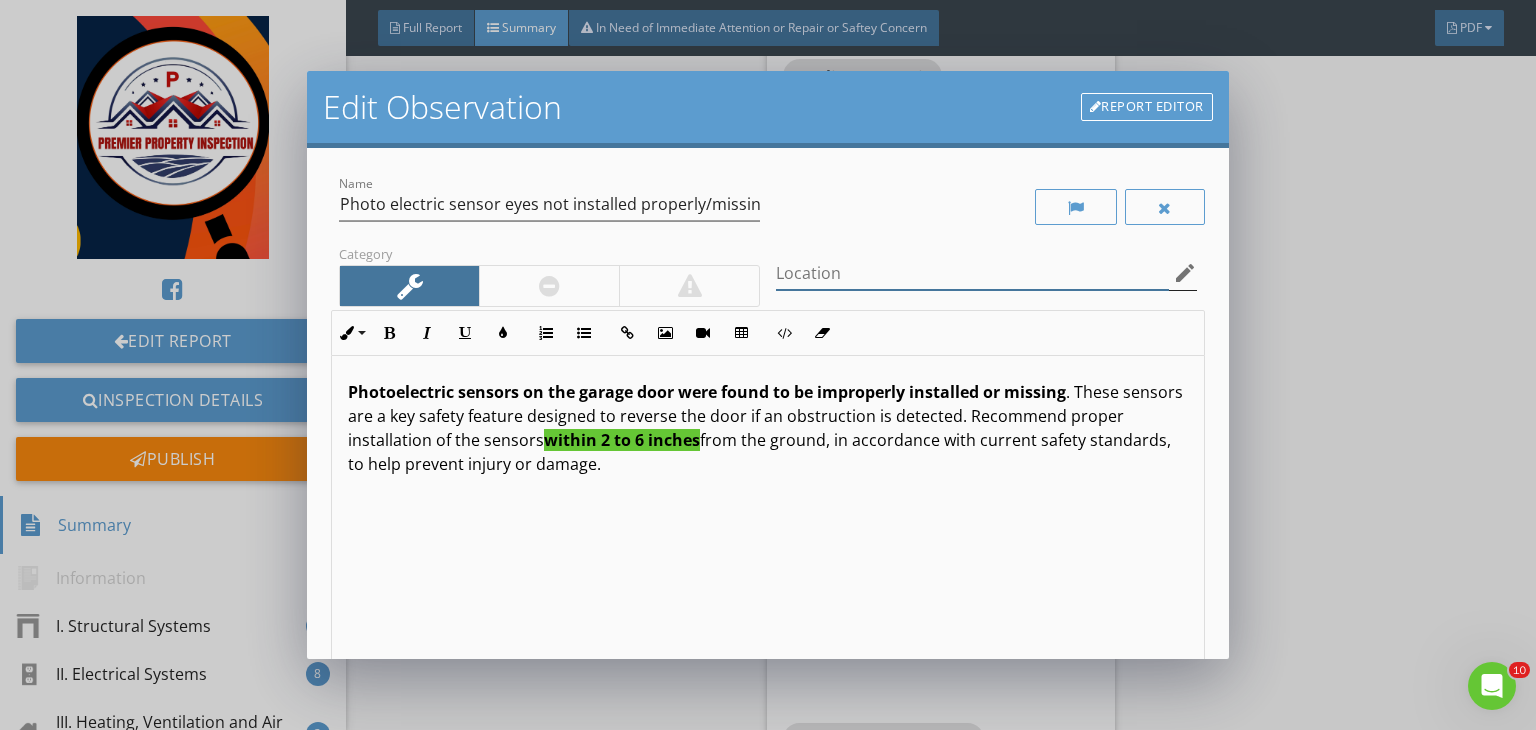 click on "Location edit" at bounding box center [986, 273] 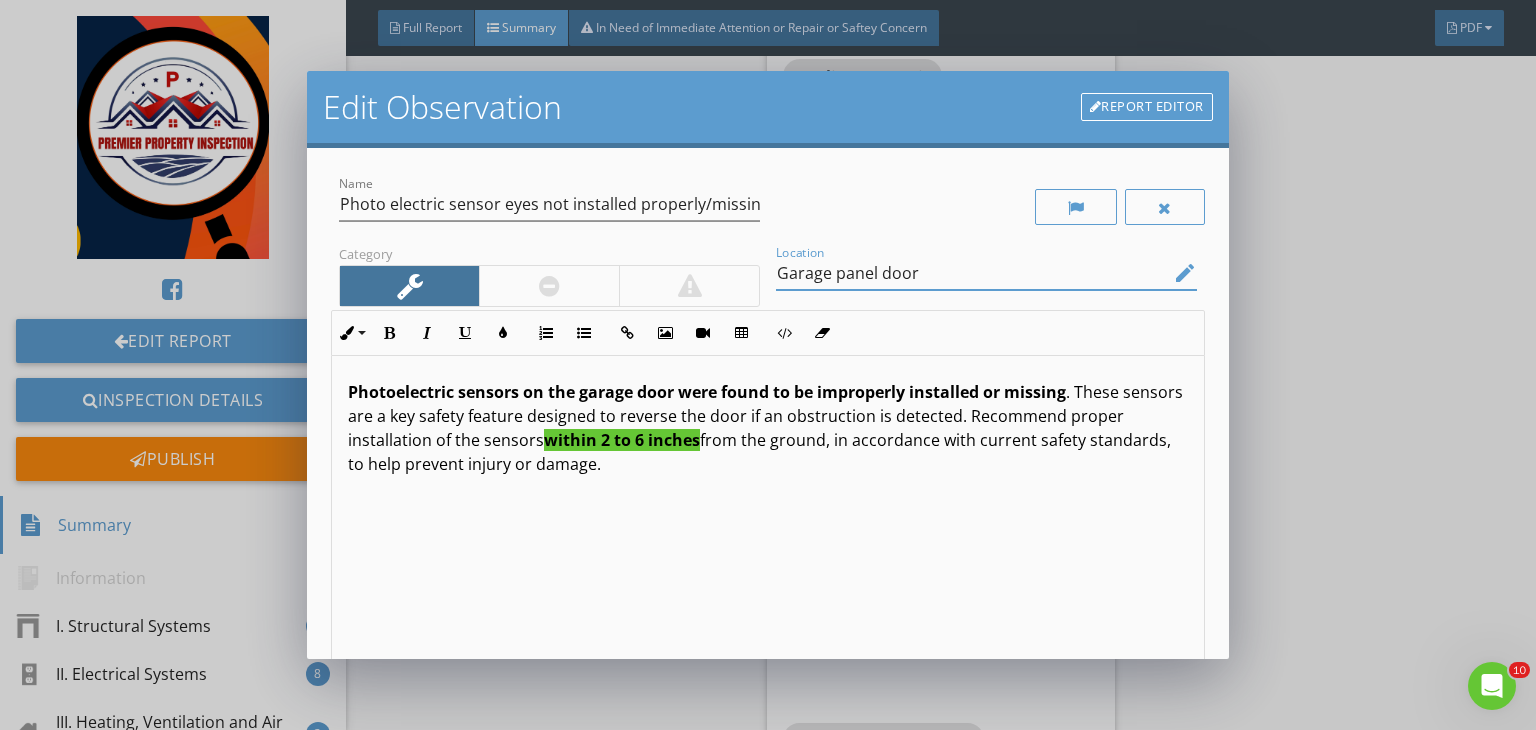 scroll, scrollTop: 276, scrollLeft: 0, axis: vertical 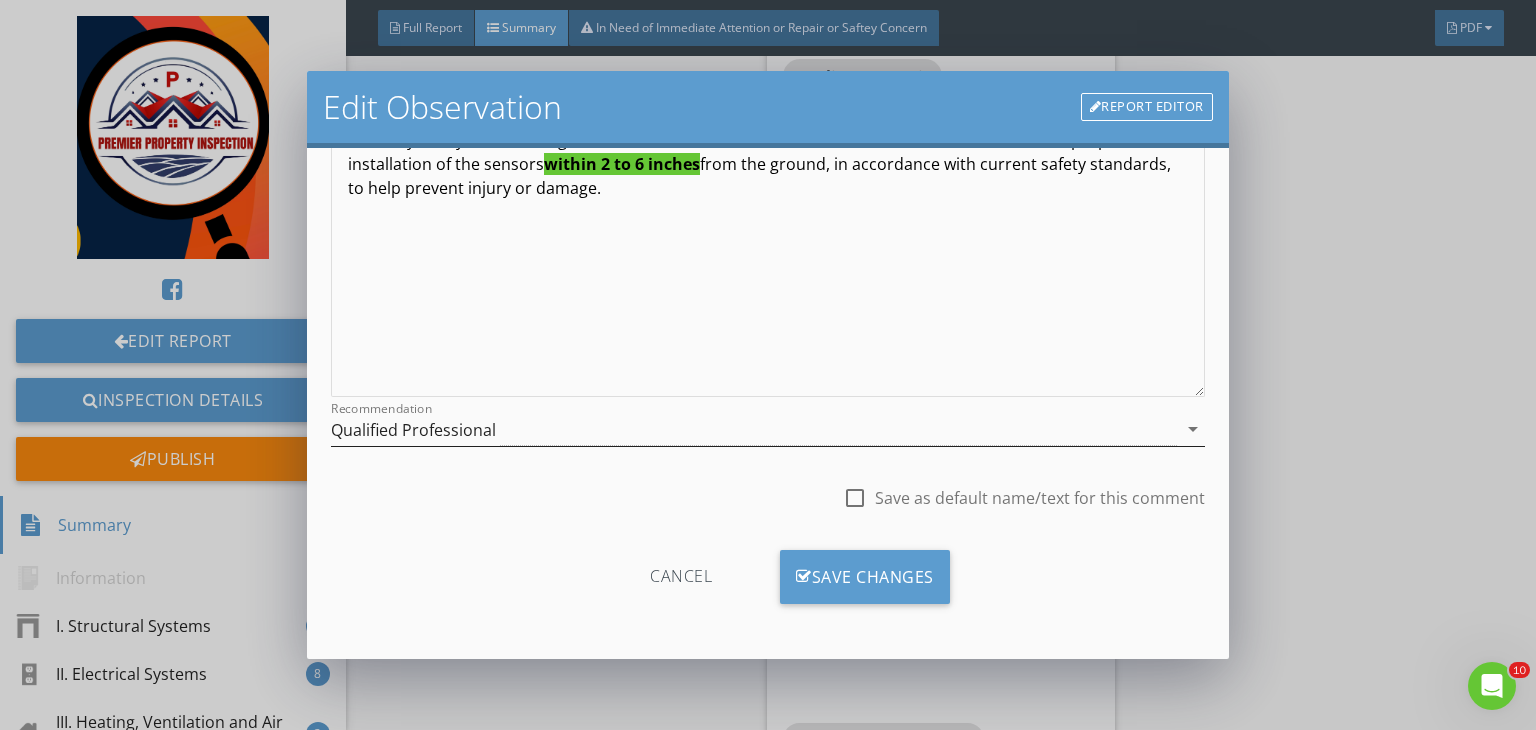 type on "Garage panel door" 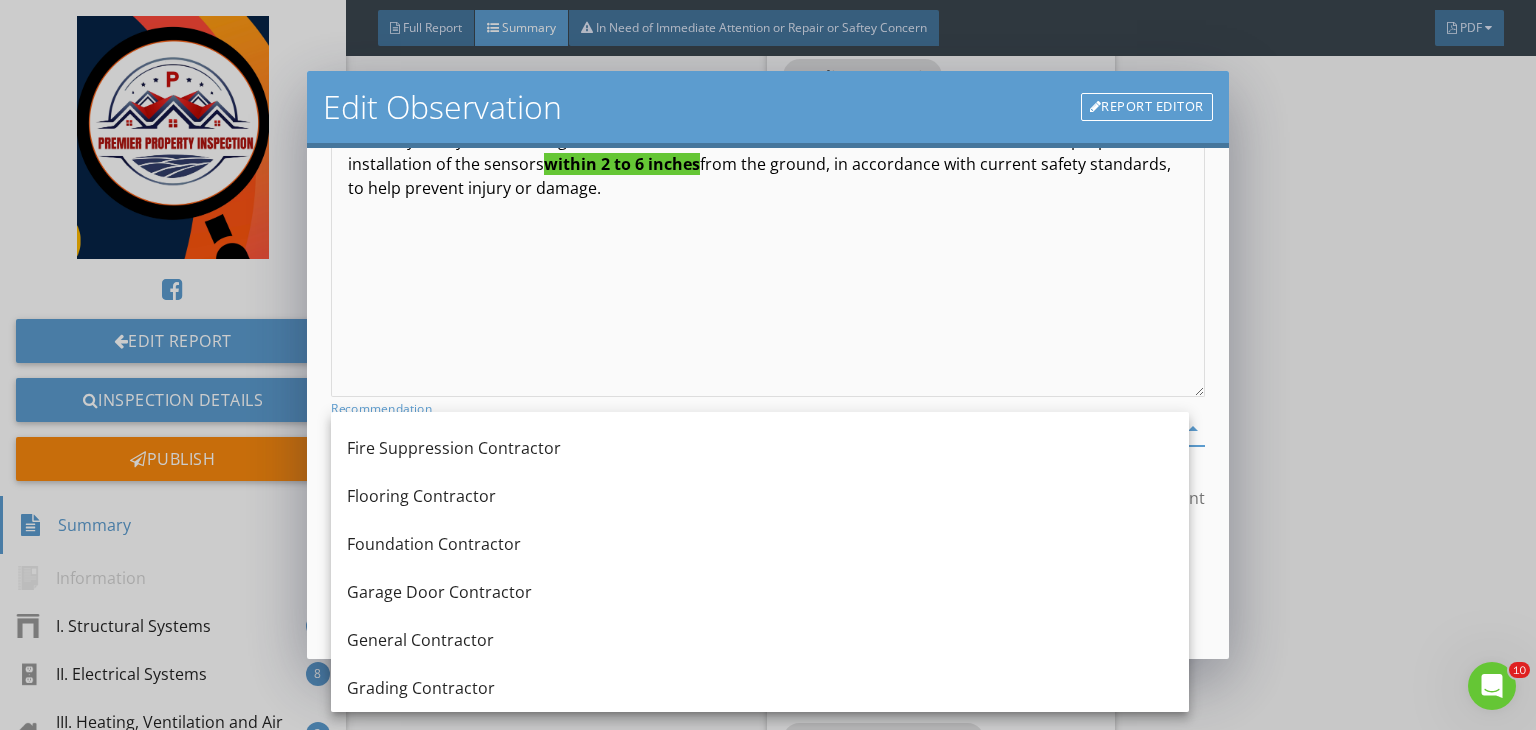 scroll, scrollTop: 928, scrollLeft: 0, axis: vertical 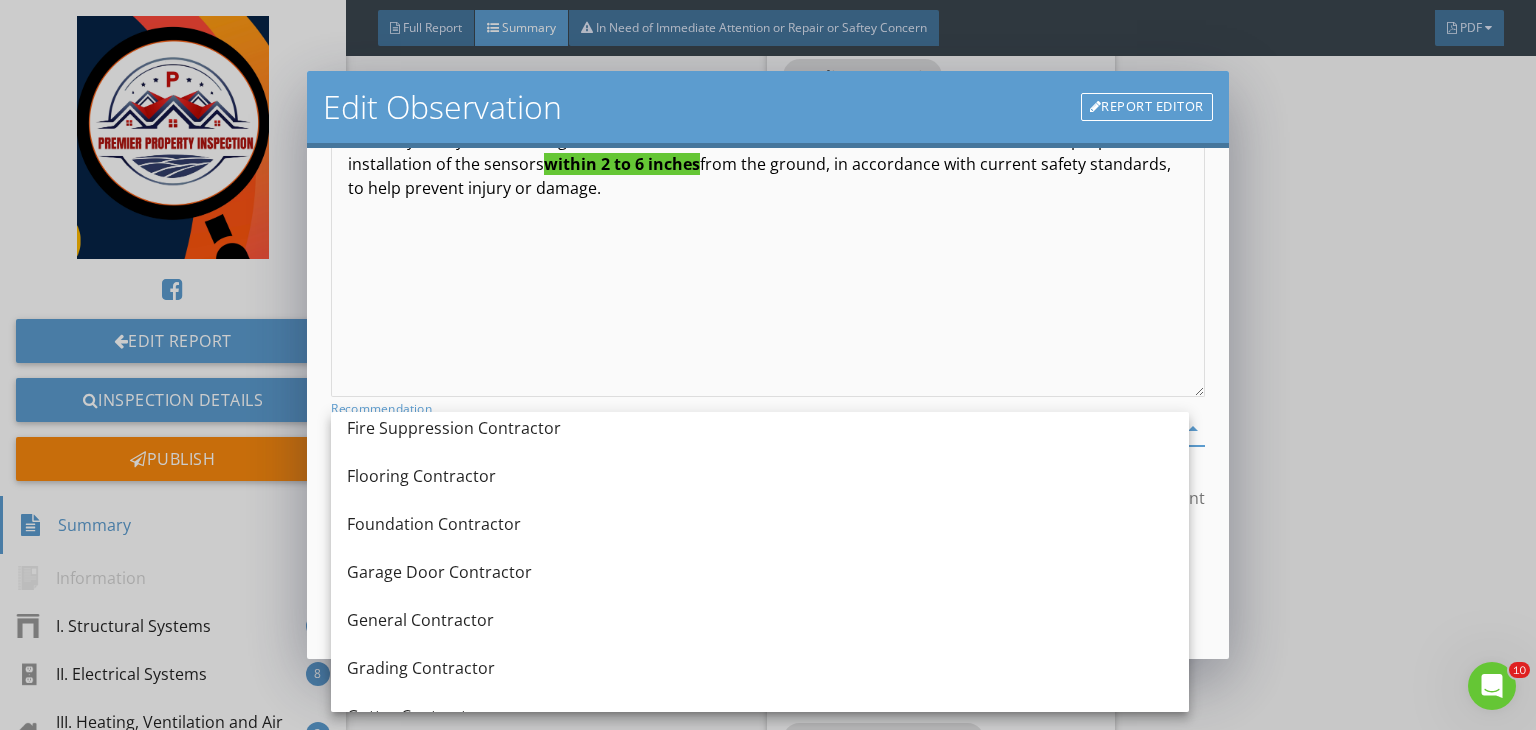 click on "Garage Door Contractor" at bounding box center (760, 572) 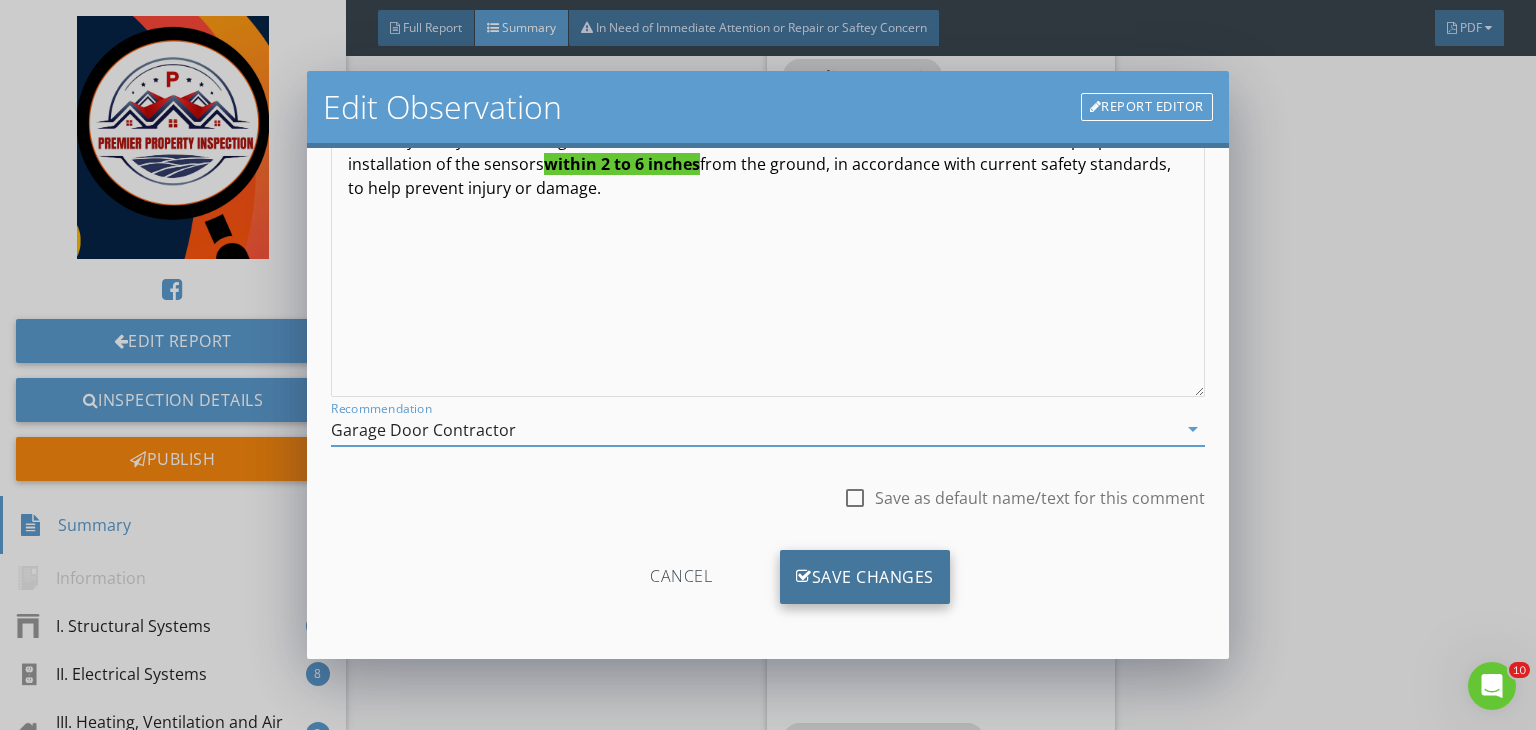 click on "Save Changes" at bounding box center (865, 577) 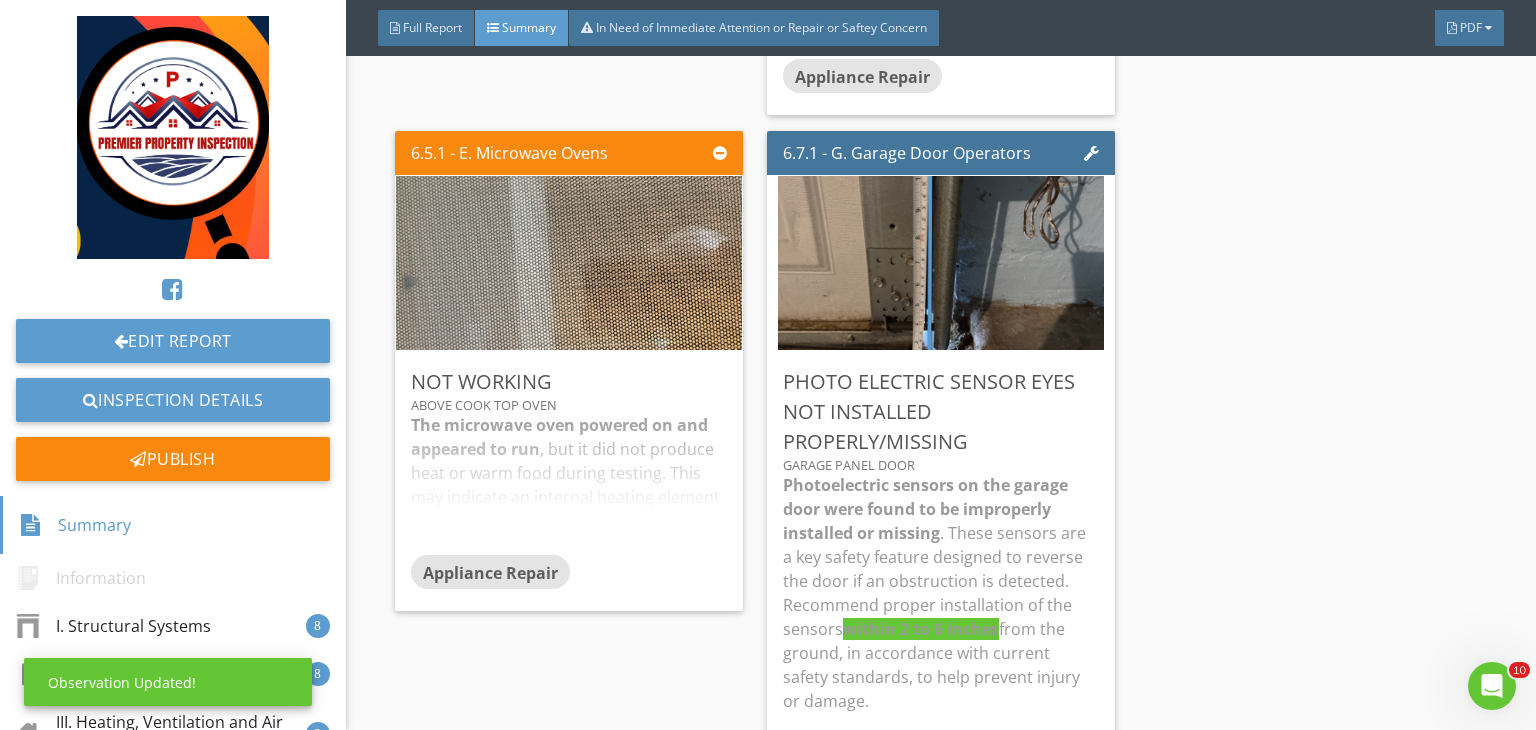 scroll, scrollTop: 39, scrollLeft: 0, axis: vertical 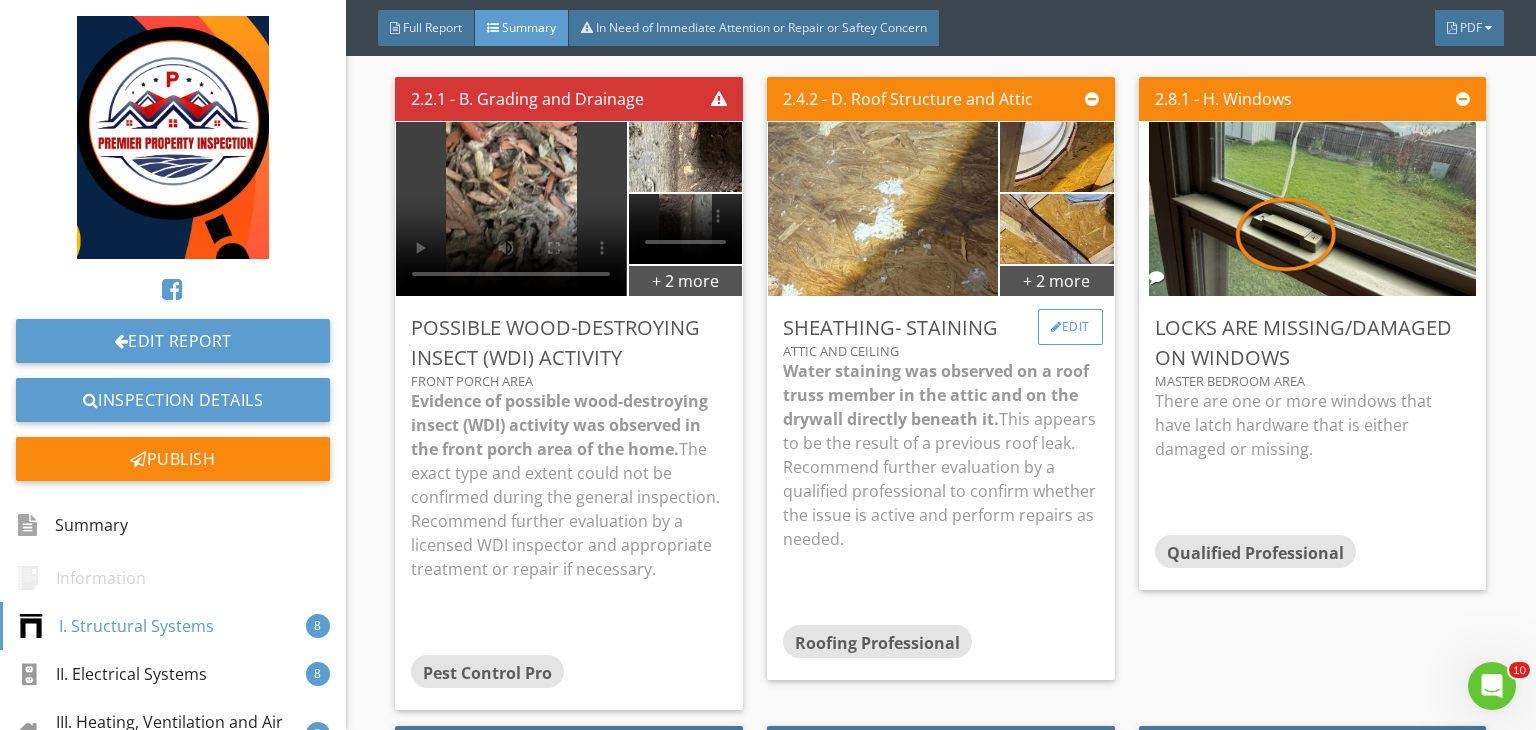 click on "Edit" at bounding box center [1070, 327] 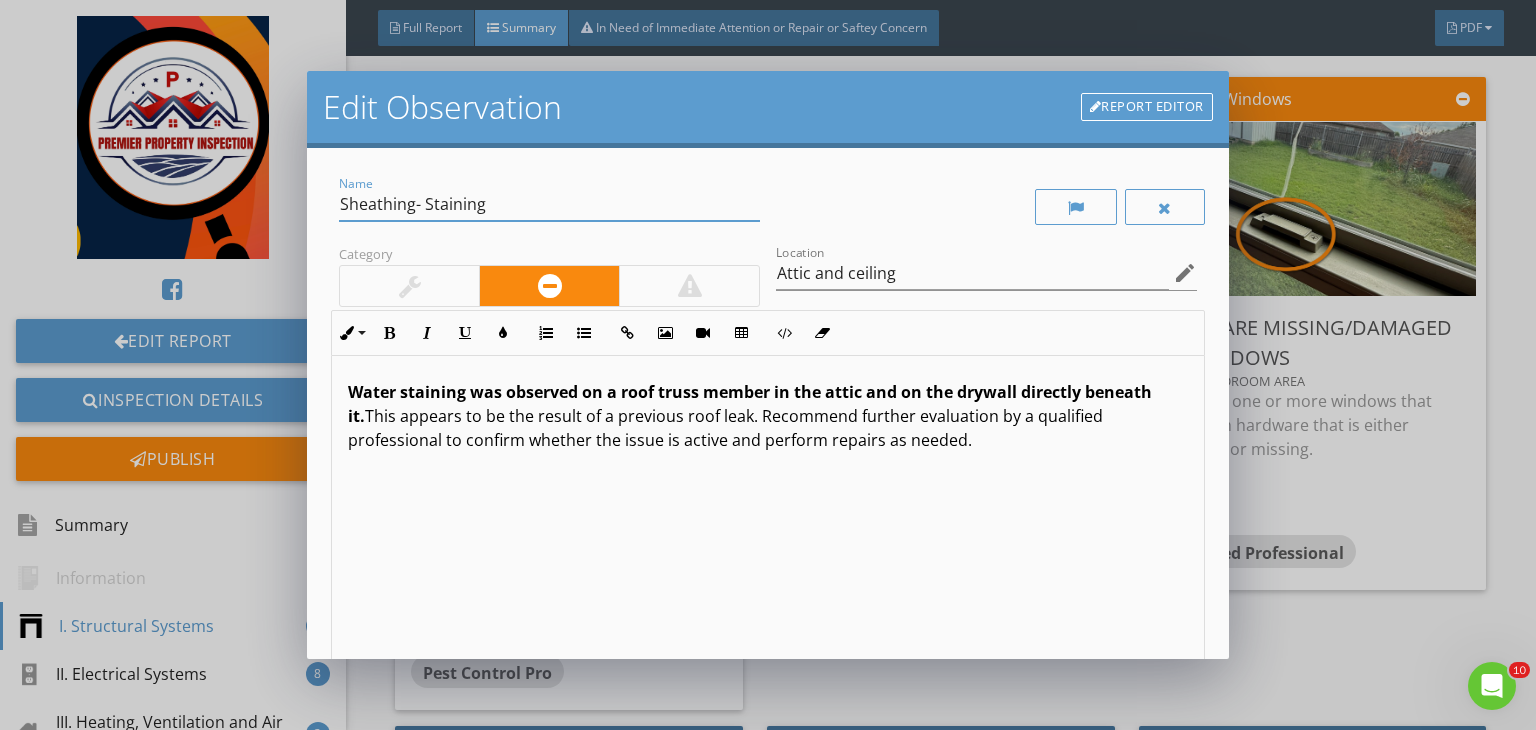 click on "Sheathing- Staining" at bounding box center [549, 204] 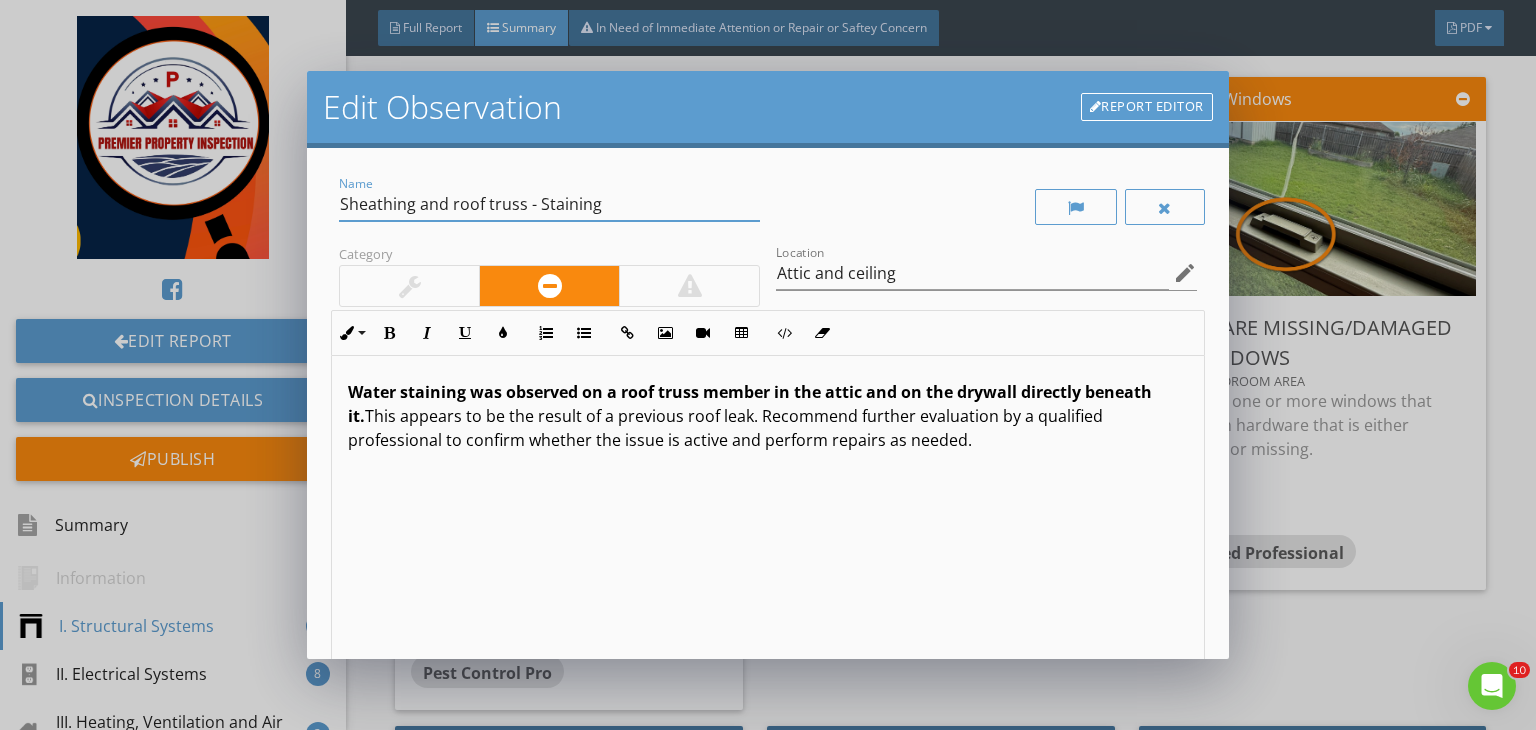 scroll, scrollTop: 276, scrollLeft: 0, axis: vertical 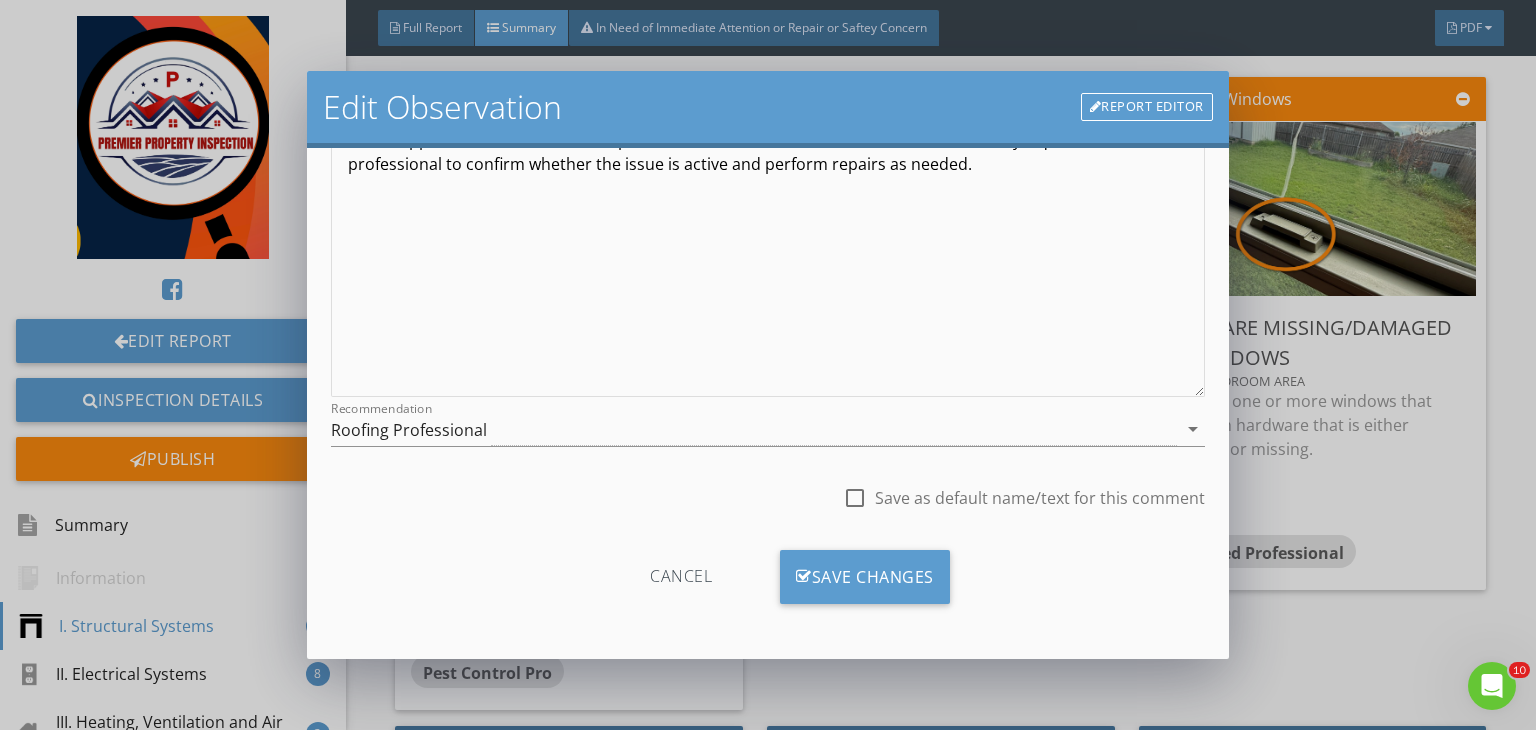 type on "Sheathing and roof truss - Staining" 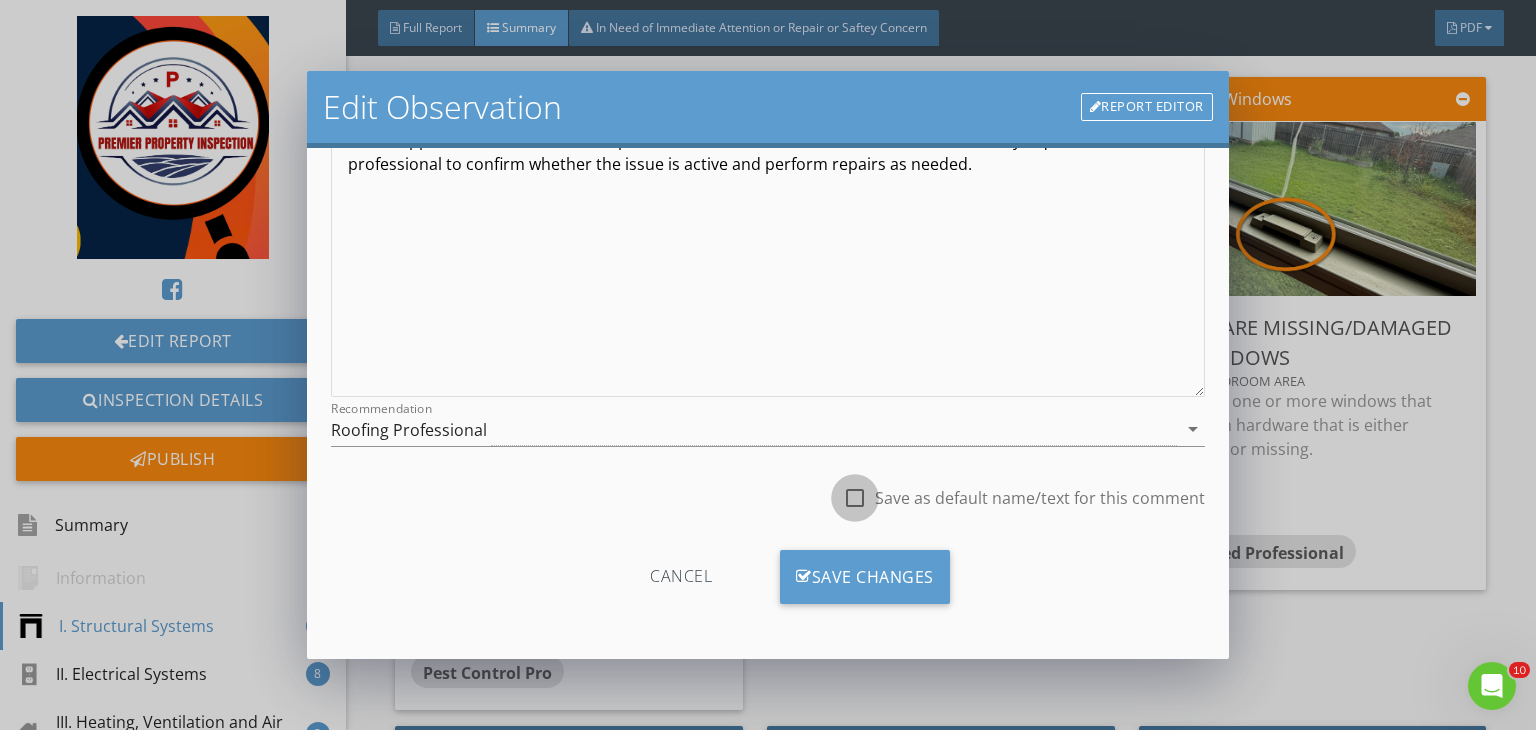 click at bounding box center [855, 498] 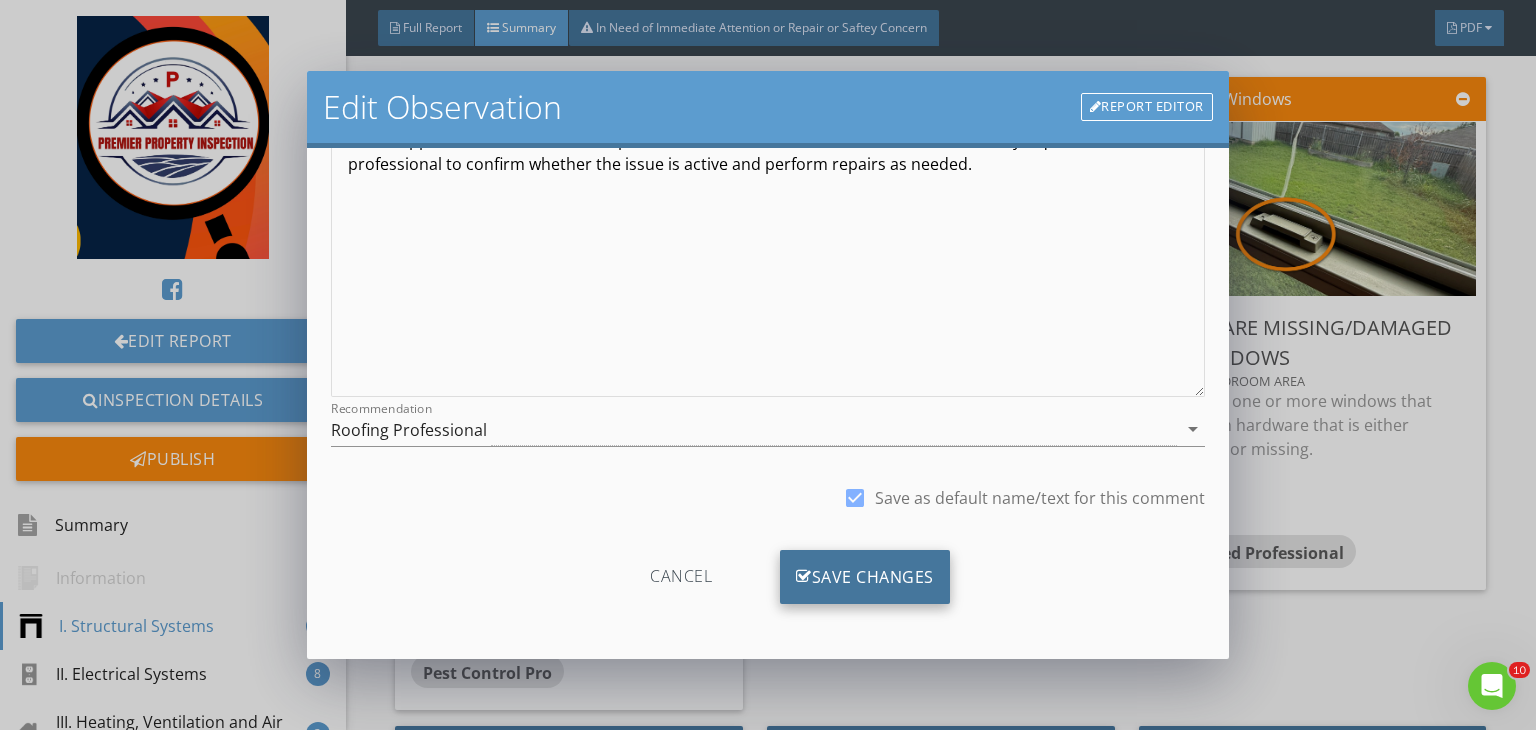 click on "Save Changes" at bounding box center (865, 577) 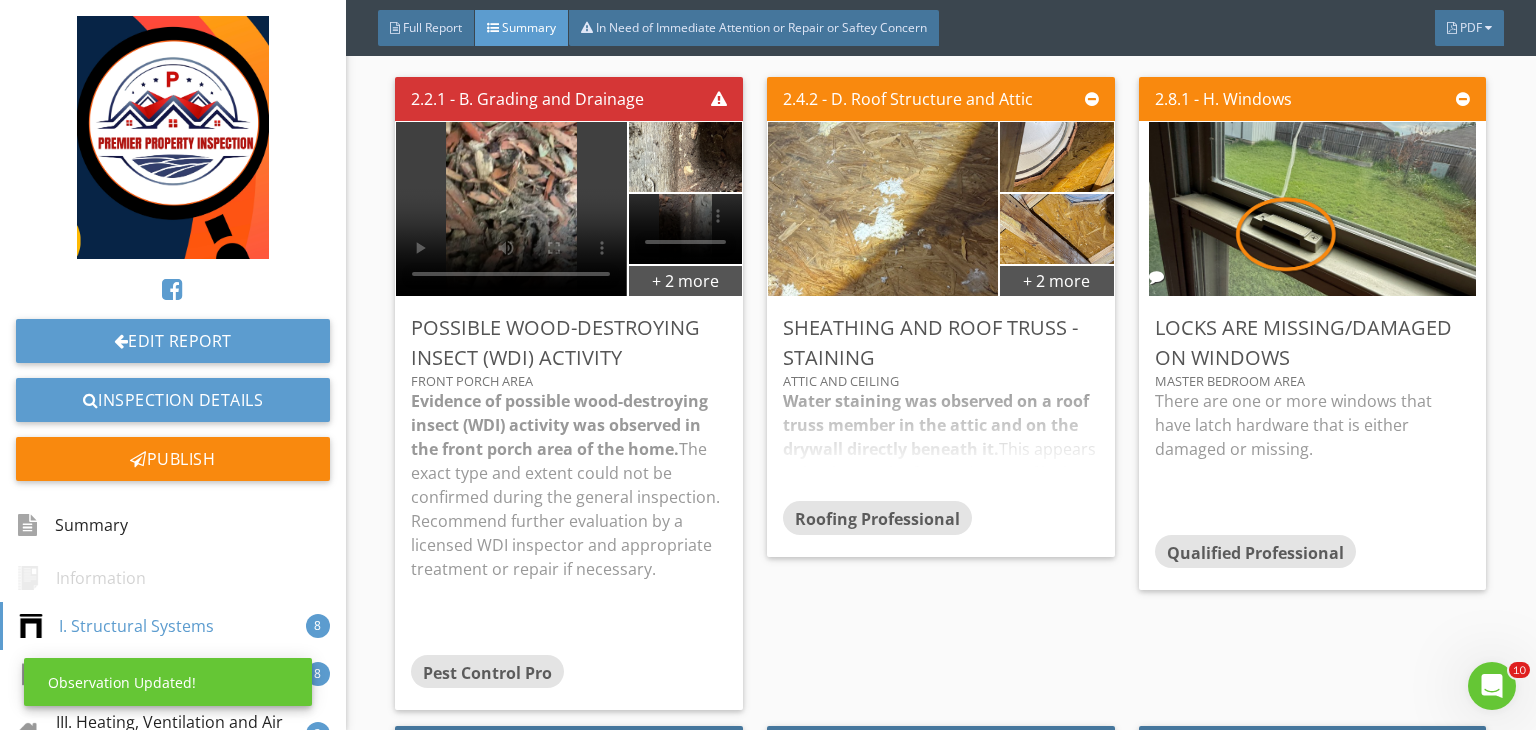 scroll, scrollTop: 39, scrollLeft: 0, axis: vertical 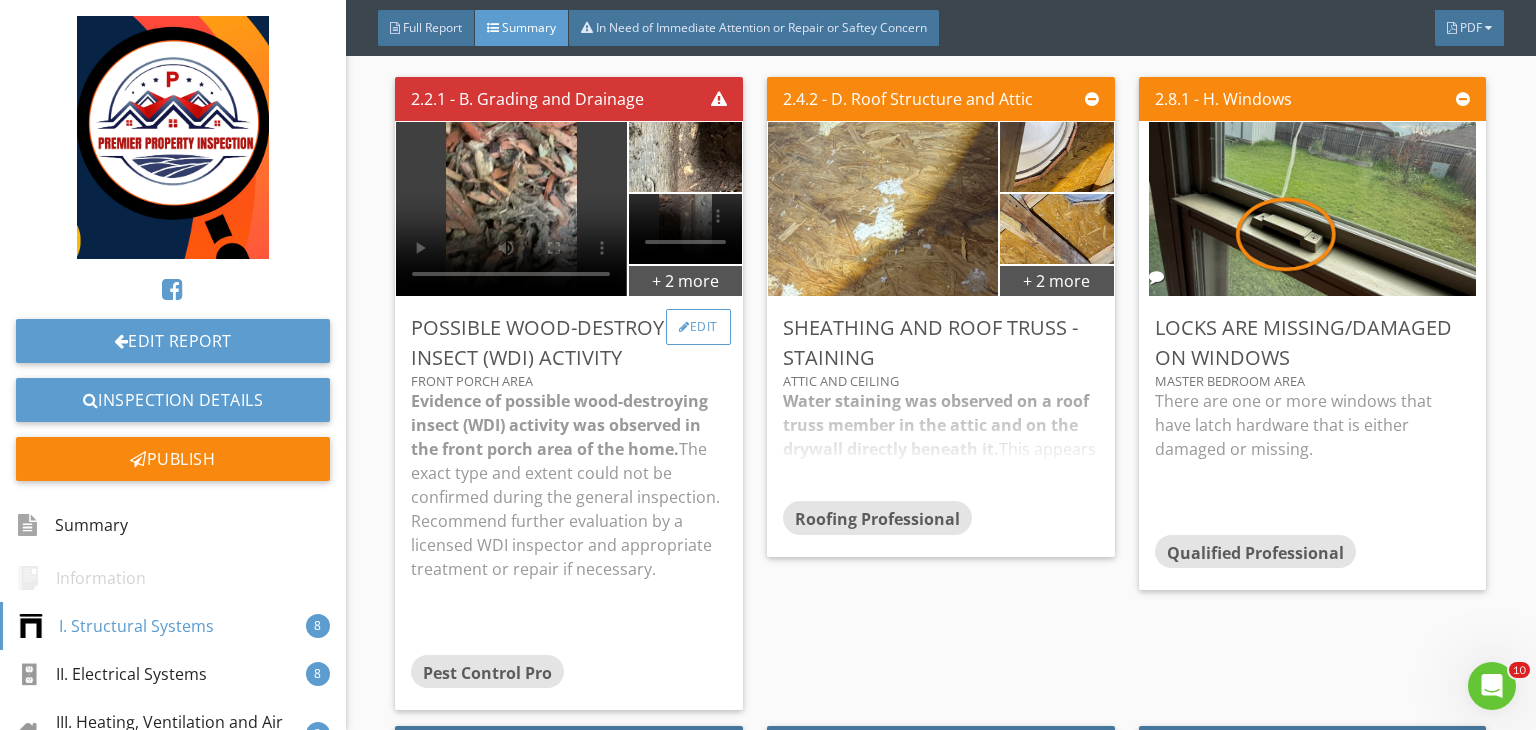 click on "Edit" at bounding box center (698, 327) 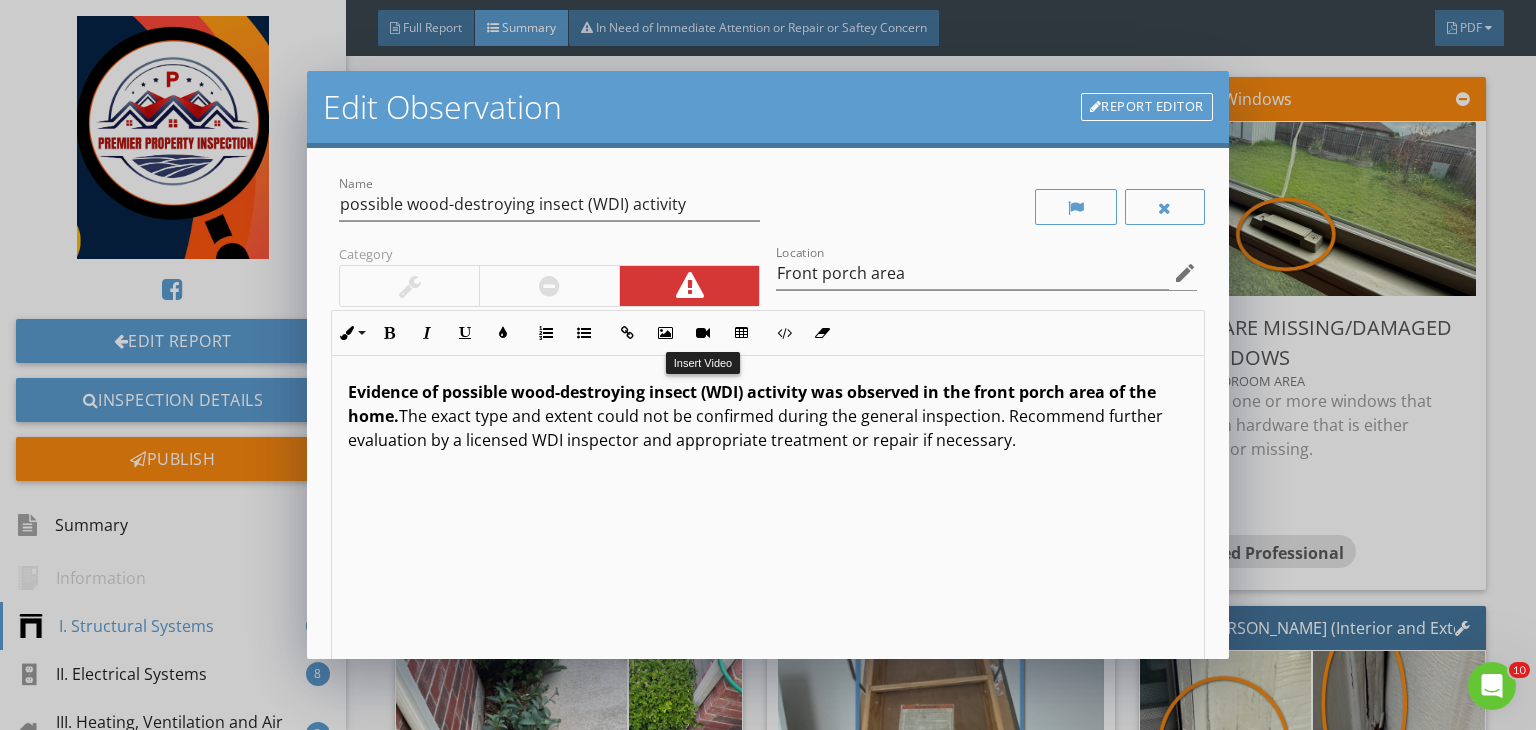 scroll, scrollTop: 276, scrollLeft: 0, axis: vertical 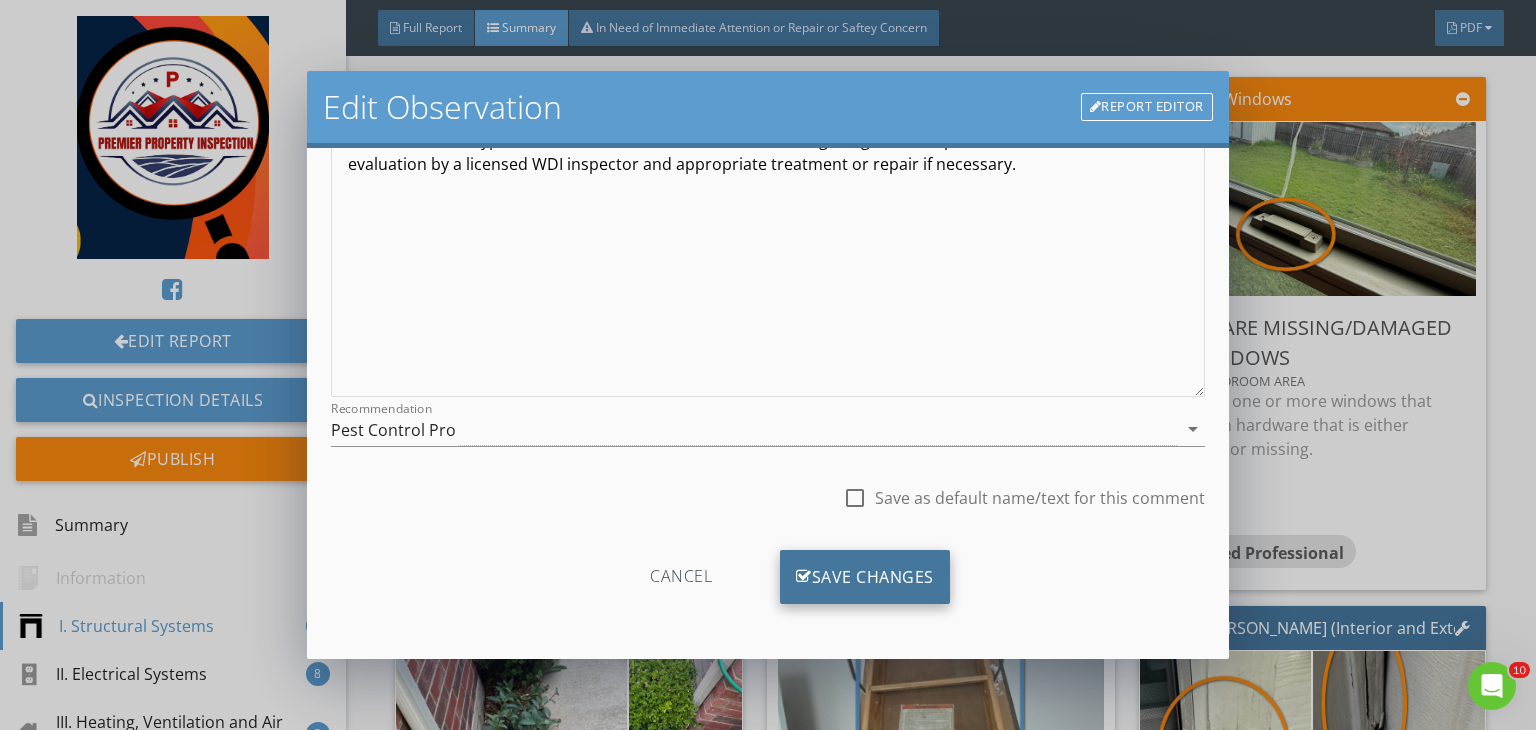 click on "Save Changes" at bounding box center (865, 577) 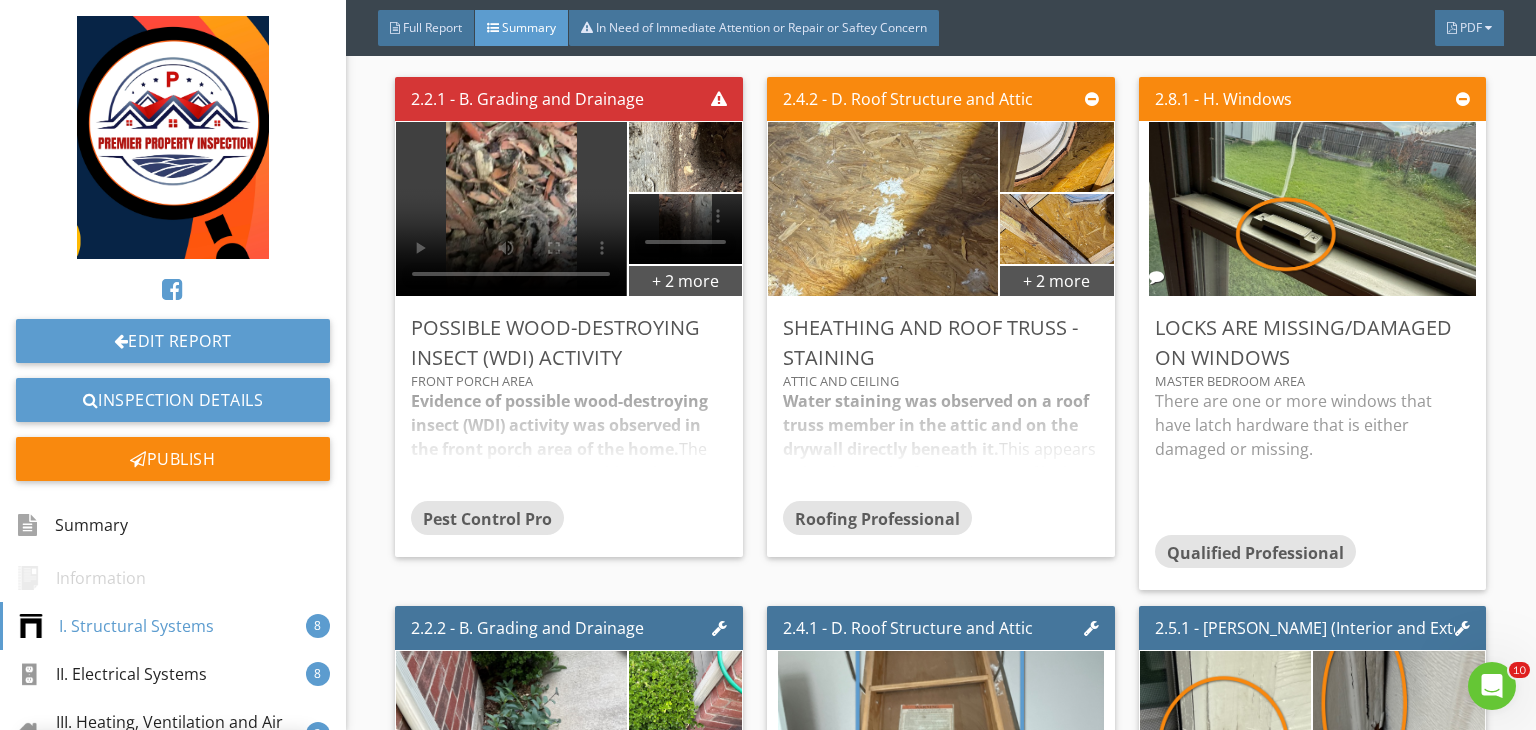 scroll, scrollTop: 39, scrollLeft: 0, axis: vertical 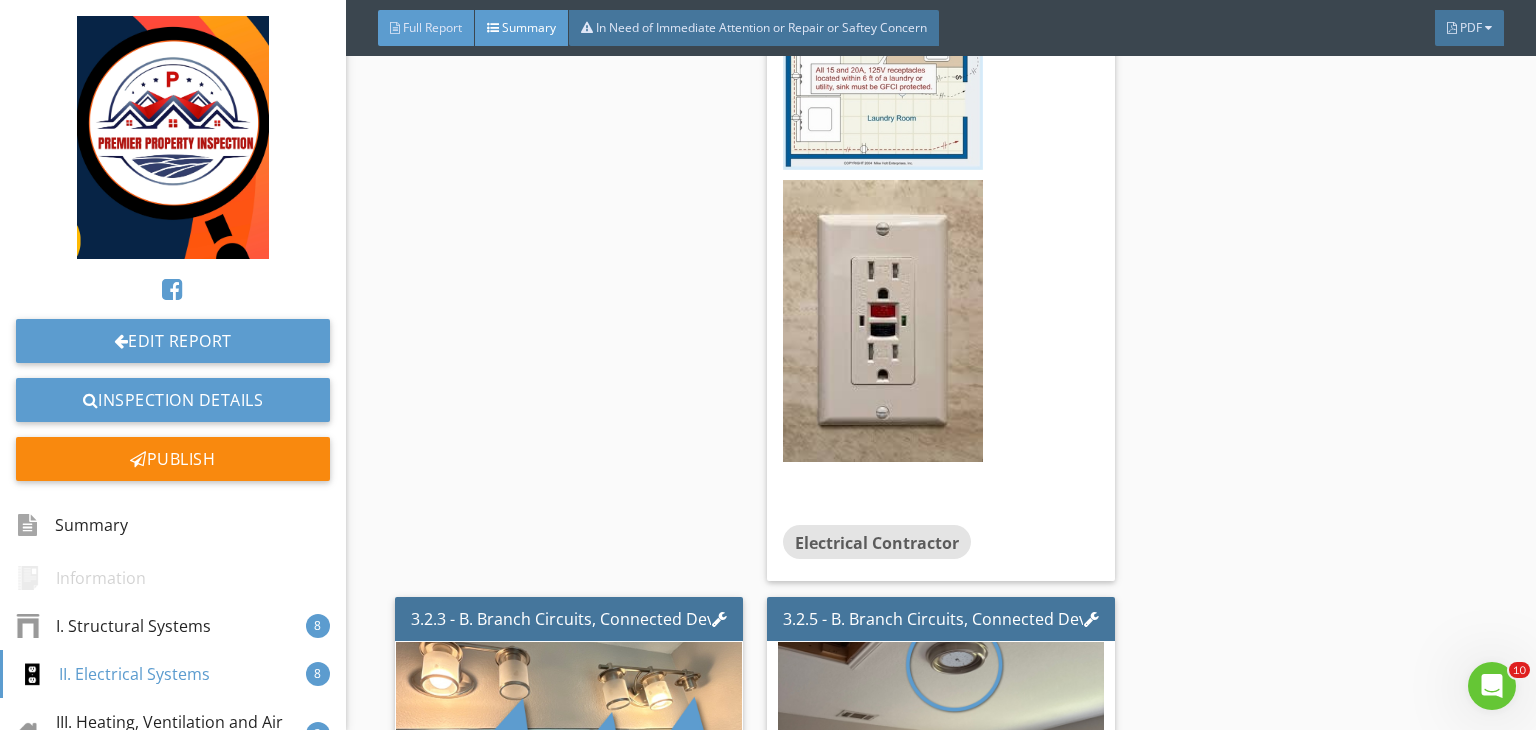 click on "Full Report" at bounding box center [432, 27] 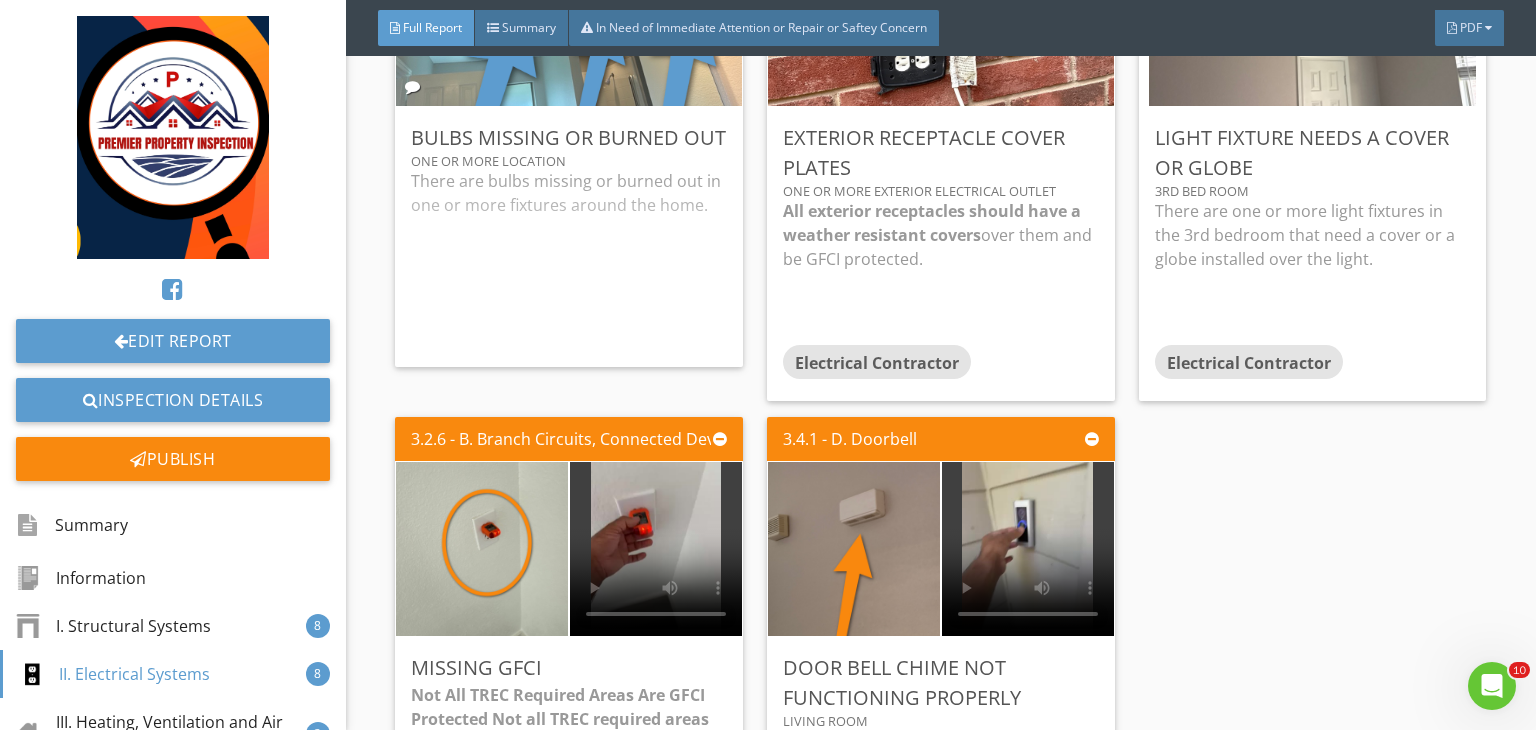 scroll, scrollTop: 6888, scrollLeft: 0, axis: vertical 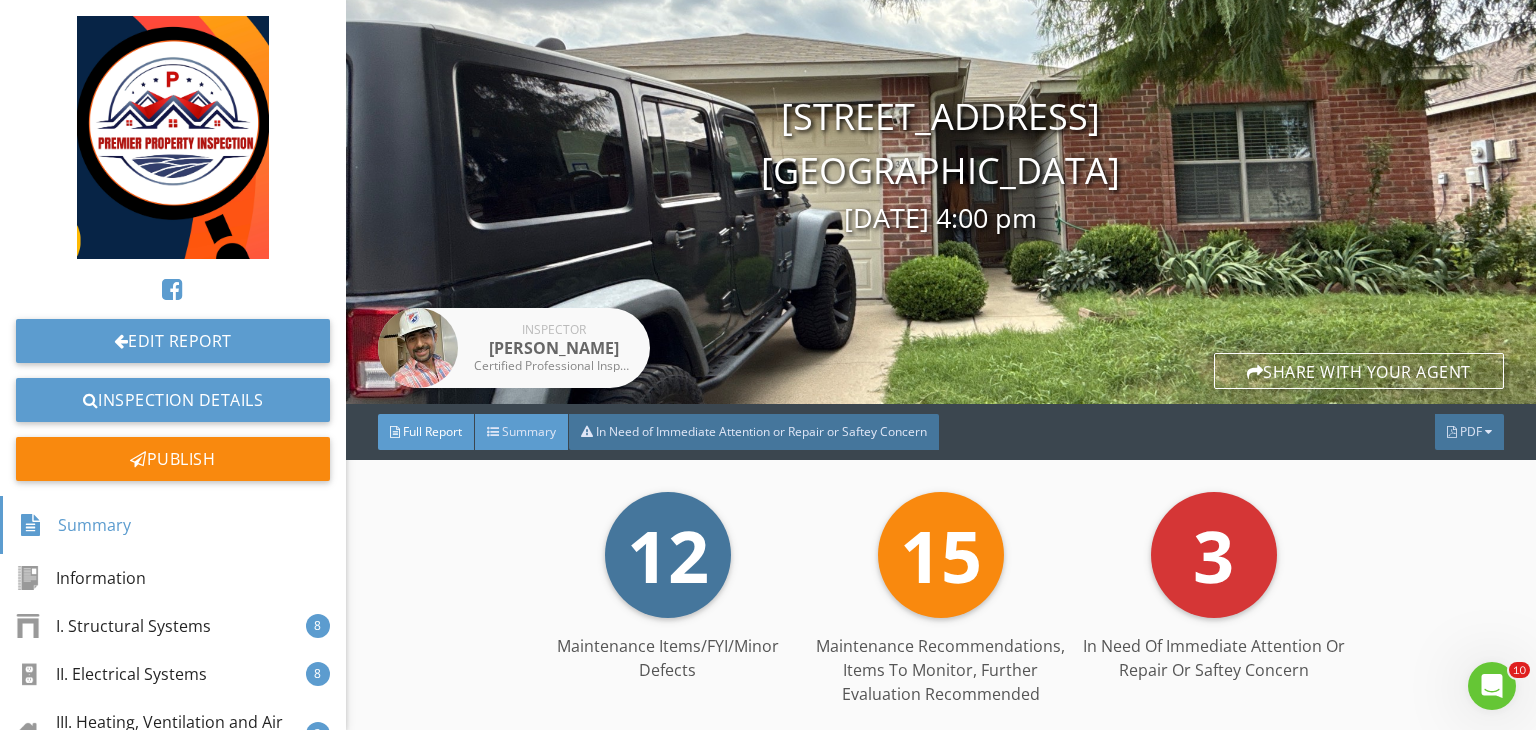click on "Summary" at bounding box center (529, 431) 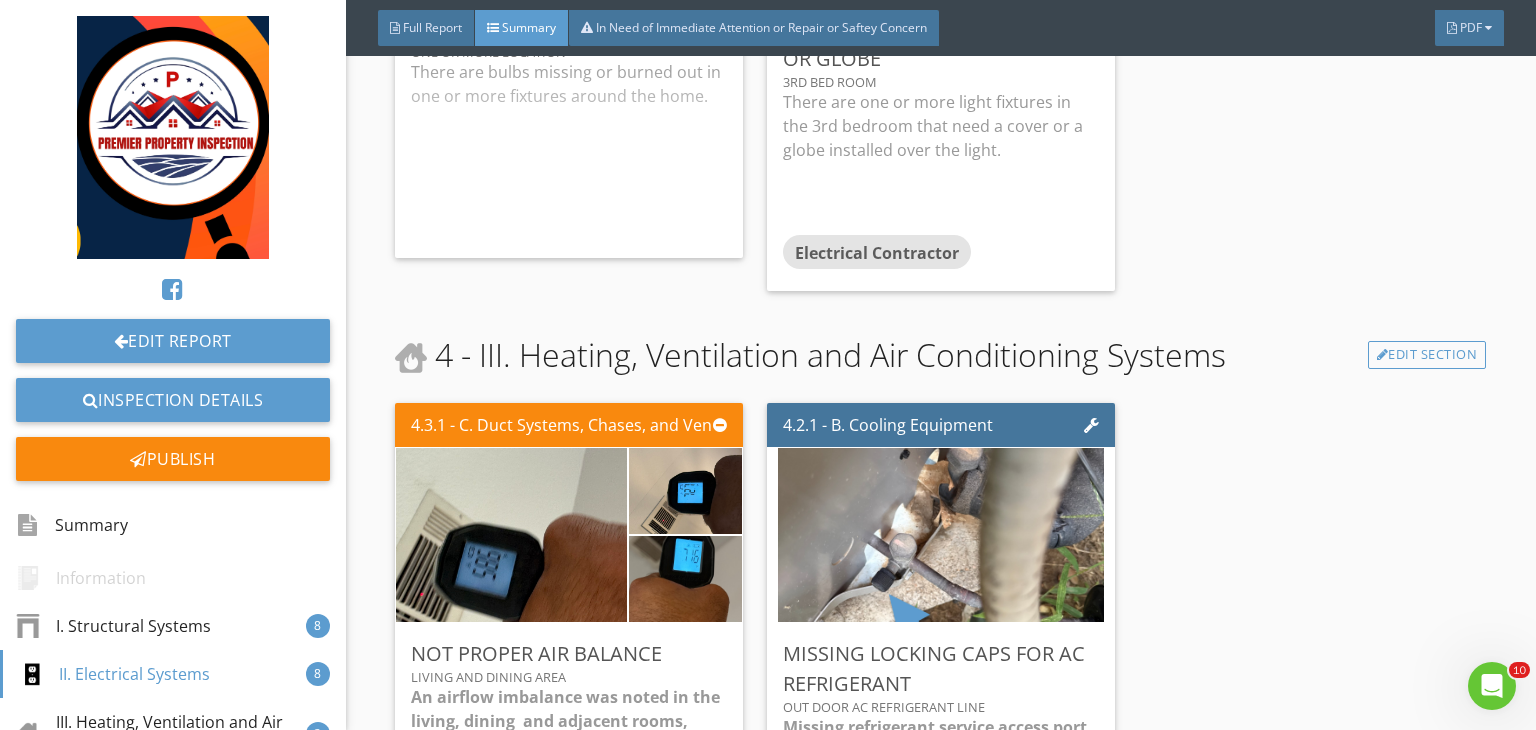 scroll, scrollTop: 5911, scrollLeft: 0, axis: vertical 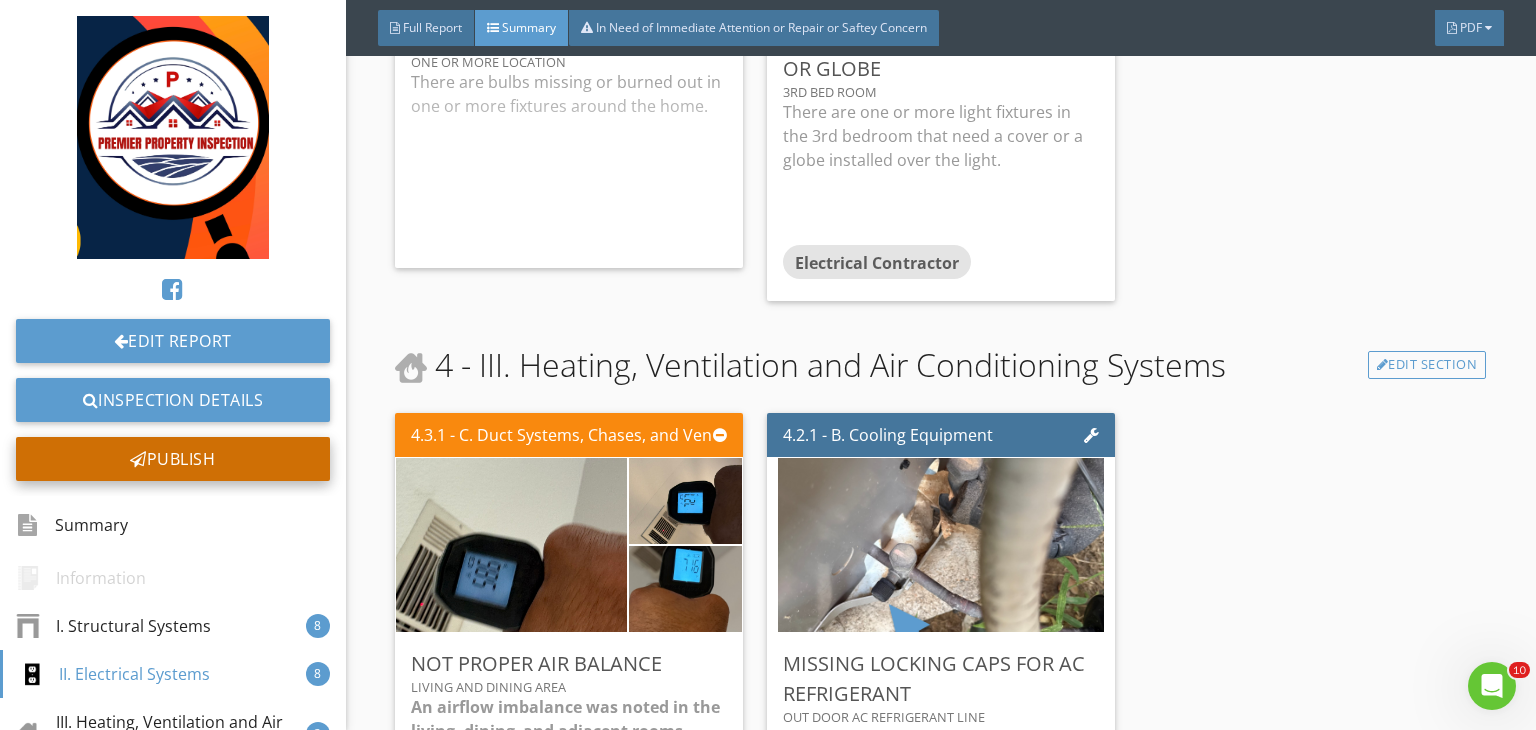 click on "Publish" at bounding box center [173, 459] 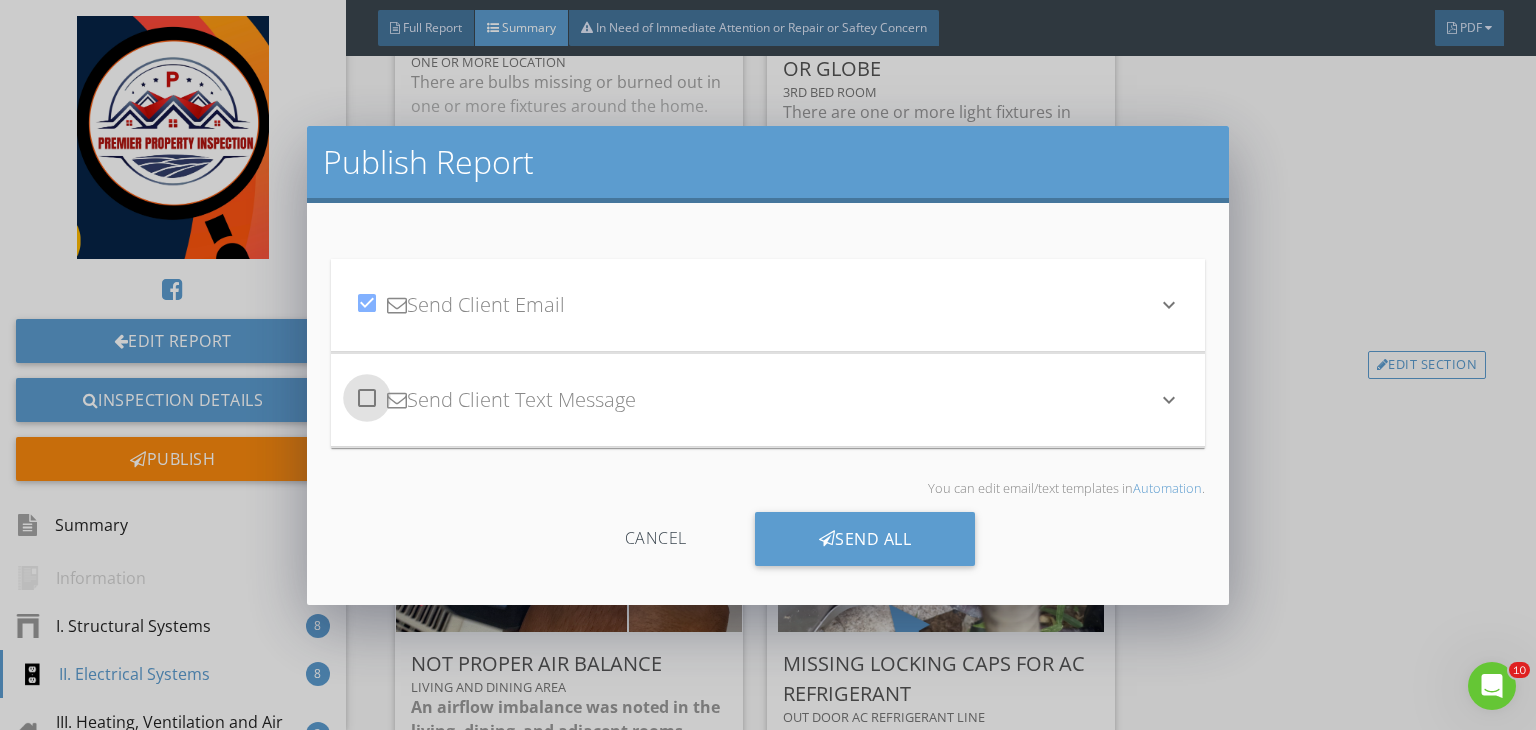 click at bounding box center (367, 398) 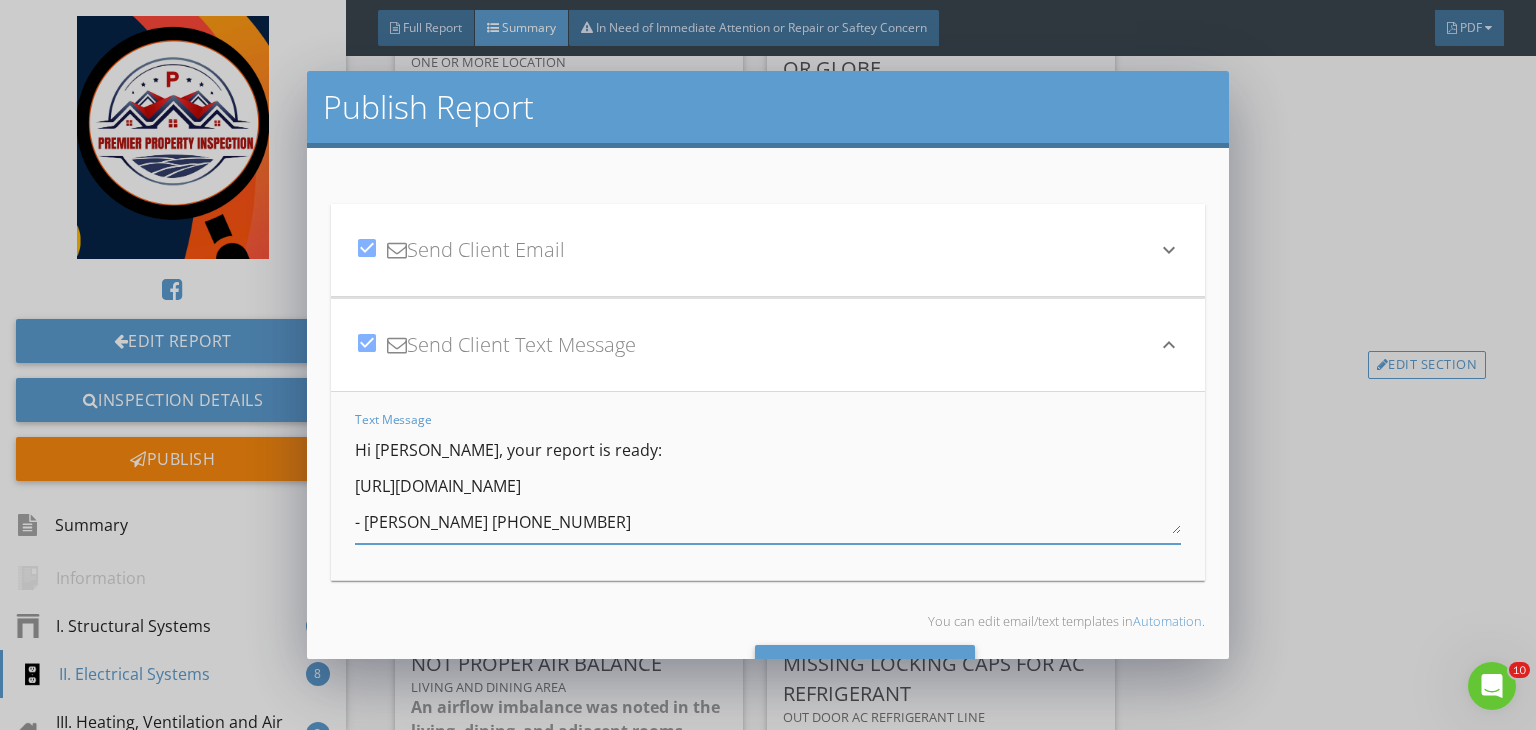 click on "Hi [PERSON_NAME], your report is ready:
[URL][DOMAIN_NAME]
- [PERSON_NAME] [PHONE_NUMBER]" at bounding box center [768, 484] 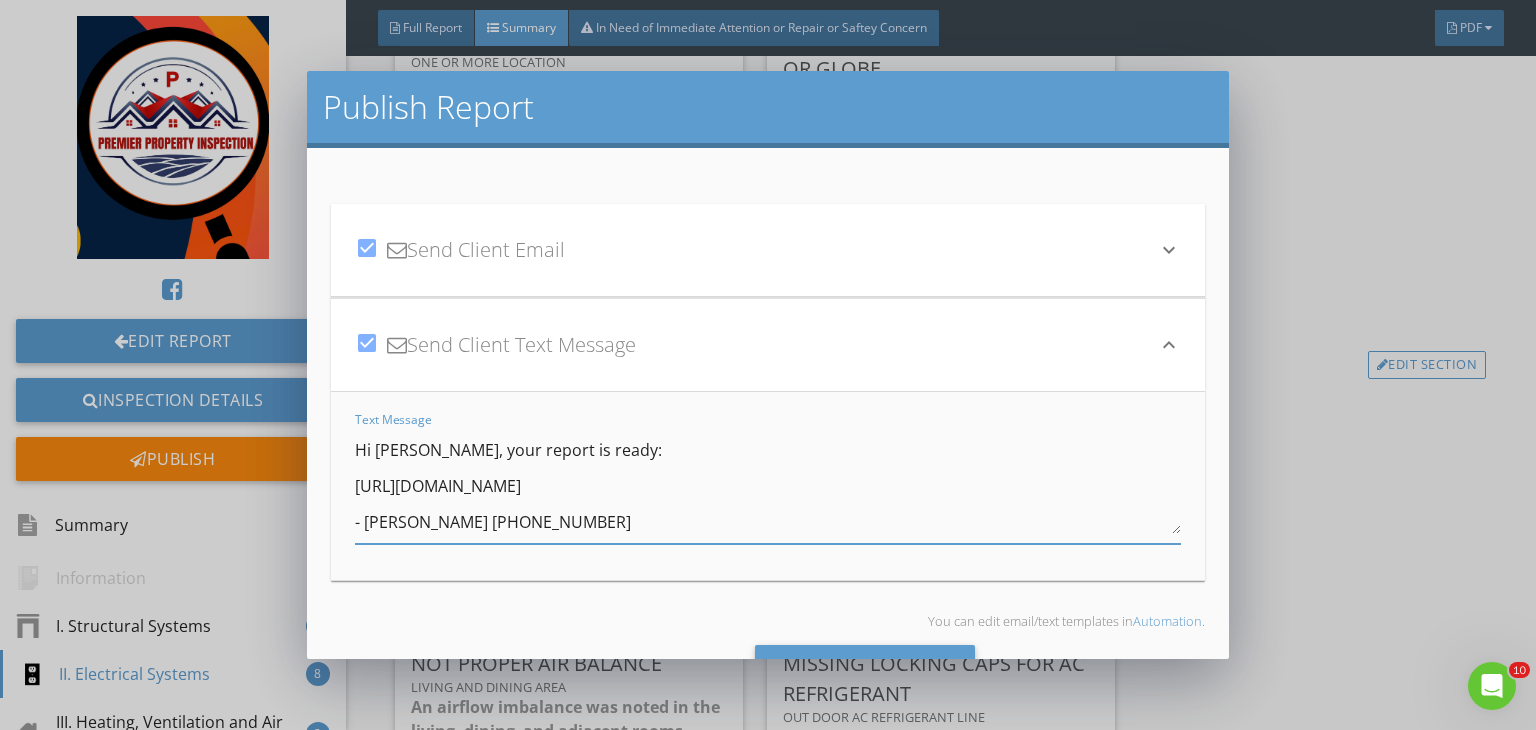 click on "Hi [PERSON_NAME], your report is ready:
[URL][DOMAIN_NAME]
- [PERSON_NAME] [PHONE_NUMBER]" at bounding box center (768, 484) 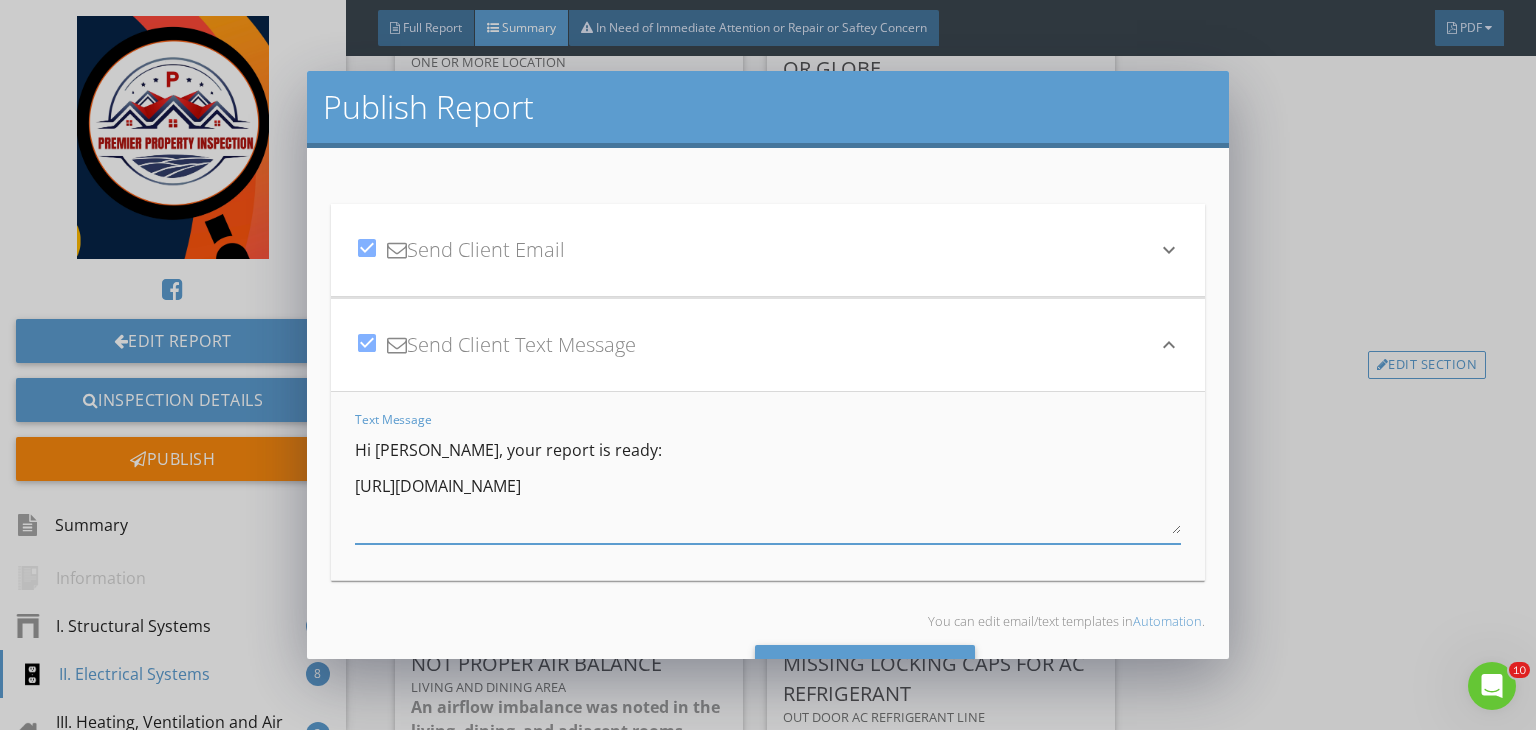 paste on "Thank you  again for the opportunity to inspect your future home. I've attached both the summary and full inspection report for your review.
The summary highlights the main defects, while the full report includes all observations to give you a complete picture of the home's condition.
If you have any questions or need clarification, feel free to reach out—I'm here to help.
If you found the inspection helpful, a quick review would mean a lot and help support my small business to grow.
Thanks again for your trust!" 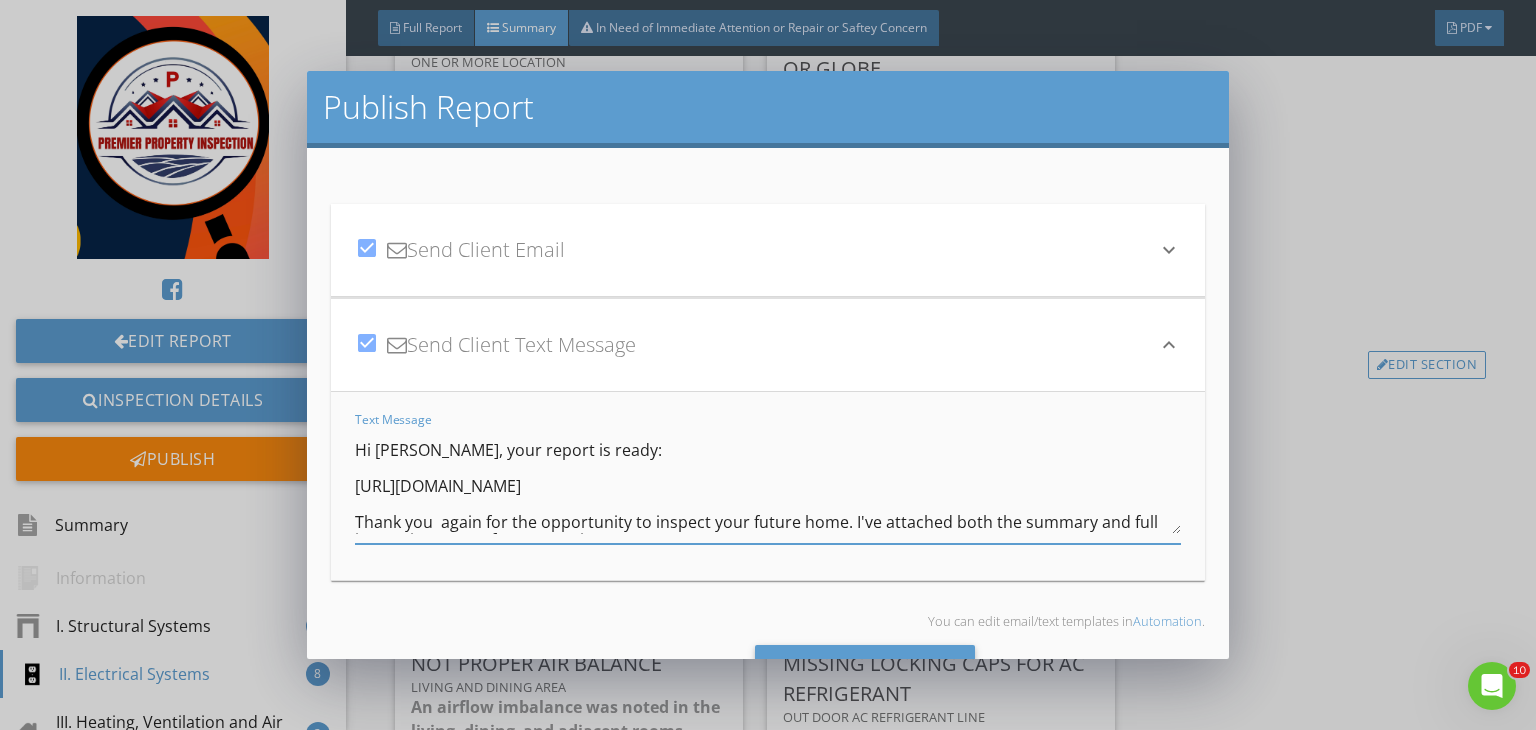 scroll, scrollTop: 196, scrollLeft: 0, axis: vertical 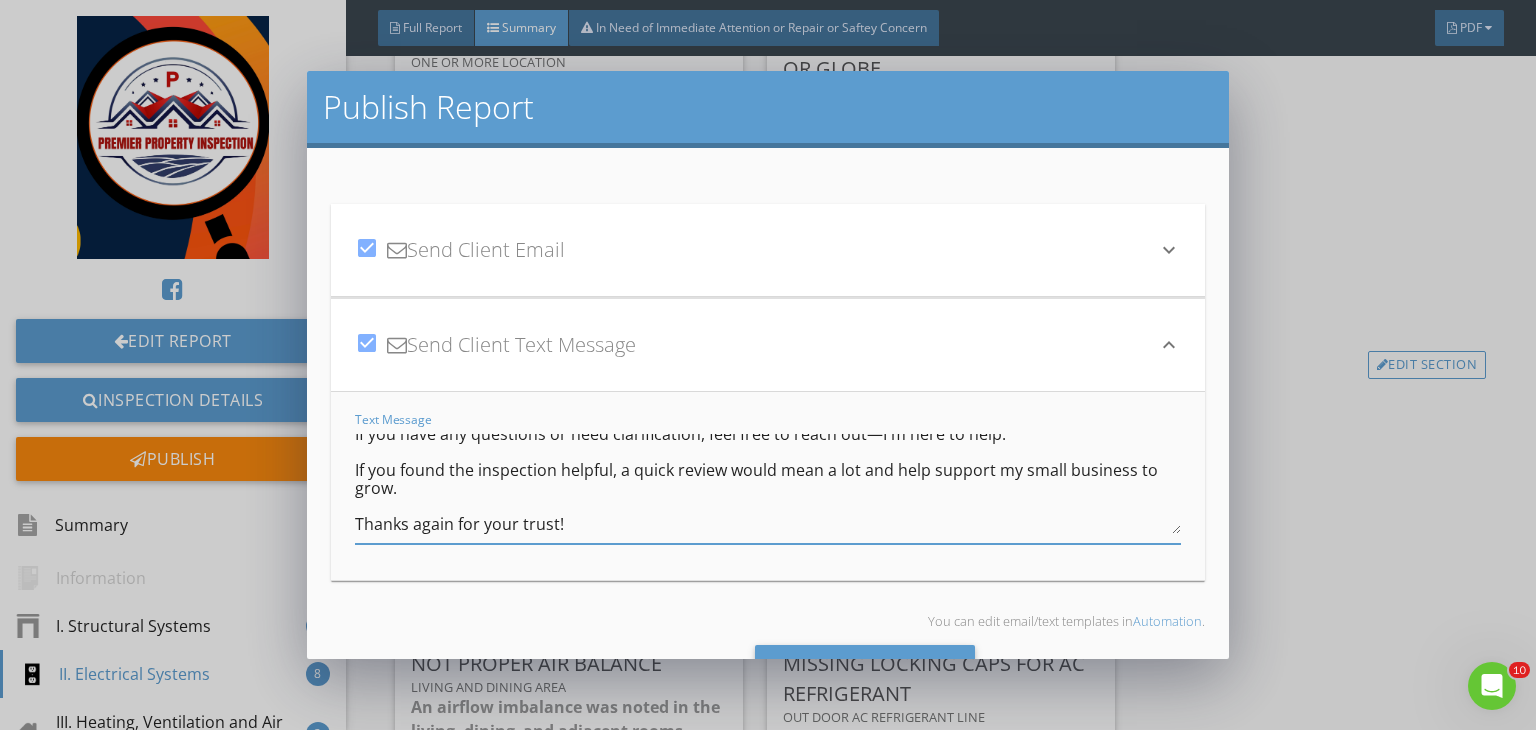 click on "Hi [PERSON_NAME], your report is ready:
[URL][DOMAIN_NAME]
Thank you  again for the opportunity to inspect your future home. I've attached both the summary and full inspection report for your review.
The summary highlights the main defects, while the full report includes all observations to give you a complete picture of the home's condition.
If you have any questions or need clarification, feel free to reach out—I'm here to help.
If you found the inspection helpful, a quick review would mean a lot and help support my small business to grow.
Thanks again for your trust!
- [PERSON_NAME] [PHONE_NUMBER]" at bounding box center [768, 484] 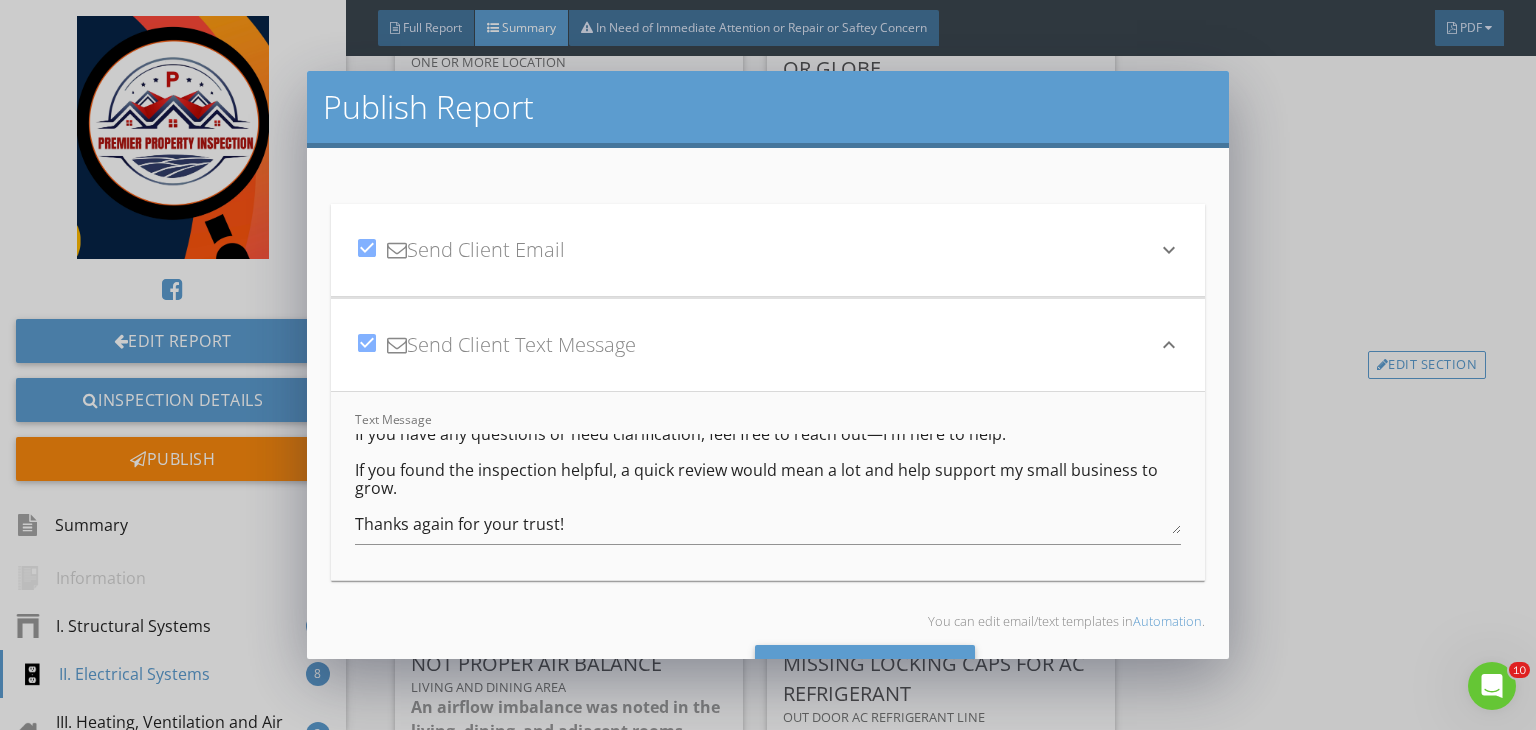 click on "keyboard_arrow_down" at bounding box center (1169, 250) 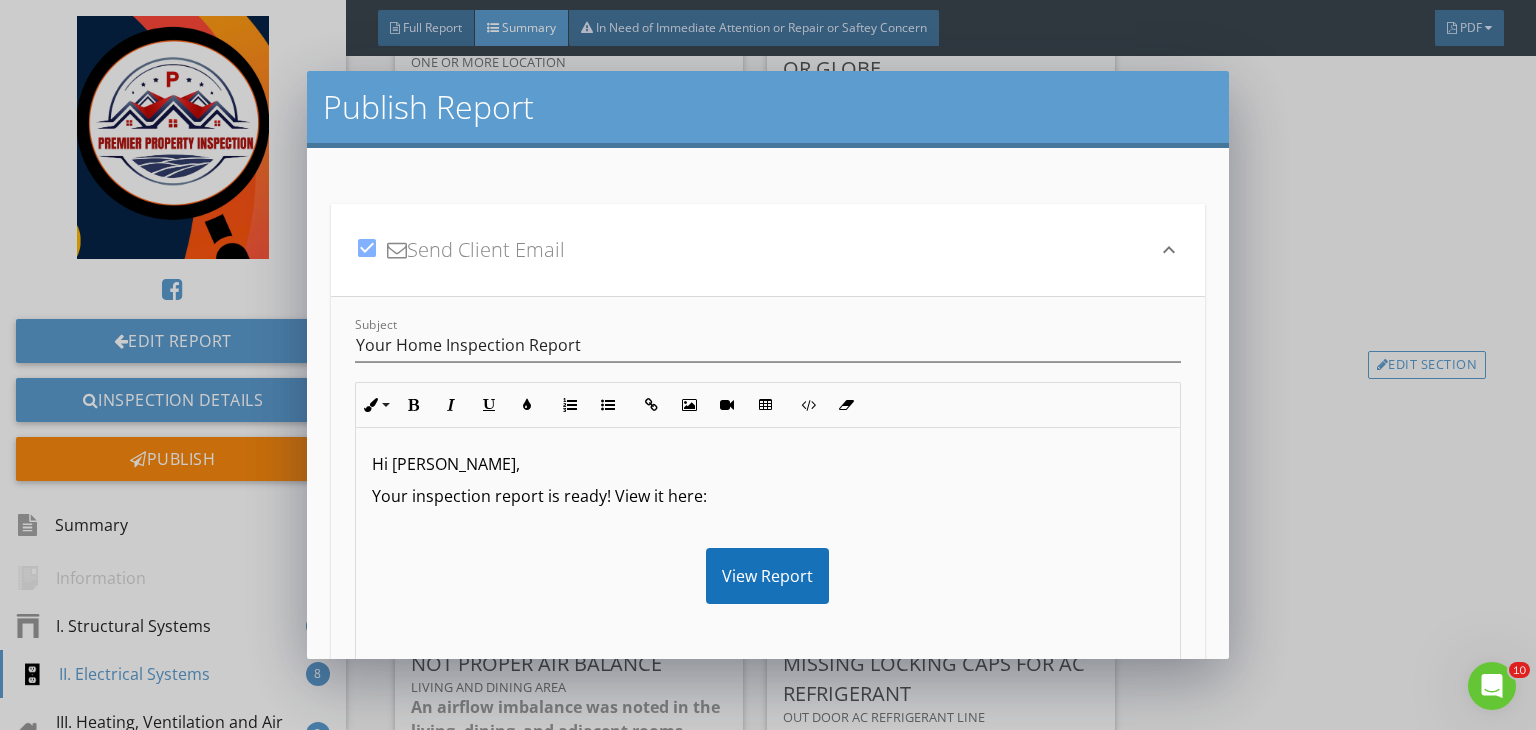 click on "Hi [PERSON_NAME]," at bounding box center [768, 464] 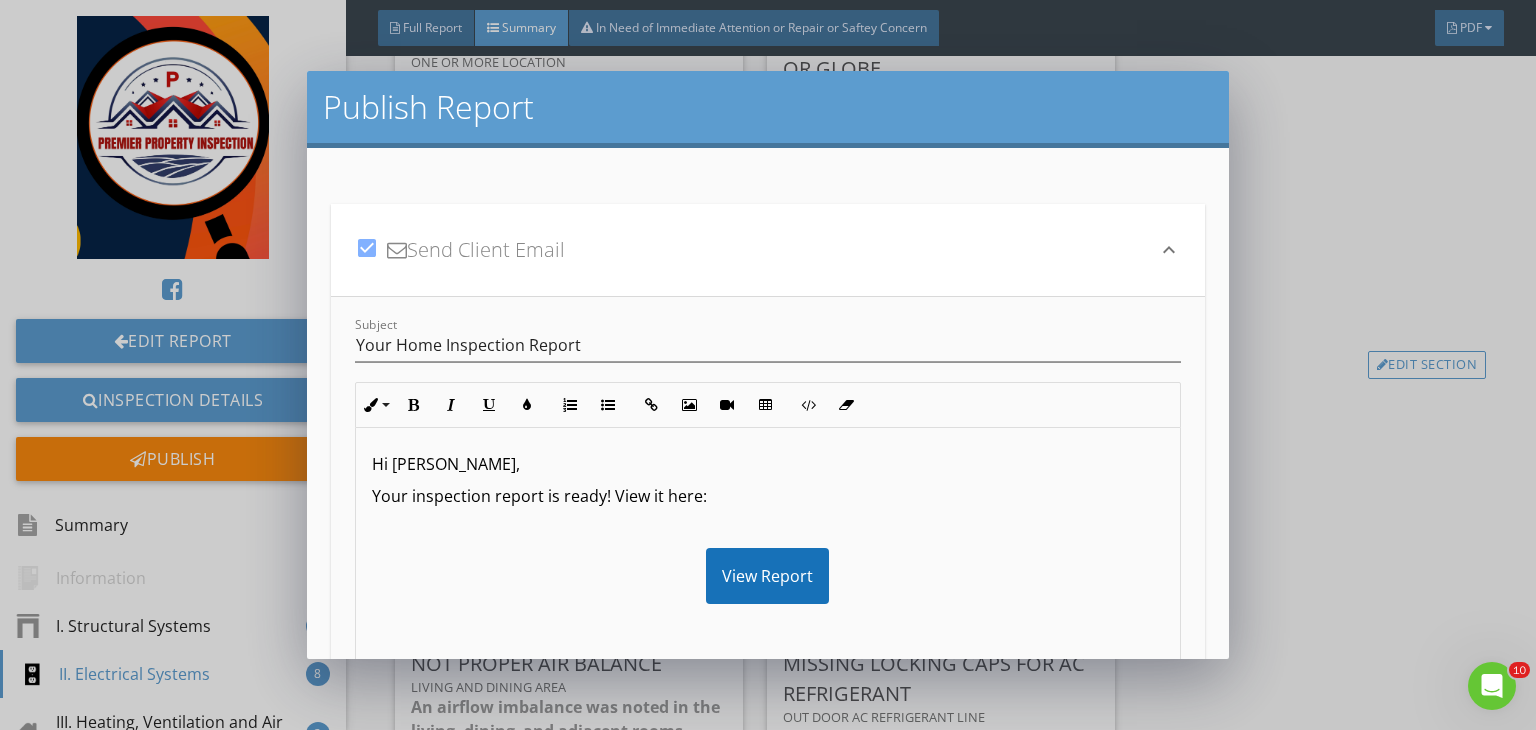 type 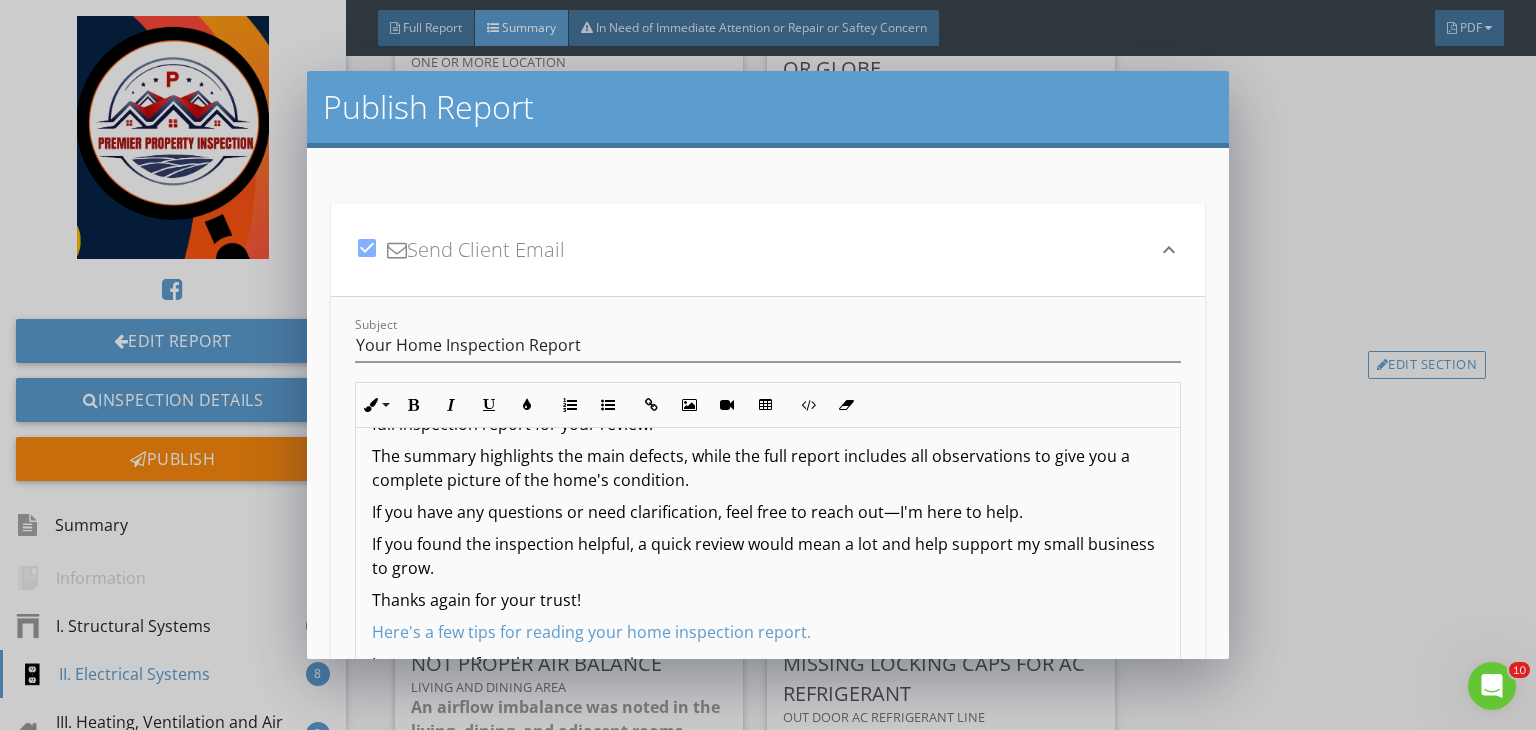 scroll, scrollTop: 232, scrollLeft: 0, axis: vertical 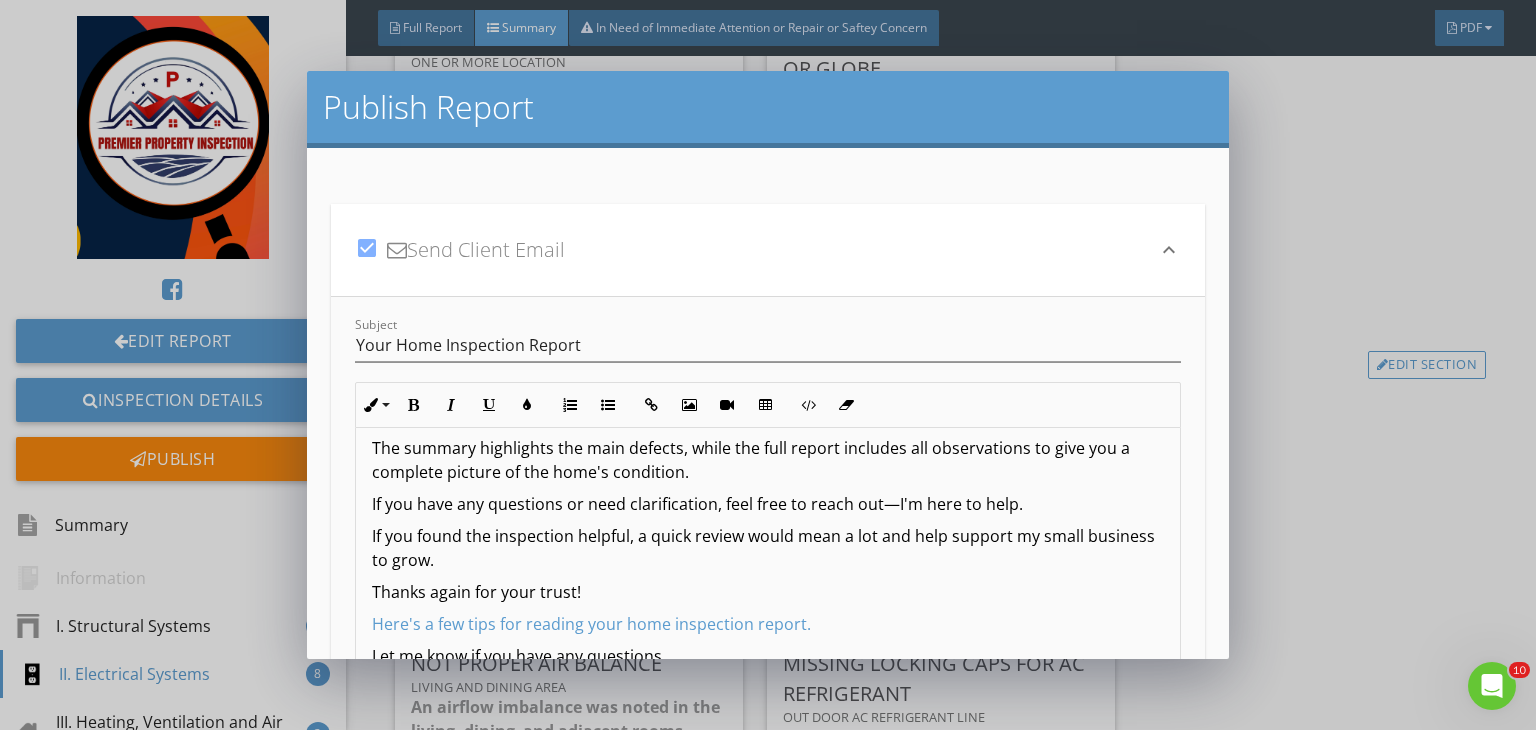 click on "If you found the inspection helpful, a quick review would mean a lot and help support my small business to grow." at bounding box center (768, 548) 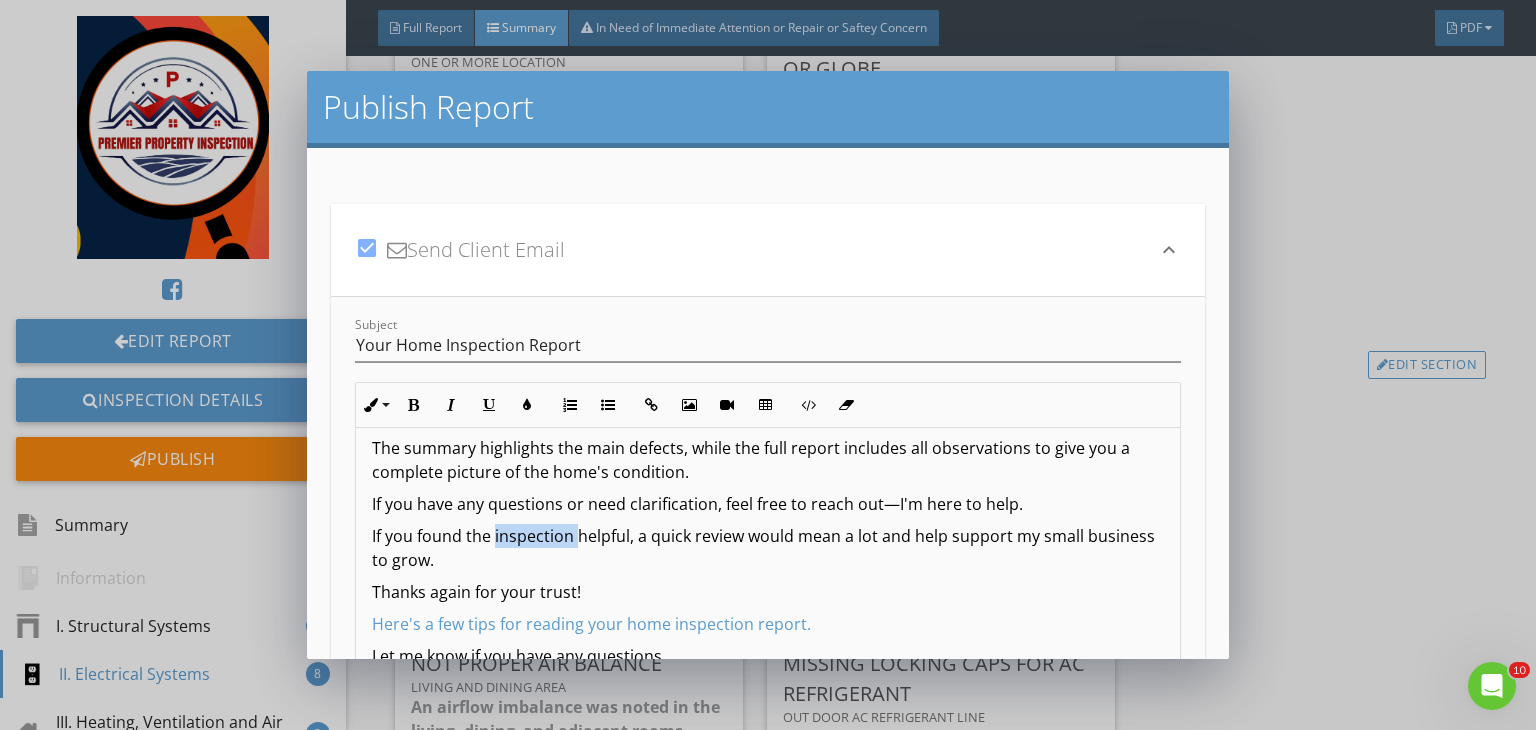 click on "If you found the inspection helpful, a quick review would mean a lot and help support my small business to grow." at bounding box center [768, 548] 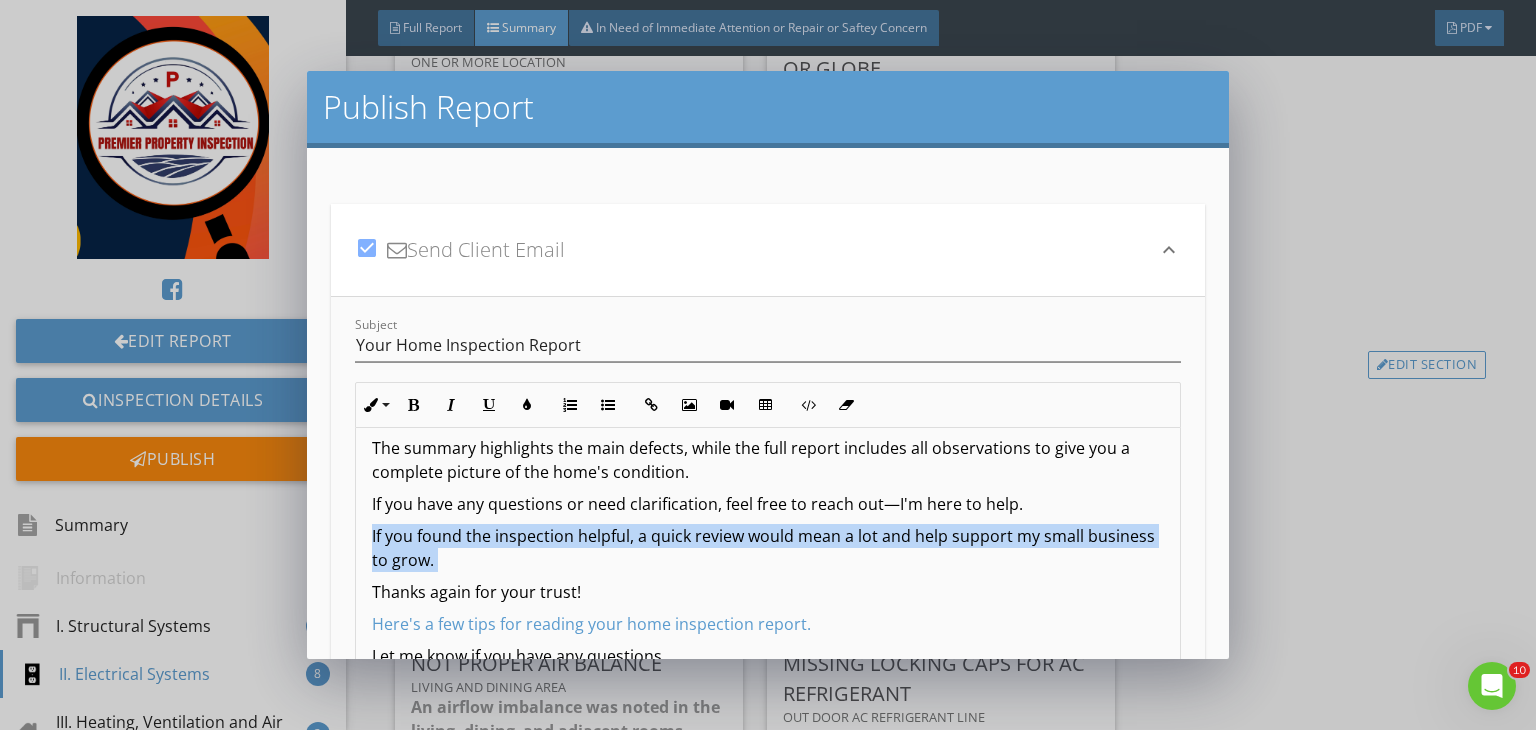 click on "If you found the inspection helpful, a quick review would mean a lot and help support my small business to grow." at bounding box center (768, 548) 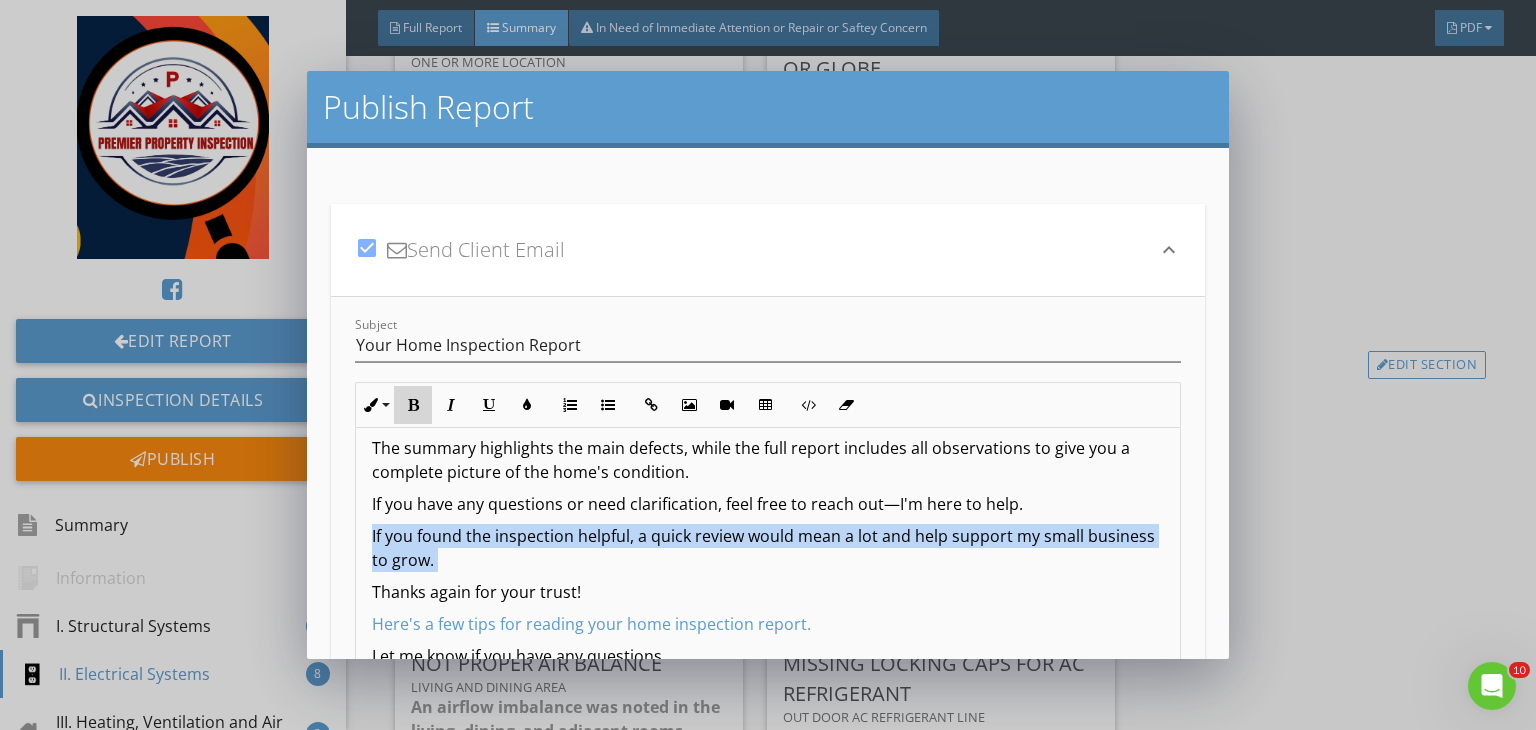 click at bounding box center [413, 405] 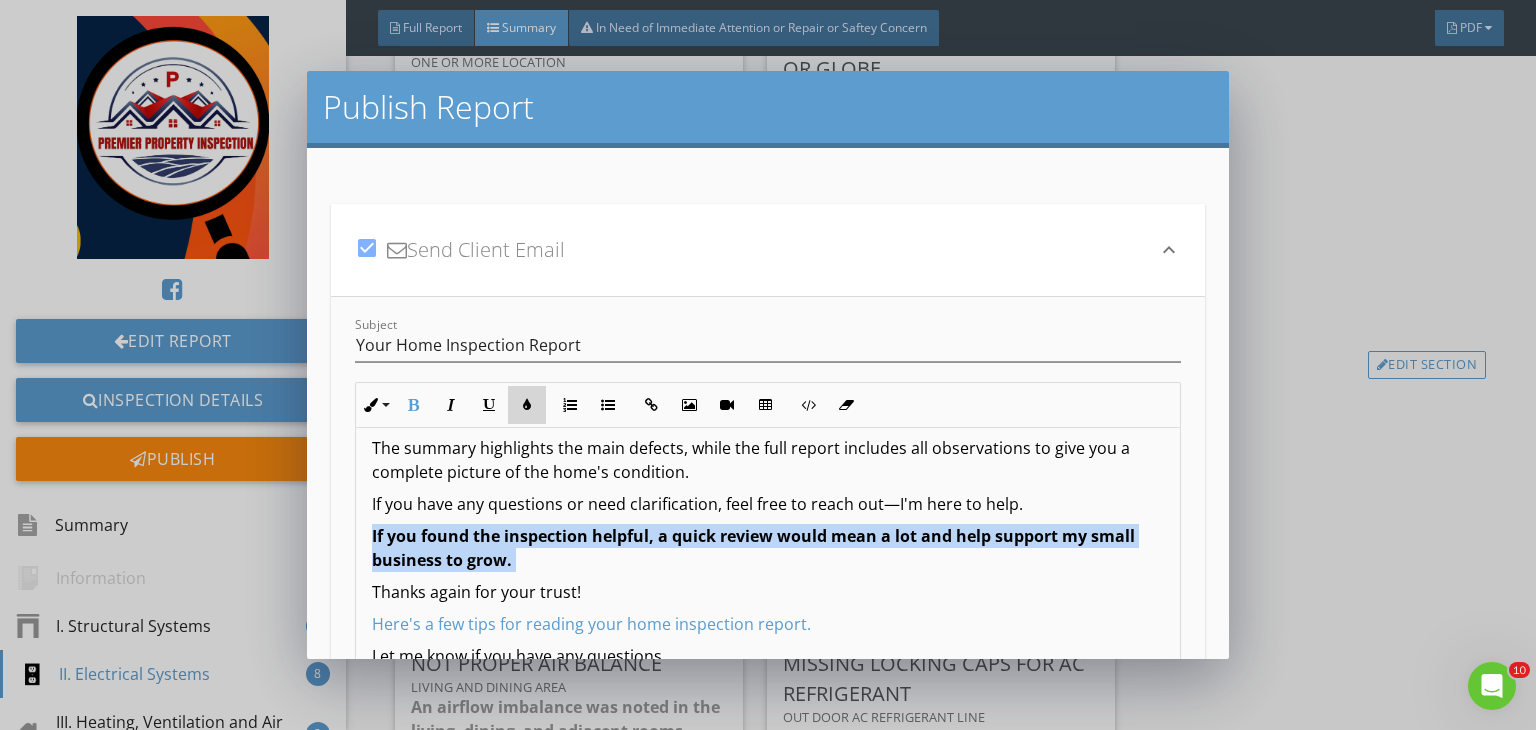 click at bounding box center [527, 405] 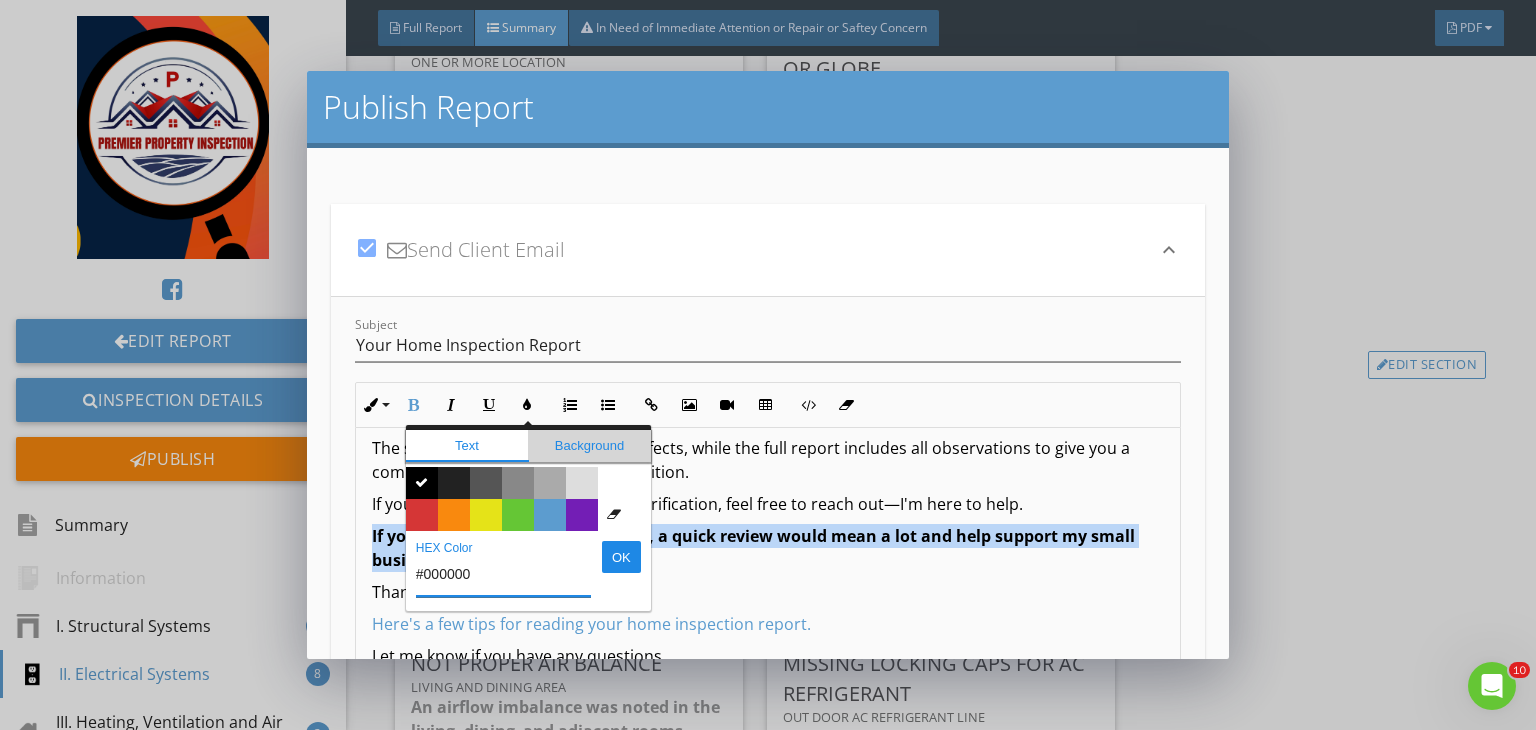 click on "Background" at bounding box center [589, 446] 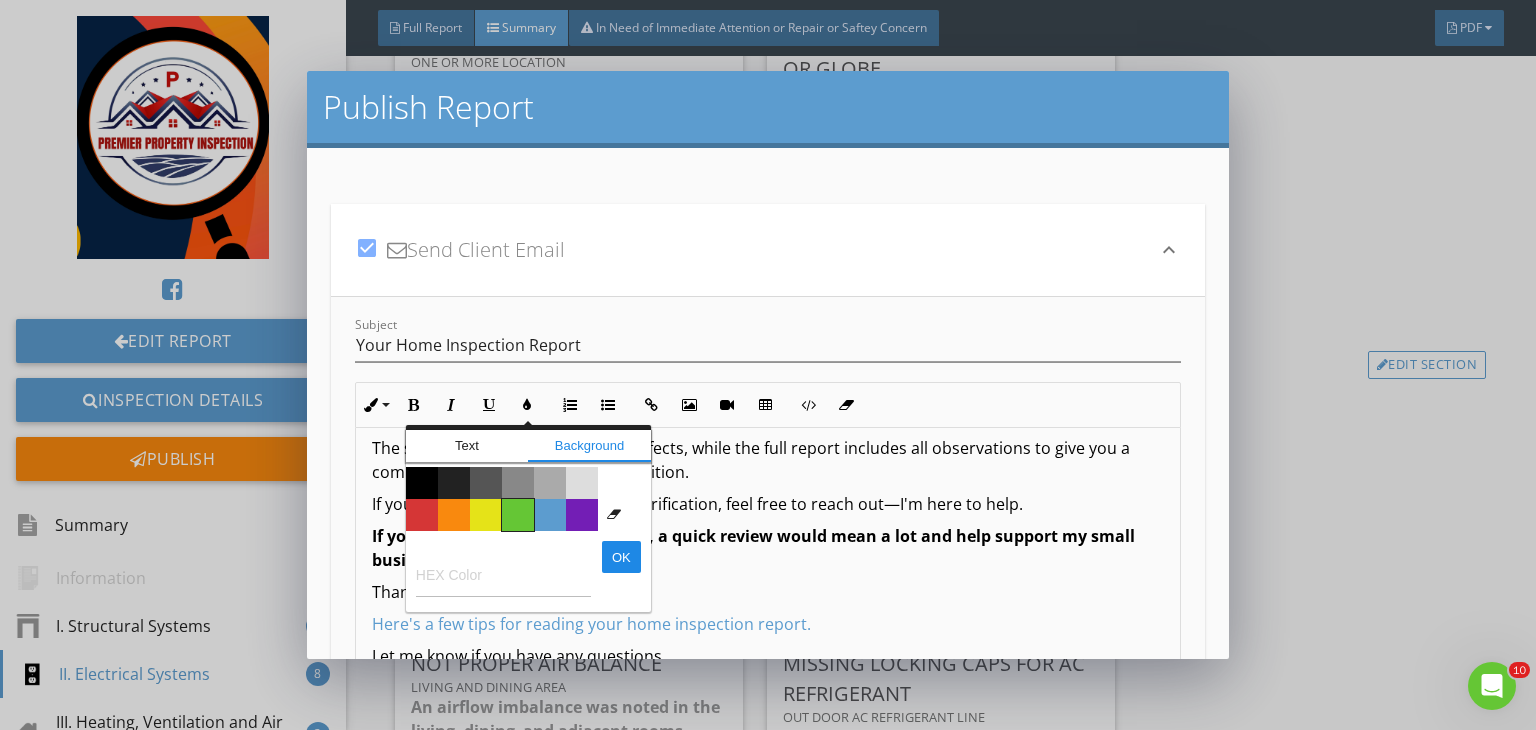 click on "Color #65c635" at bounding box center (518, 515) 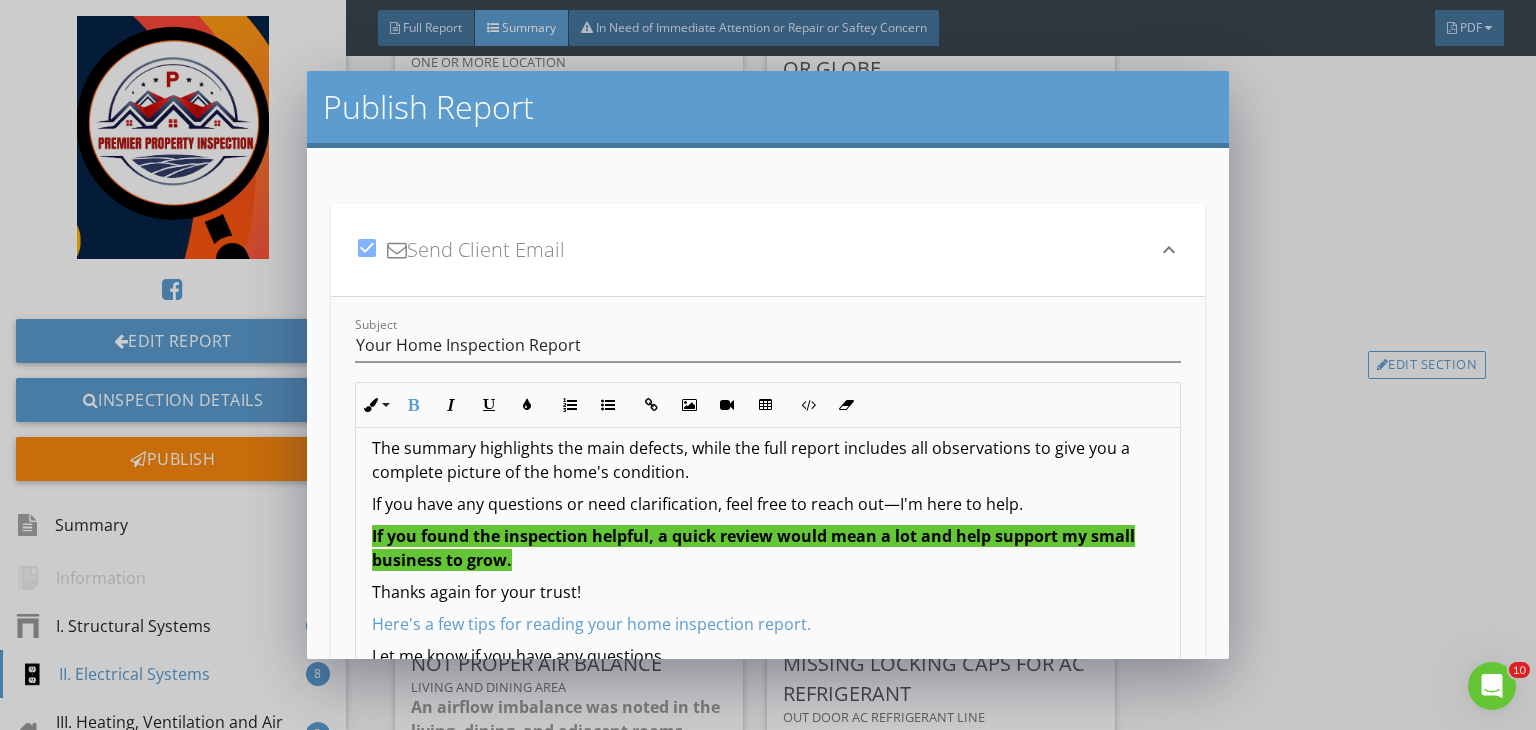 click on "Thanks again for your trust!" at bounding box center (768, 592) 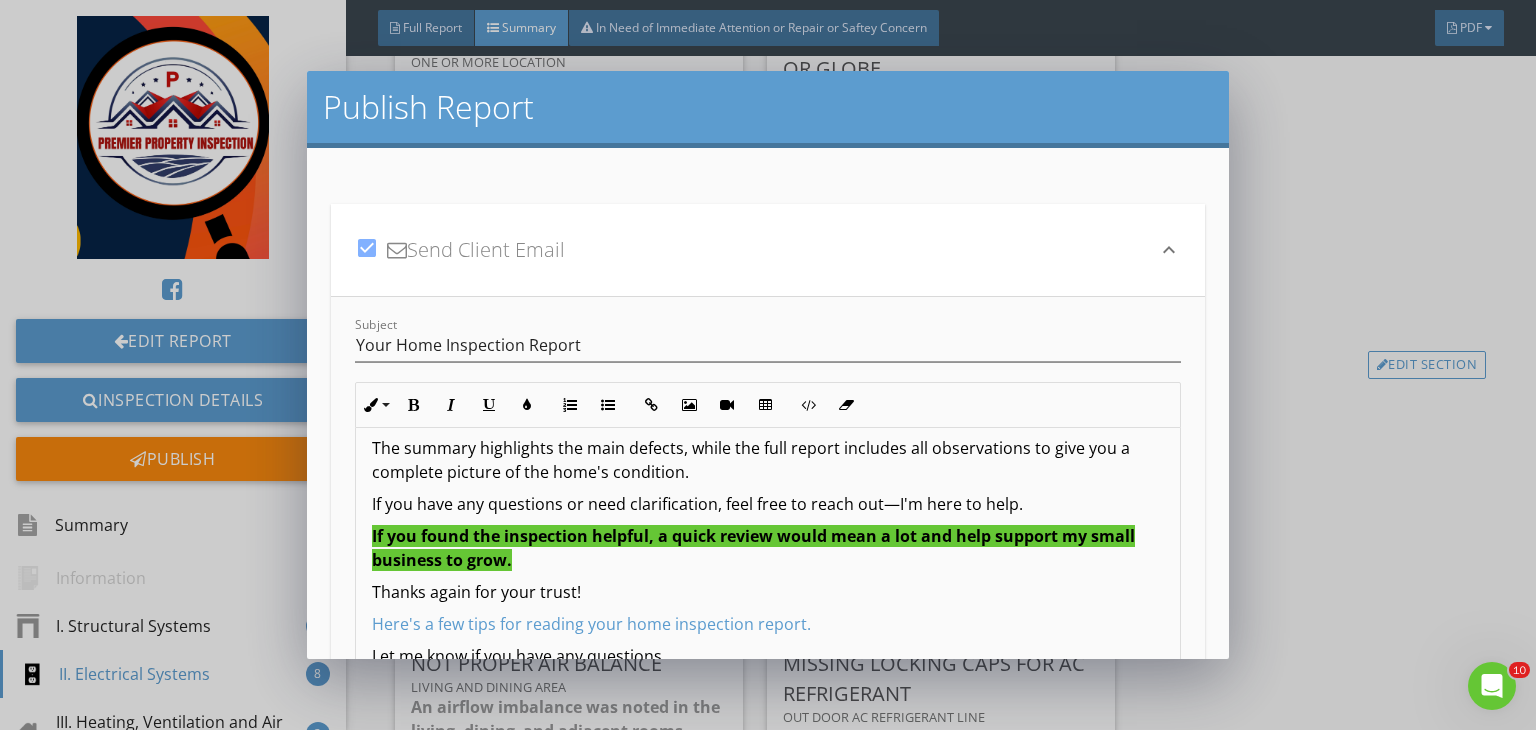 scroll, scrollTop: 260, scrollLeft: 0, axis: vertical 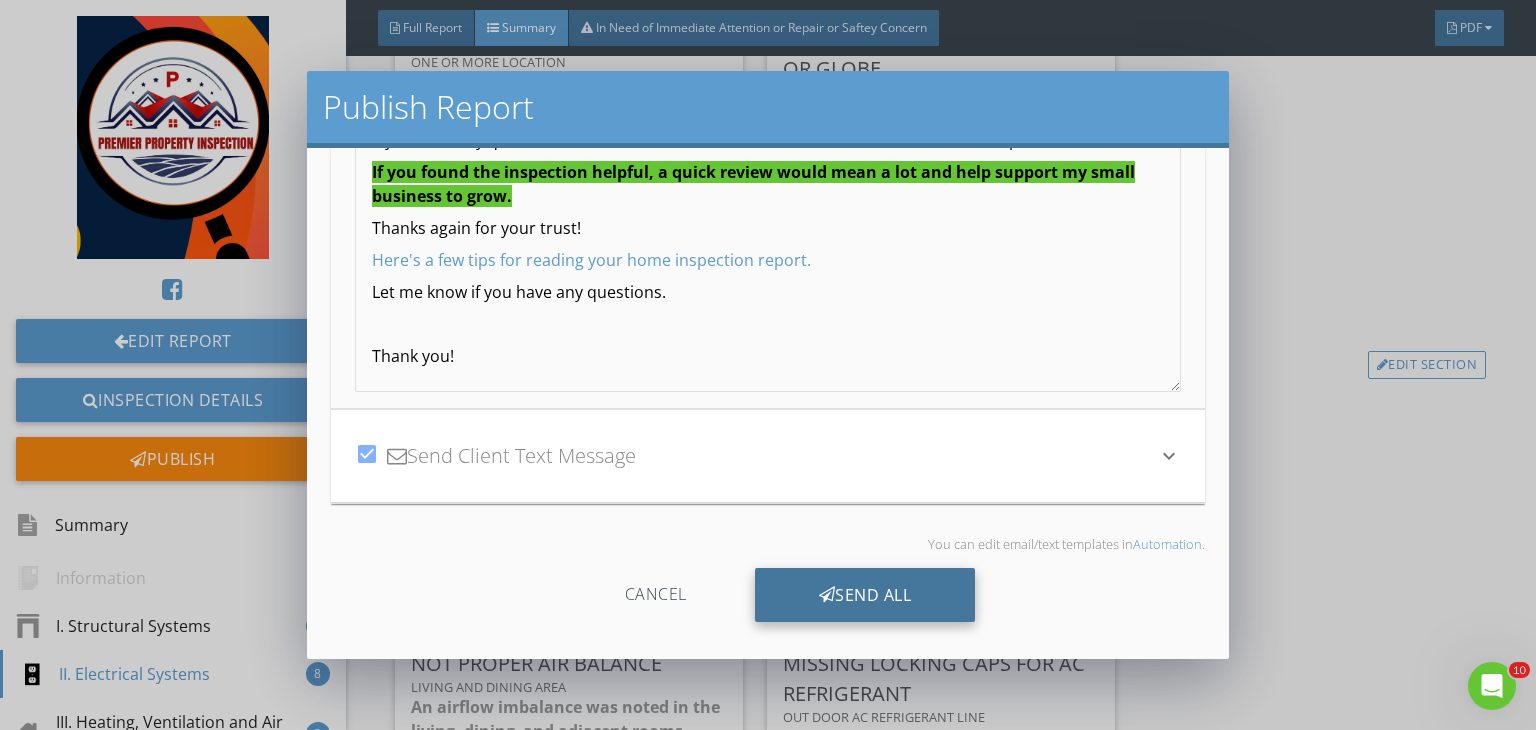 click on "Send All" at bounding box center [865, 595] 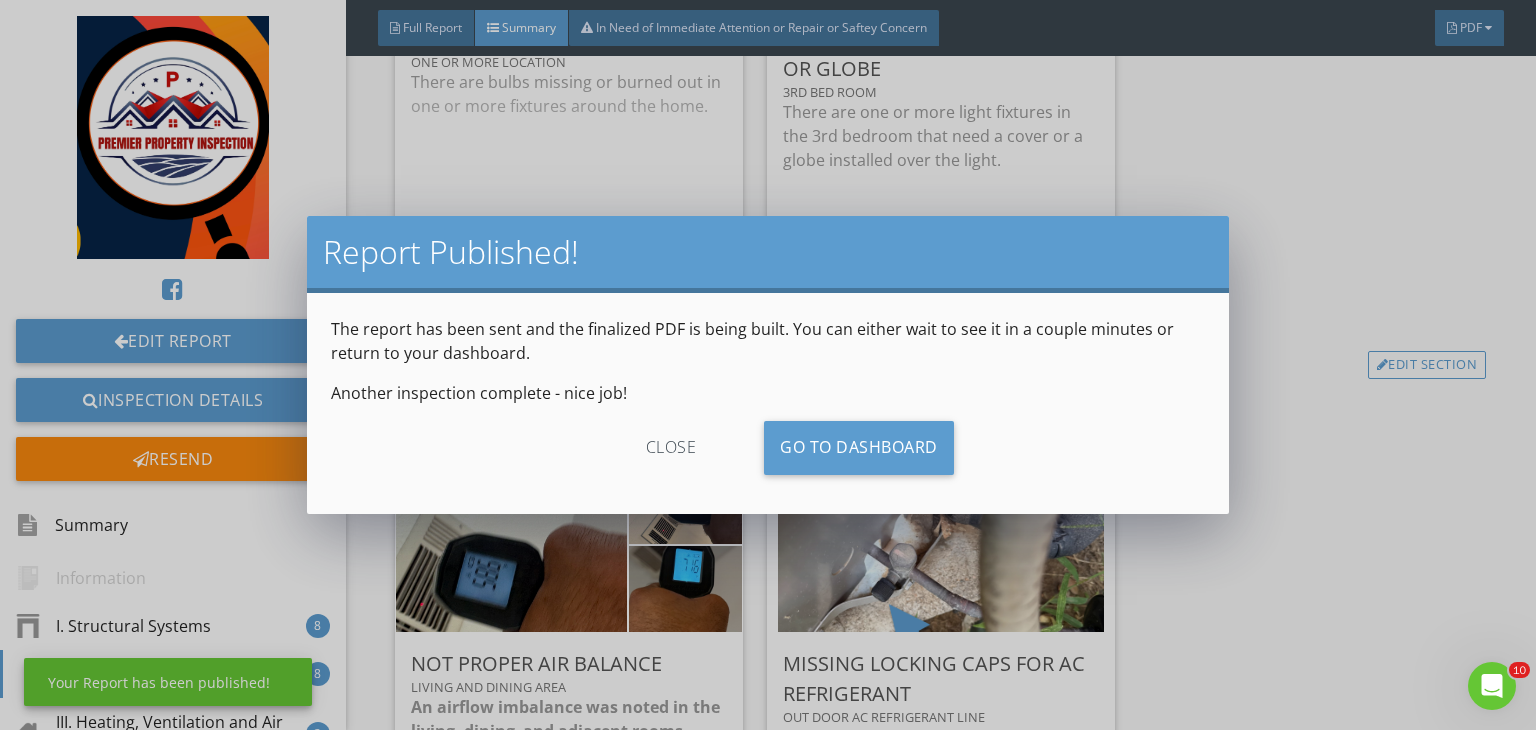 scroll, scrollTop: 117, scrollLeft: 0, axis: vertical 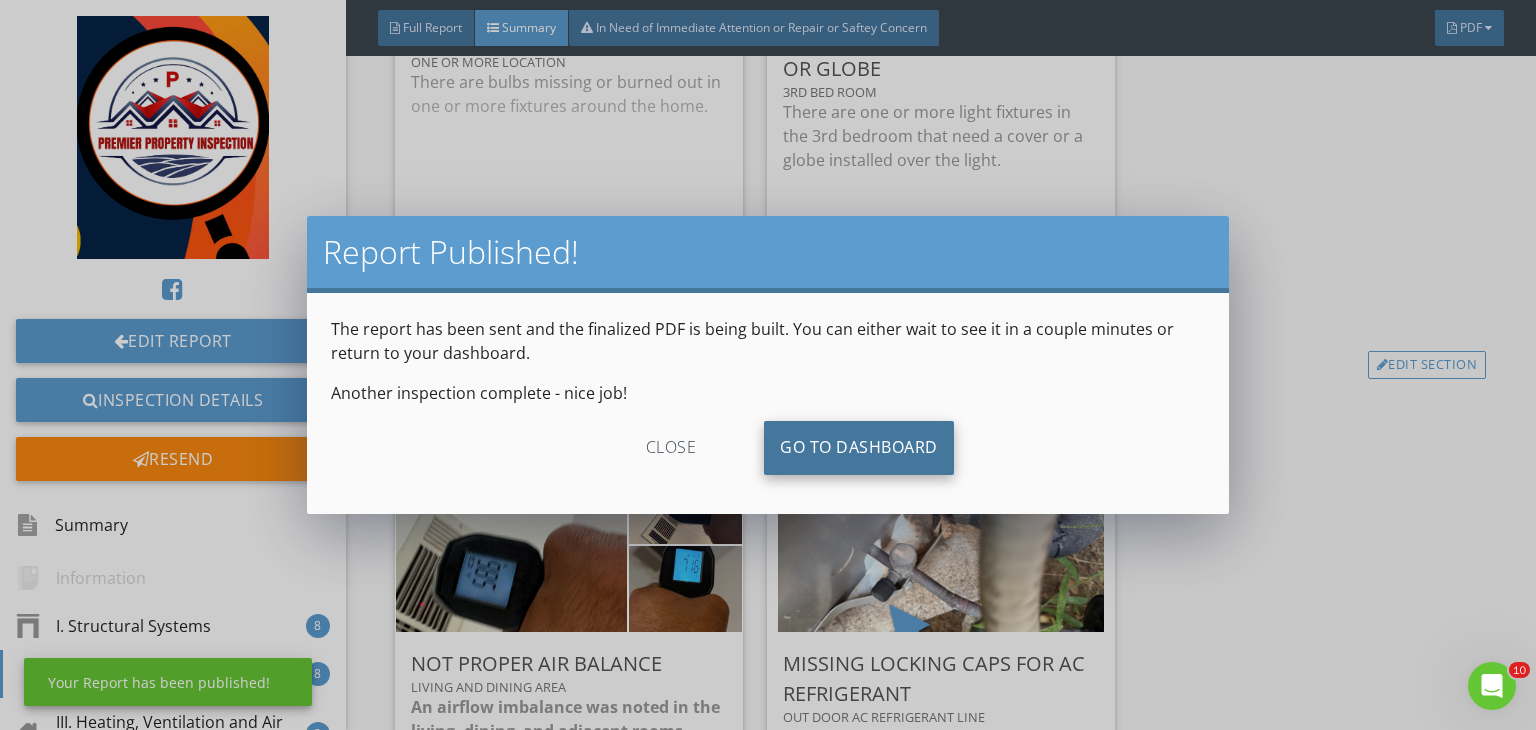 click on "Go To Dashboard" at bounding box center (859, 448) 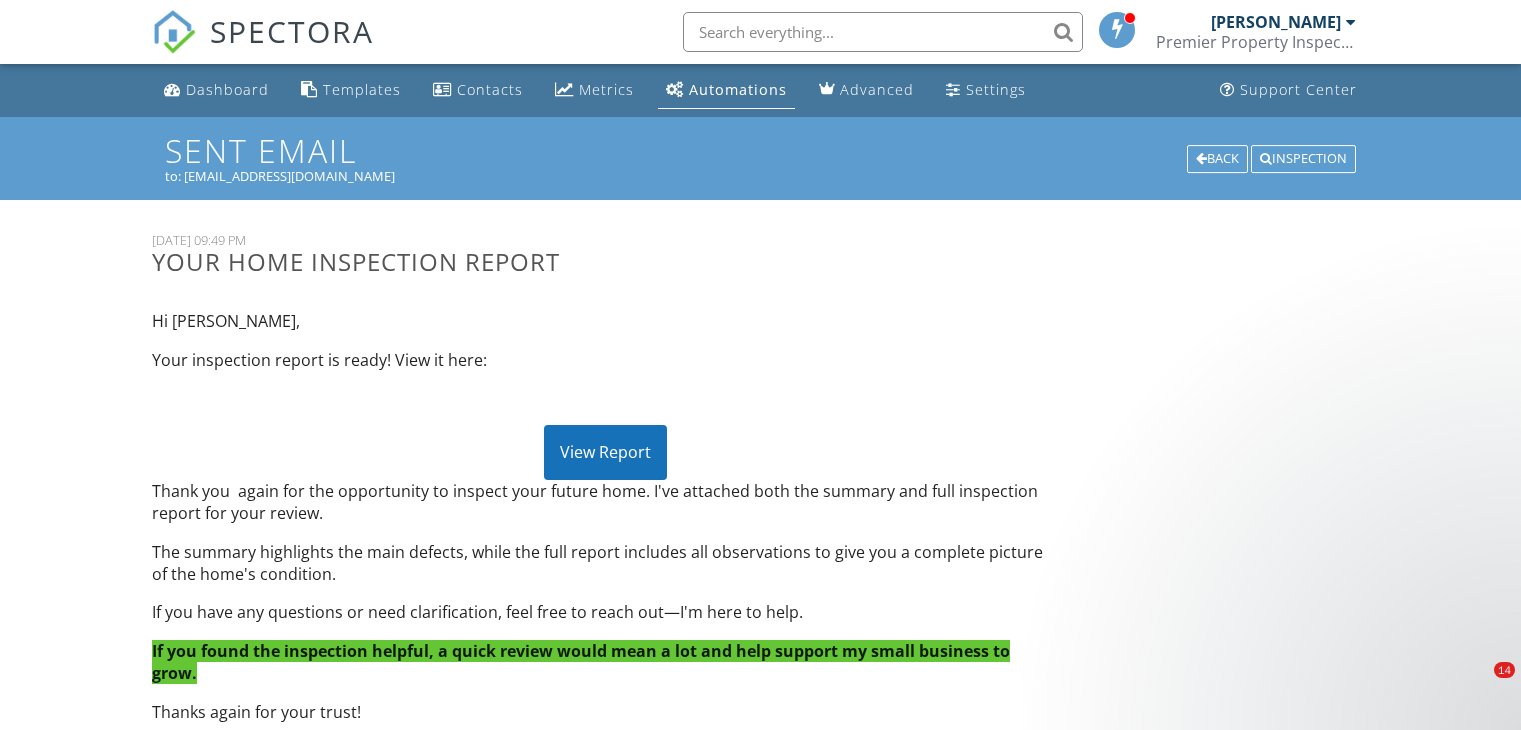 scroll, scrollTop: 172, scrollLeft: 0, axis: vertical 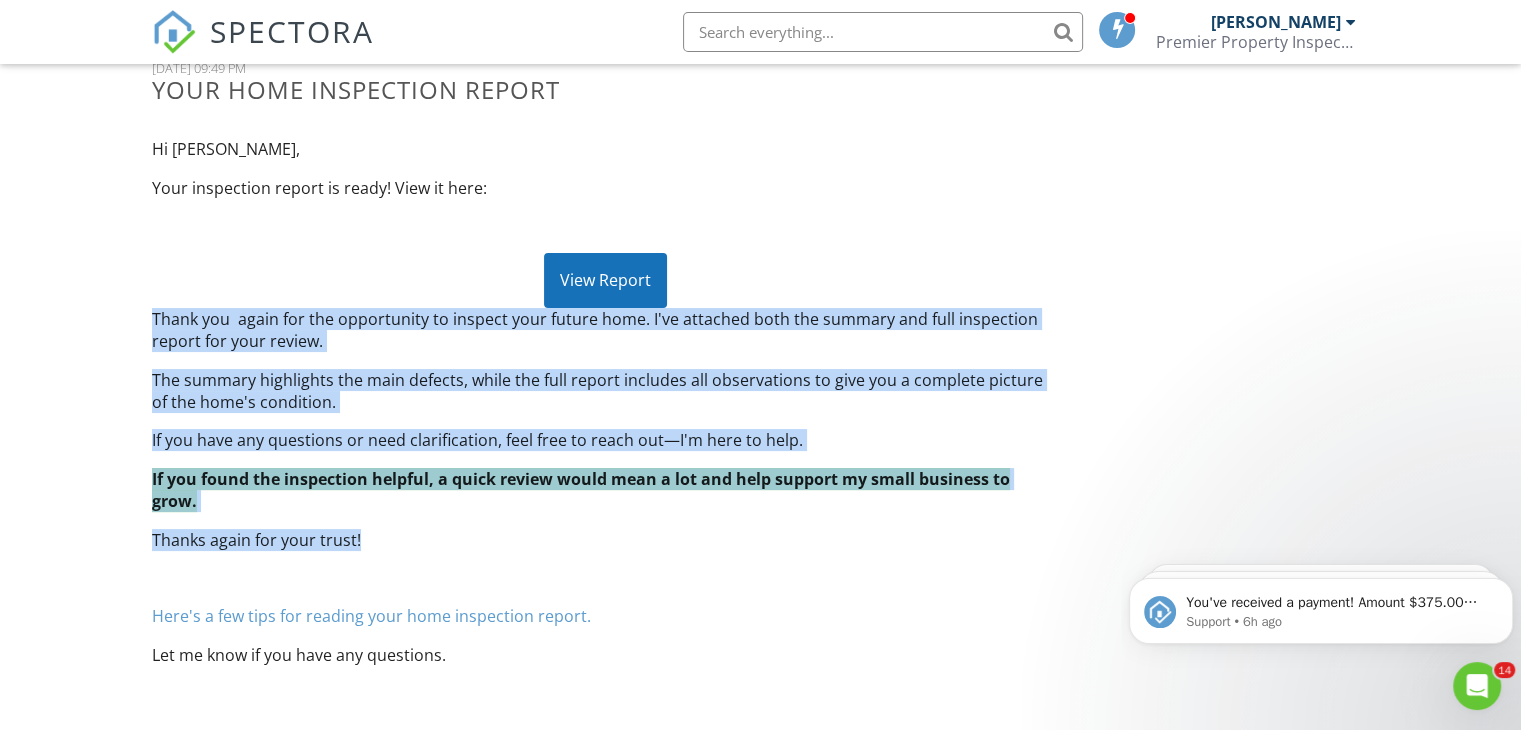 click on "Thanks again for your trust!" at bounding box center [605, 540] 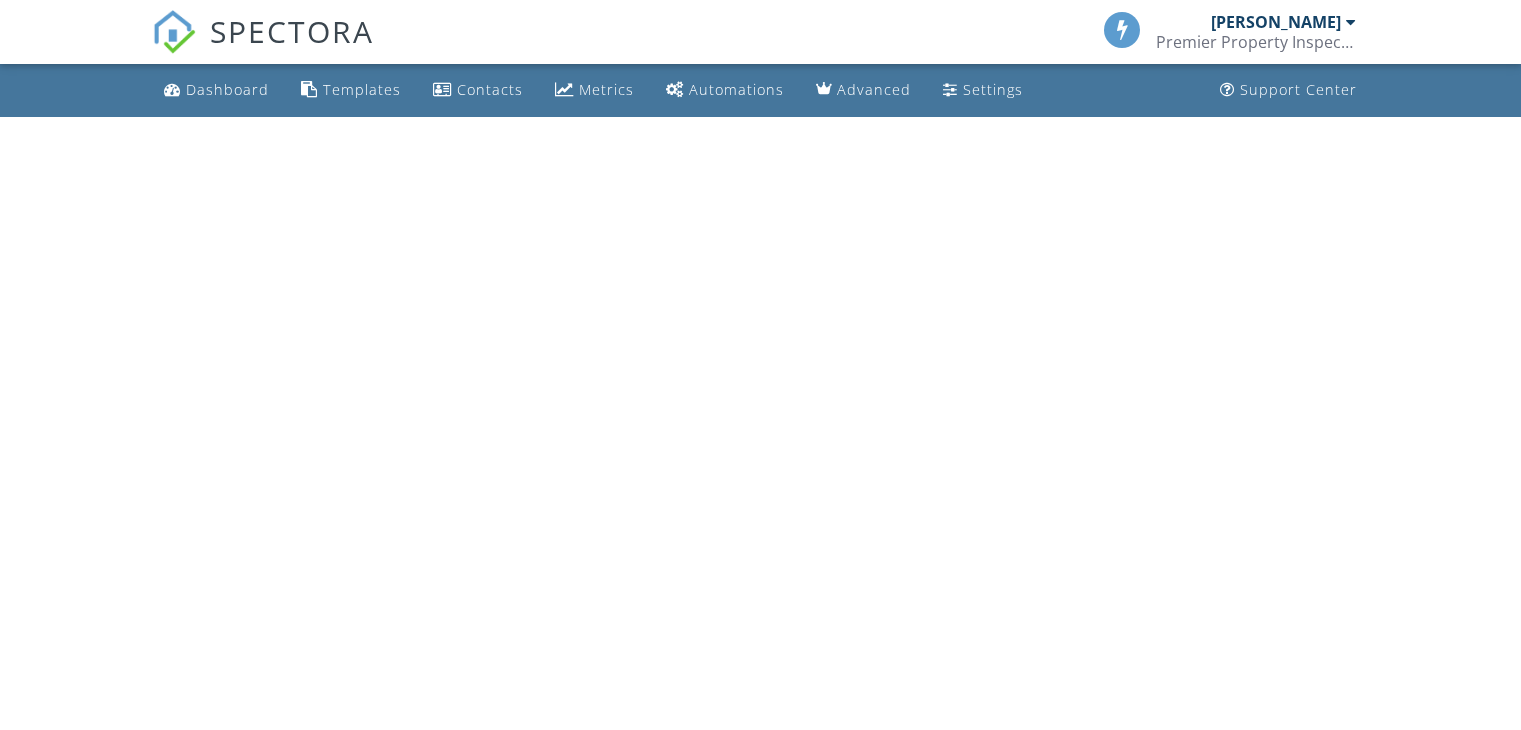 scroll, scrollTop: 0, scrollLeft: 0, axis: both 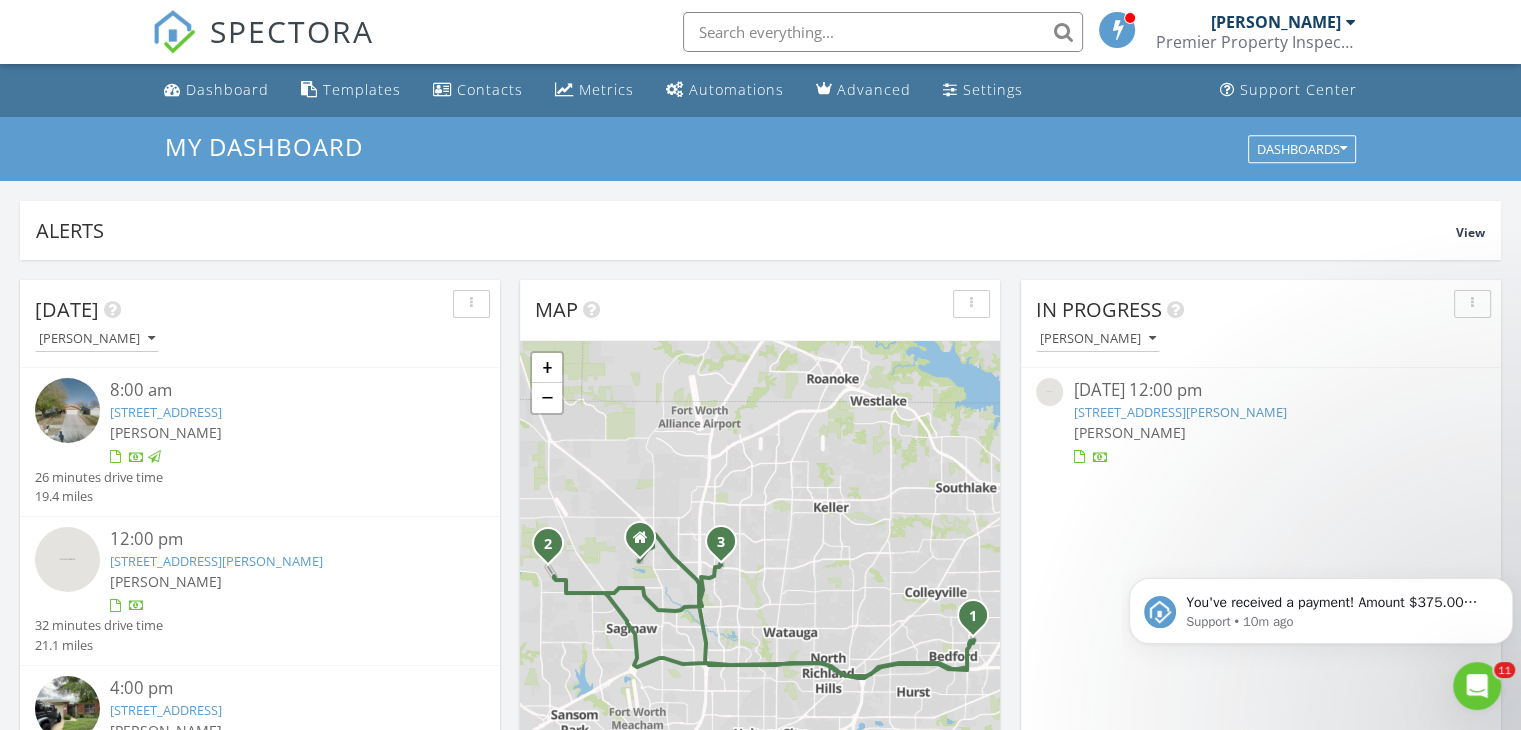 click on "1 2 3 + − Northeast Loop TEXpress, Airport Freeway, Airport Freeway, Northeast Loop TEXpress, East Bailey Boswell Road, Basswood Boulevard 80.8 km, 1 h 19 min Head northeast on Wild Onion Lane 100 m Turn left onto Copper Meadow Drive 55 m Turn right onto Heritage Trace Parkway 1 km Turn left onto Blue Mound Road (FM 156) 800 m Make a sharp right onto Northwest US 287 200 m Take the ramp on the left towards US-81 South 350 m Merge left towards I 35W South 4 km Merge left onto North Freeway (I 35W) 4 km Take exit 57 towards I 820 550 m Keep left towards I 820 East 1.5 km Merge left onto Northeast Loop (I 820) 700 m Take the ramp on the left towards I 820 Express East: Northeast Loop TEXpress East 200 m Merge left onto Northeast Loop TEXpress (I 820 Express) 5.5 km Take the ramp 250 m Merge right onto Northeast Loop (I 820) 2 km Take exit 22B towards TX 121 North: DFW Airport 1 km Merge right onto Airport Freeway (TX 121) 6 km Take the ramp towards Central Drive 500 m Go straight onto Airport Freeway 200 m" at bounding box center (760, 600) 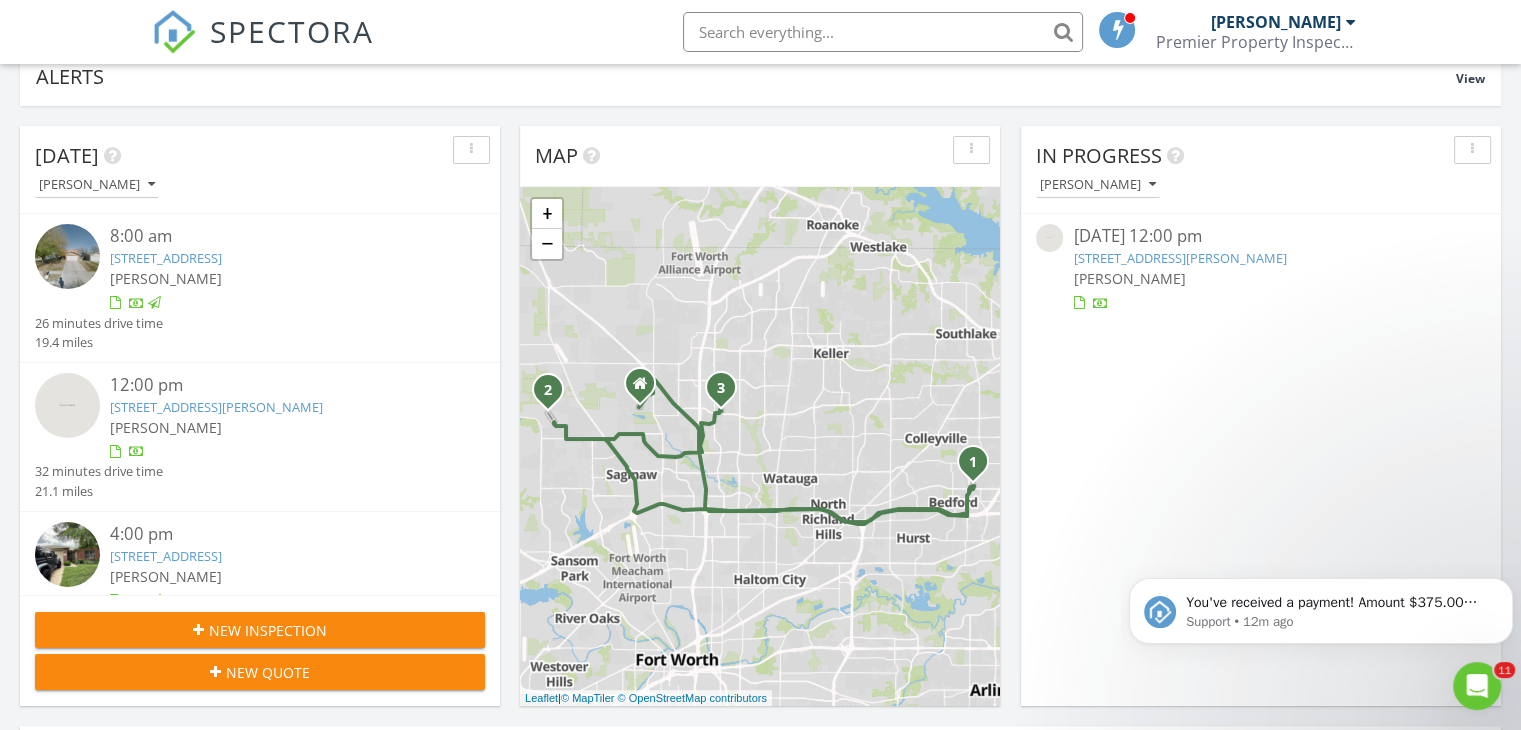 scroll, scrollTop: 159, scrollLeft: 0, axis: vertical 